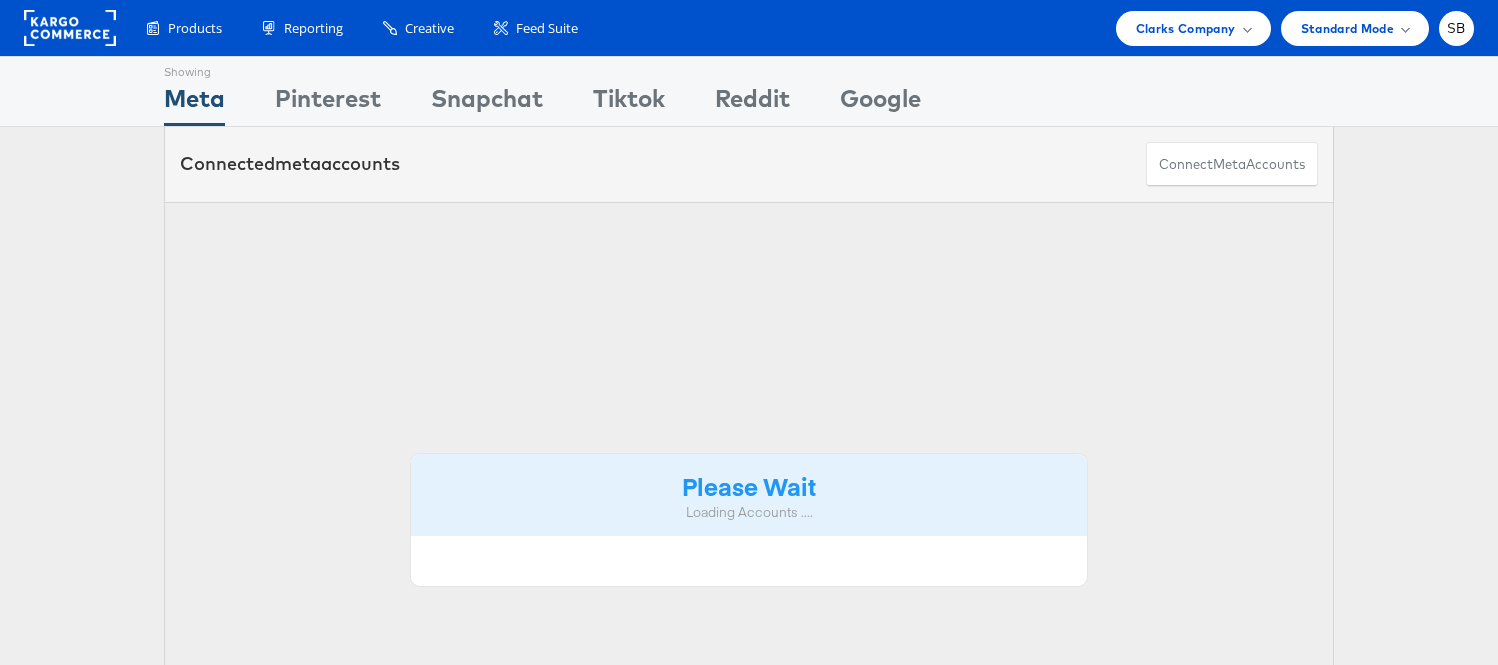 scroll, scrollTop: 0, scrollLeft: 0, axis: both 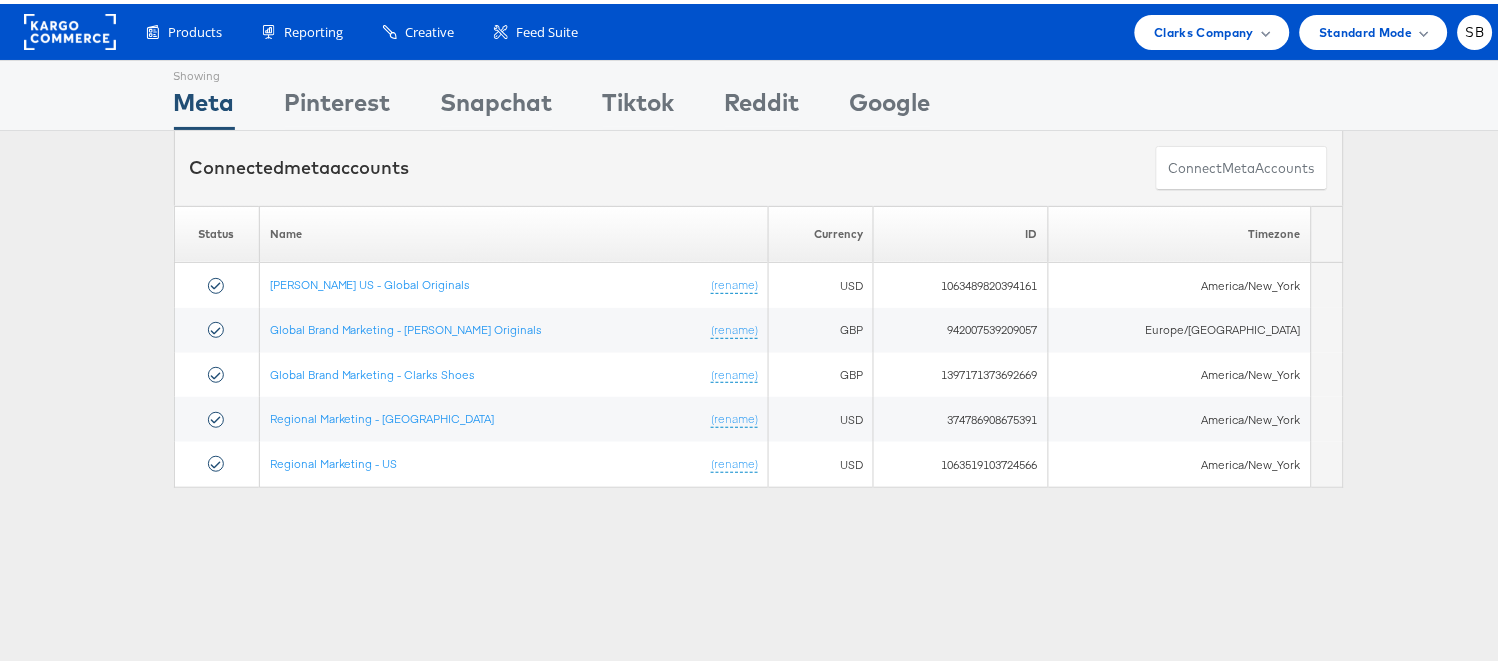 click 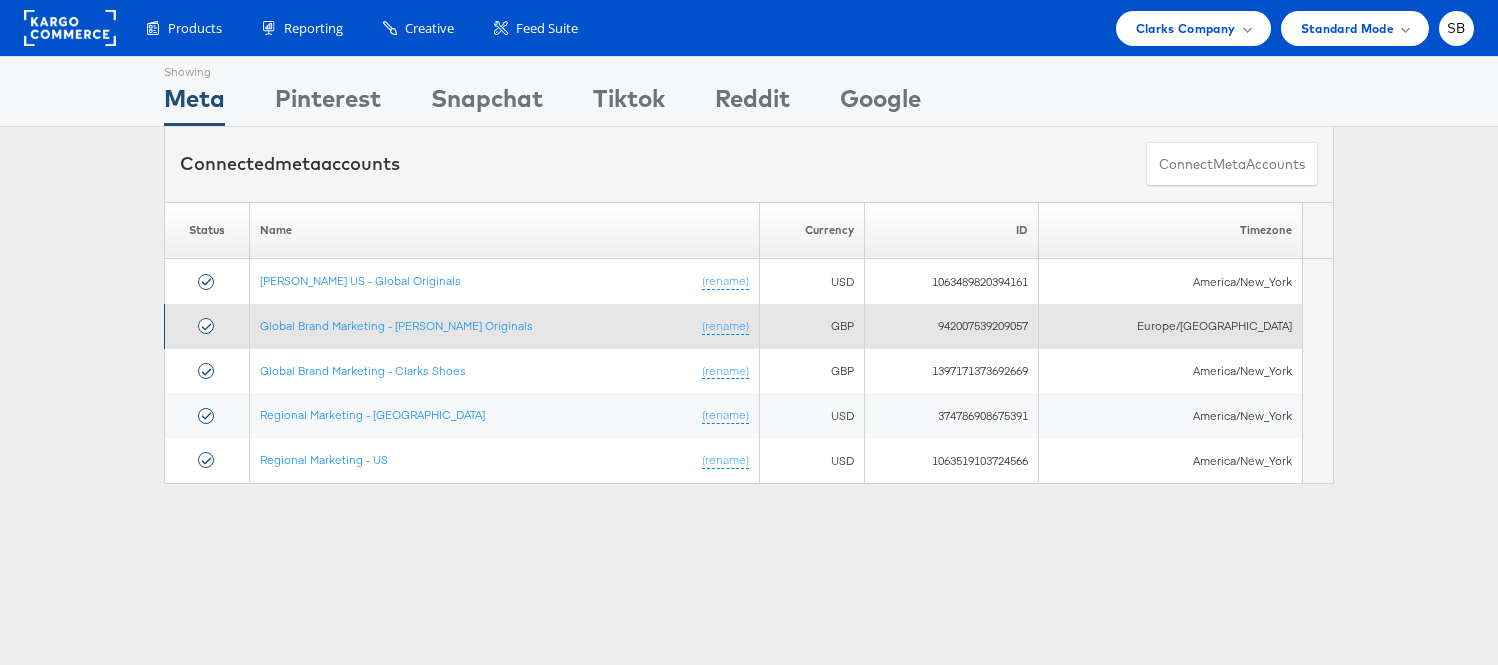 scroll, scrollTop: 0, scrollLeft: 0, axis: both 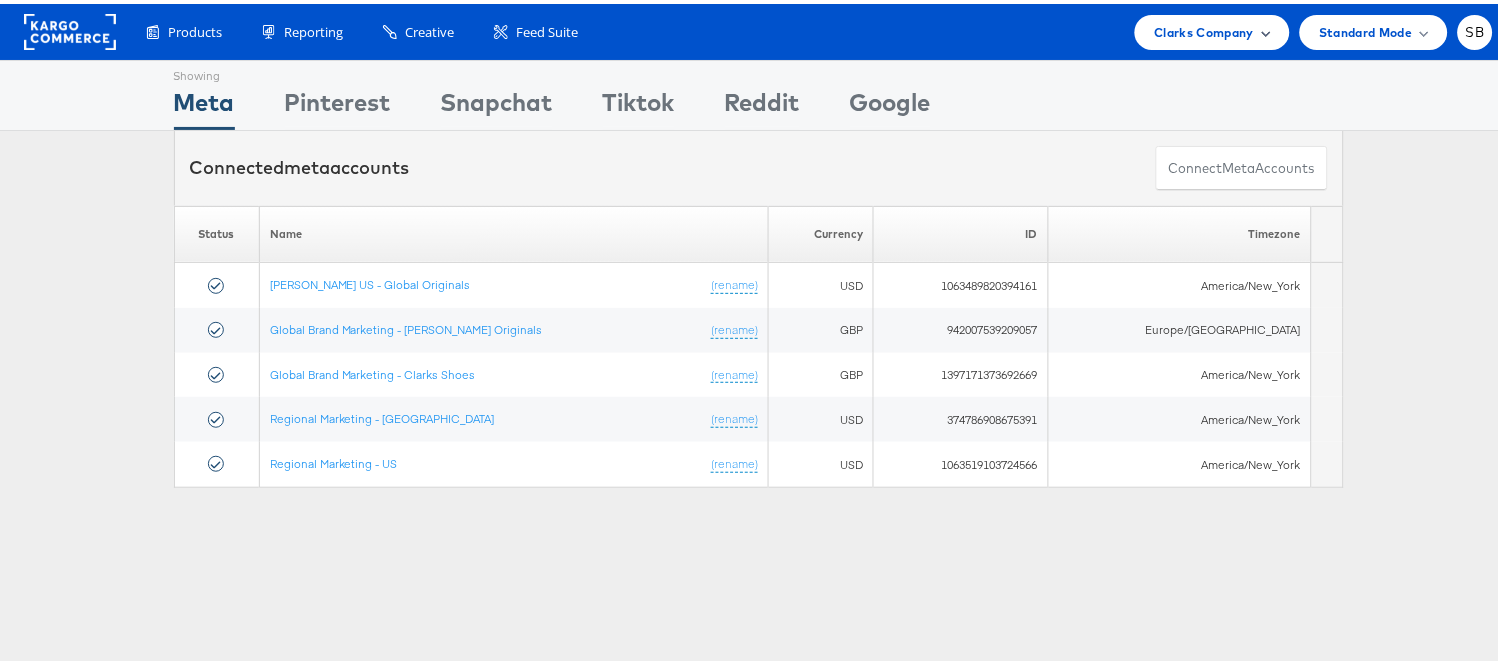 click on "Clarks Company" at bounding box center [1205, 28] 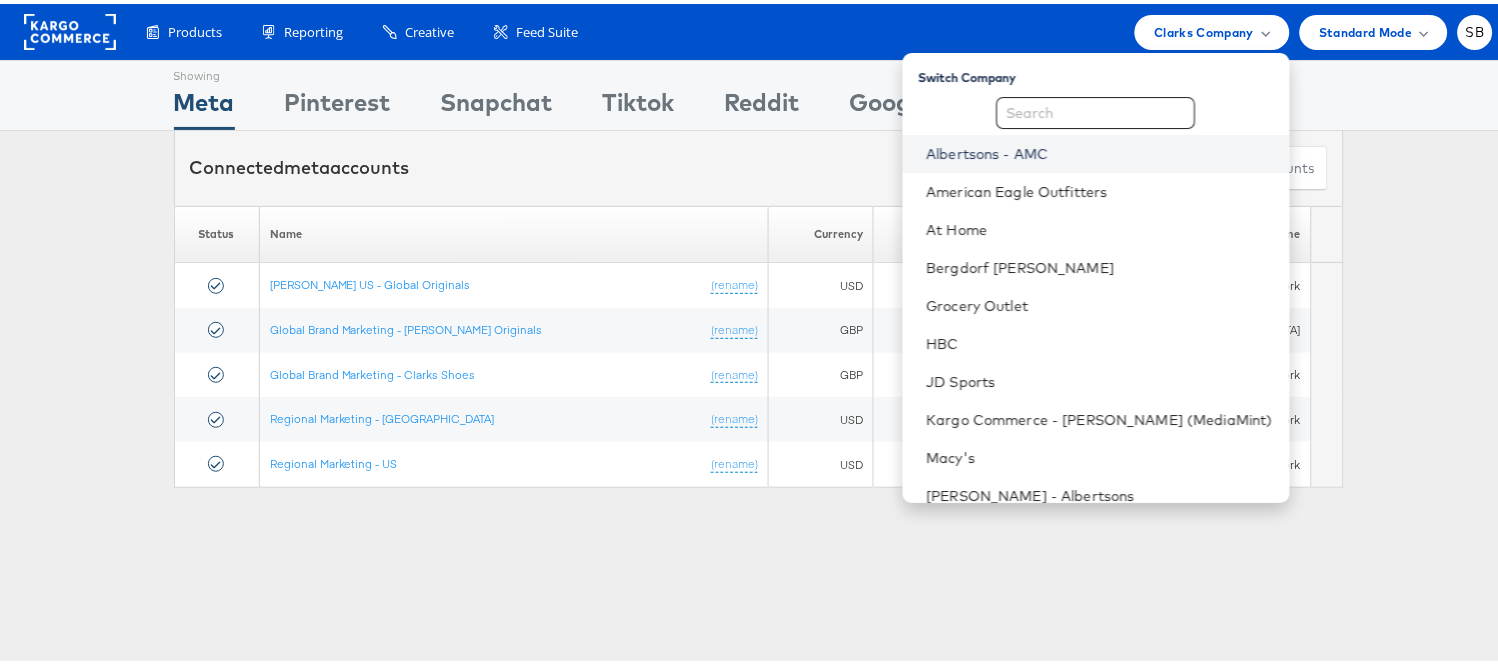 click on "Albertsons - AMC" at bounding box center (1100, 150) 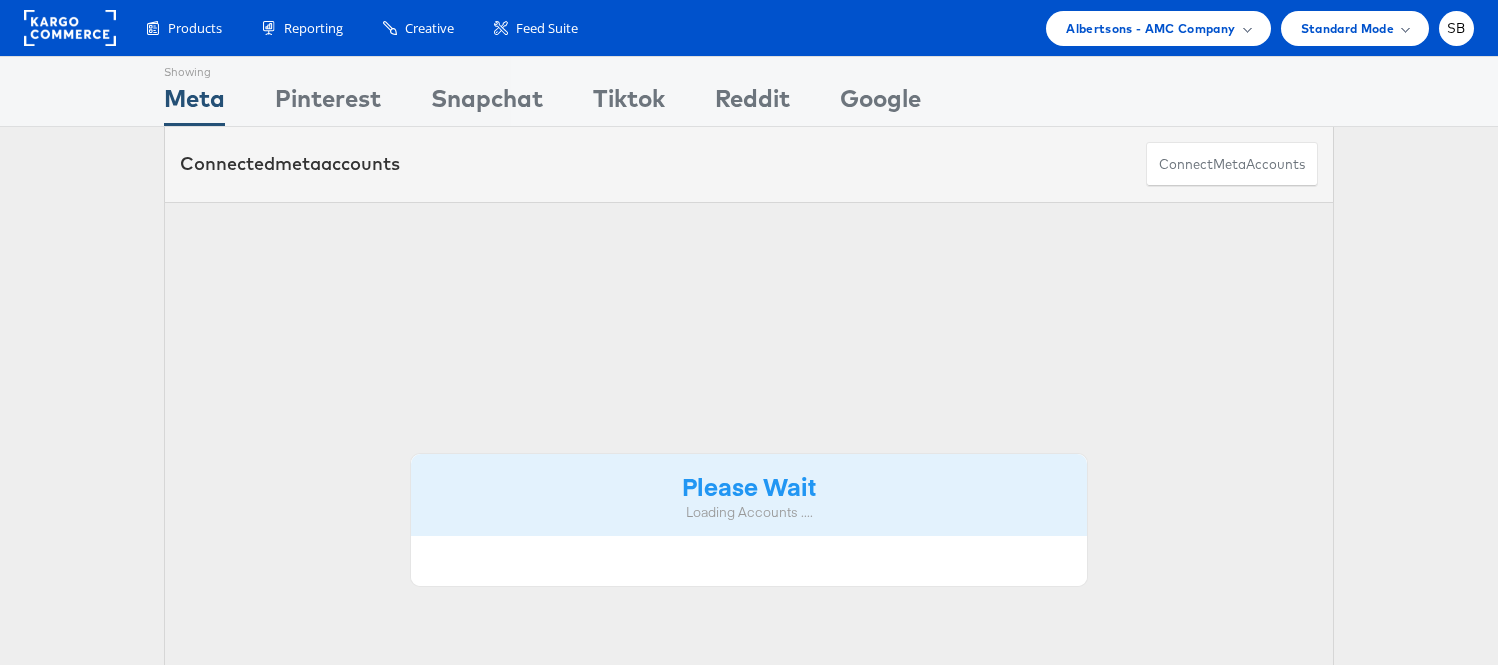 scroll, scrollTop: 0, scrollLeft: 0, axis: both 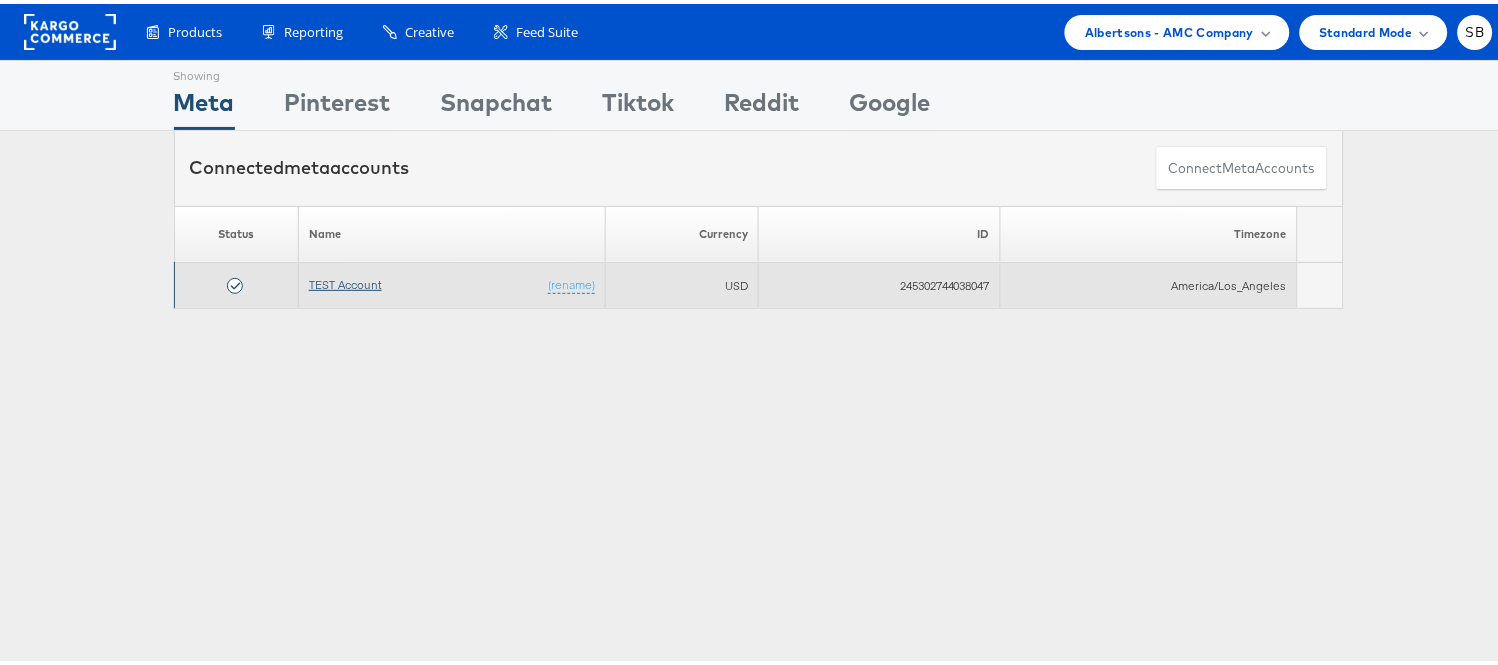 click on "TEST Account" at bounding box center (345, 280) 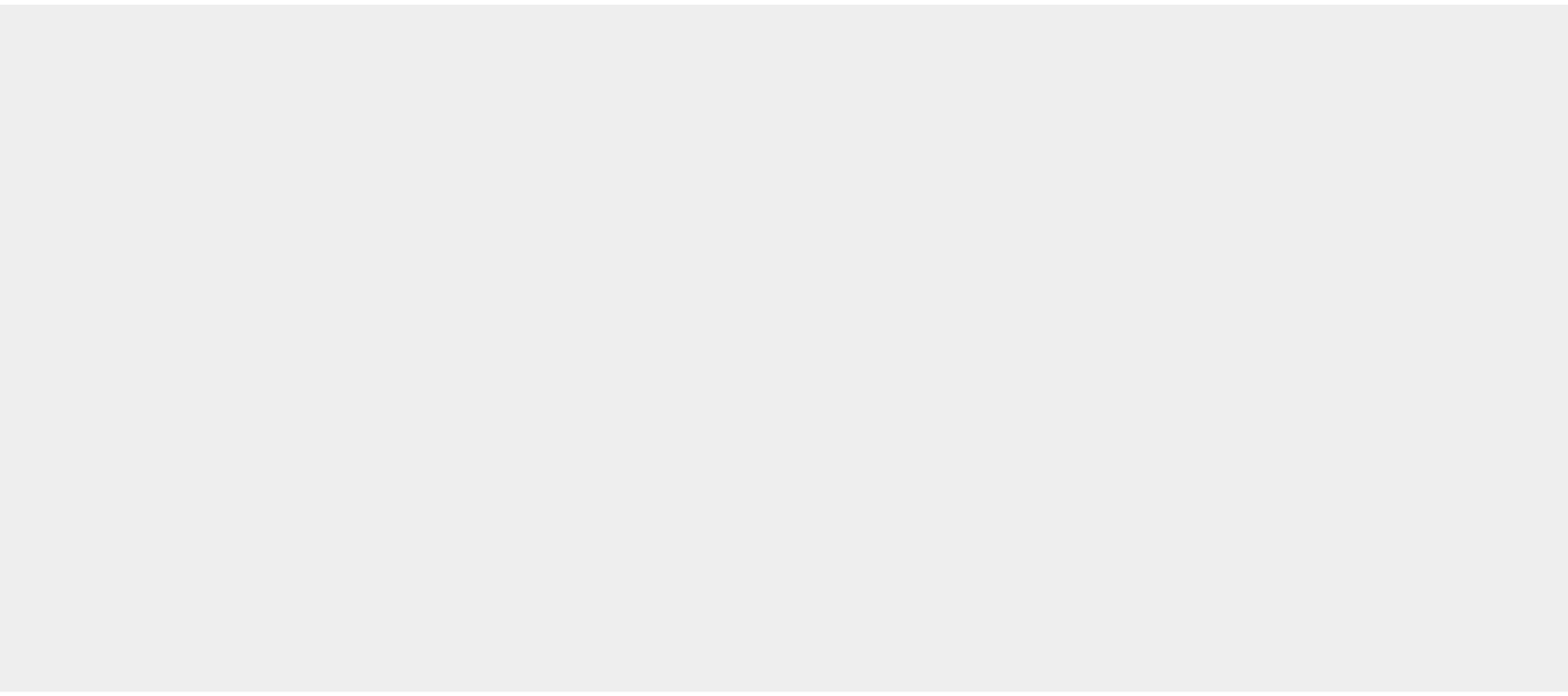 scroll, scrollTop: 0, scrollLeft: 0, axis: both 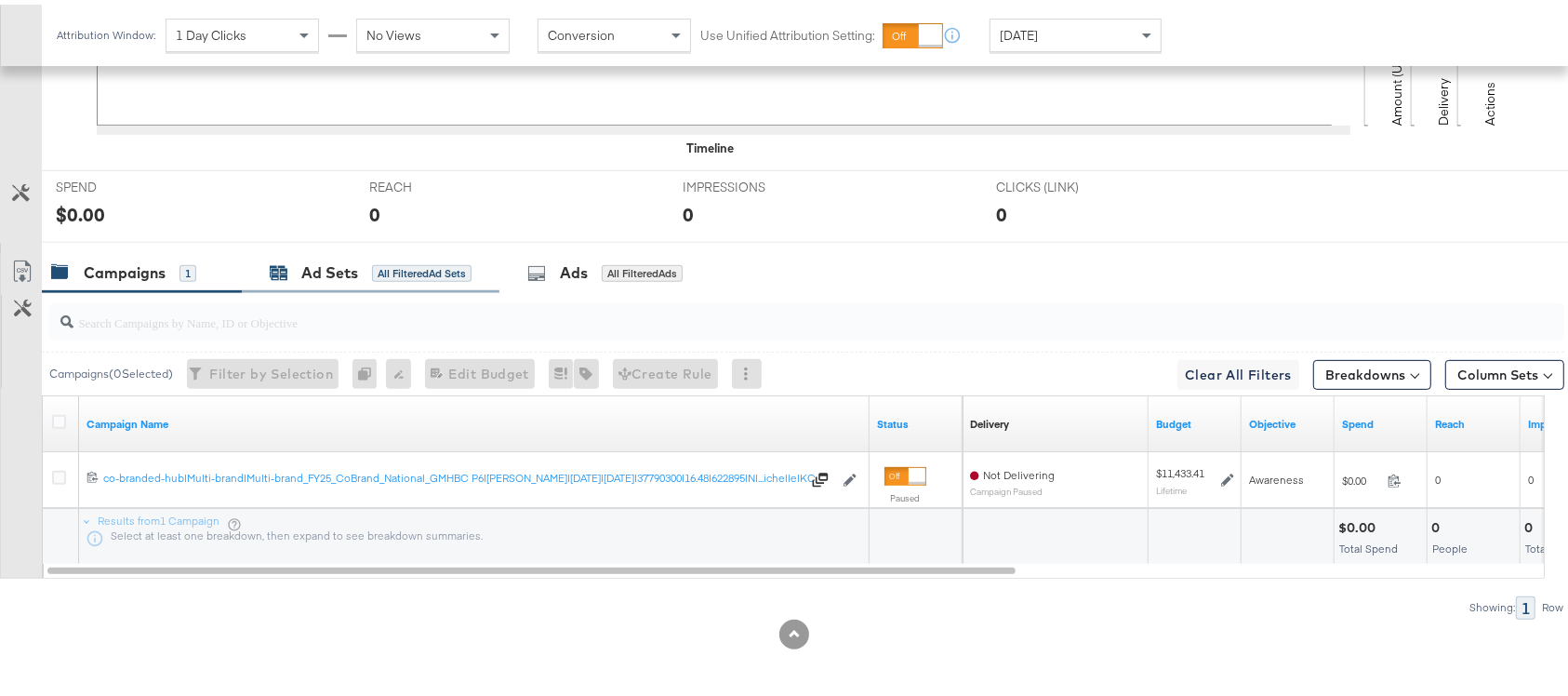 click on "All Filtered  Ad Sets" at bounding box center (421, 269) 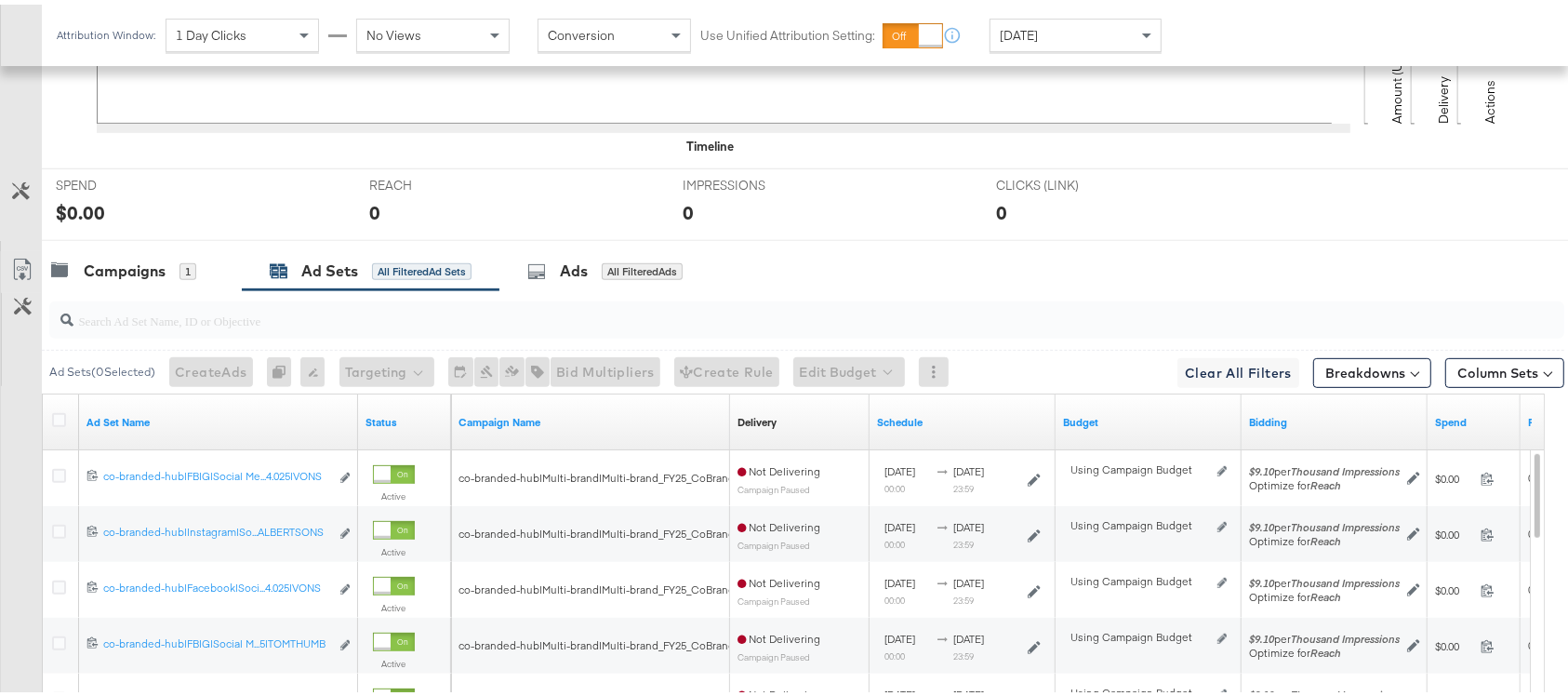 paste on "co-branded-hub|FBIG|Social Media|FBIG - Video IX - Custom Shopper|CB_GMHBCP6_MetaComb|ROAS|Multi-brand|V4, V6, V8, V10|7/16/2025|8/12/2025|3266620|14|46666|0|0|EM97407437934014.025|ALBERTSONS" 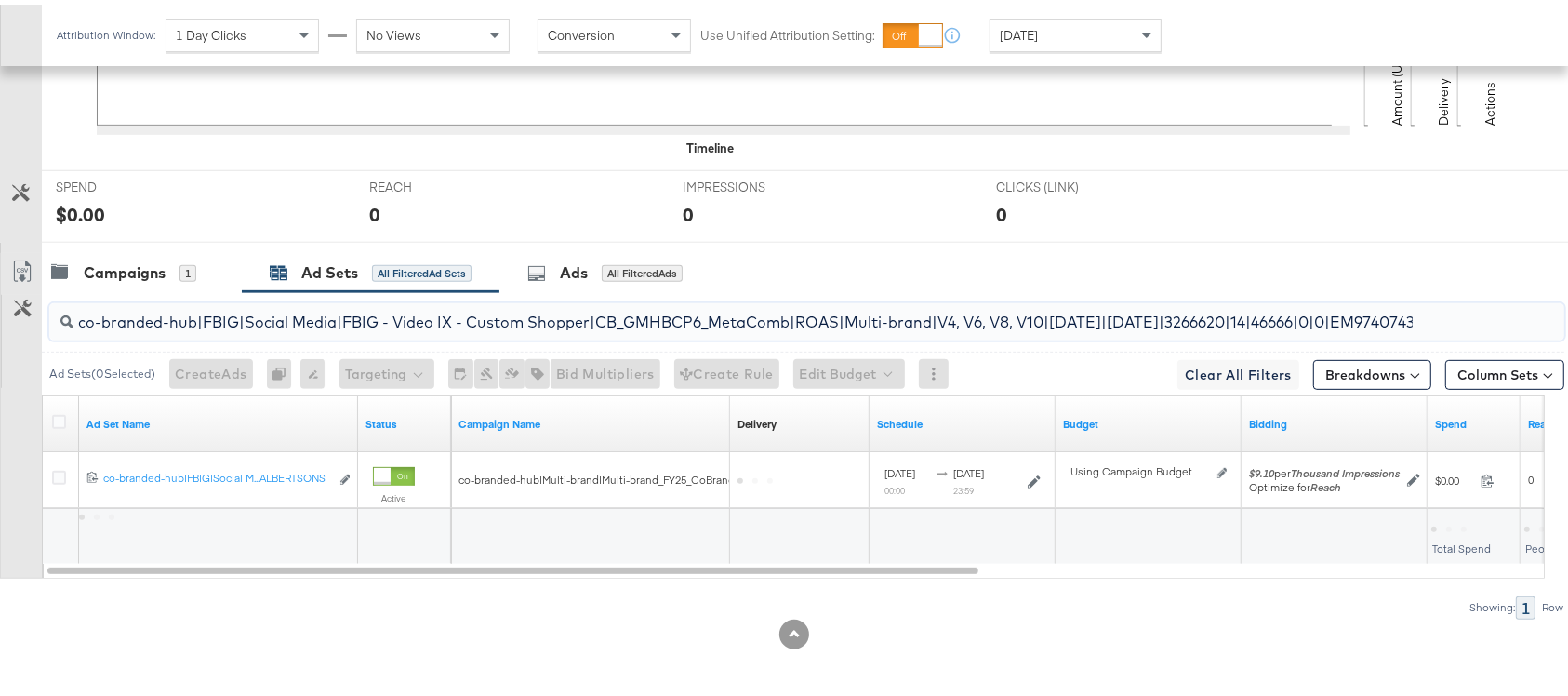 scroll, scrollTop: 0, scrollLeft: 254, axis: horizontal 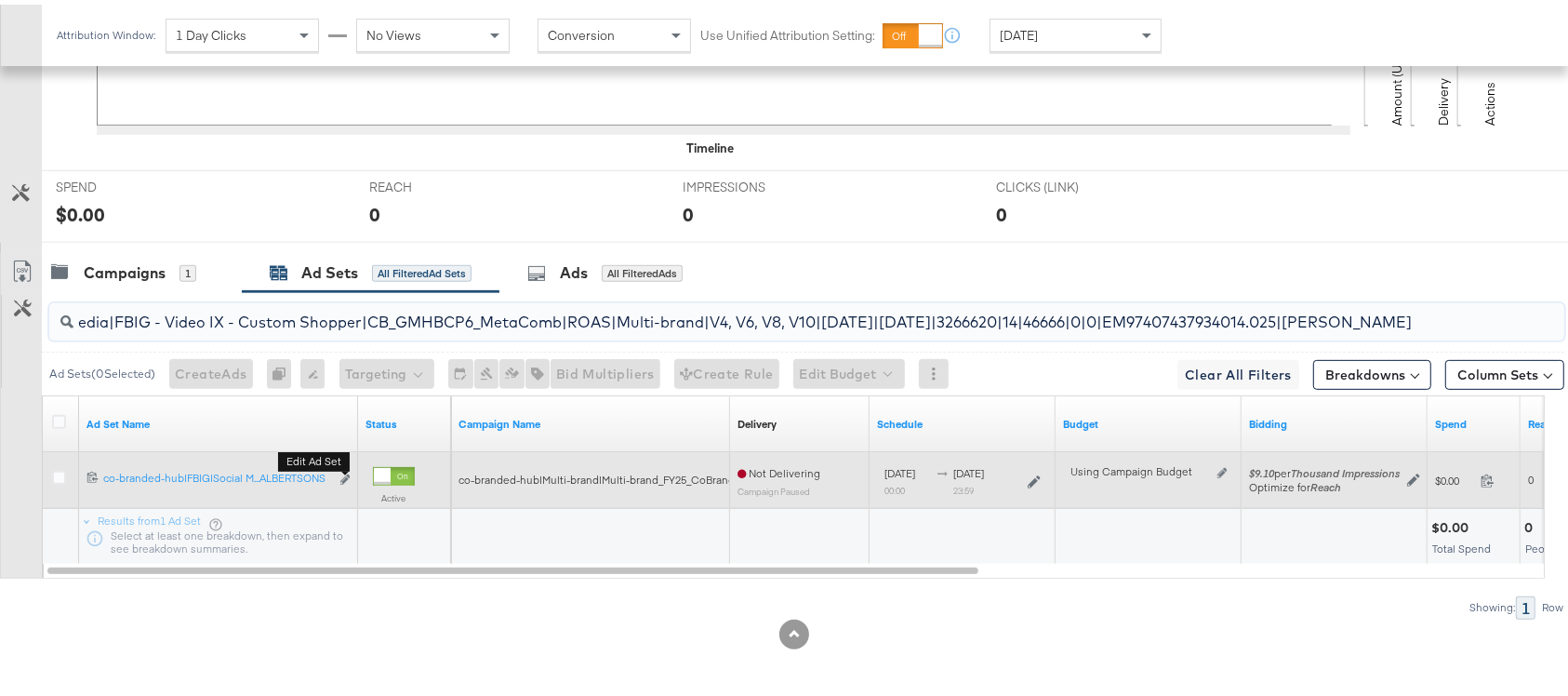 type on "co-branded-hub|FBIG|Social Media|FBIG - Video IX - Custom Shopper|CB_GMHBCP6_MetaComb|ROAS|Multi-brand|V4, V6, V8, V10|7/16/2025|8/12/2025|3266620|14|46666|0|0|EM97407437934014.025|ALBERTSONS" 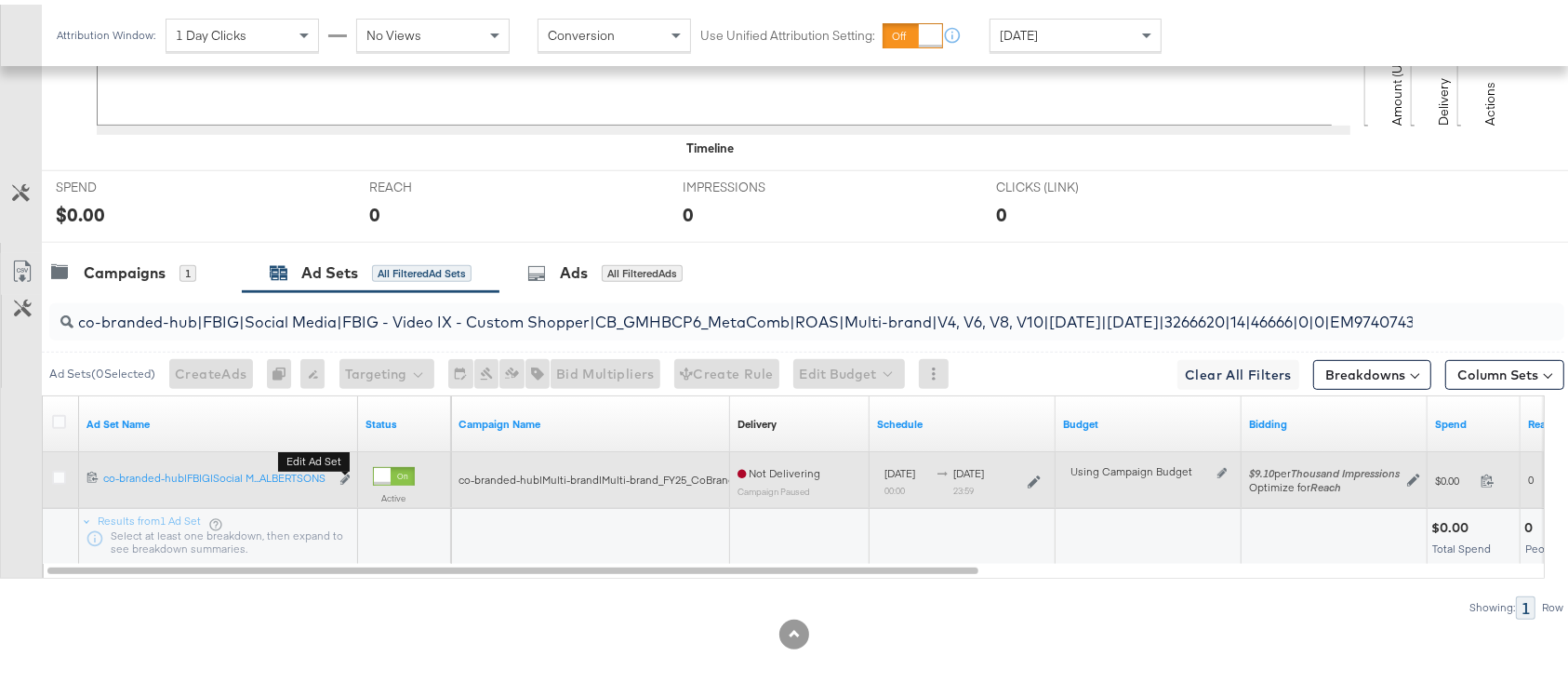 click on "Edit ad set" at bounding box center (313, 457) 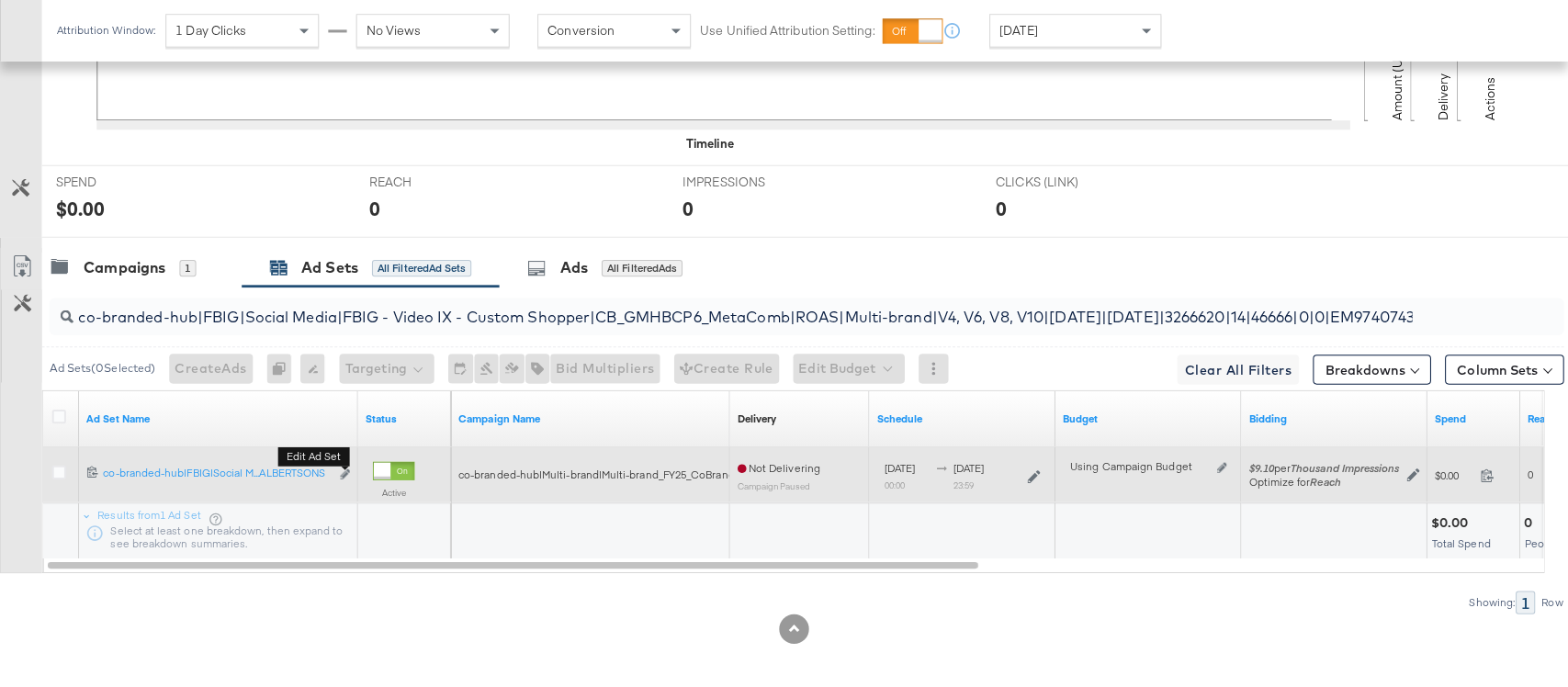 scroll, scrollTop: 0, scrollLeft: 0, axis: both 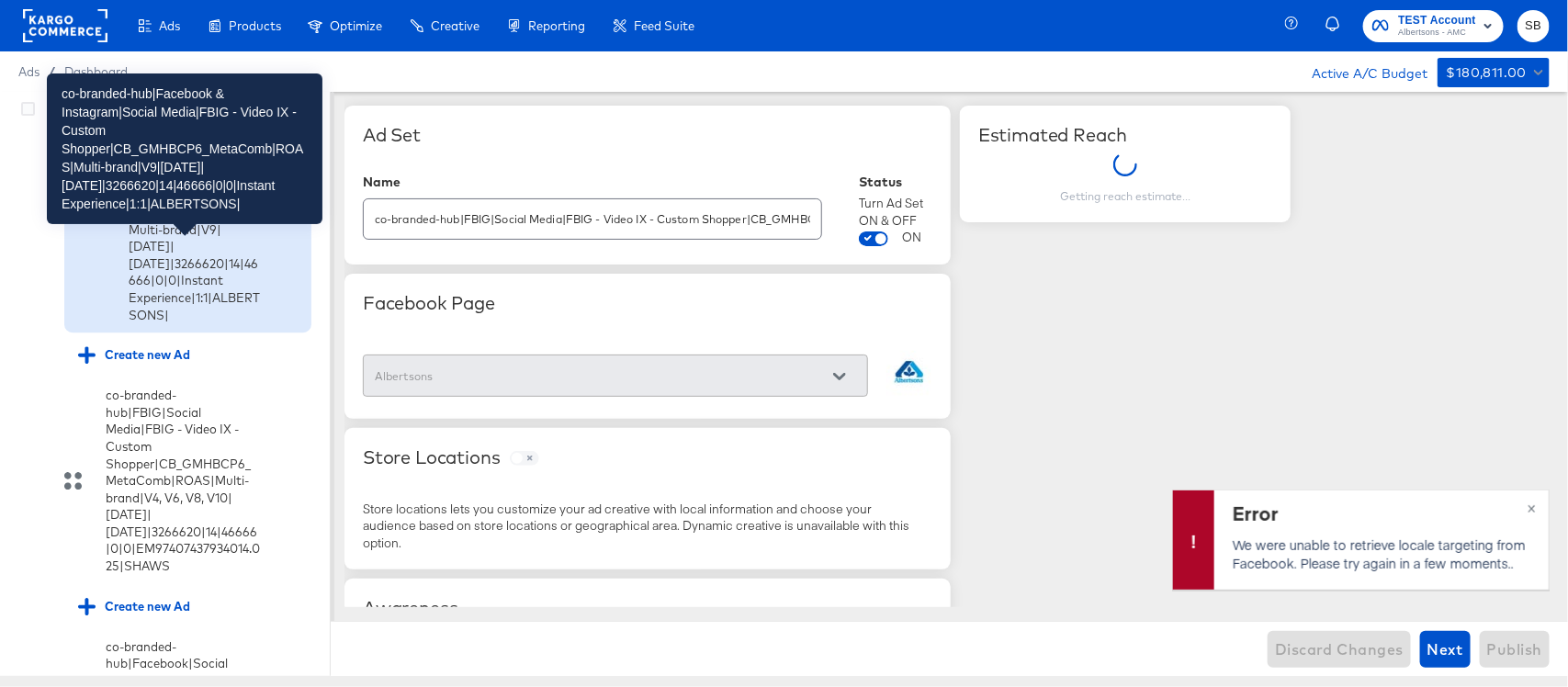 click on "co-branded-hub|Facebook & Instagram|Social Media|FBIG - Video IX - Custom Shopper|CB_GMHBCP6_MetaComb|ROAS|Multi-brand|V9|7/16/2025|8/12/2025|3266620|14|46666|0|0|Instant Experience|1:1|ALBERTSONS|" at bounding box center [195, 212] 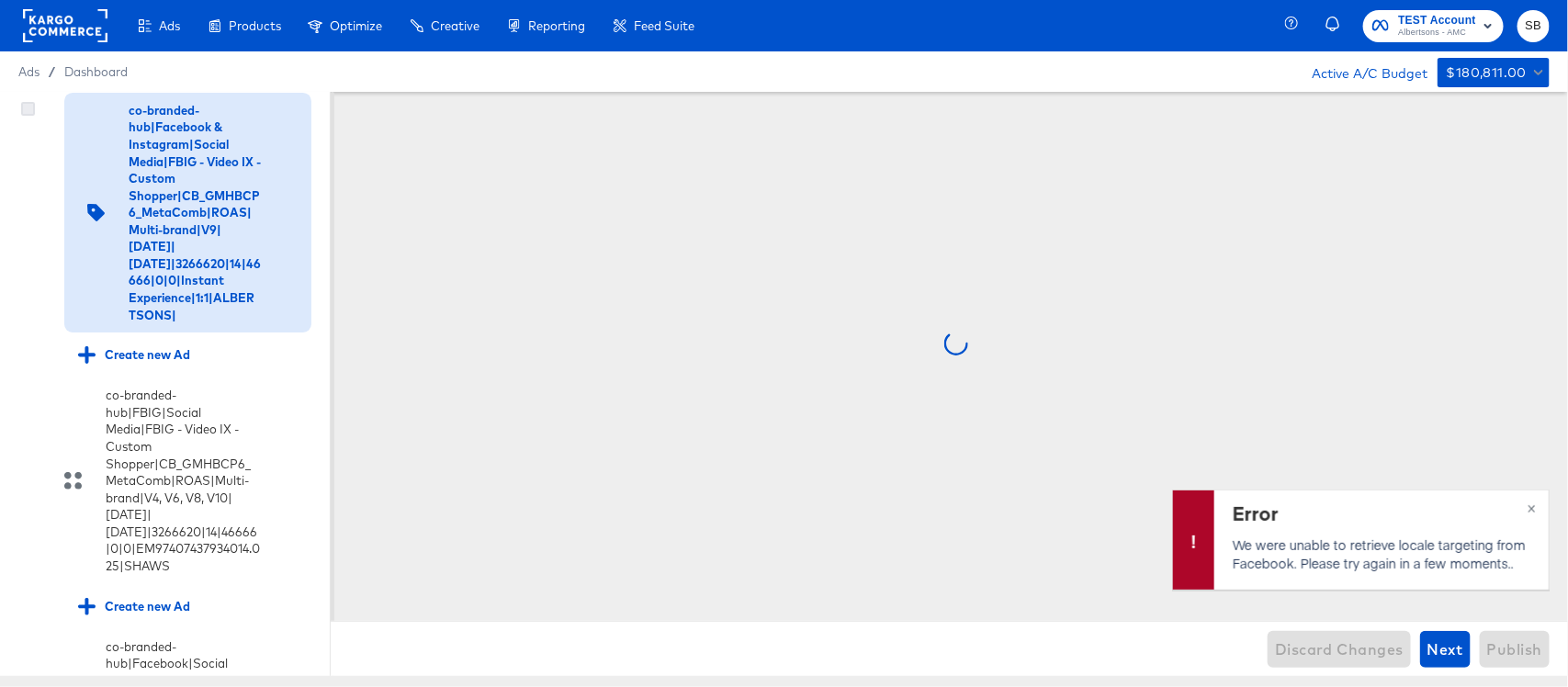 click at bounding box center [28, 108] 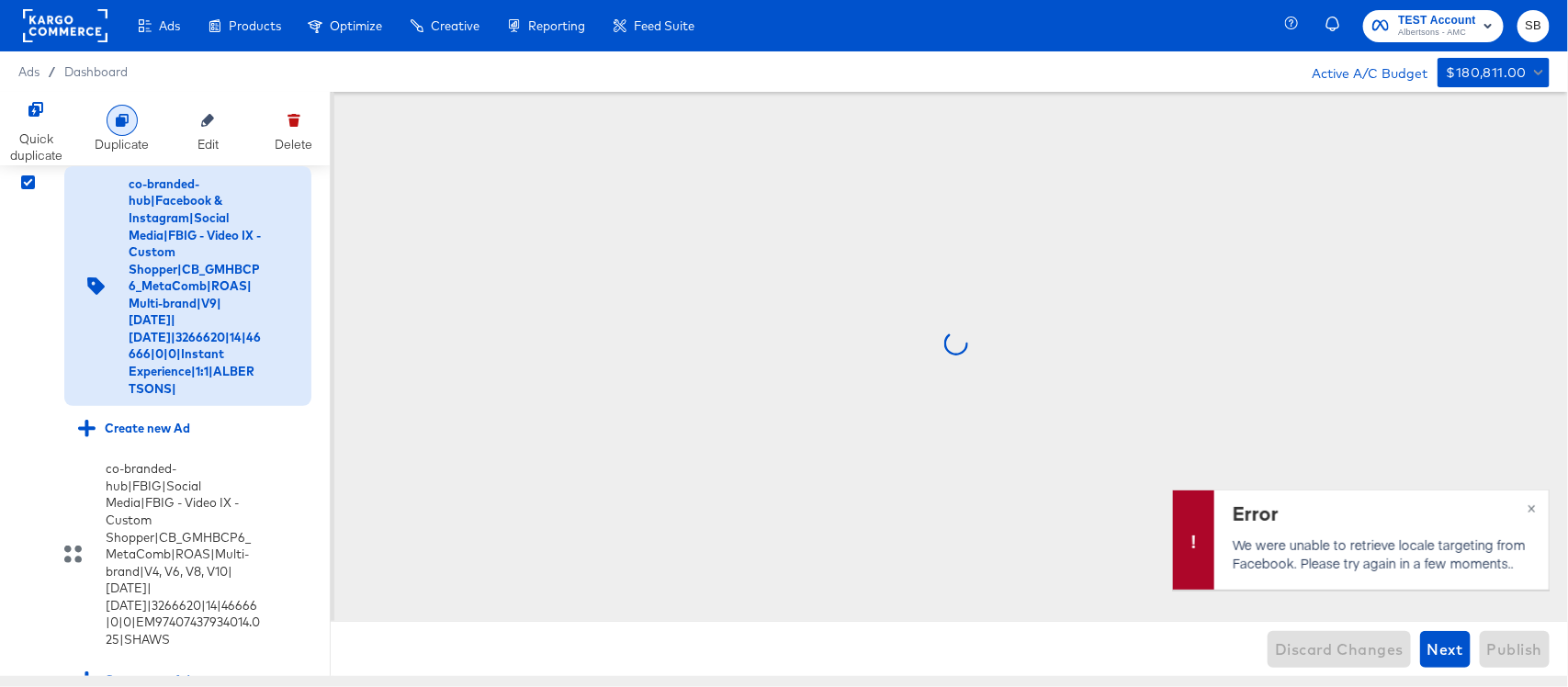 click 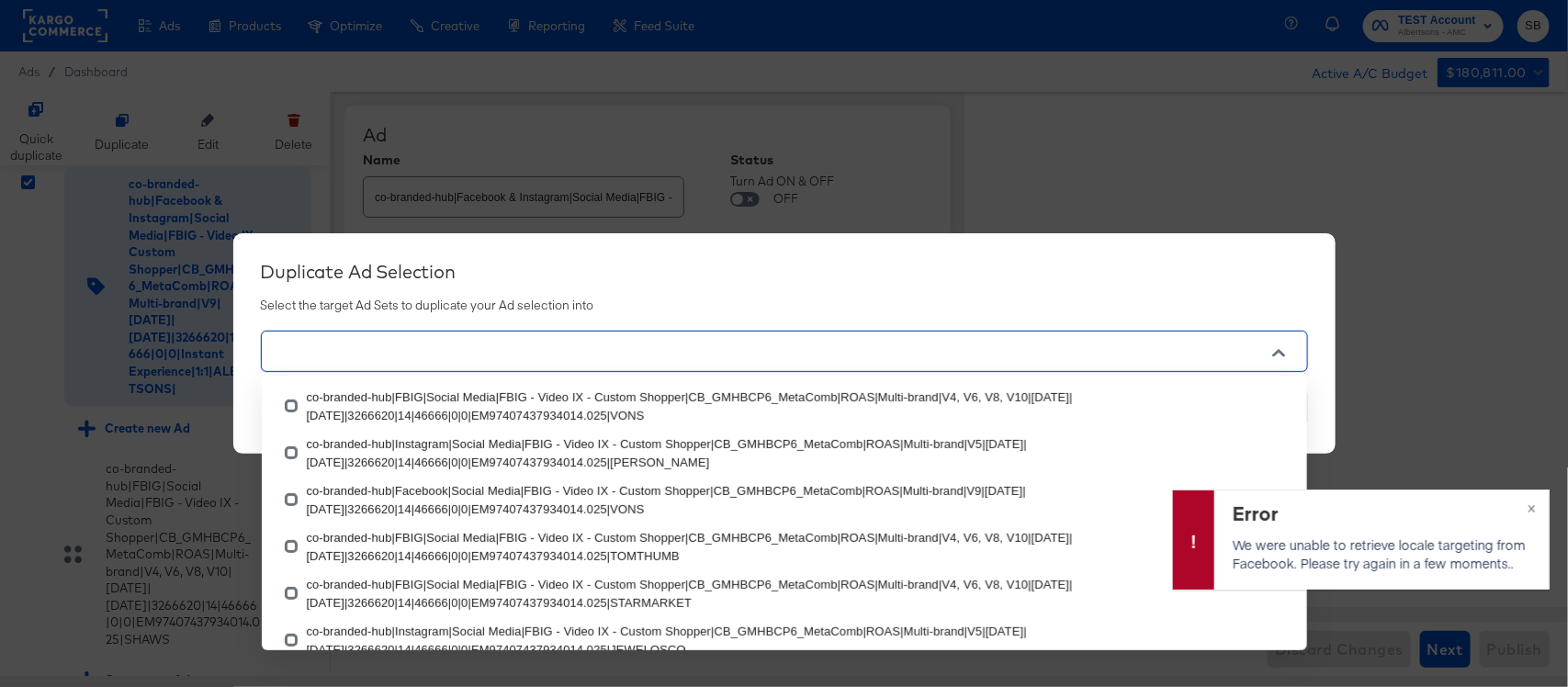 paste on "co-branded-hub|FBIG|Social Media|FBIG - Video IX - Custom Shopper|CB_GMHBCP6_MetaComb|ROAS|Multi-brand|V4, V6, V8, V10|7/16/2025|8/12/2025|3266620|14|46666|0|0|EM97407437934014.025|ALBERTSONS" 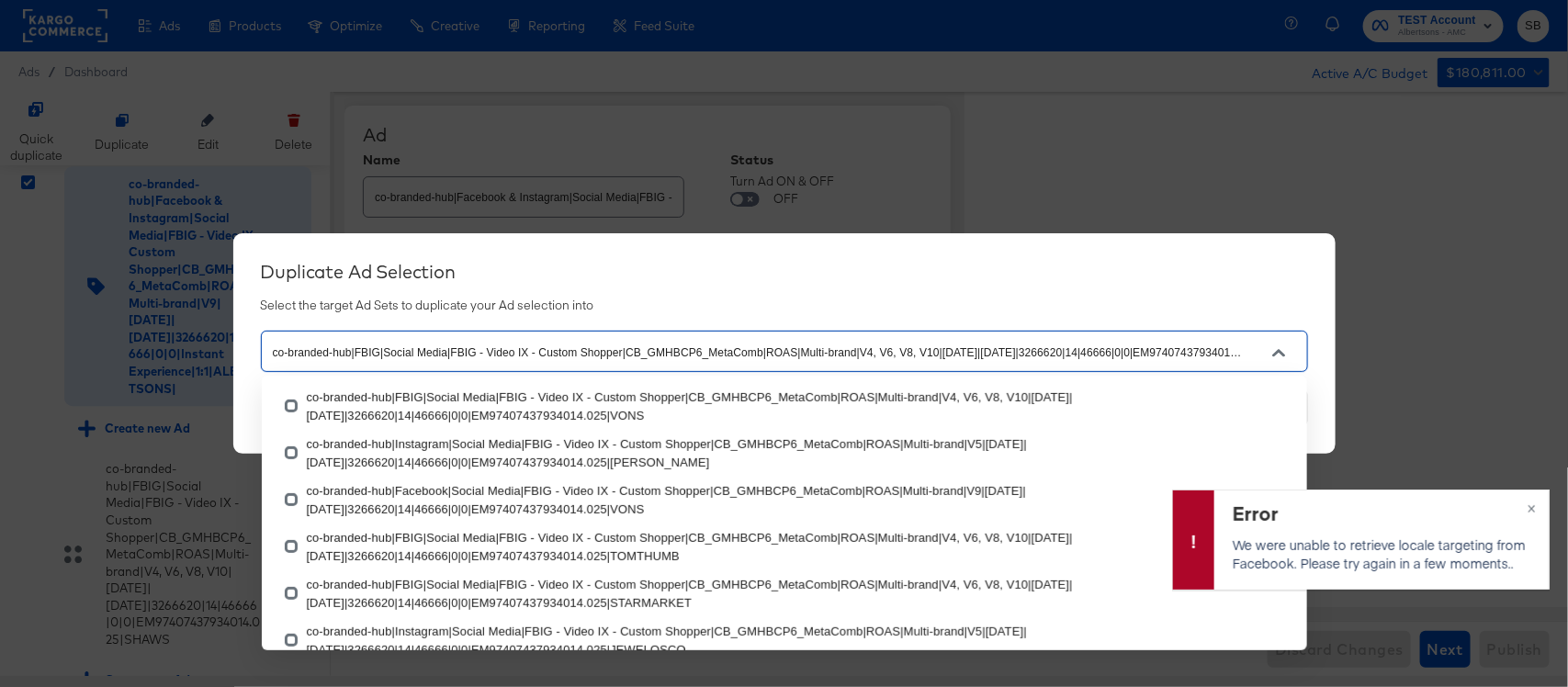 click on "co-branded-hub|FBIG|Social Media|FBIG - Video IX - Custom Shopper|CB_GMHBCP6_MetaComb|ROAS|Multi-brand|V4, V6, V8, V10|7/16/2025|8/12/2025|3266620|14|46666|0|0|EM97407437934014.025|ALBERTSONS" at bounding box center (758, 352) 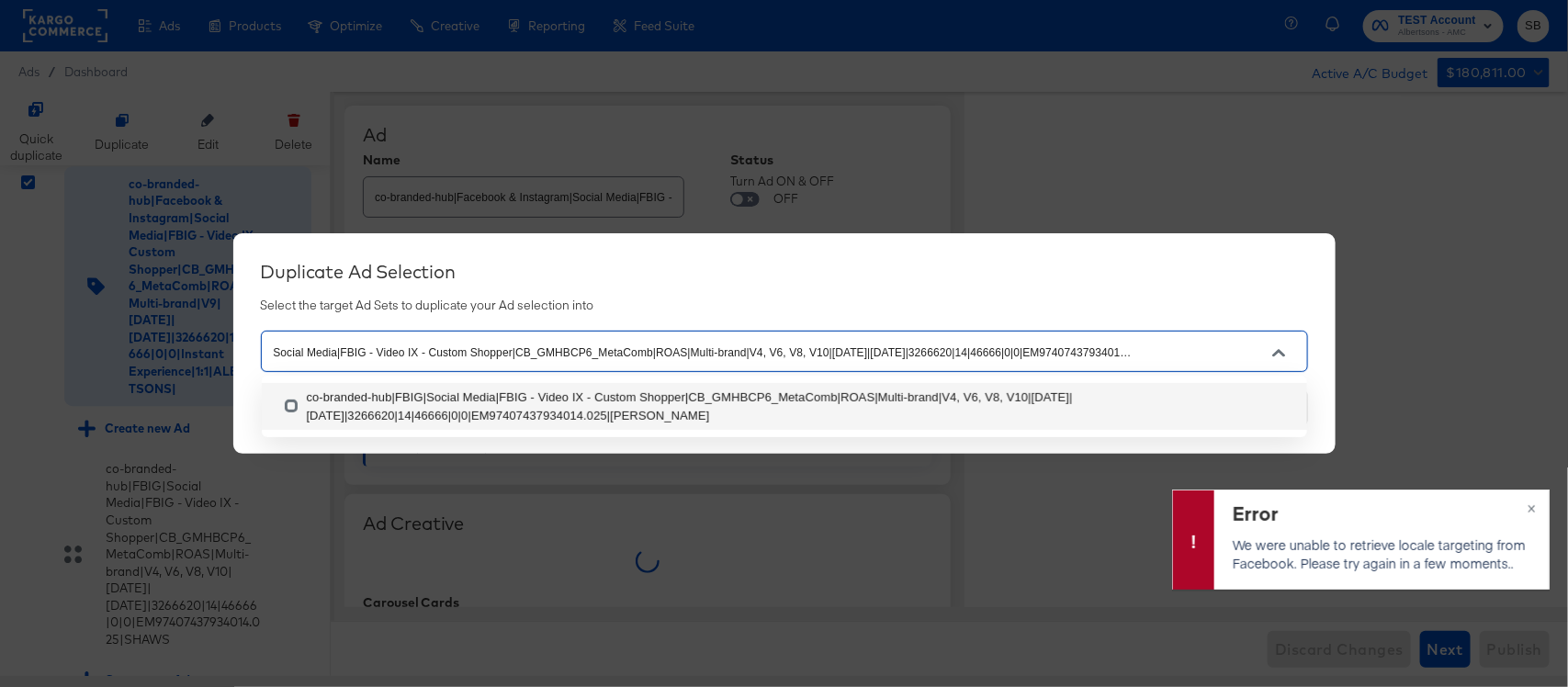 type 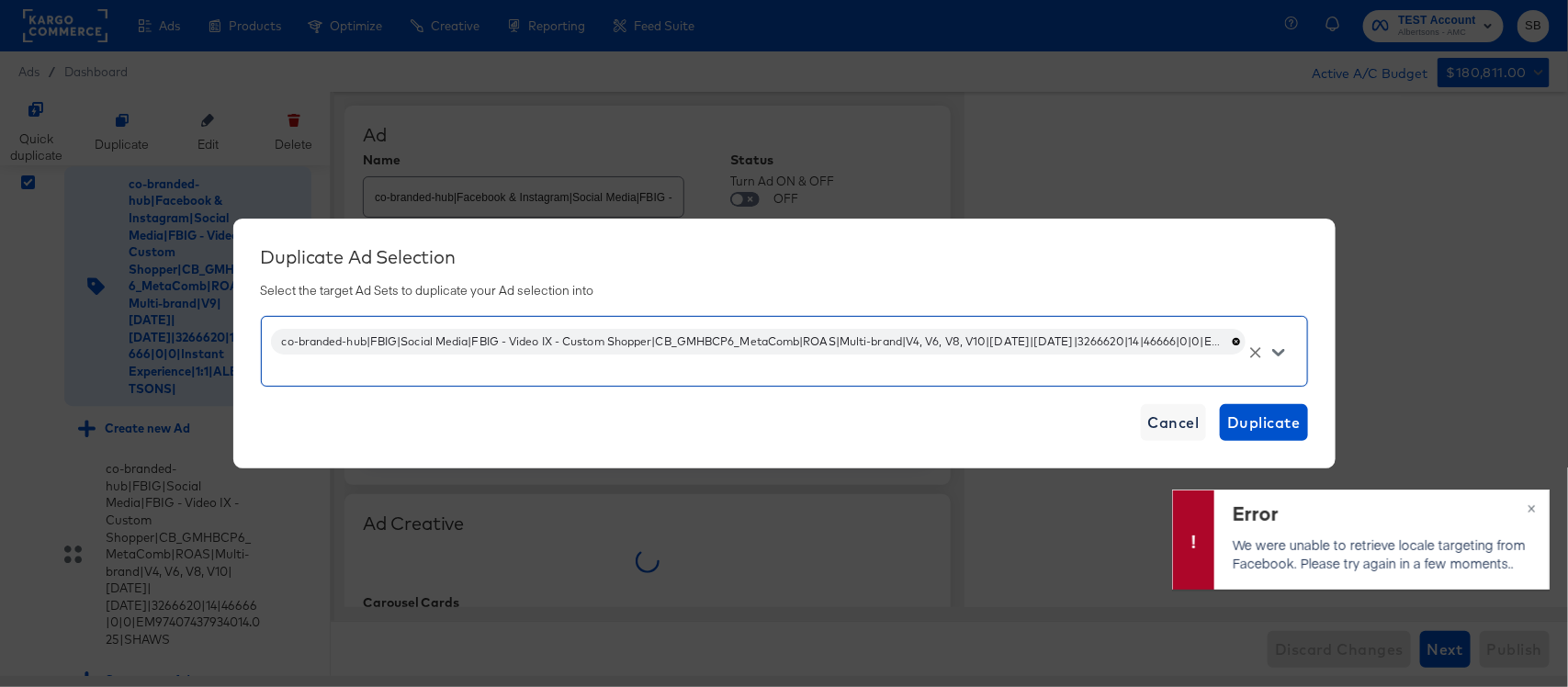 scroll, scrollTop: 0, scrollLeft: 0, axis: both 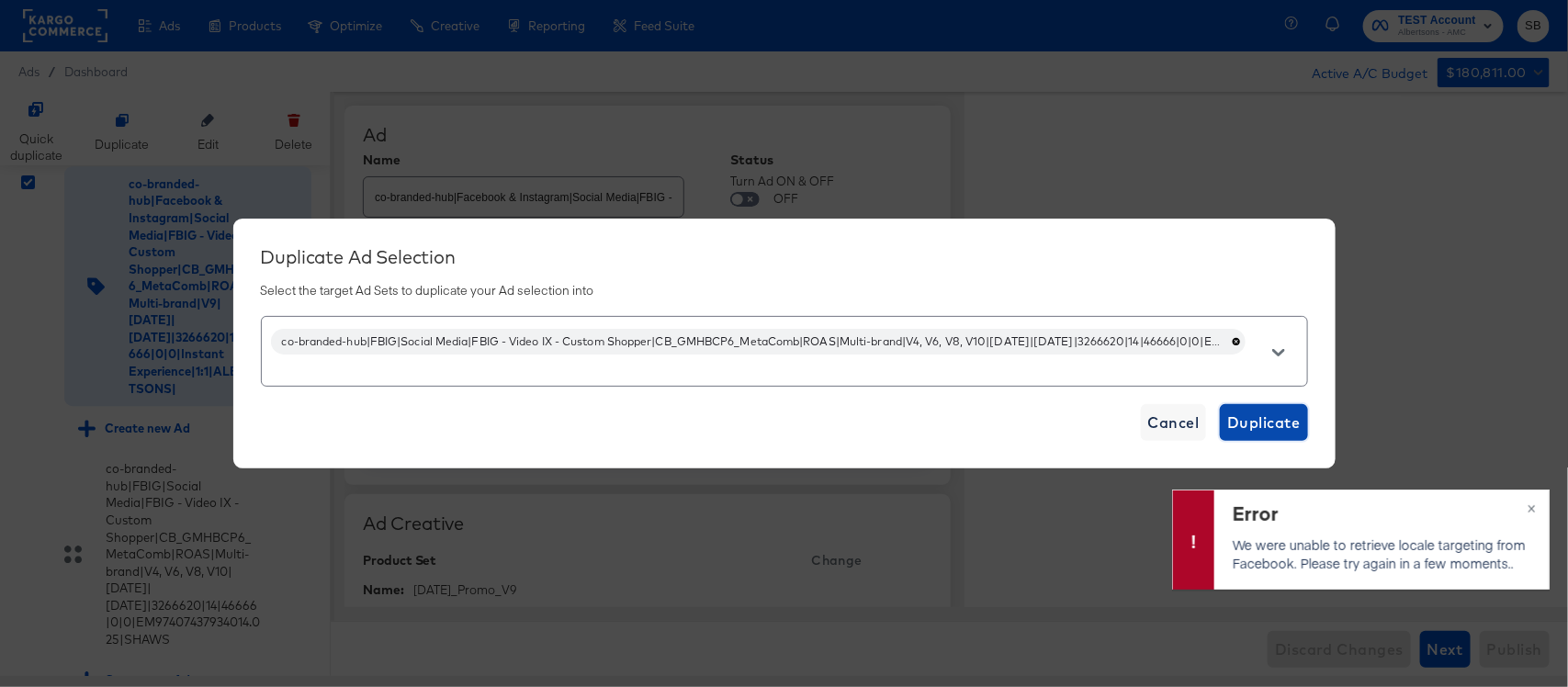 click on "Duplicate" at bounding box center (1263, 422) 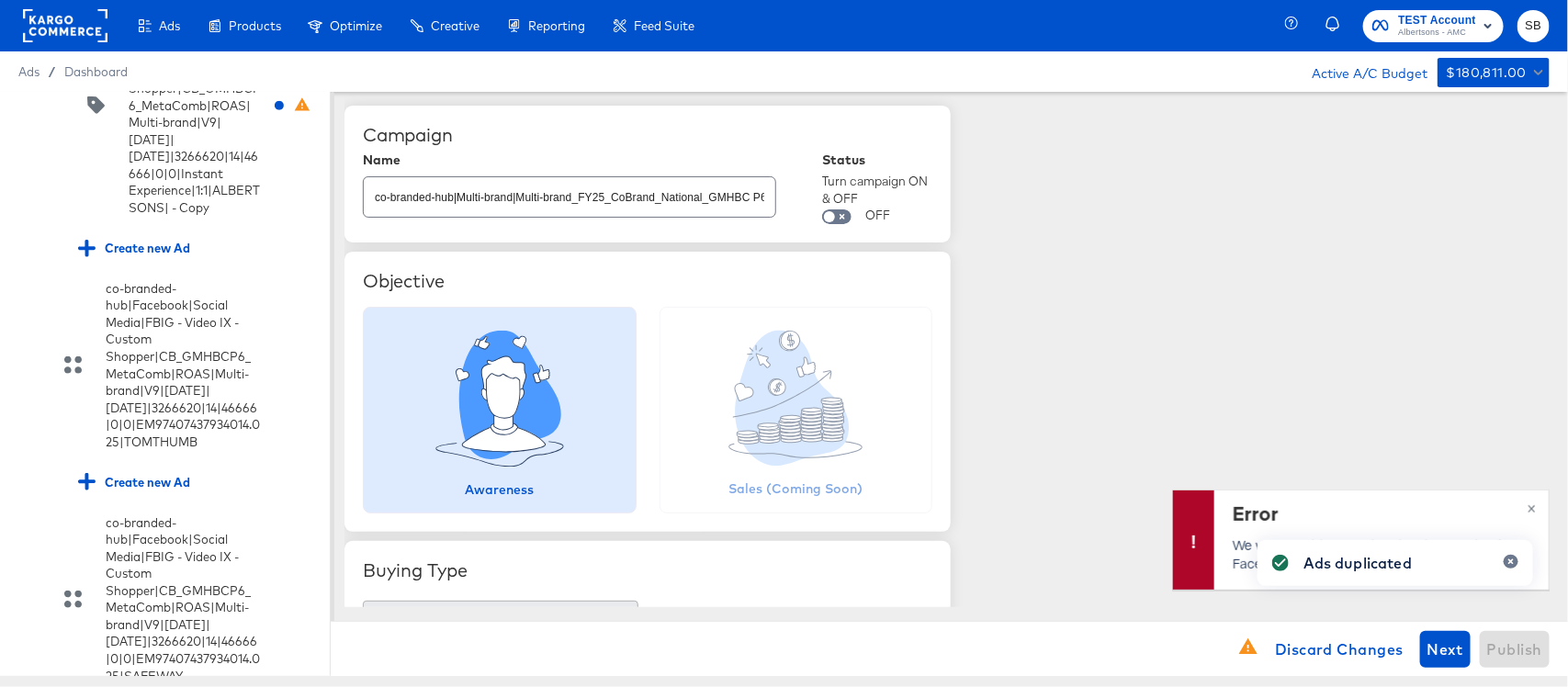 scroll, scrollTop: 7010, scrollLeft: 0, axis: vertical 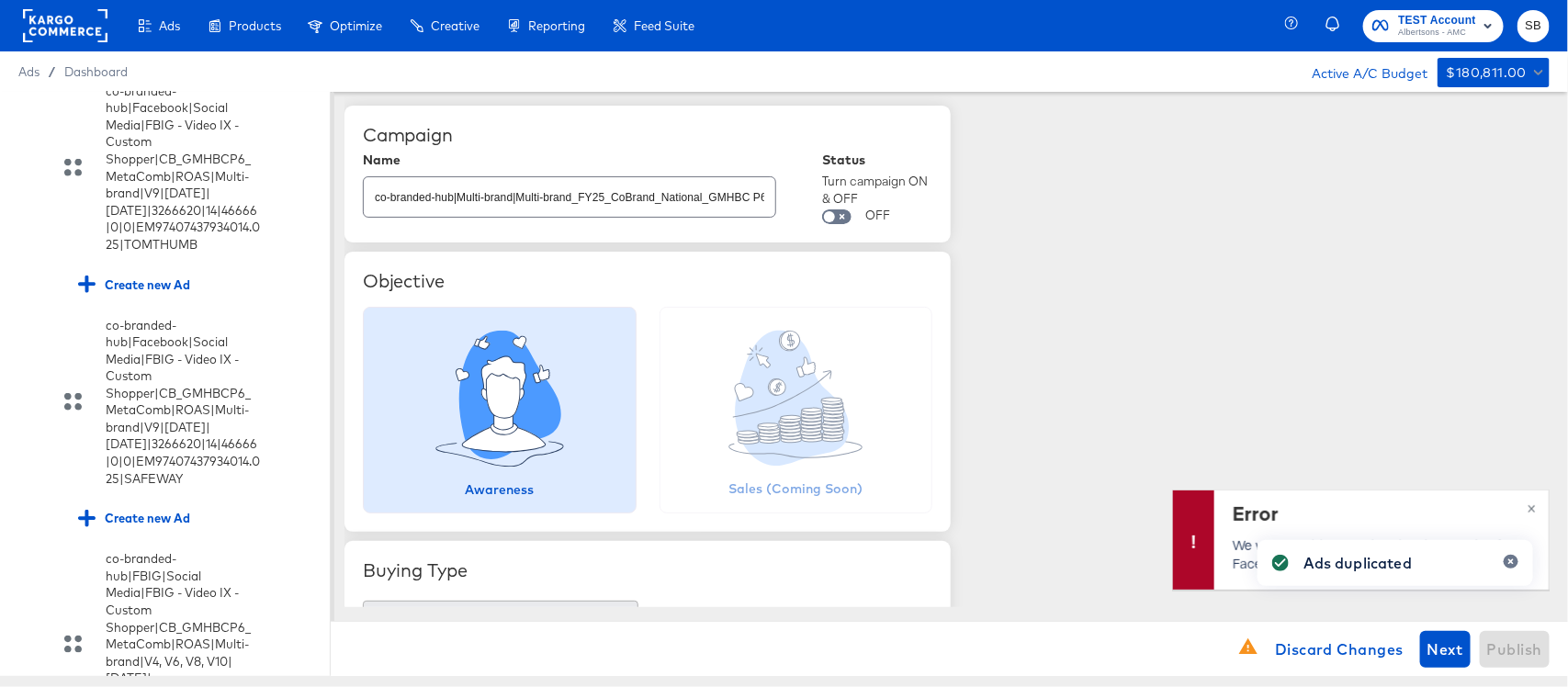 click on "co-branded-hub|Facebook & Instagram|Social Media|FBIG - Video IX - Custom Shopper|CB_GMHBCP6_MetaComb|ROAS|Multi-brand|V9|7/16/2025|8/12/2025|3266620|14|46666|0|0|Instant Experience|1:1|ALBERTSONS| - Copy" at bounding box center (187, -93) 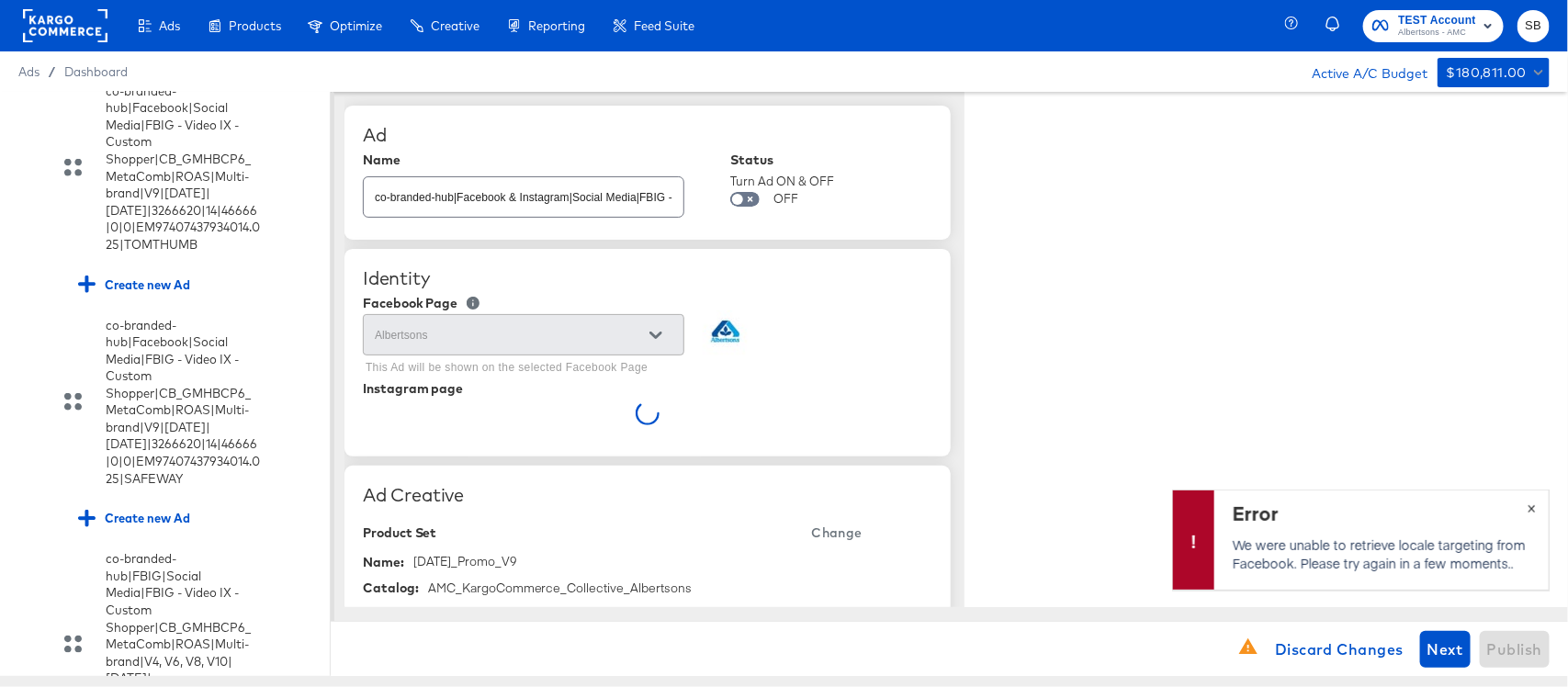 type on "x" 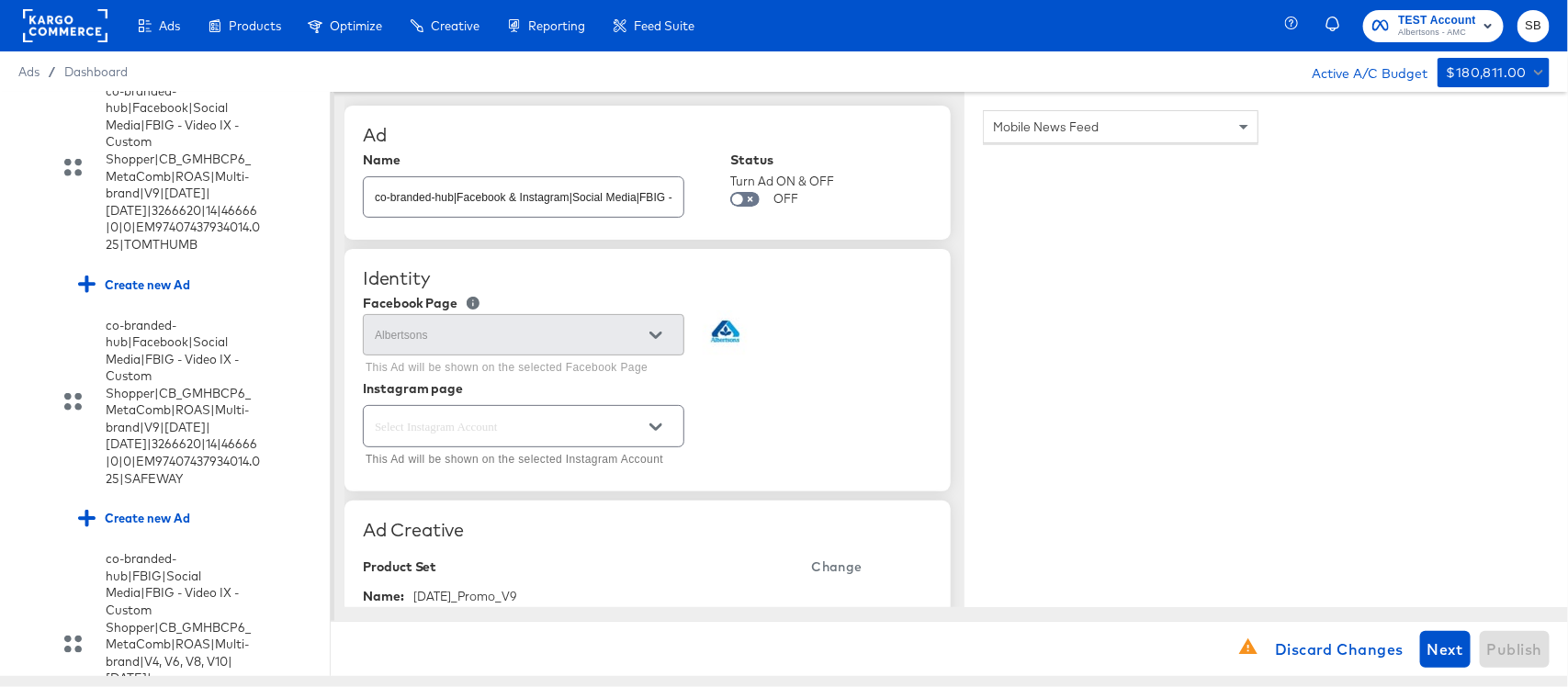 click on "co-branded-hub|Facebook & Instagram|Social Media|FBIG - Video IX - Custom Shopper|CB_GMHBCP6_MetaComb|ROAS|Multi-brand|V9|7/16/2025|8/12/2025|3266620|14|46666|0|0|Instant Experience|1:1|ALBERTSONS| - Copy" at bounding box center [524, 197] 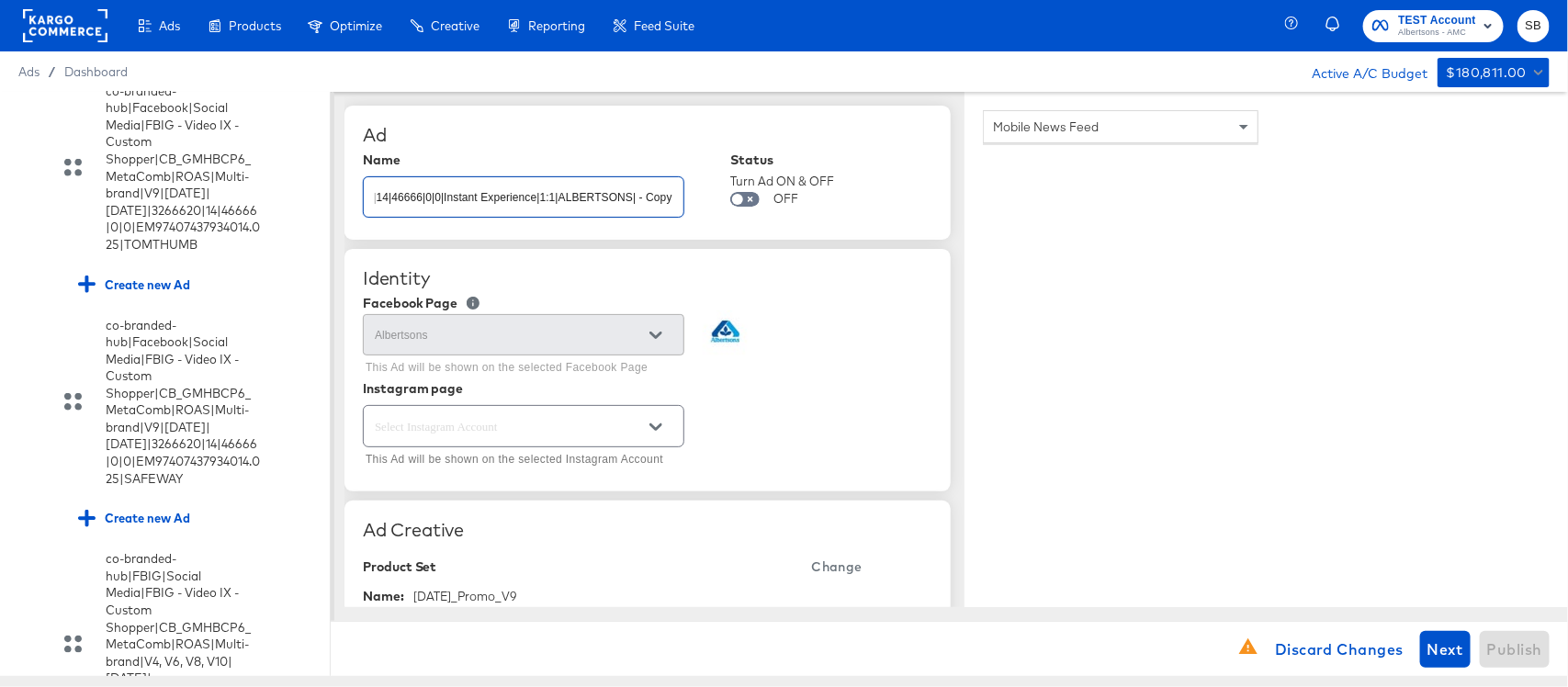 paste on "4|7/16/2025|8/12/2025|3266620|14|46666|0|0|Instant Experience|1:1|ALBERTSONS|" 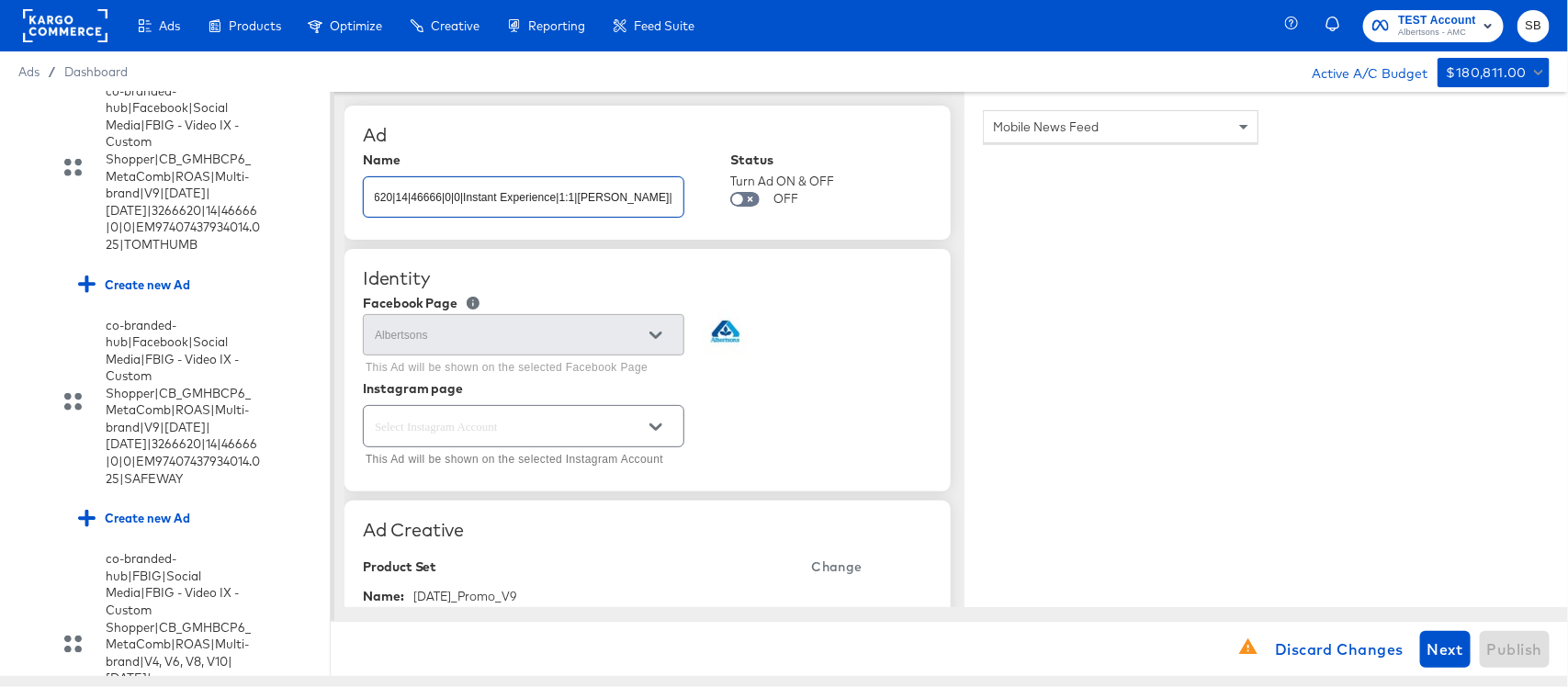 scroll, scrollTop: 0, scrollLeft: 805, axis: horizontal 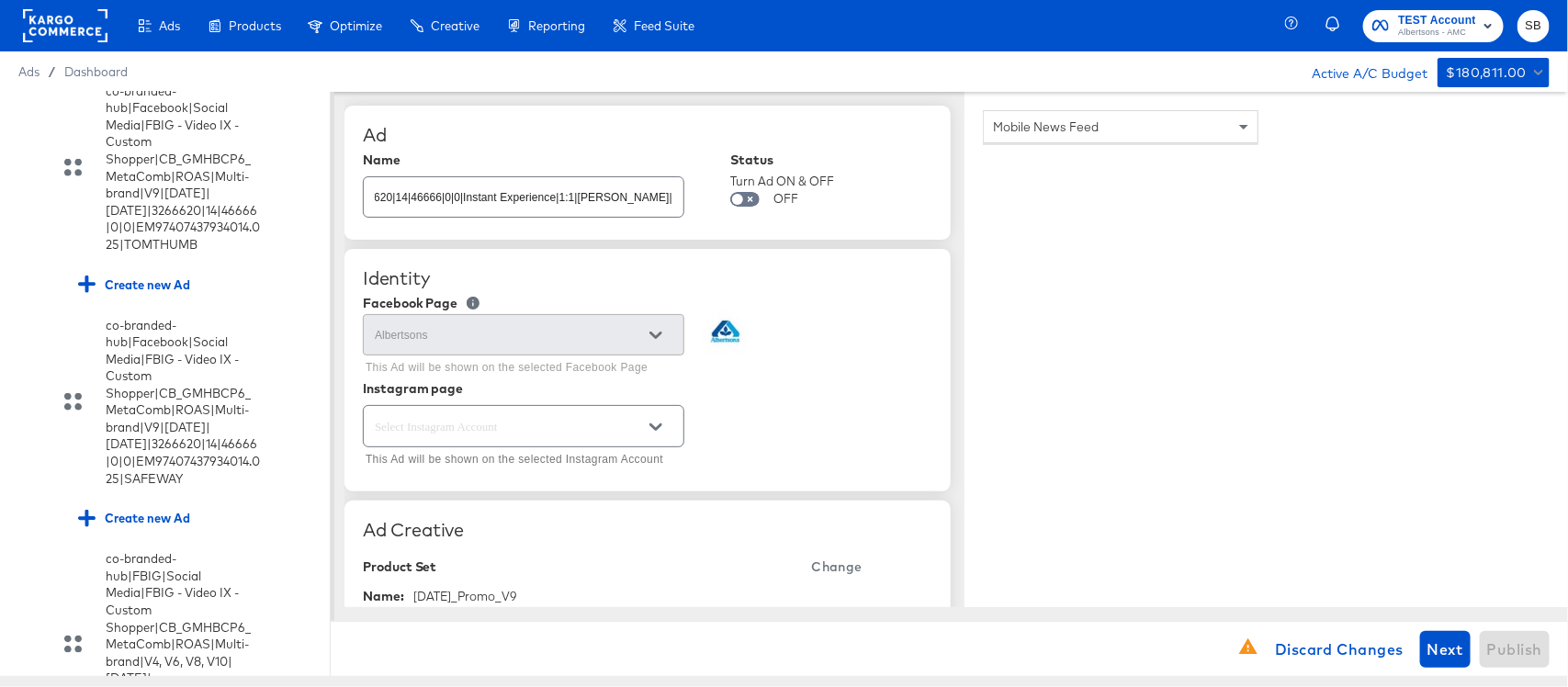 click on "Albertsons This Ad will be shown on the selected Facebook Page" at bounding box center (648, 345) 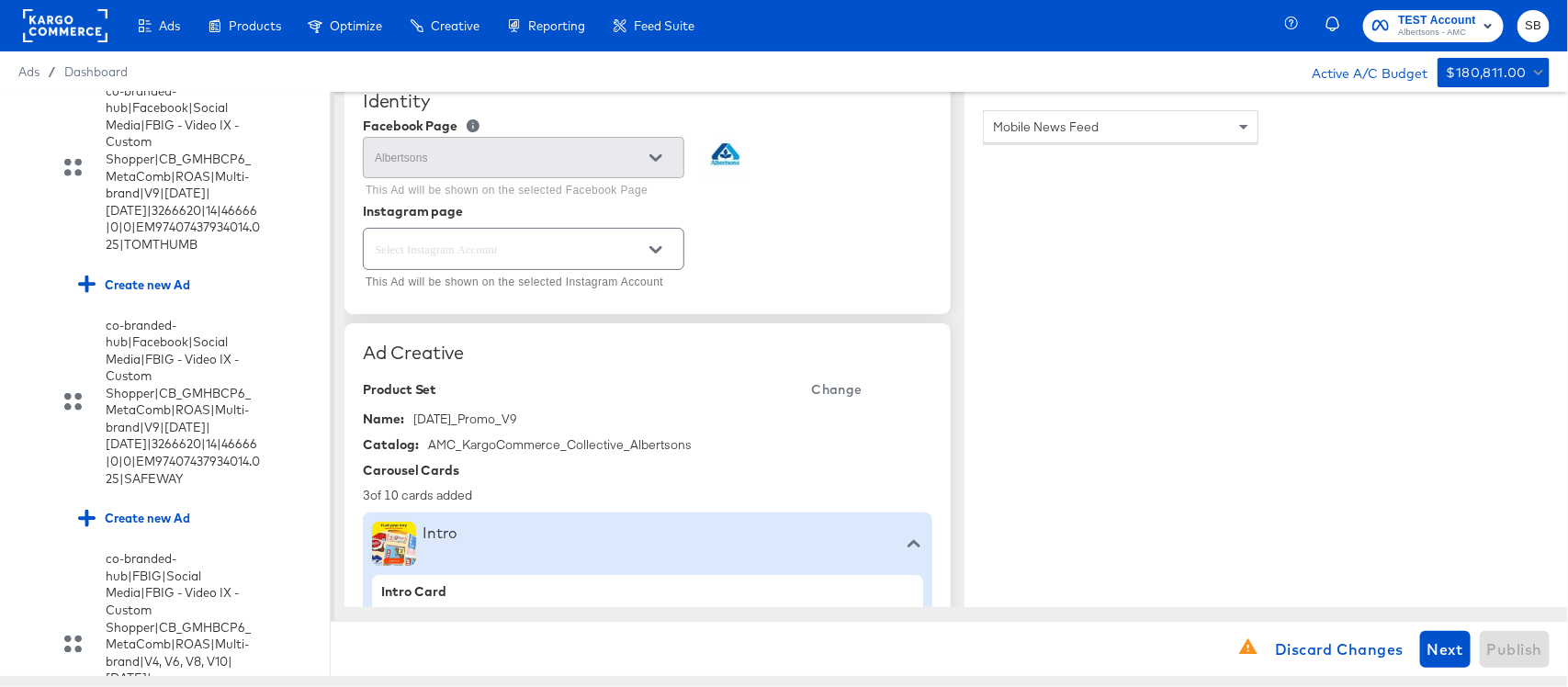 scroll, scrollTop: 202, scrollLeft: 0, axis: vertical 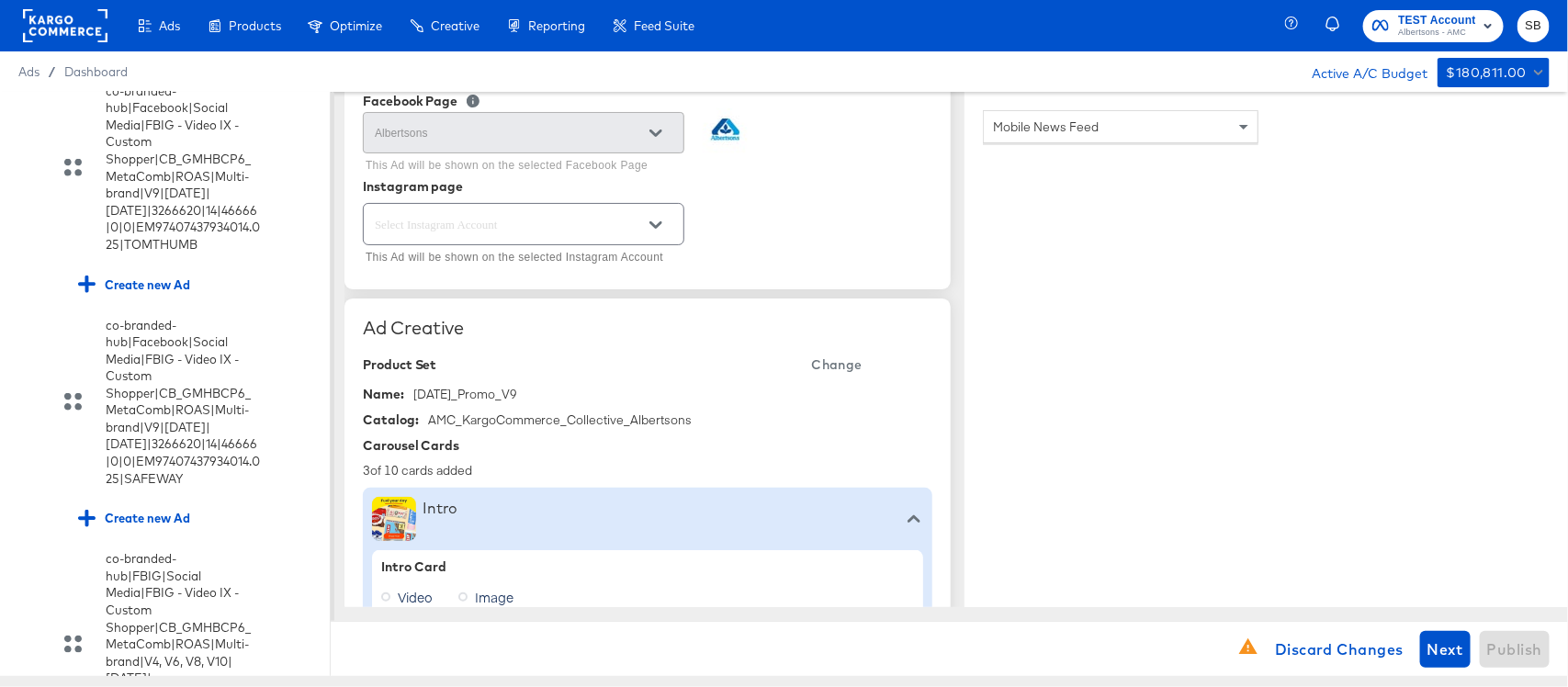 click at bounding box center (509, 224) 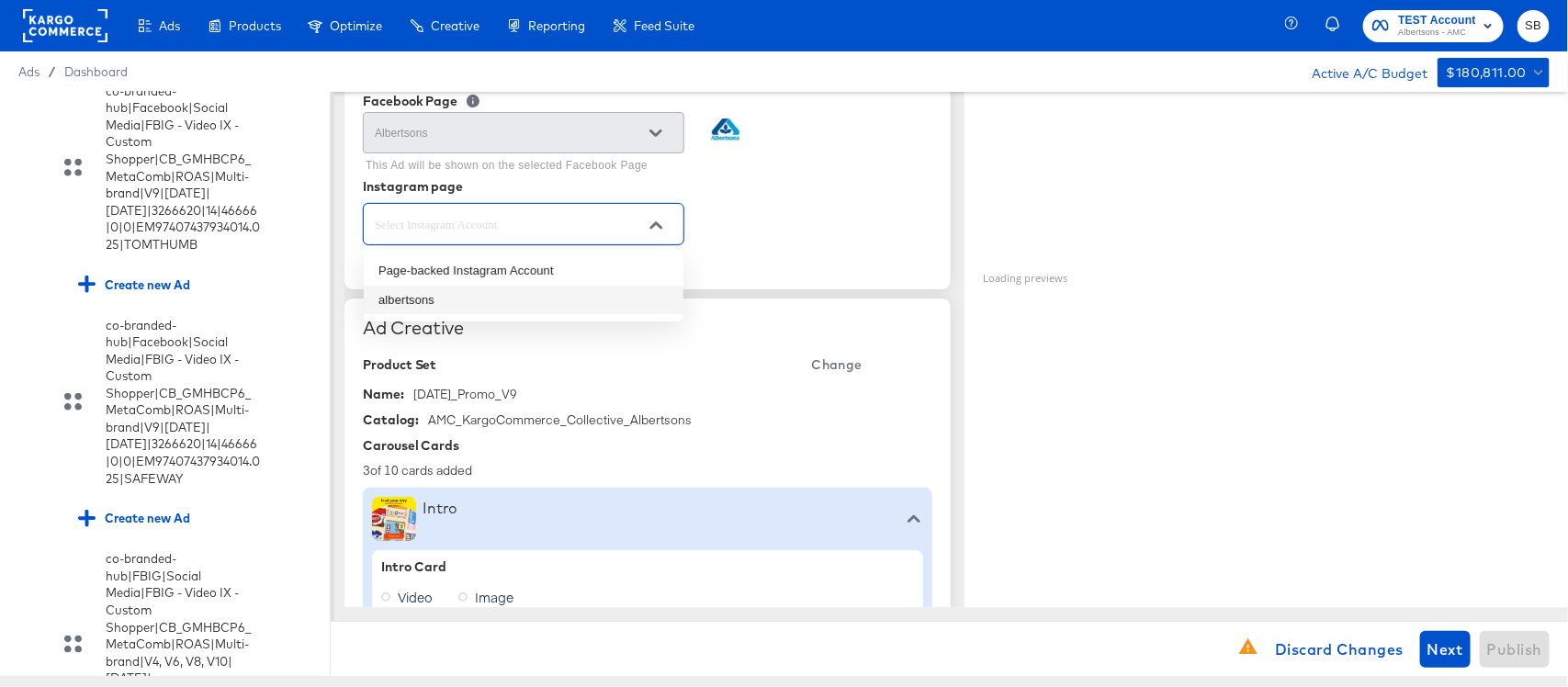 click on "albertsons" at bounding box center (524, 300) 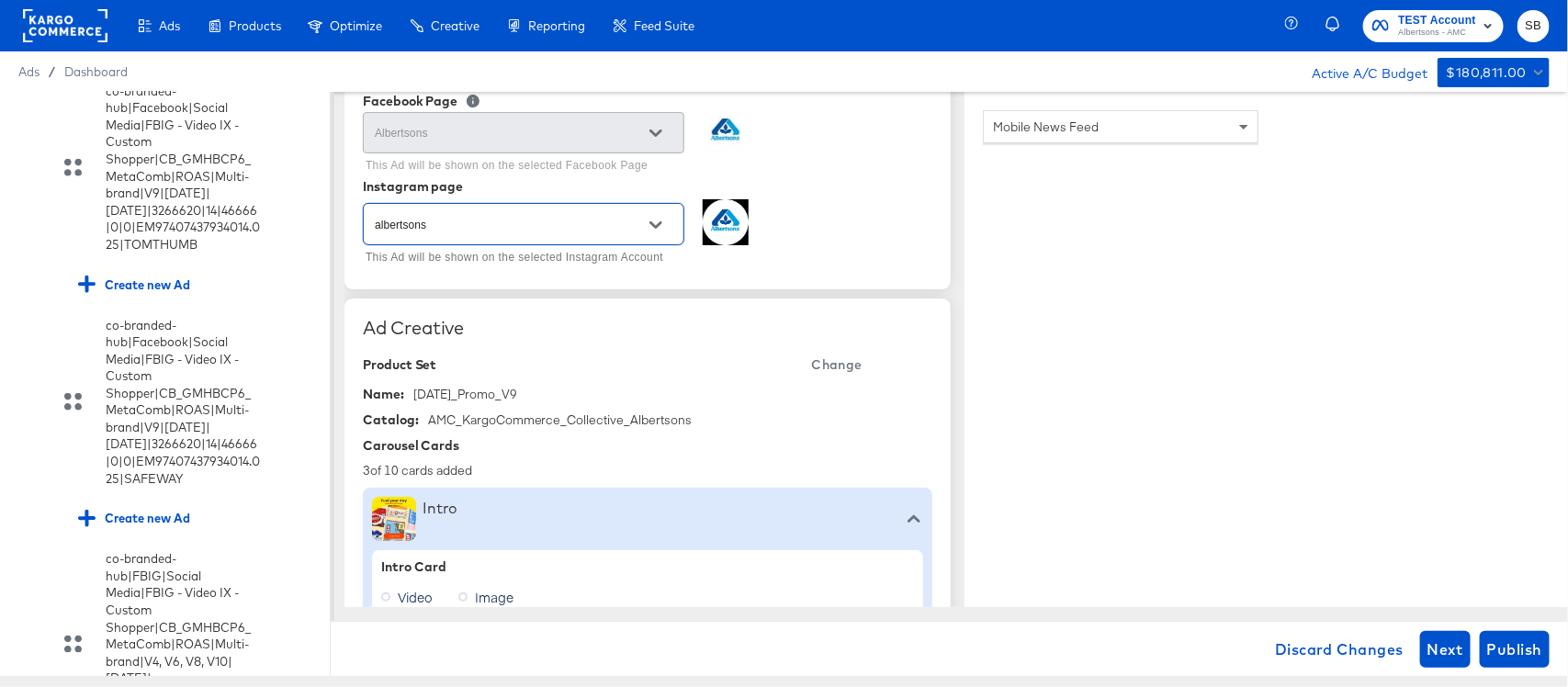 scroll, scrollTop: 393, scrollLeft: 0, axis: vertical 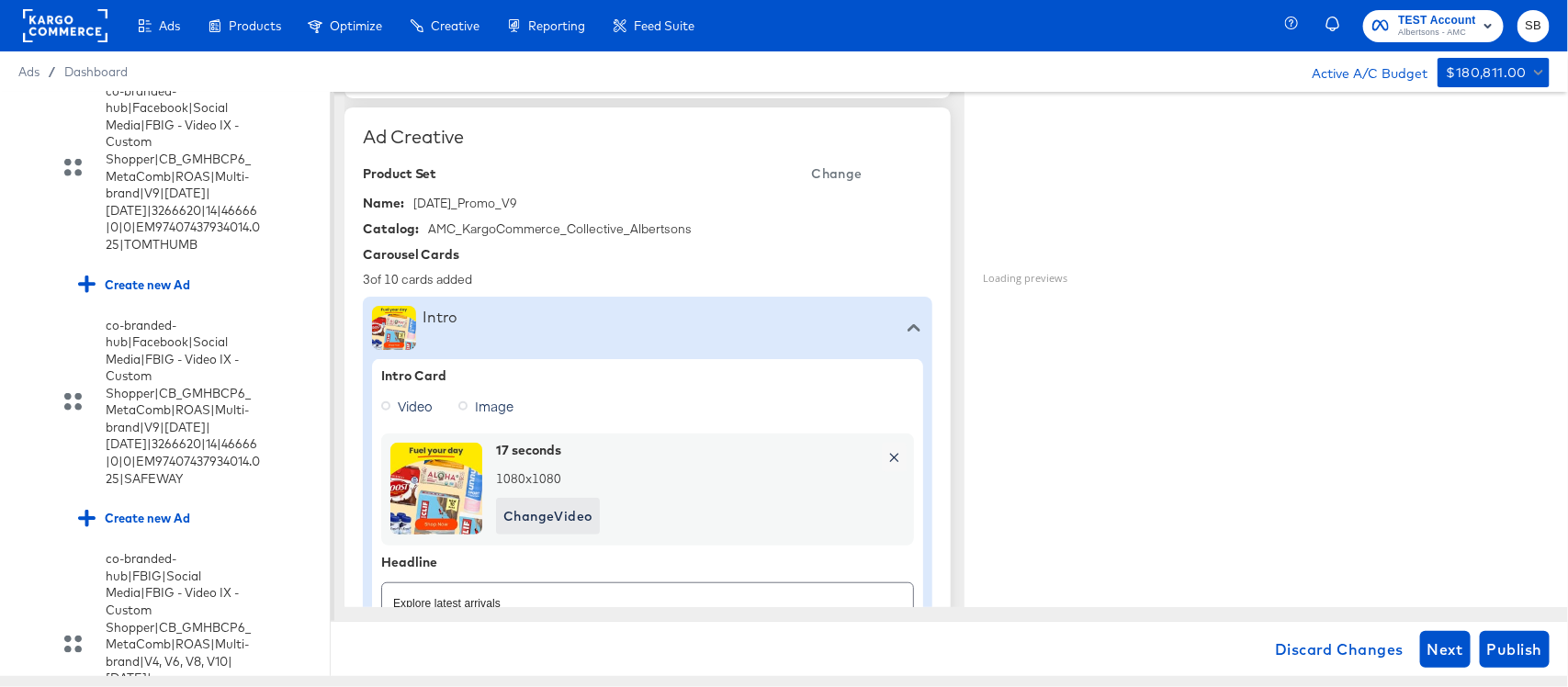 click on "Change" at bounding box center [837, 174] 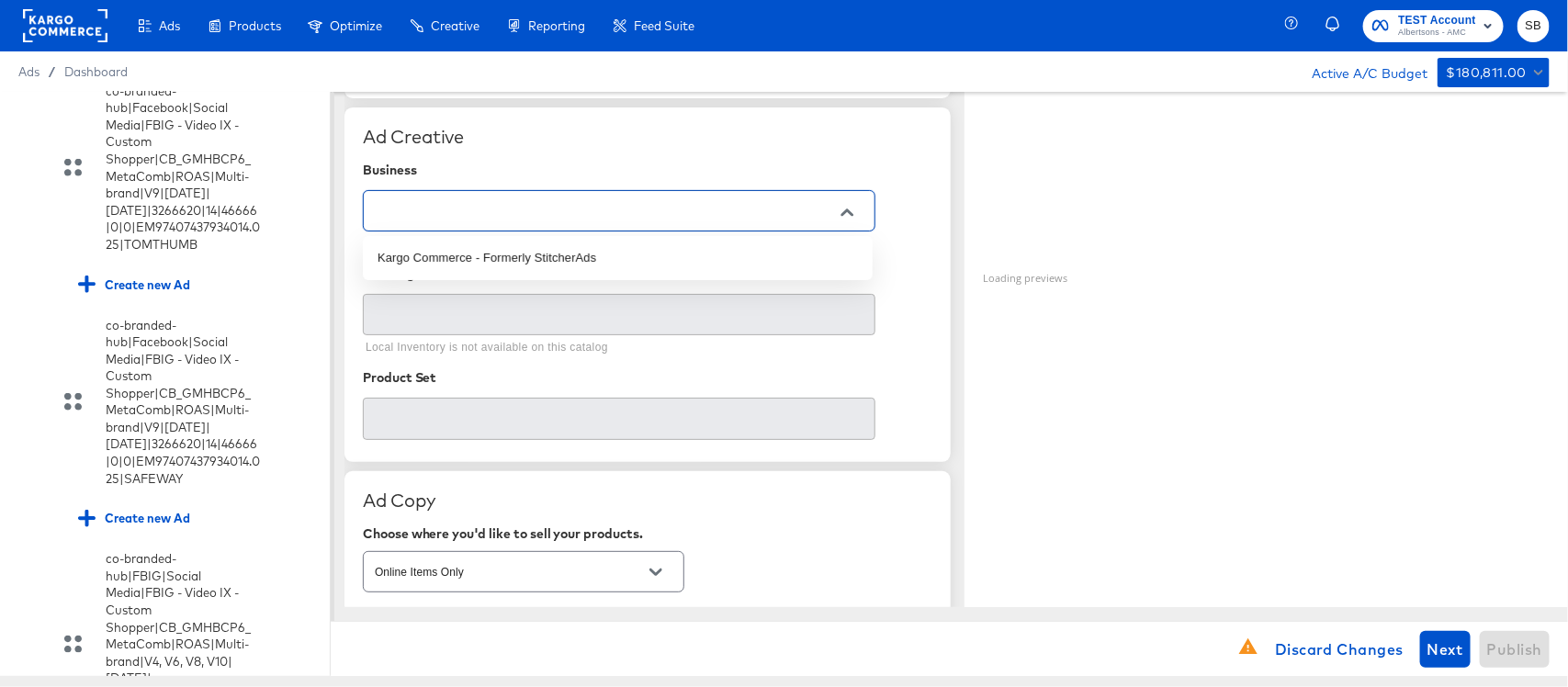 click at bounding box center [604, 211] 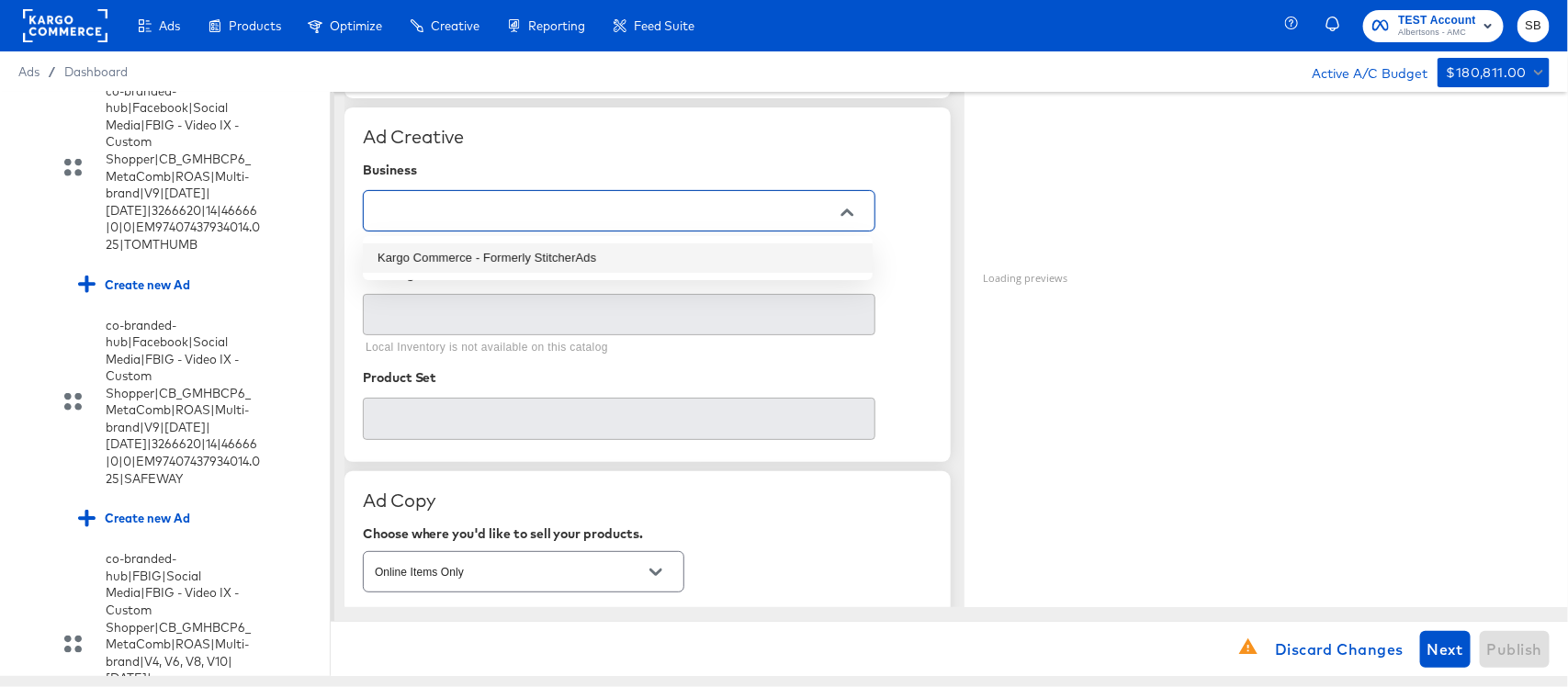 type on "Kargo Commerce - Formerly StitcherAds" 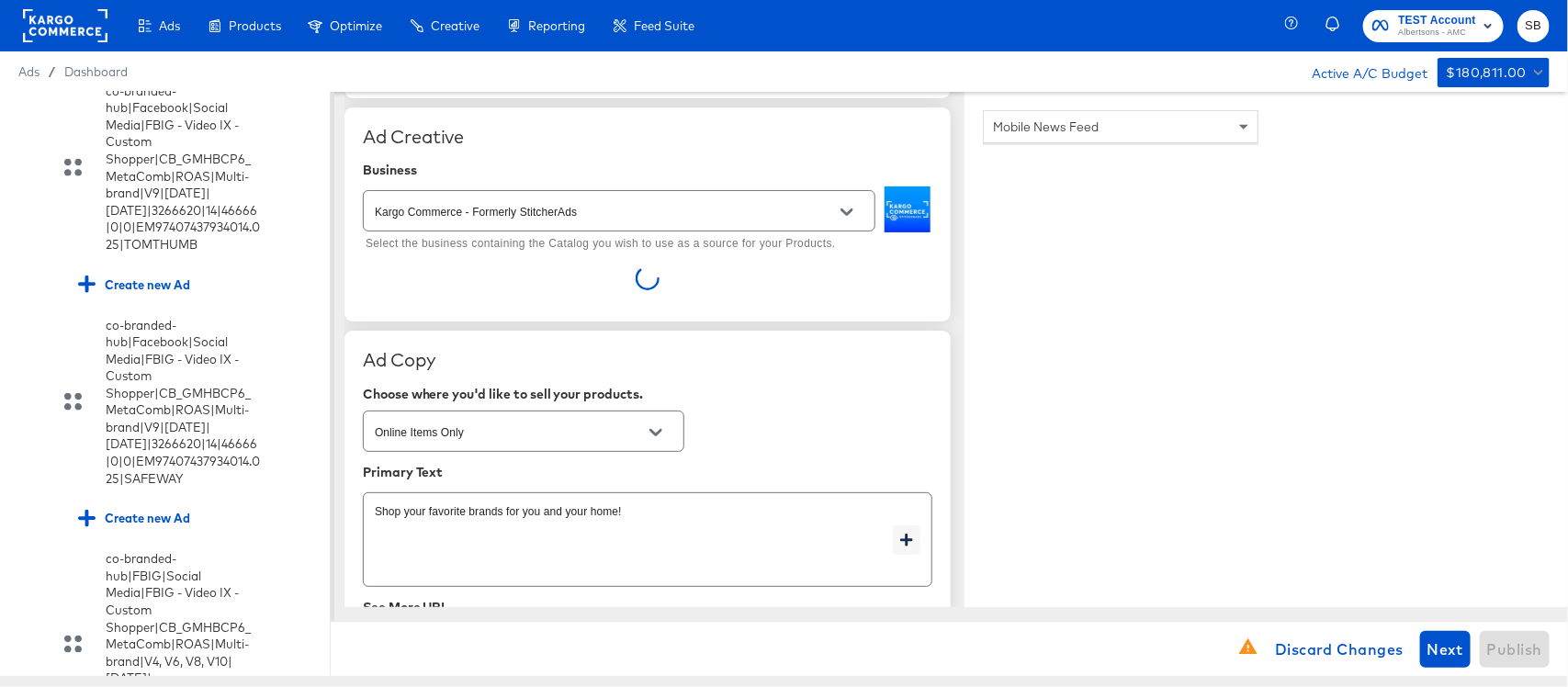 click at bounding box center (648, 285) 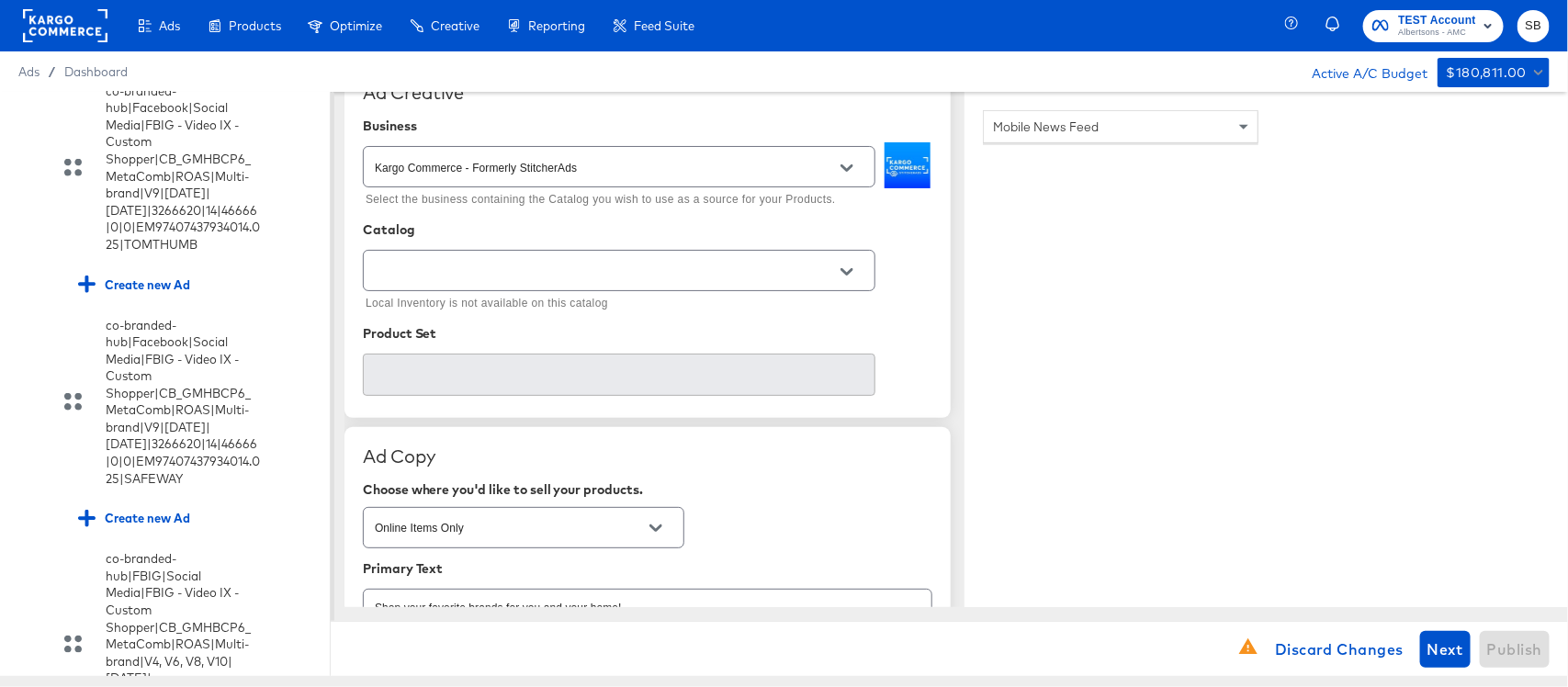 scroll, scrollTop: 436, scrollLeft: 0, axis: vertical 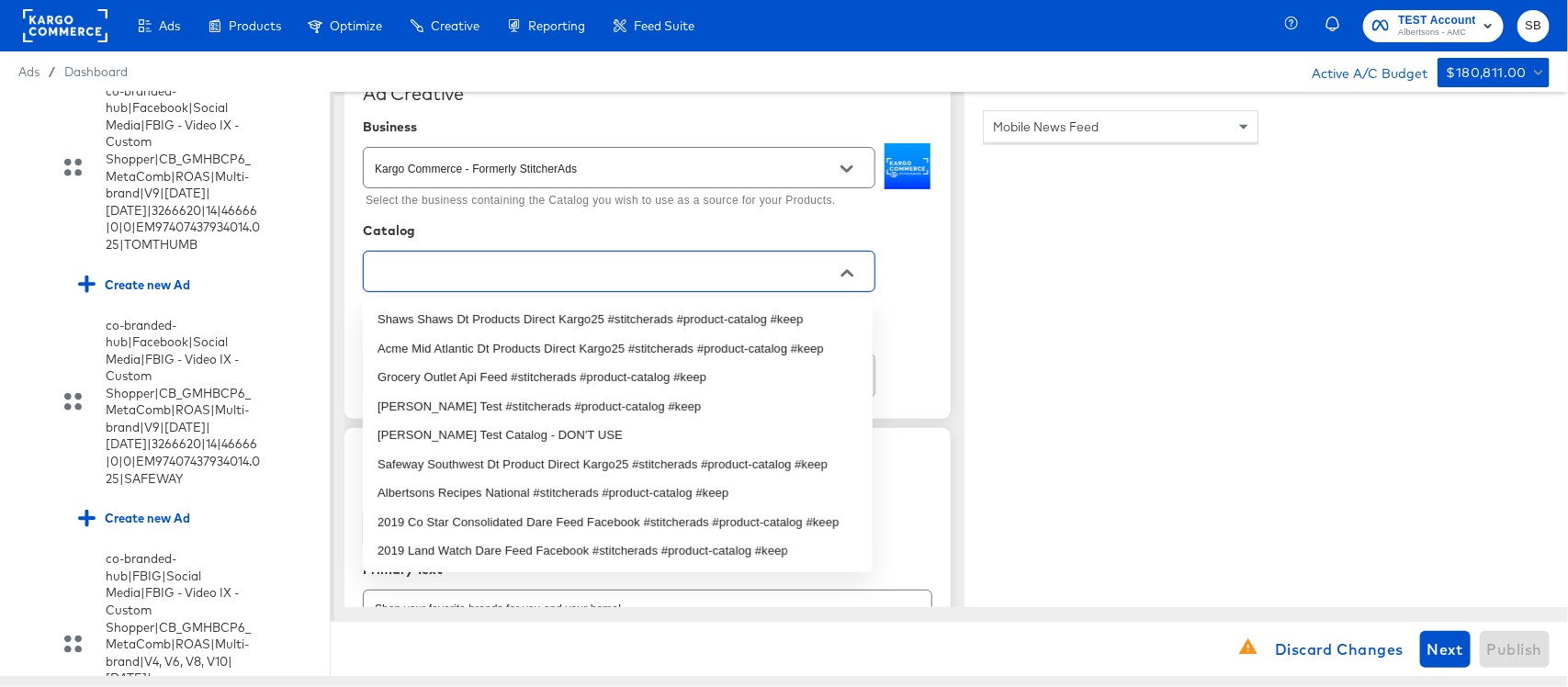 click at bounding box center (604, 272) 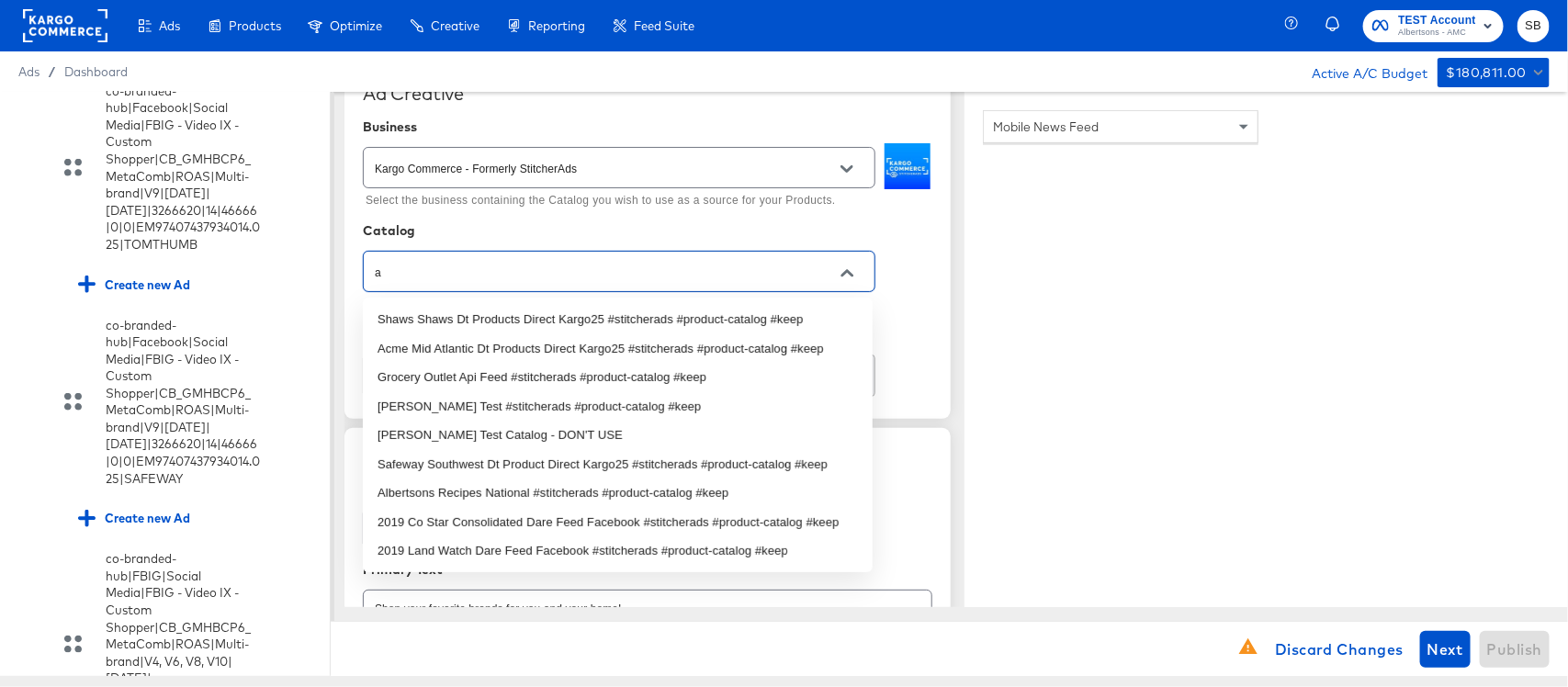type on "l" 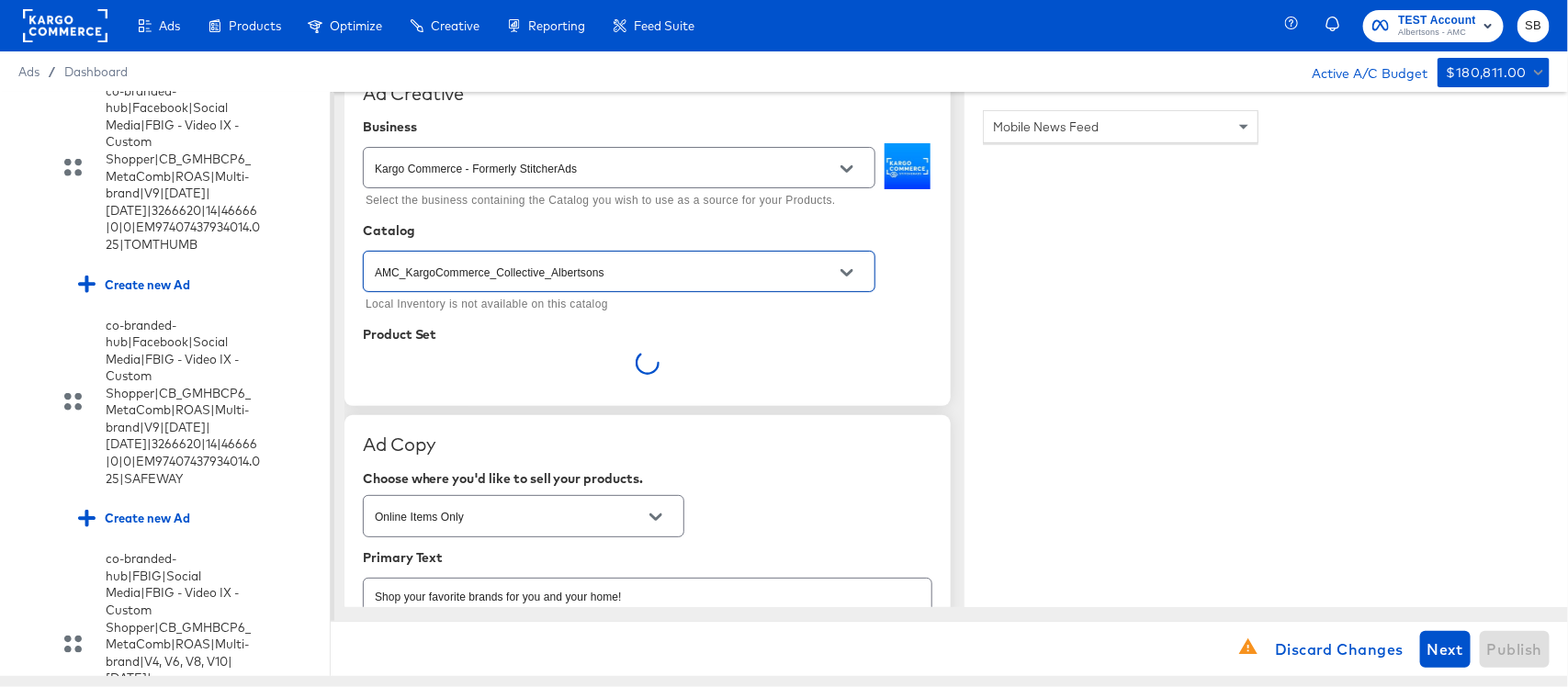 type on "AMC_KargoCommerce_Collective_Albertsons" 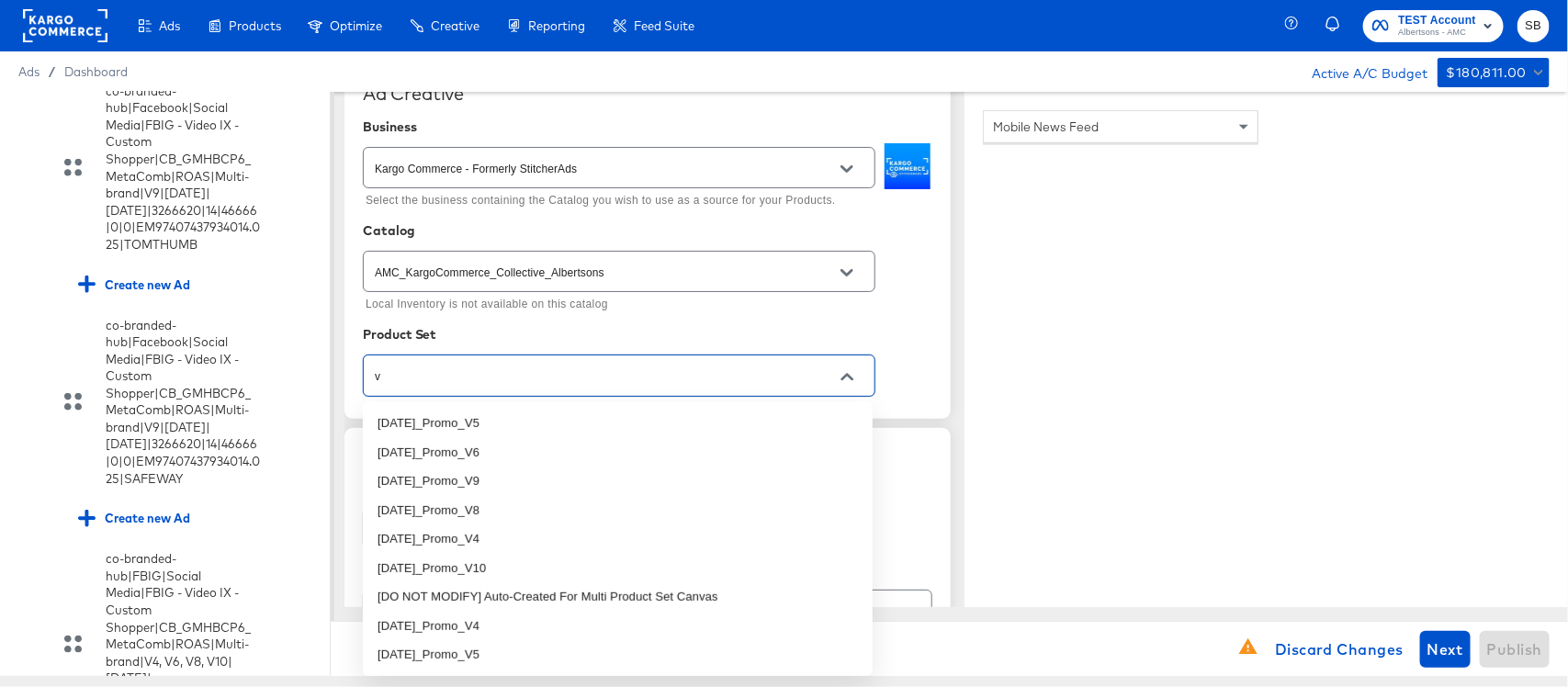 type on "v4" 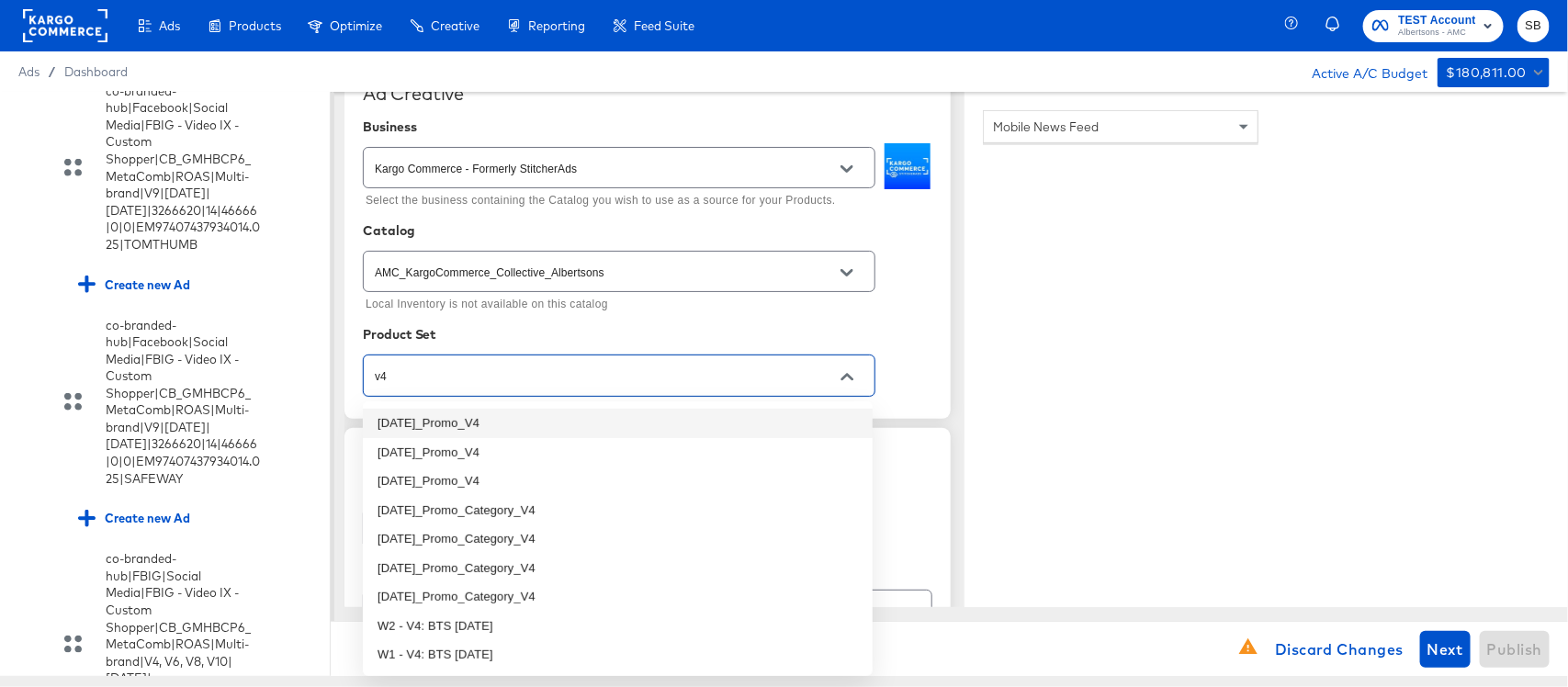 type on "x" 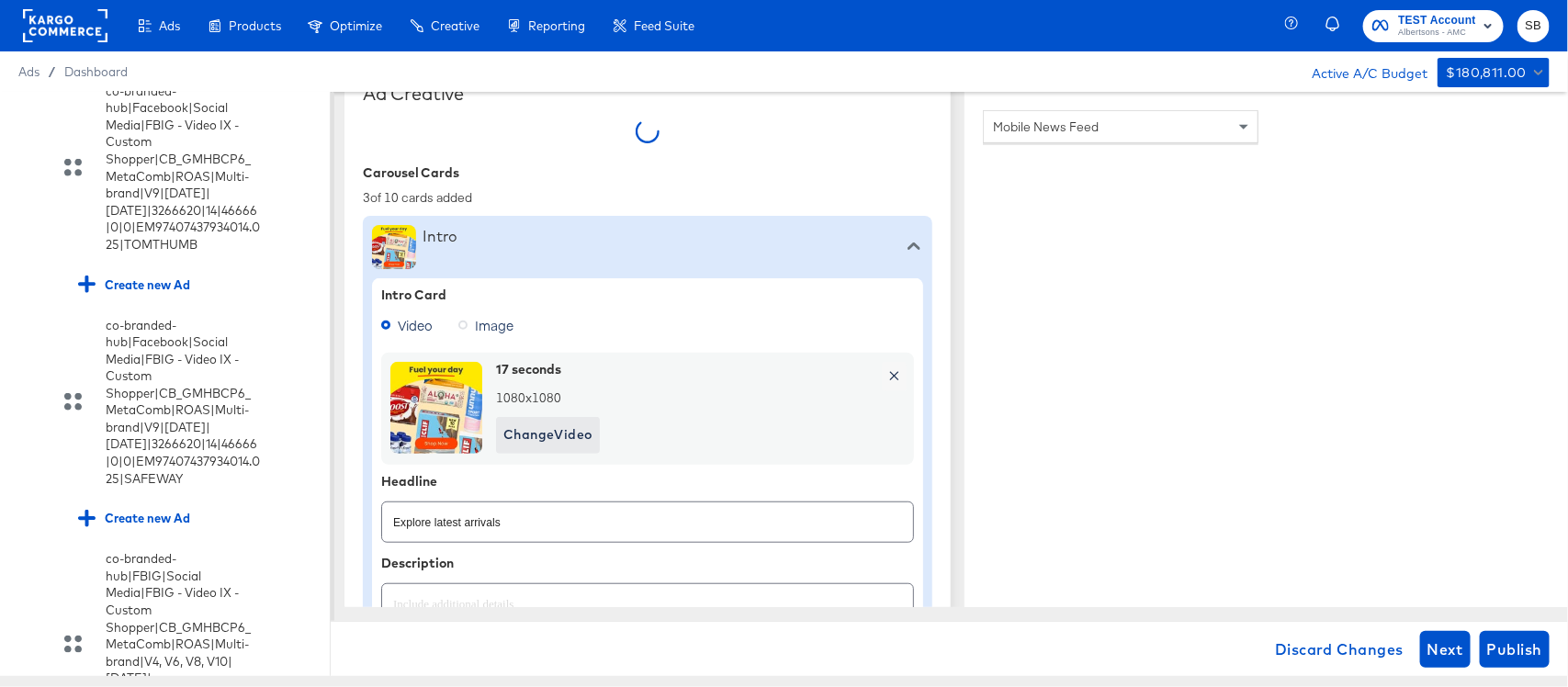 type on "x" 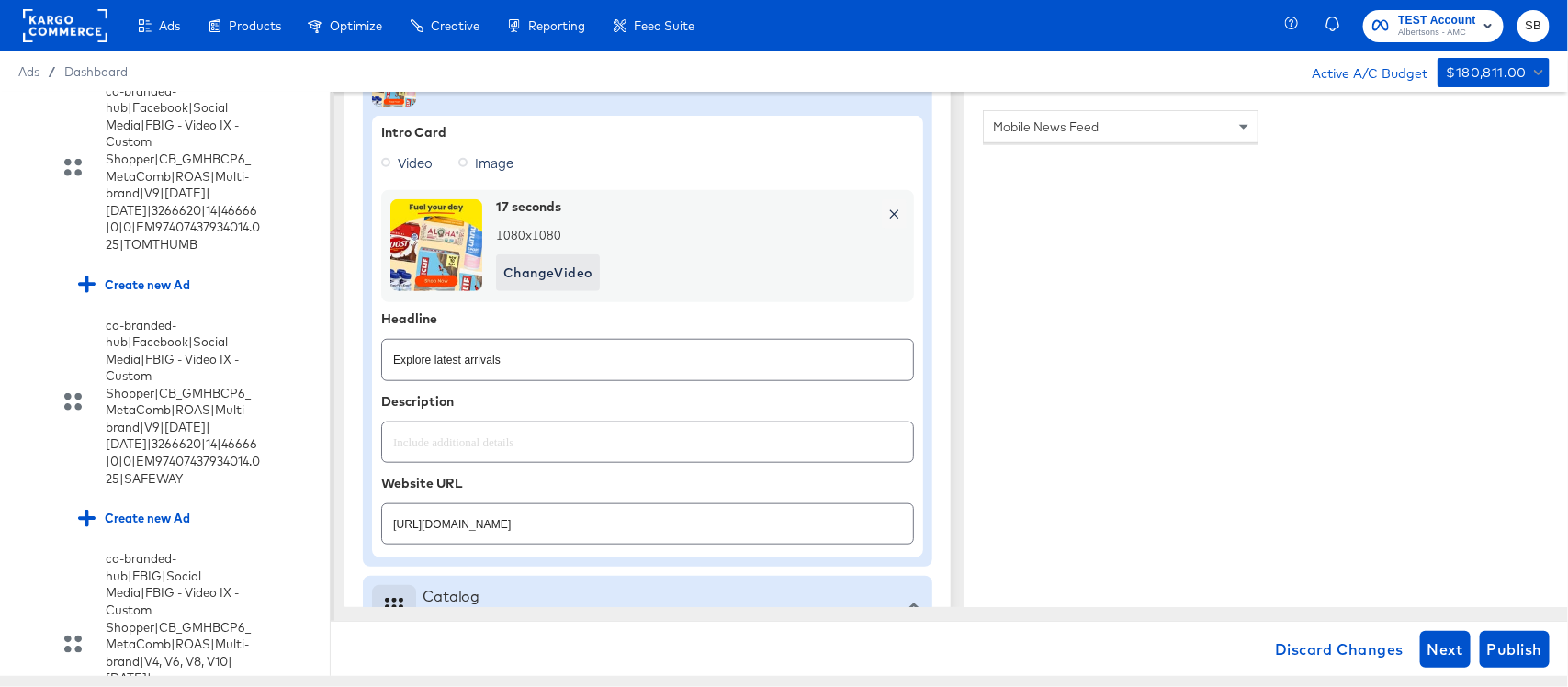 scroll, scrollTop: 638, scrollLeft: 0, axis: vertical 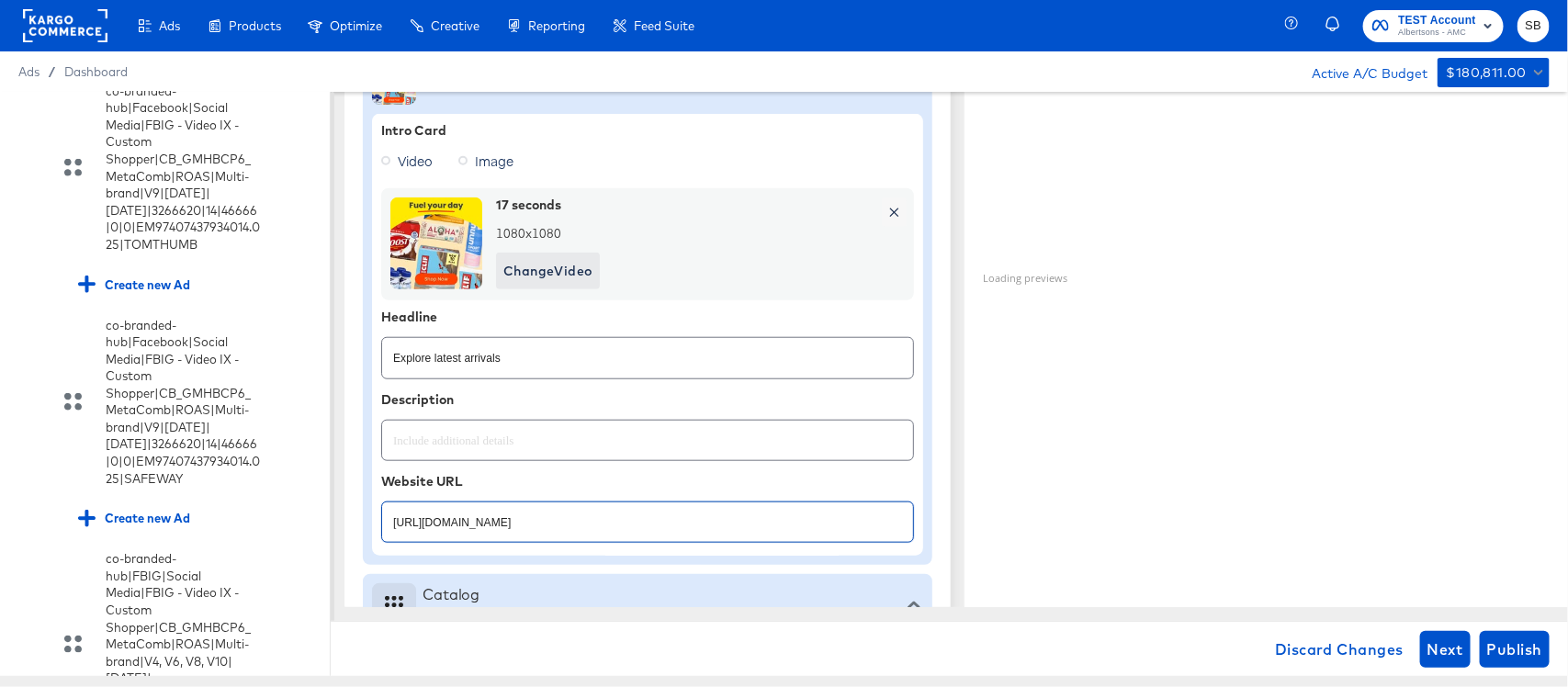 click on "https://www.ALBERTSONS.com/vs/cb-gmhbc-outdoor.html" at bounding box center [648, 514] 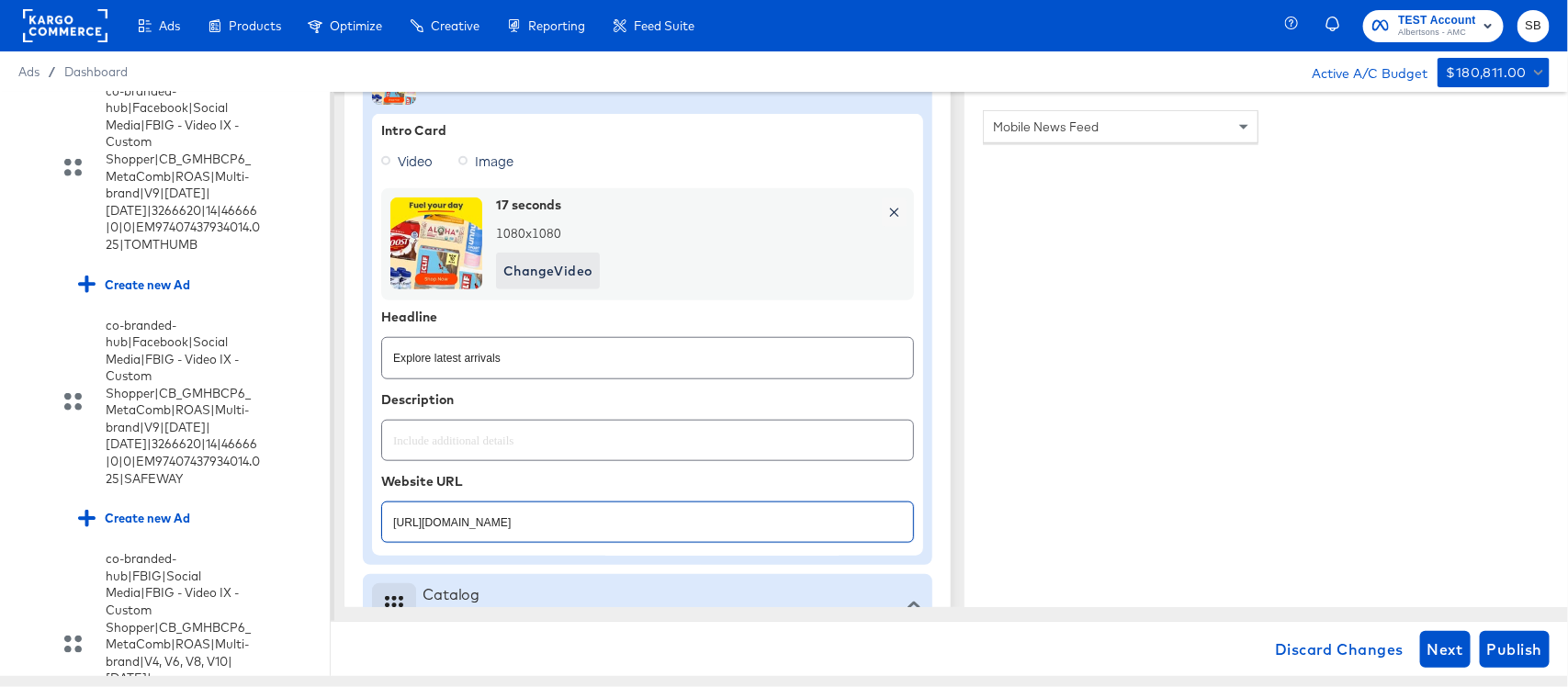 type on "https://www.ALBERTSONS.com/lp/baby-products-supplies.html" 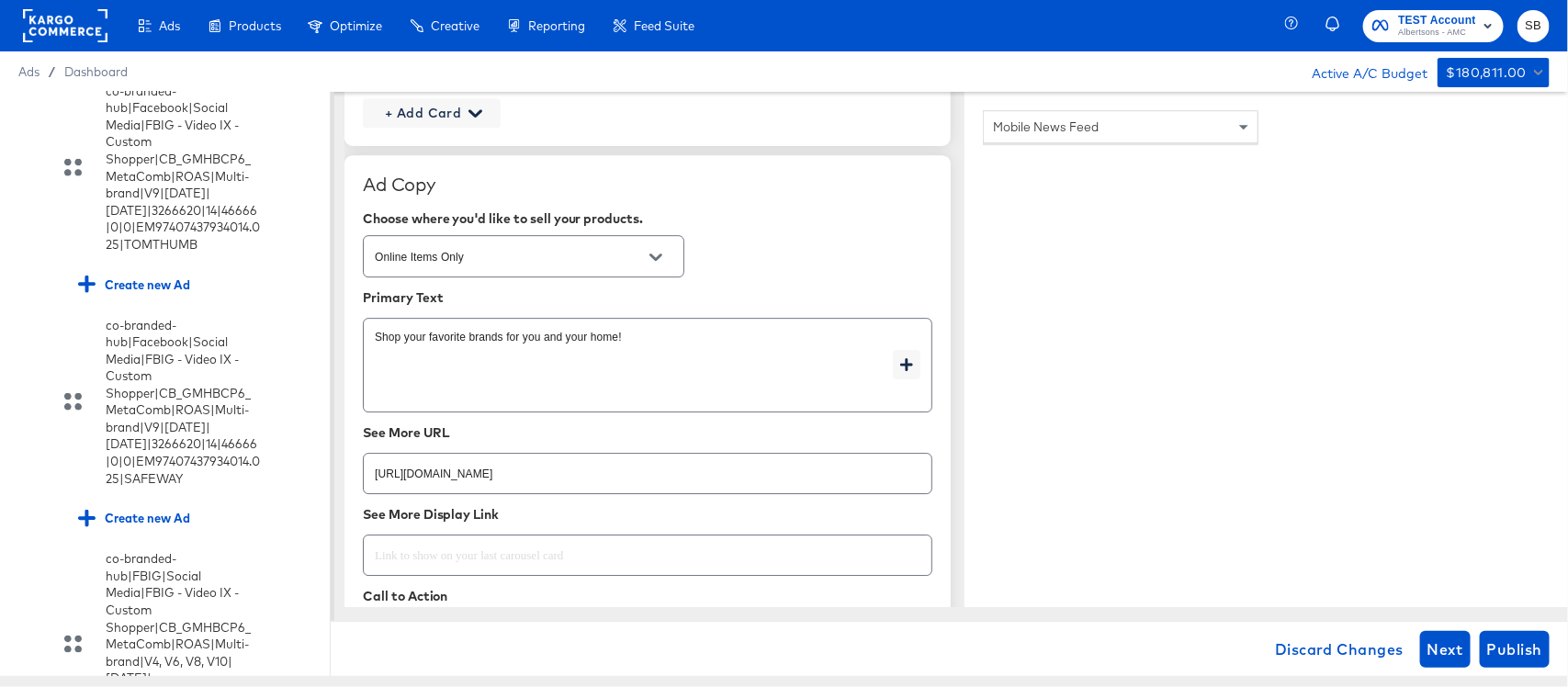 scroll, scrollTop: 2508, scrollLeft: 0, axis: vertical 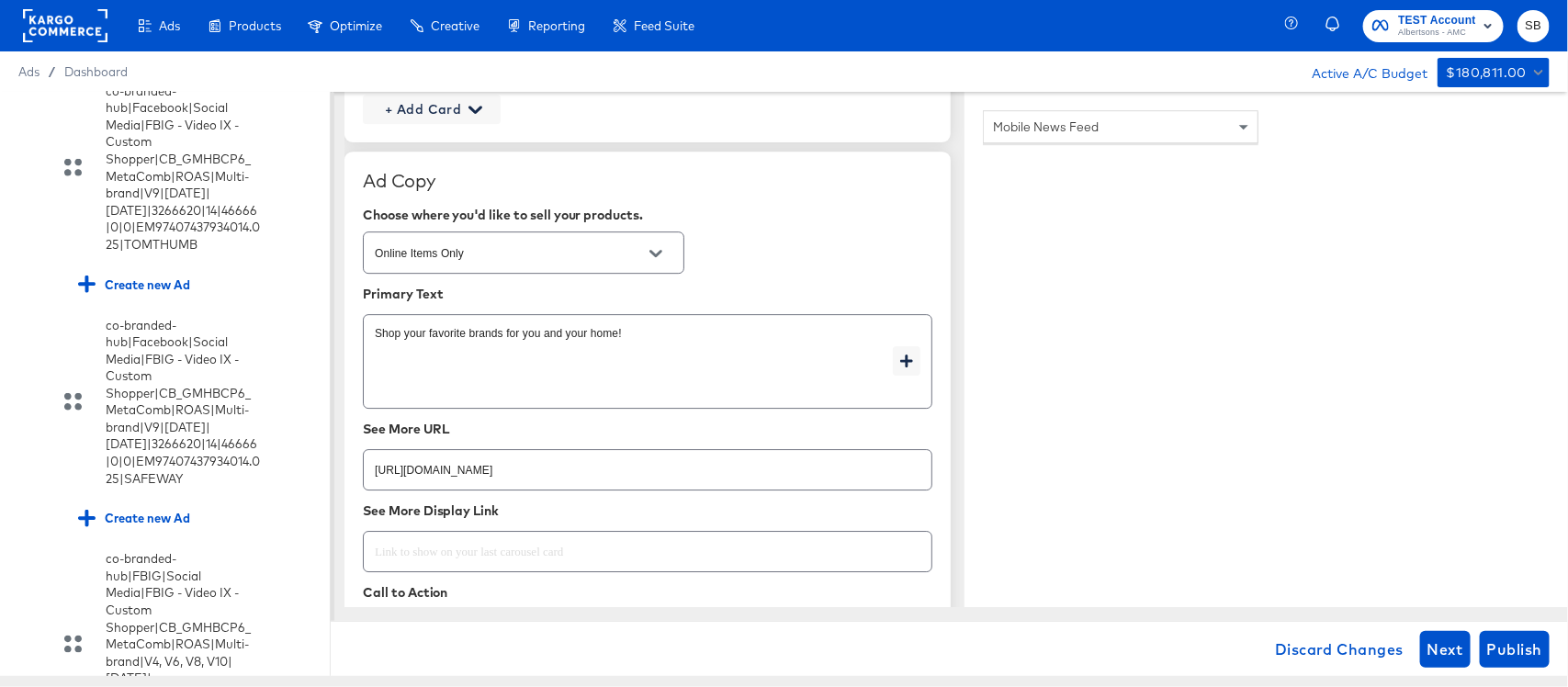 type on "x" 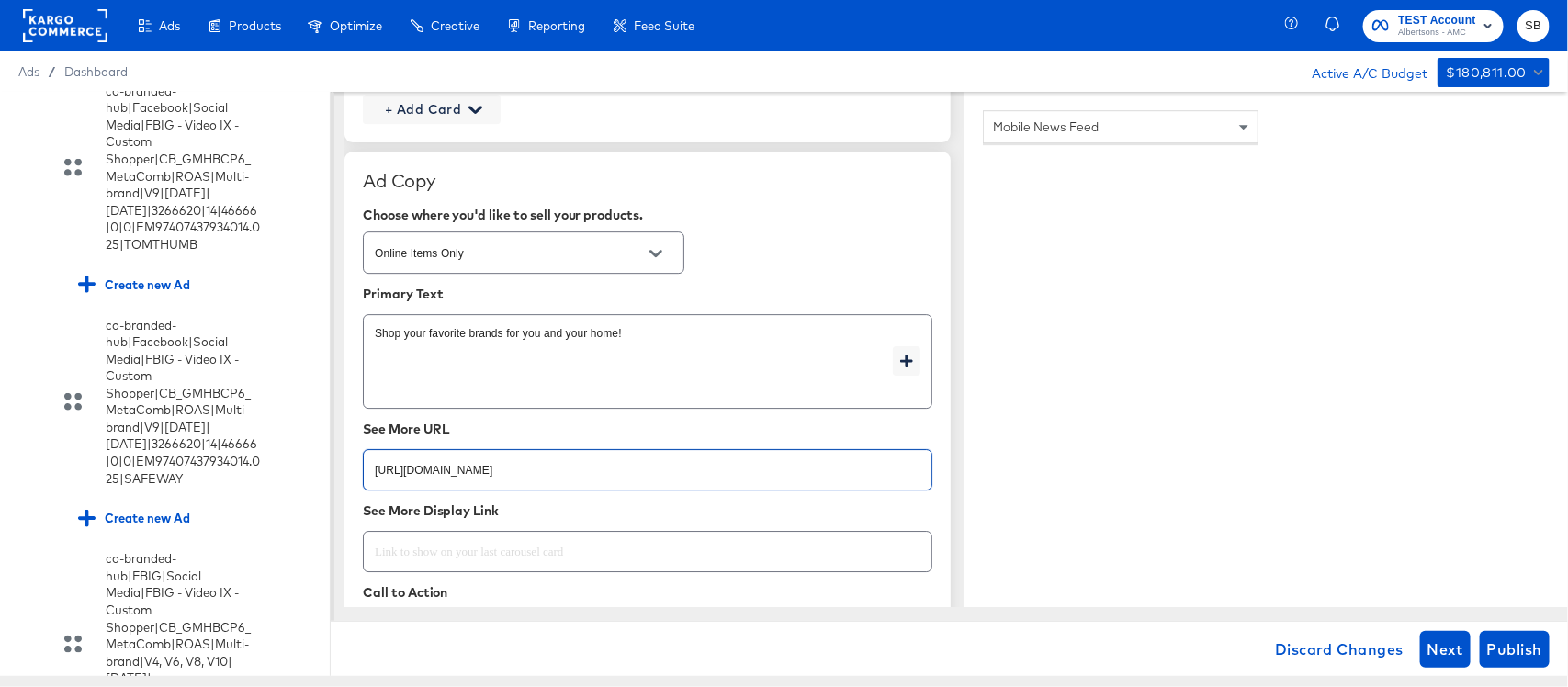 click on "https://www.ALBERTSONS.com/vs/cb-gmhbc-outdoor.html" at bounding box center (648, 462) 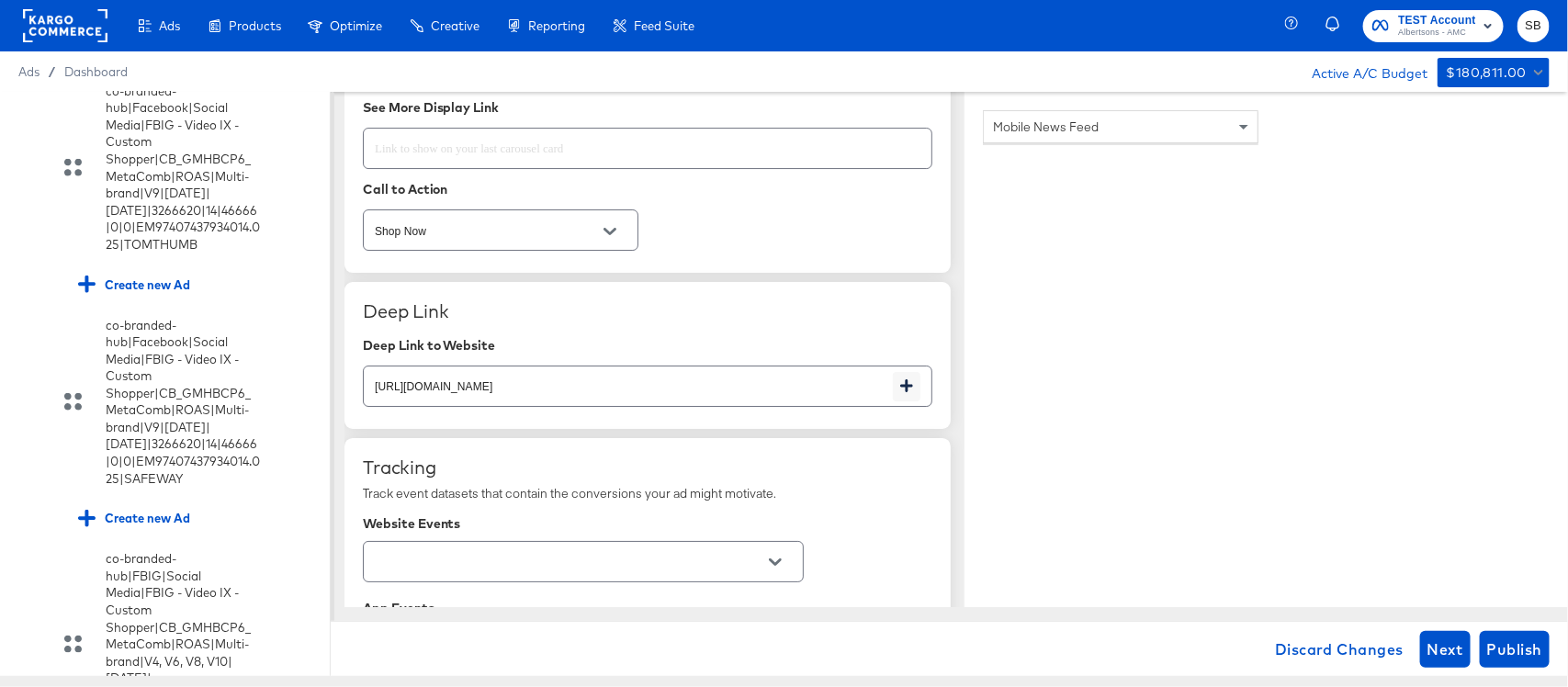 scroll, scrollTop: 2912, scrollLeft: 0, axis: vertical 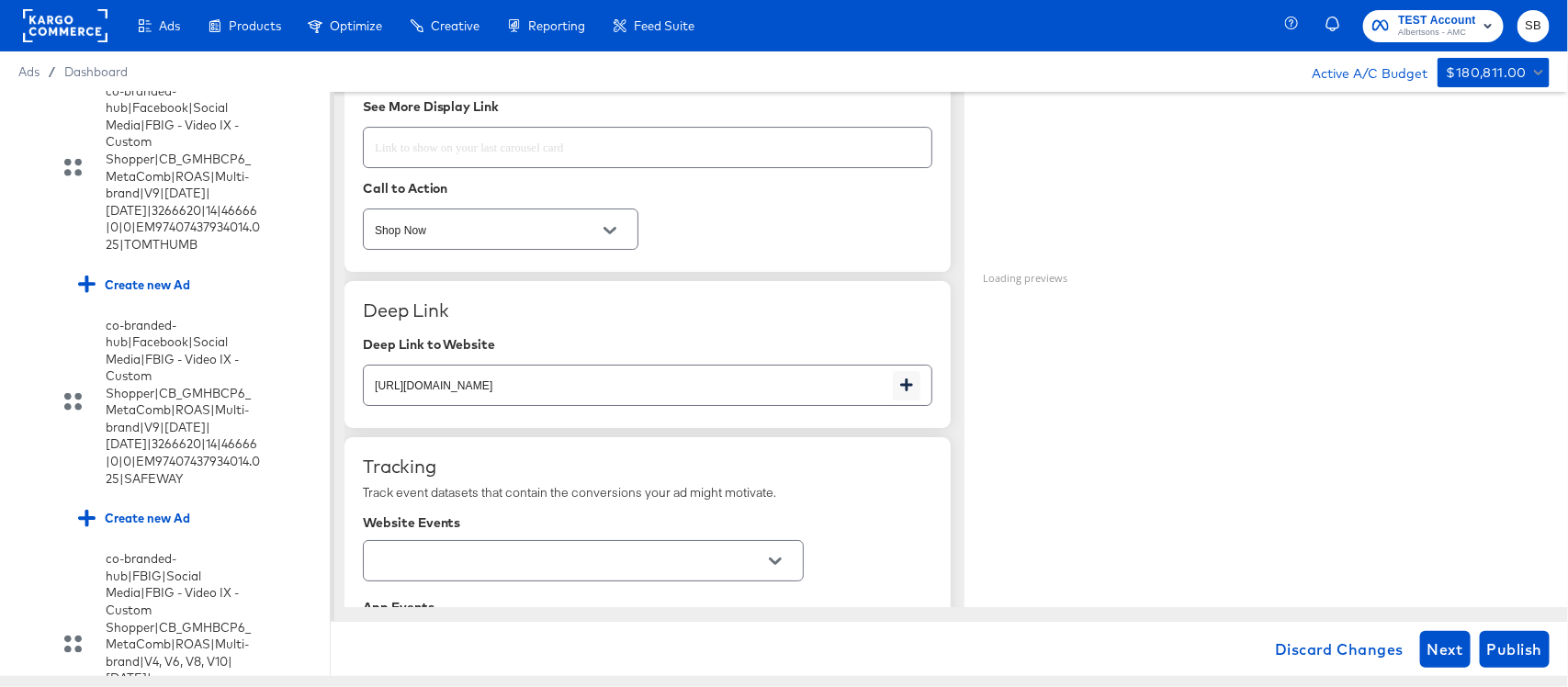 type on "https://www.ALBERTSONS.com/lp/baby-products-supplies.html" 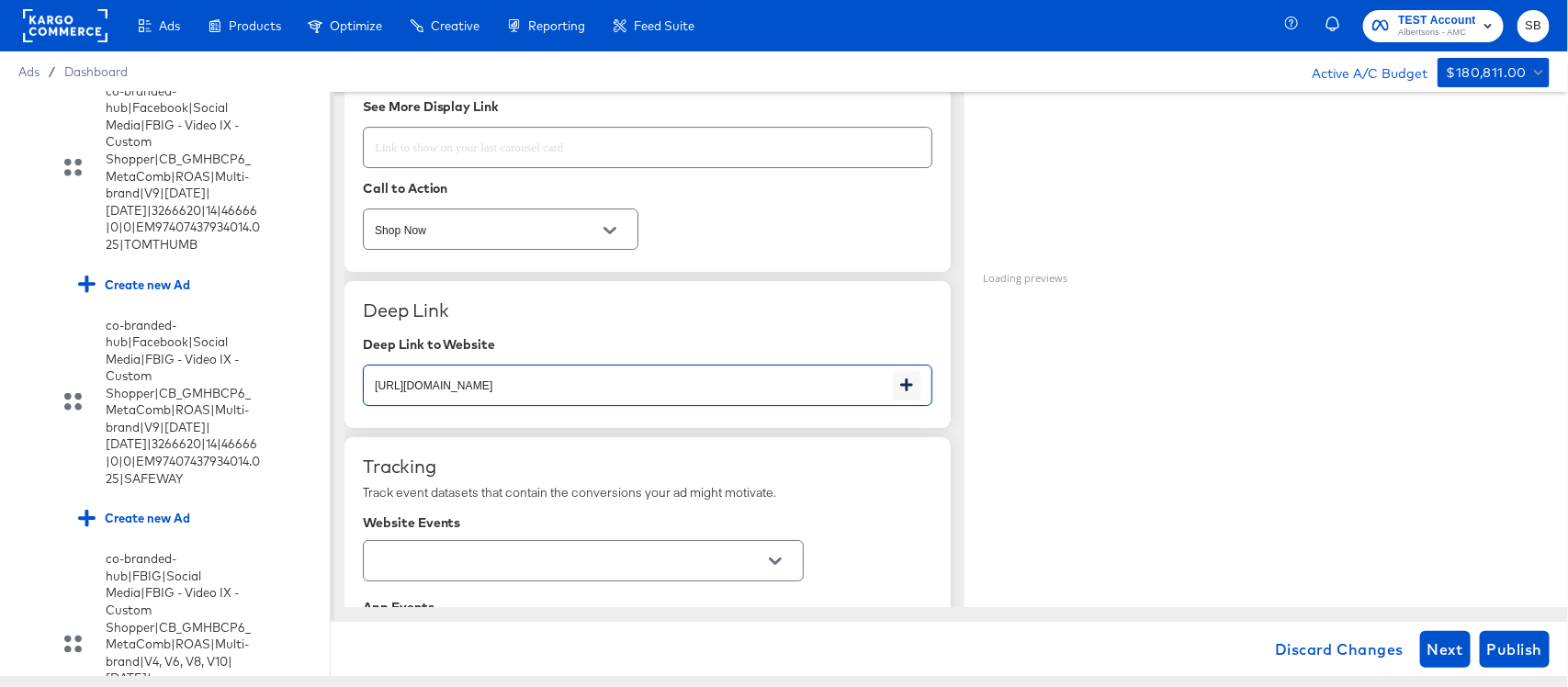 click on "https://www.ALBERTSONS.com/vs/cb-gmhbc-outdoor.html" at bounding box center [628, 377] 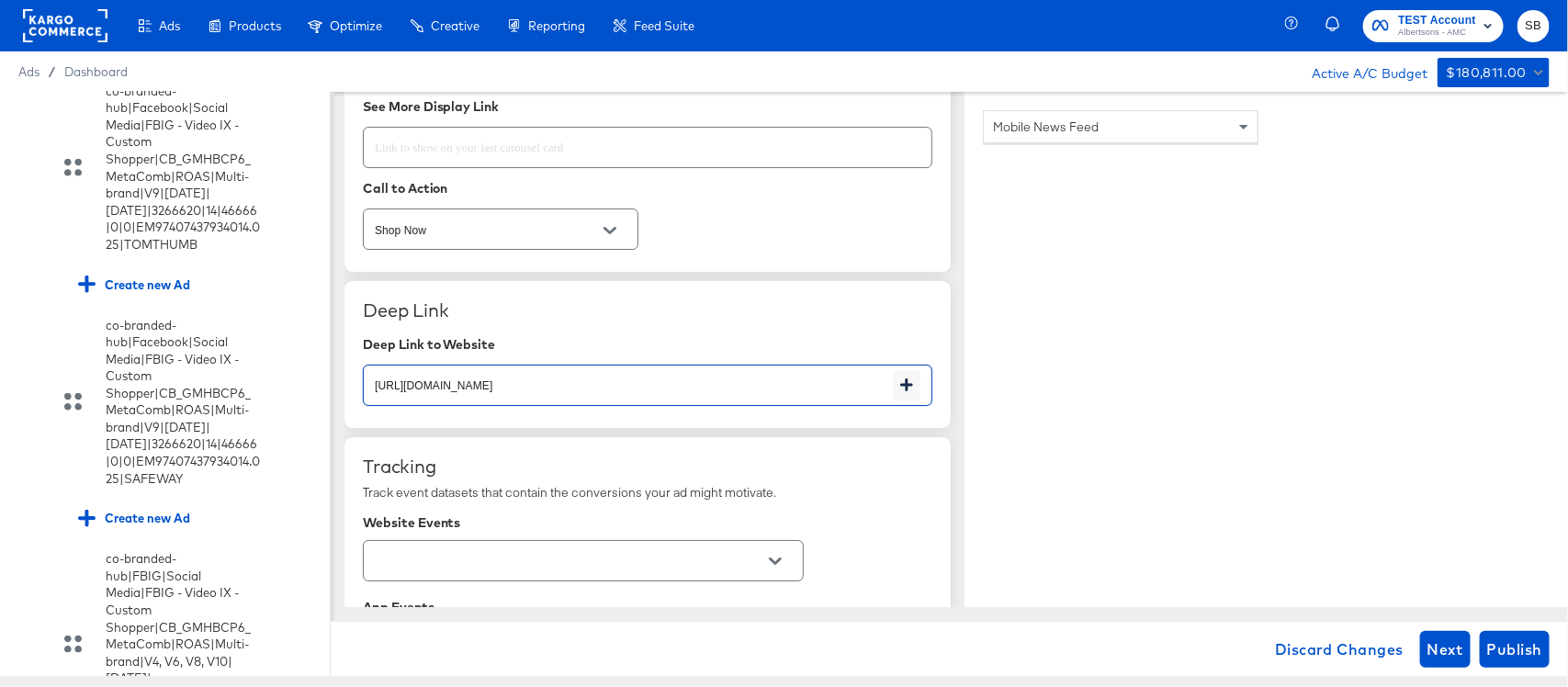 paste on "lp/baby-products-supplies" 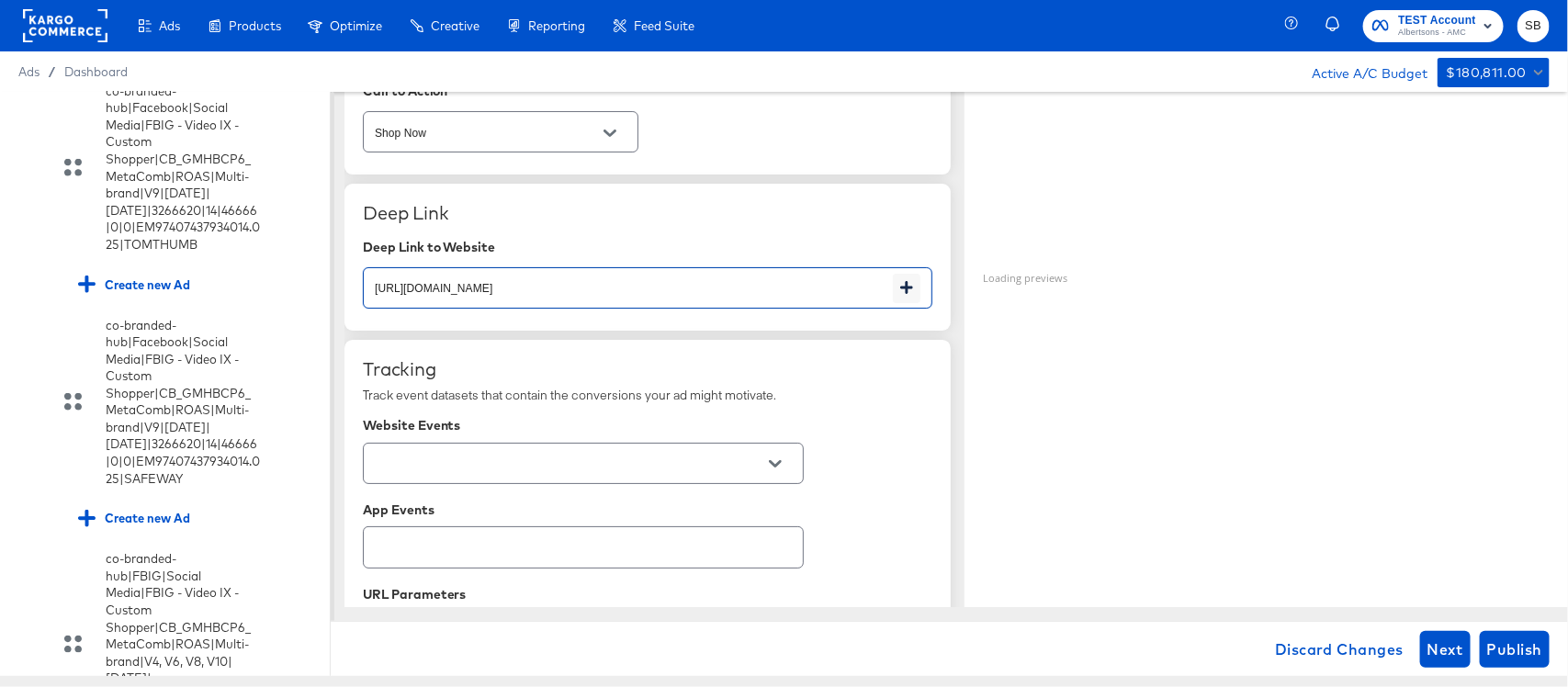 scroll, scrollTop: 3013, scrollLeft: 0, axis: vertical 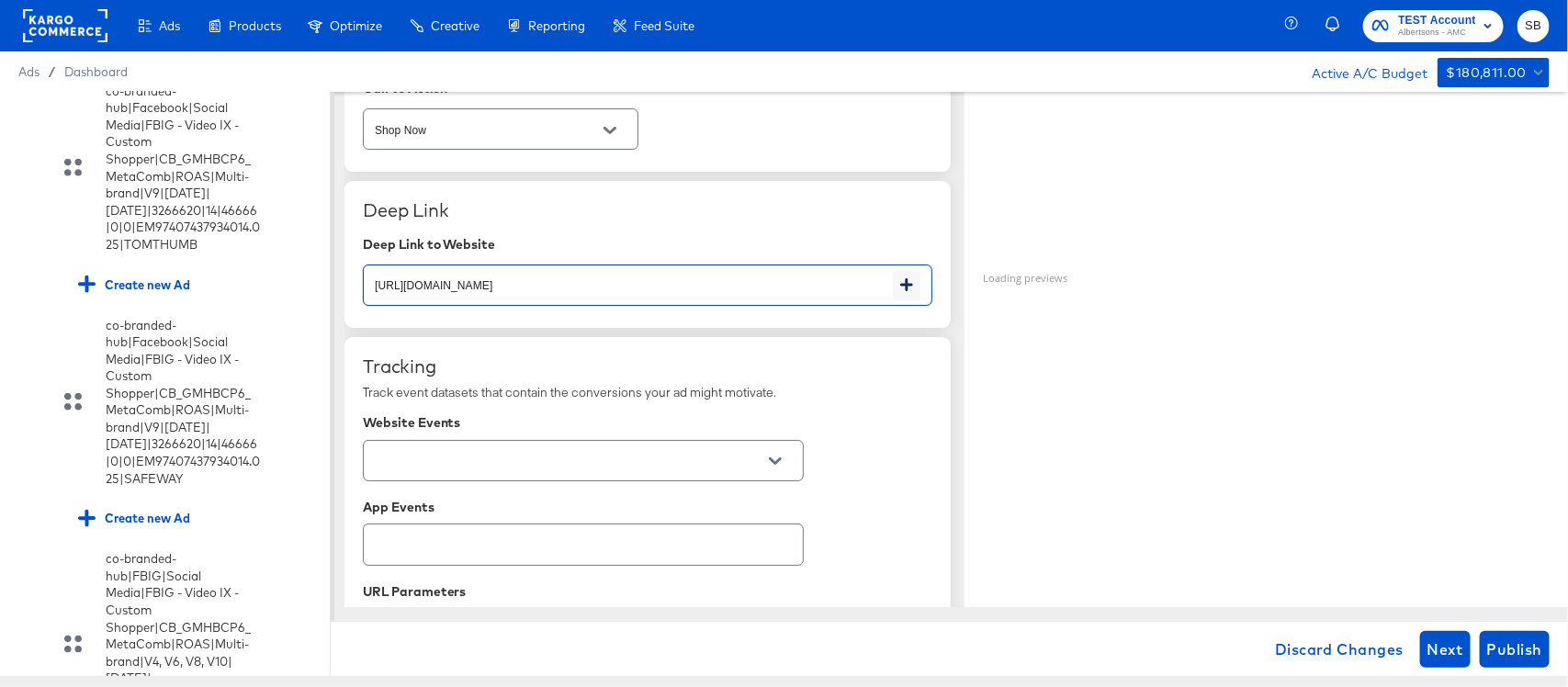 type on "https://www.ALBERTSONS.com/lp/baby-products-supplies.html" 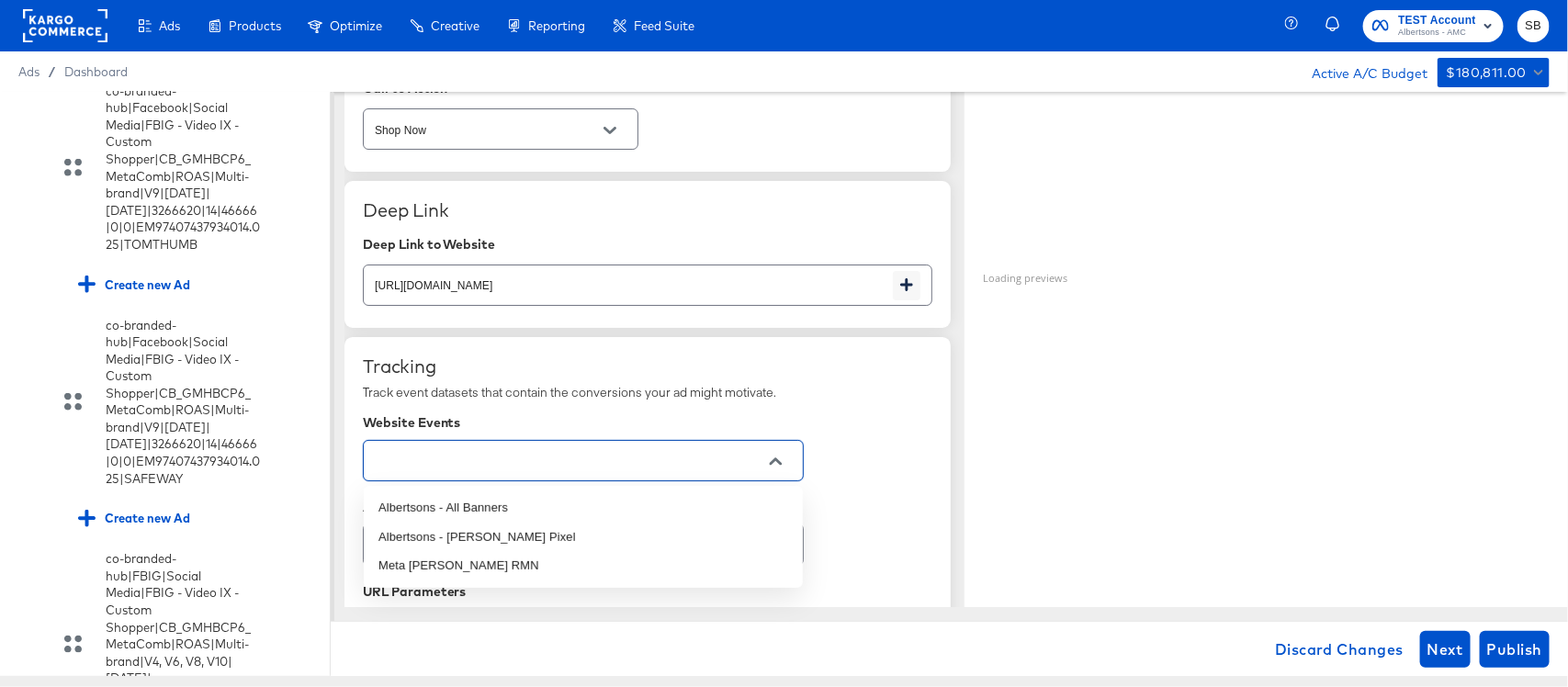 click at bounding box center (569, 461) 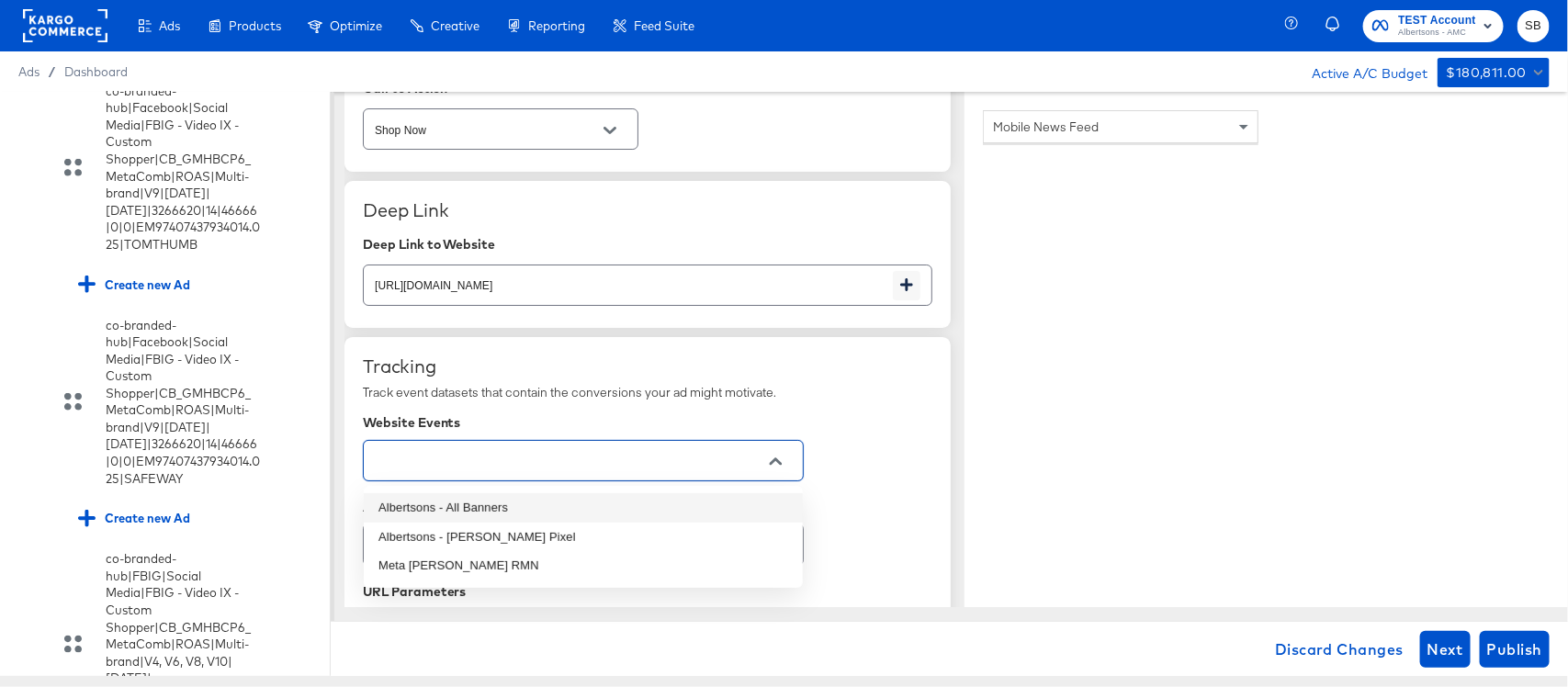 click on "Albertsons - All Banners" at bounding box center (583, 508) 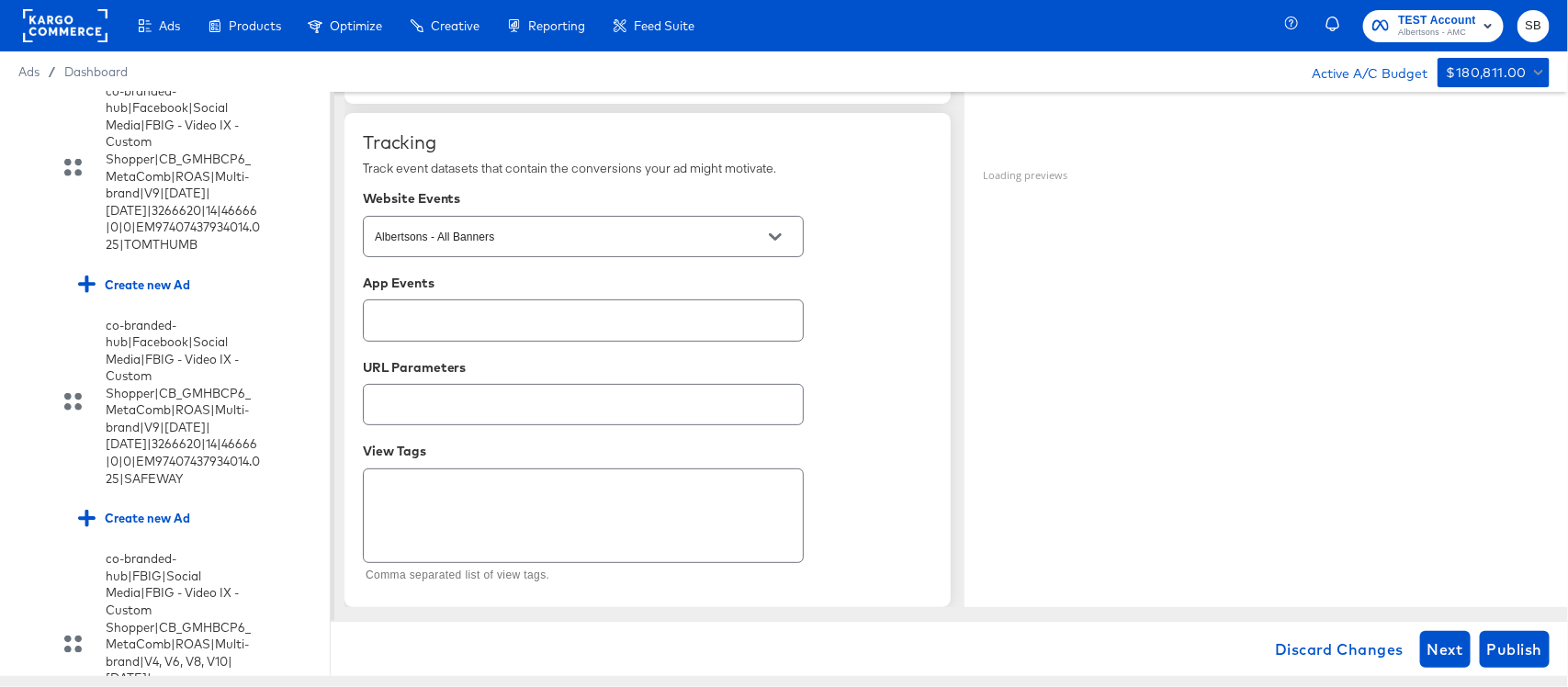 scroll, scrollTop: 813, scrollLeft: 0, axis: vertical 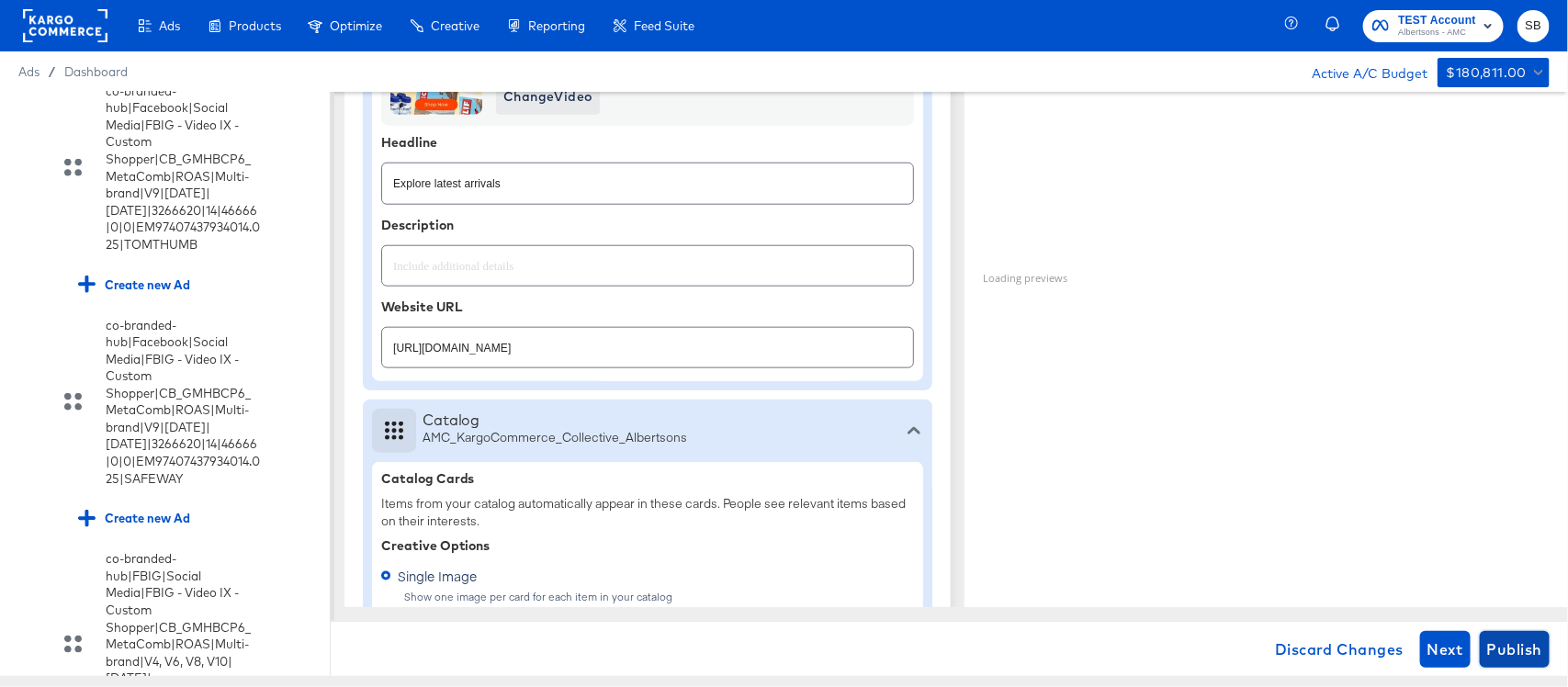 click on "Publish" at bounding box center (1515, 649) 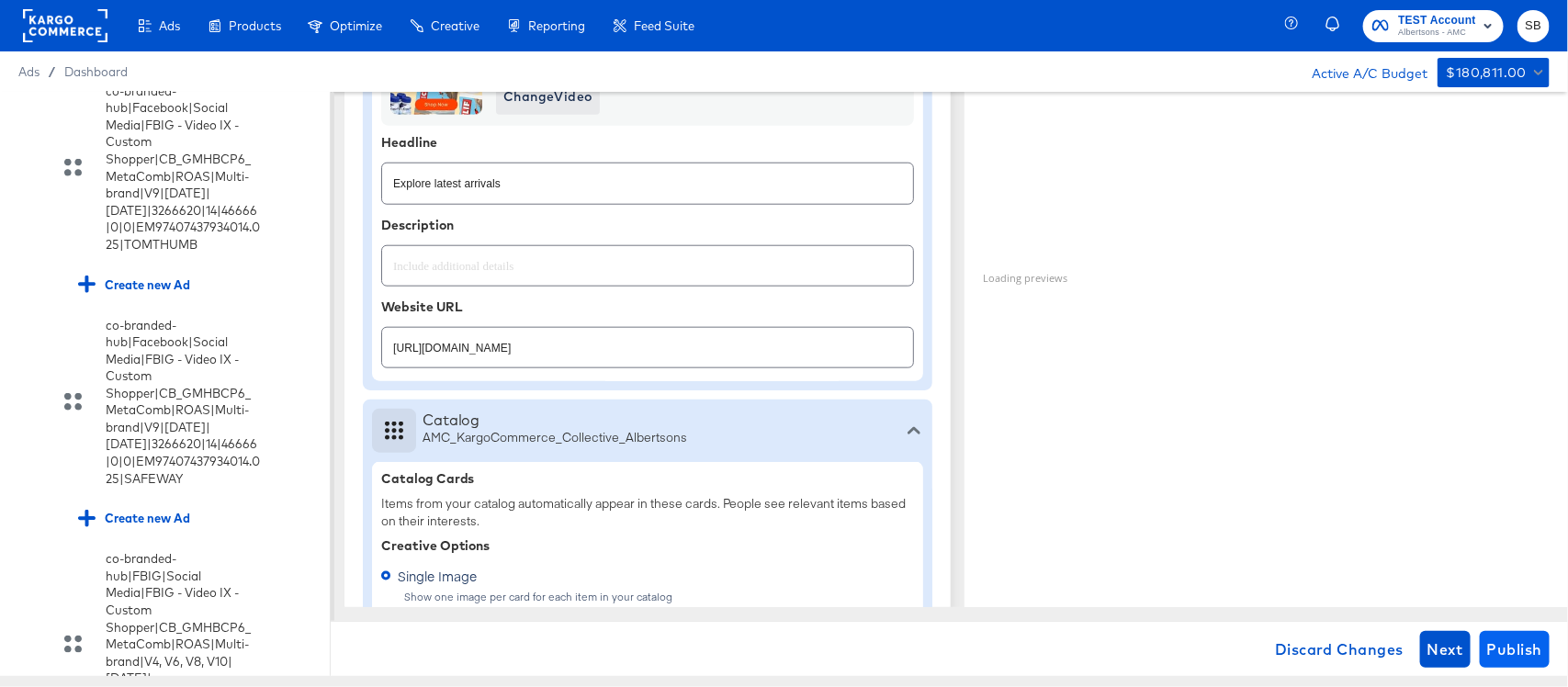 type on "x" 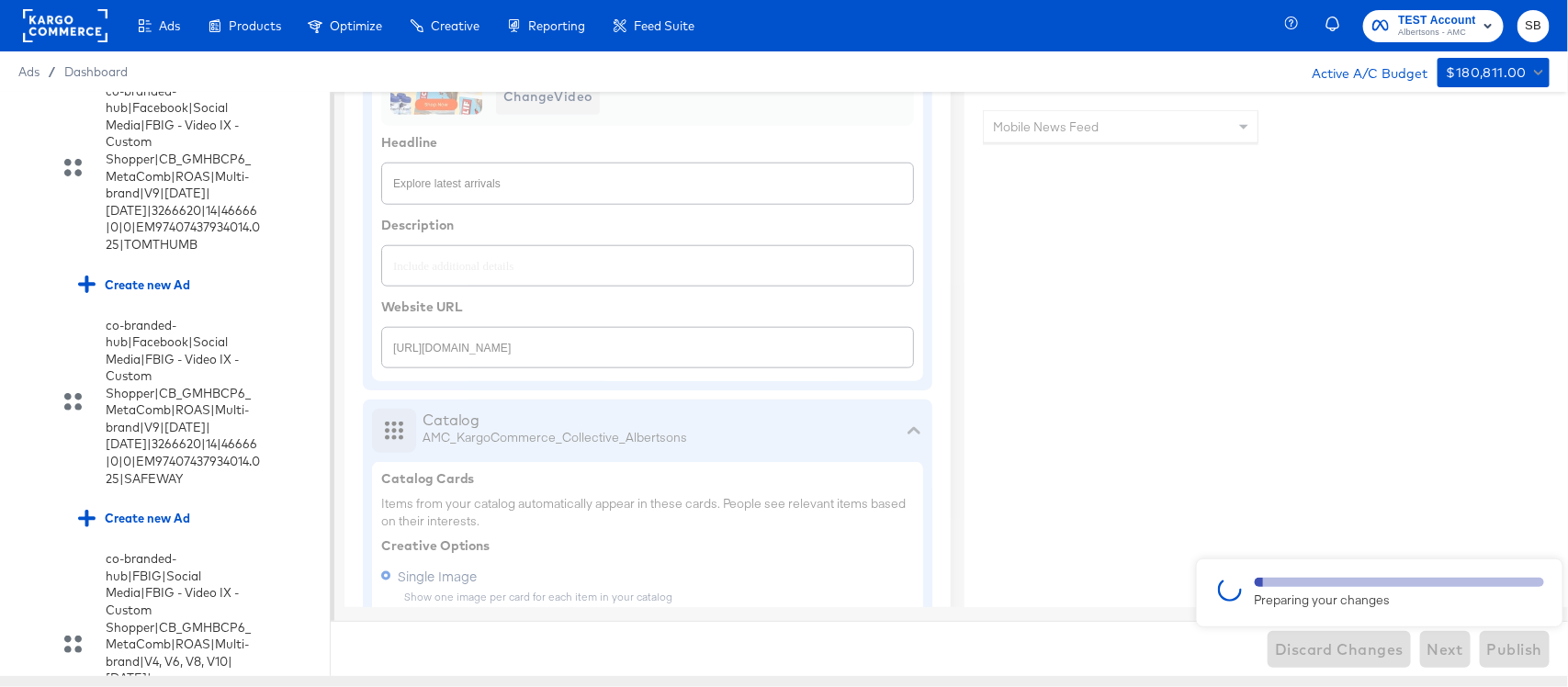 type on "x" 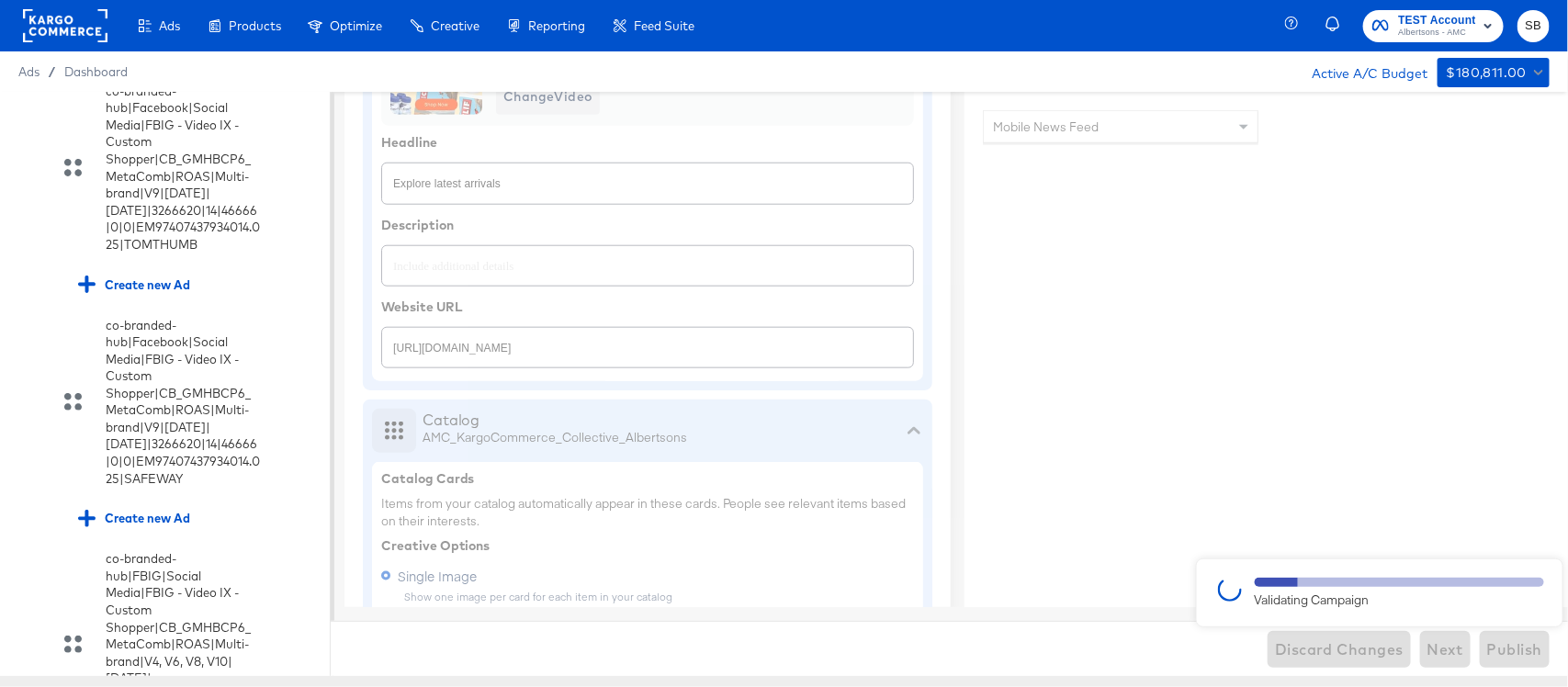 type on "x" 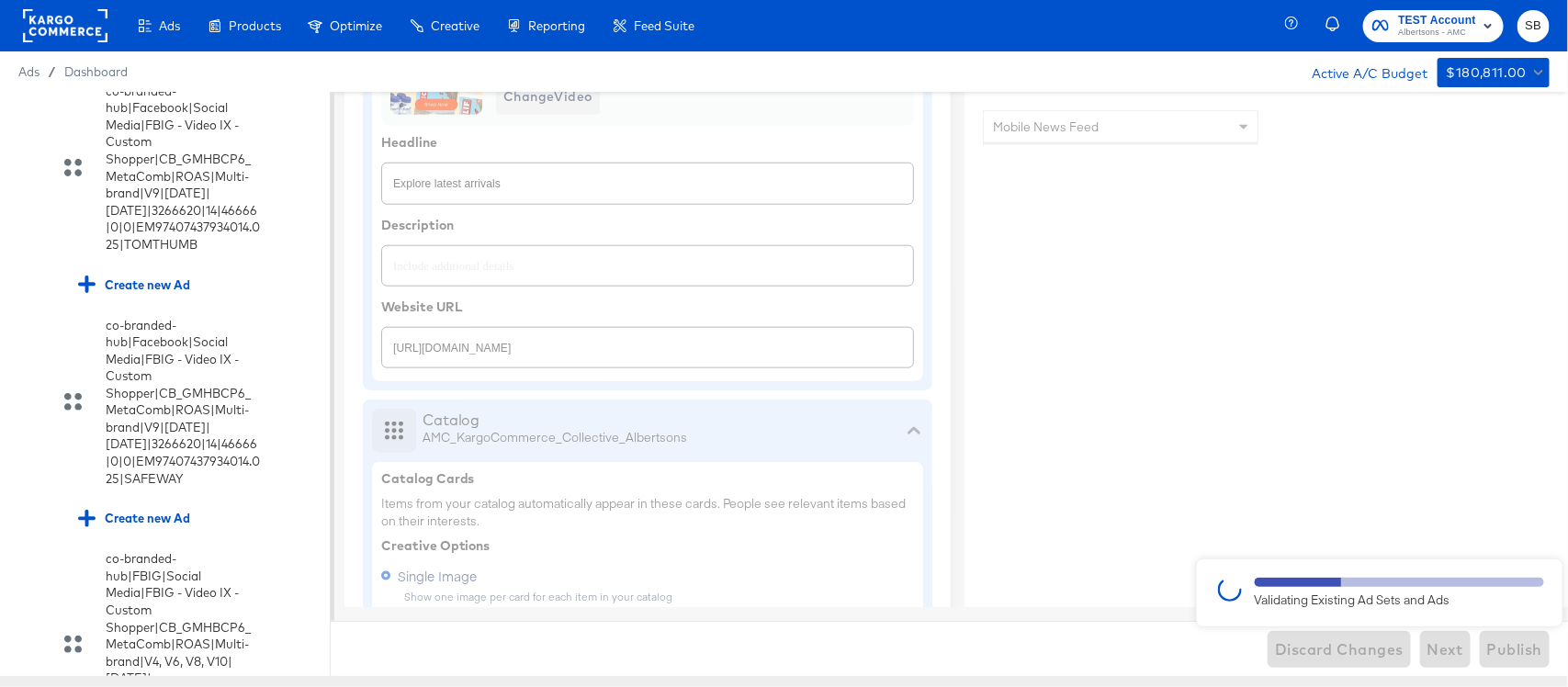 type on "x" 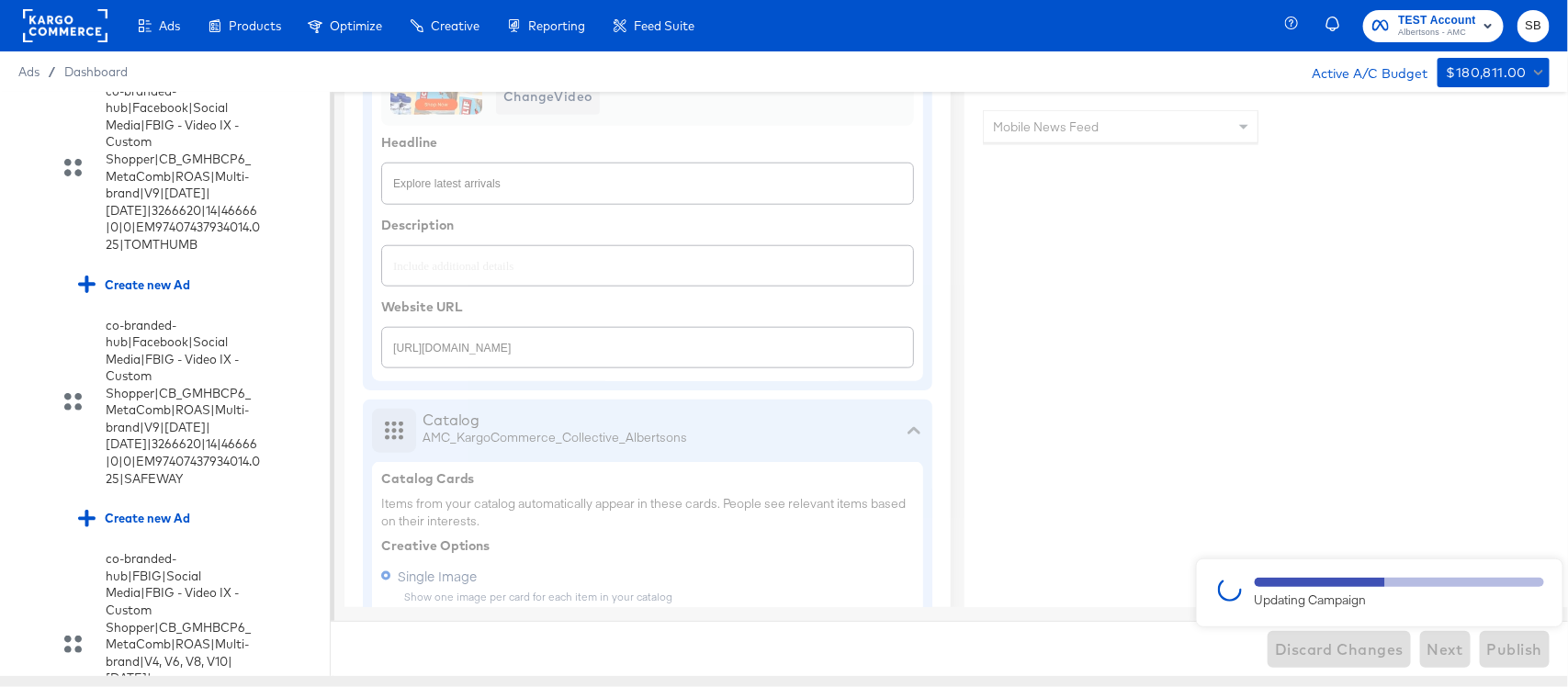 type on "x" 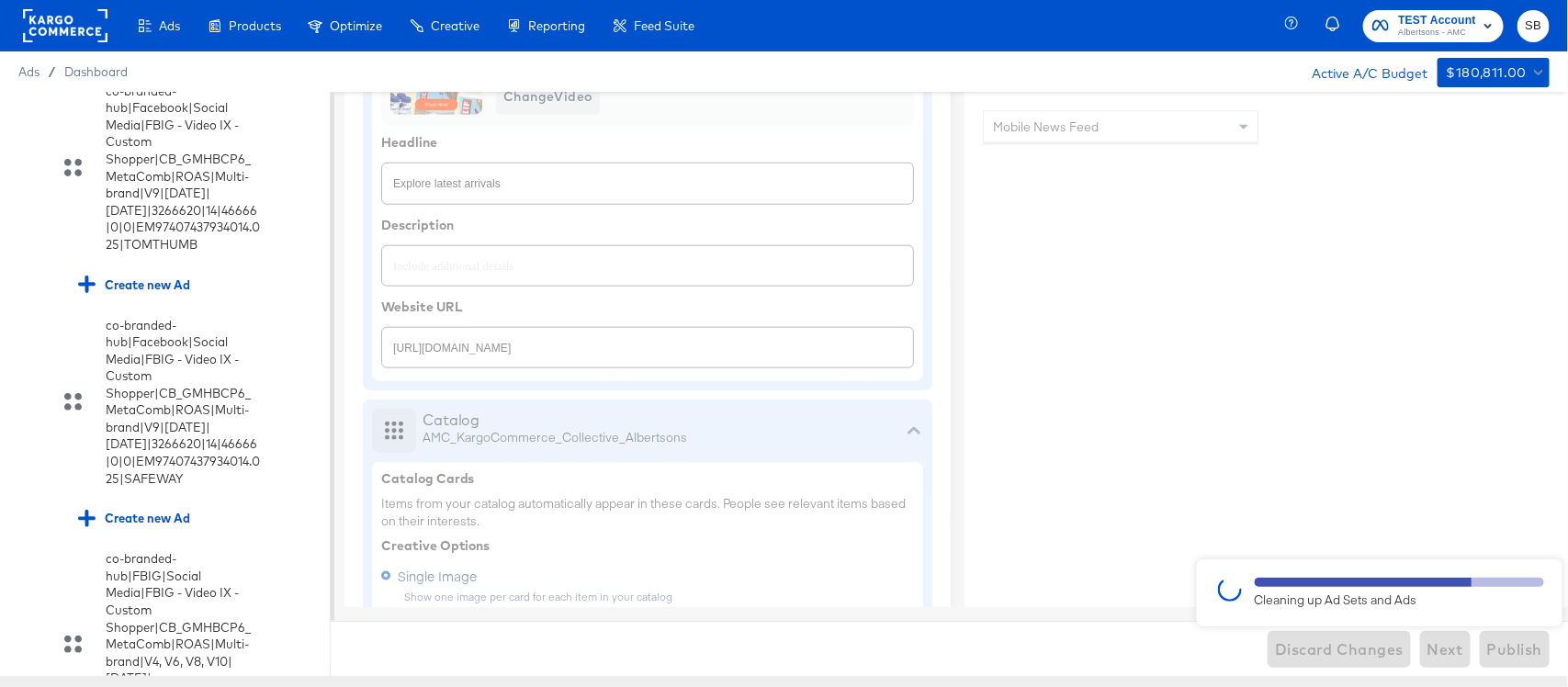 type on "x" 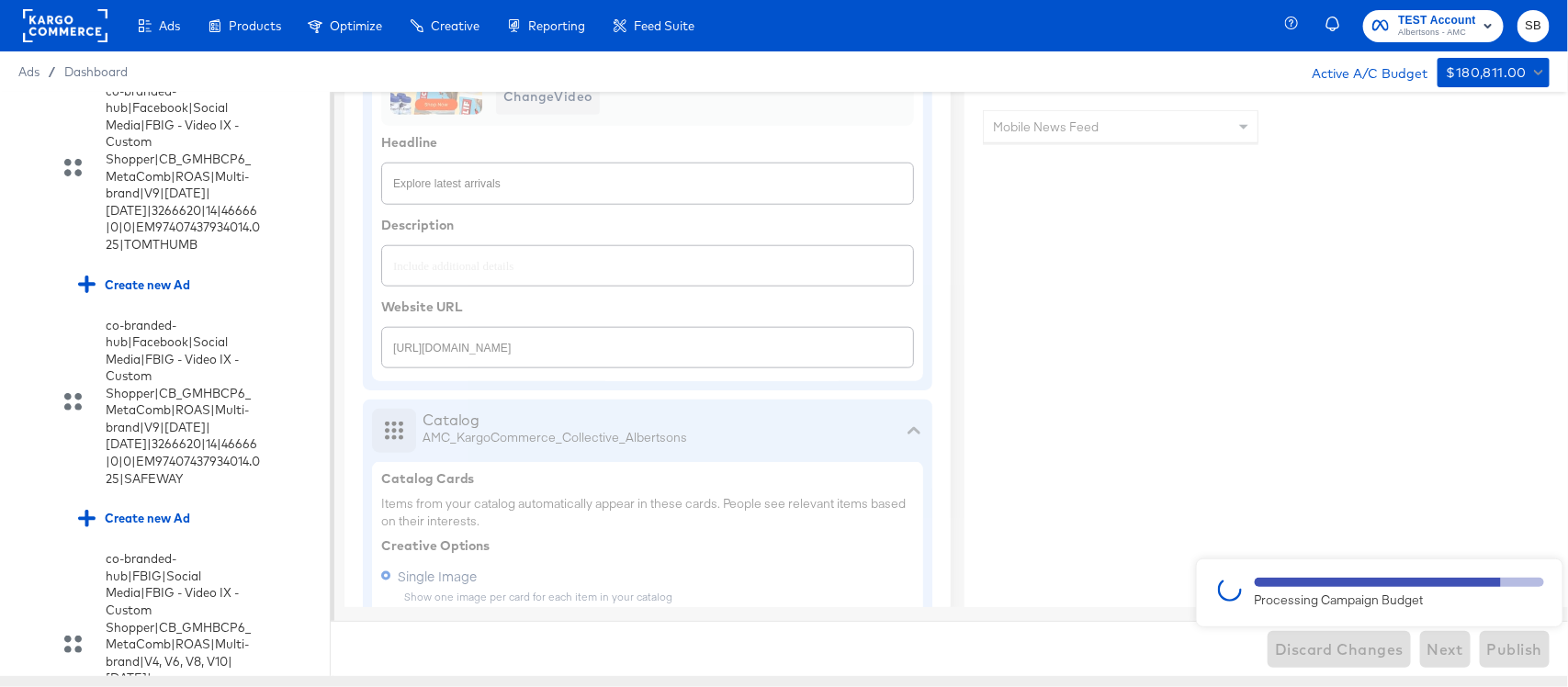 type on "x" 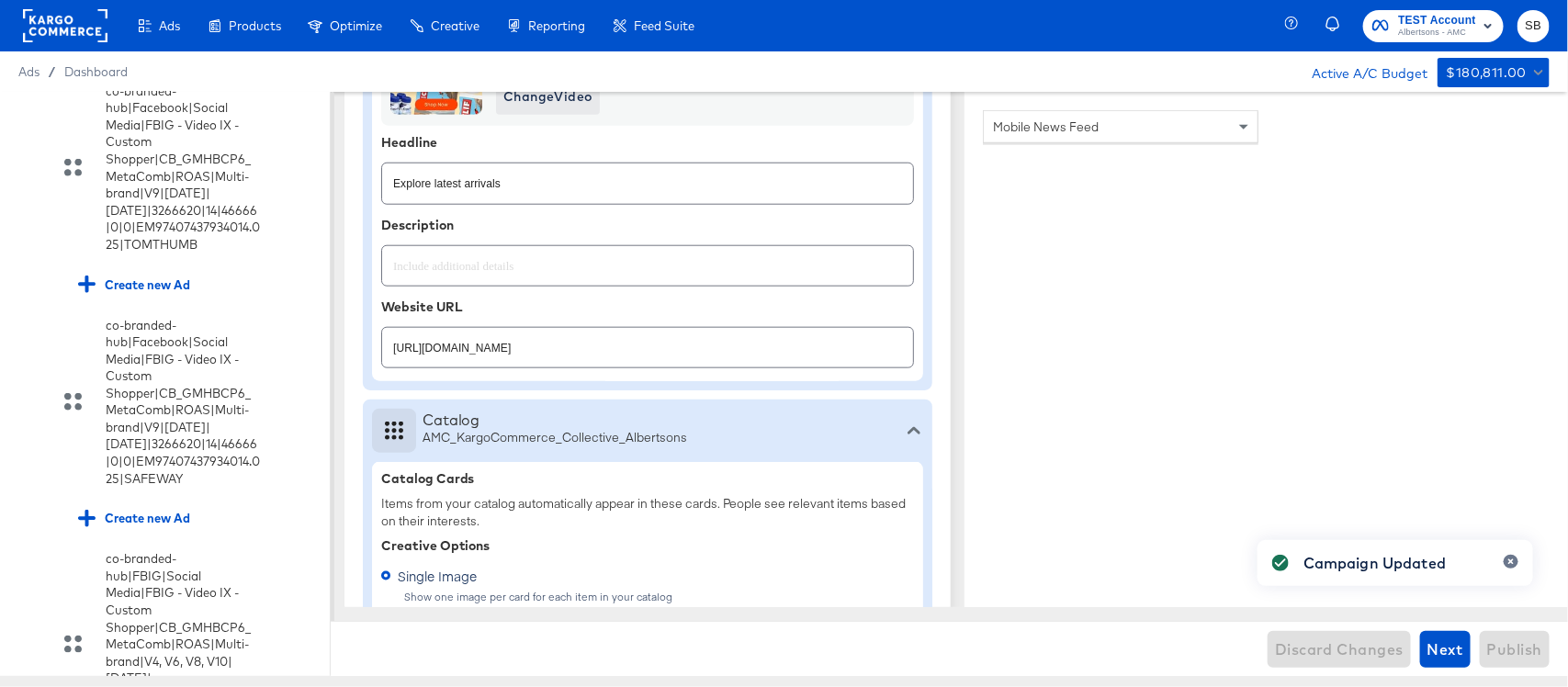 type on "x" 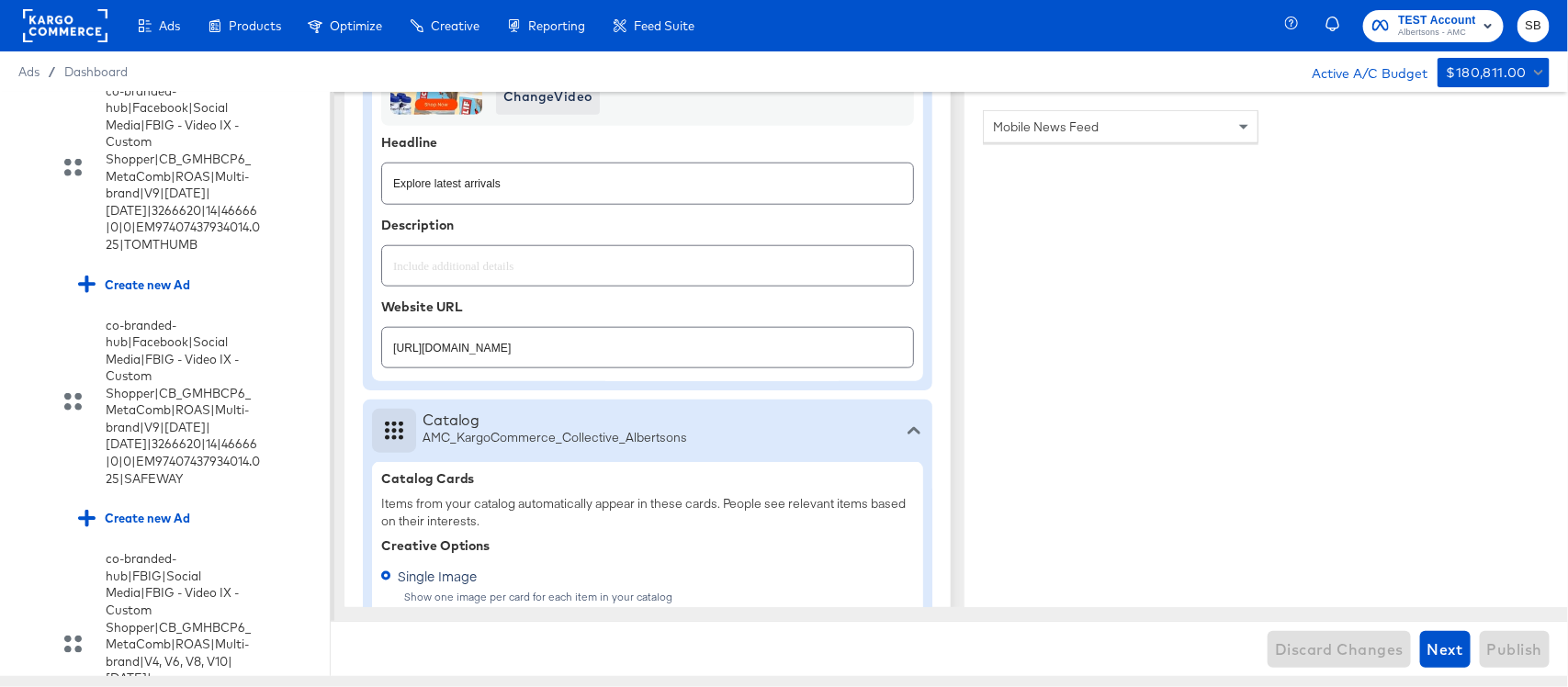 click at bounding box center [28, -197] 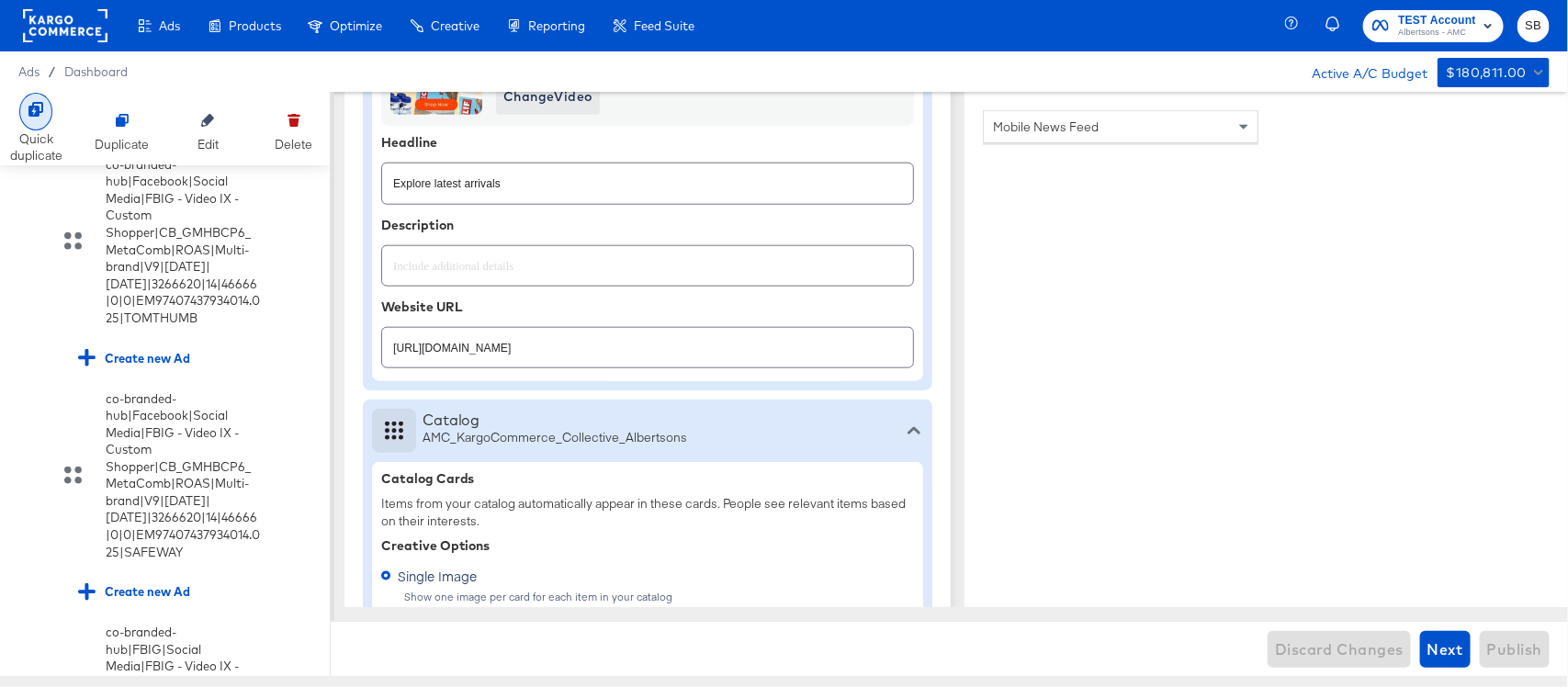 click at bounding box center (36, 111) 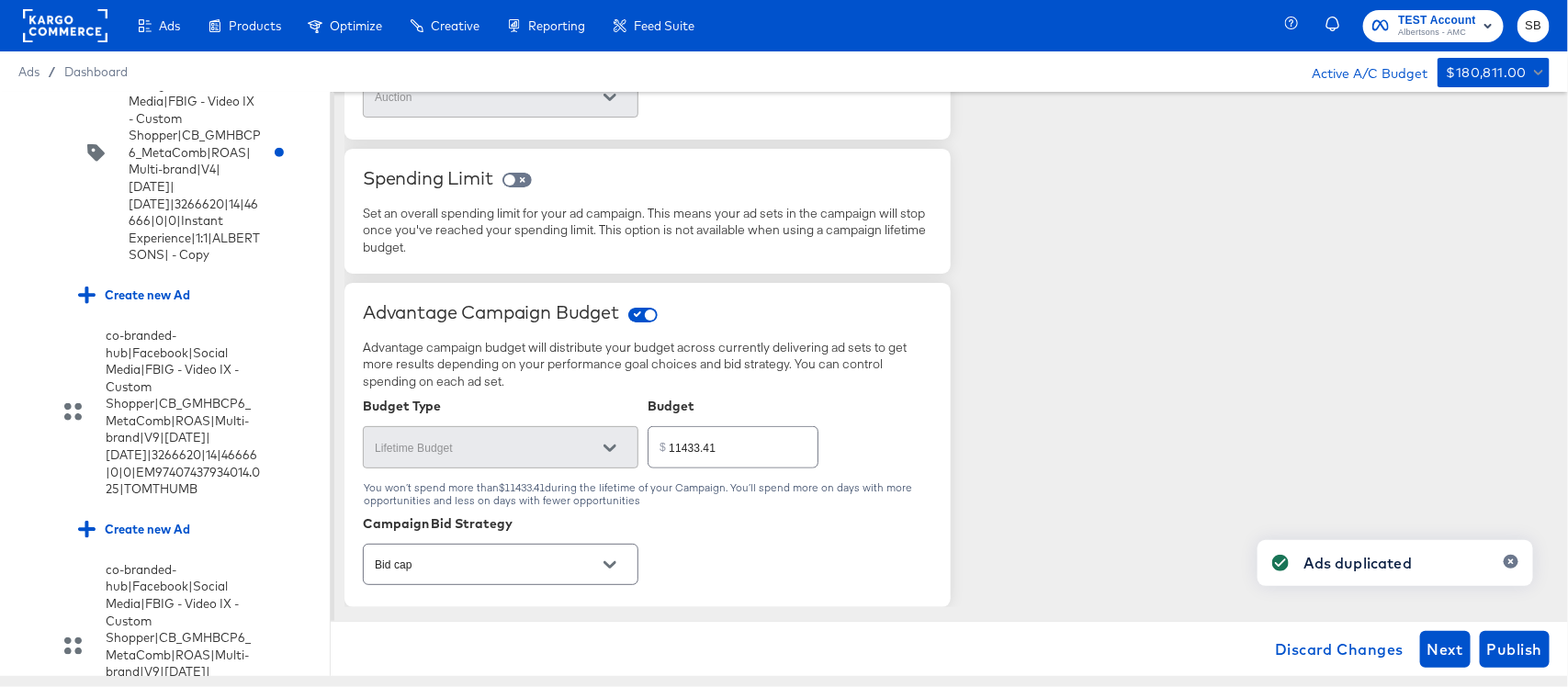 scroll, scrollTop: 524, scrollLeft: 0, axis: vertical 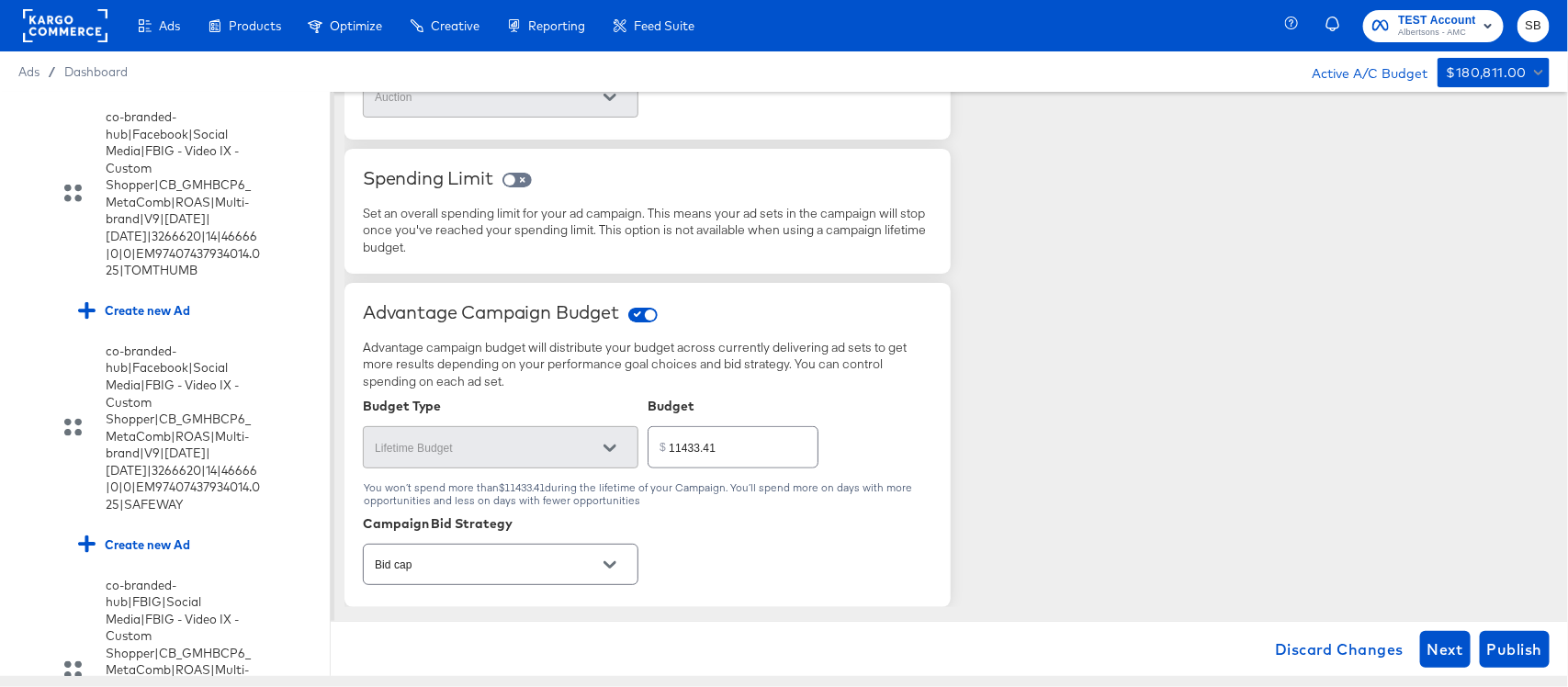 click on "co-branded-hub|Facebook & Instagram|Social Media|FBIG - Video IX - Custom Shopper|CB_GMHBCP6_MetaComb|ROAS|Multi-brand|V4|7/16/2025|8/12/2025|3266620|14|46666|0|0|Instant Experience|1:1|ALBERTSONS| - Copy" at bounding box center (187, -66) 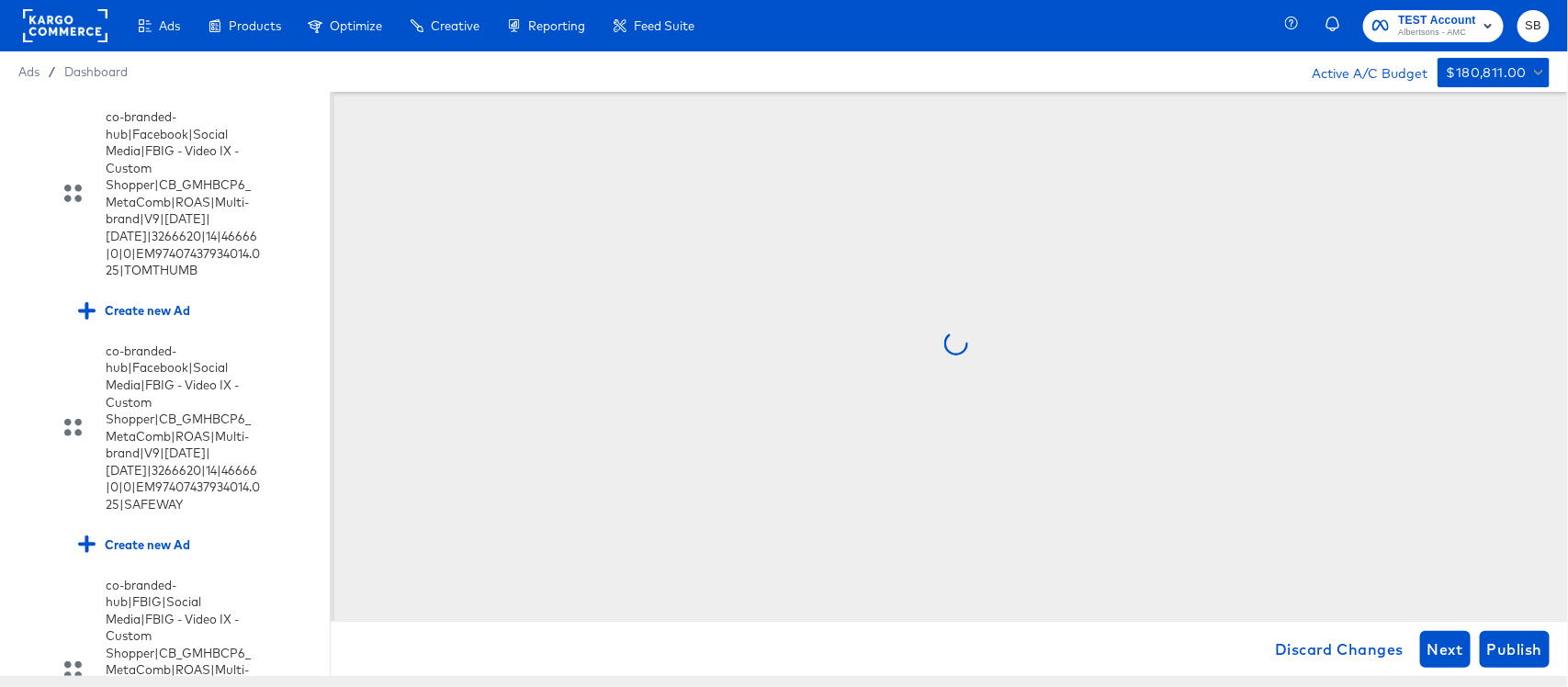 scroll, scrollTop: 0, scrollLeft: 0, axis: both 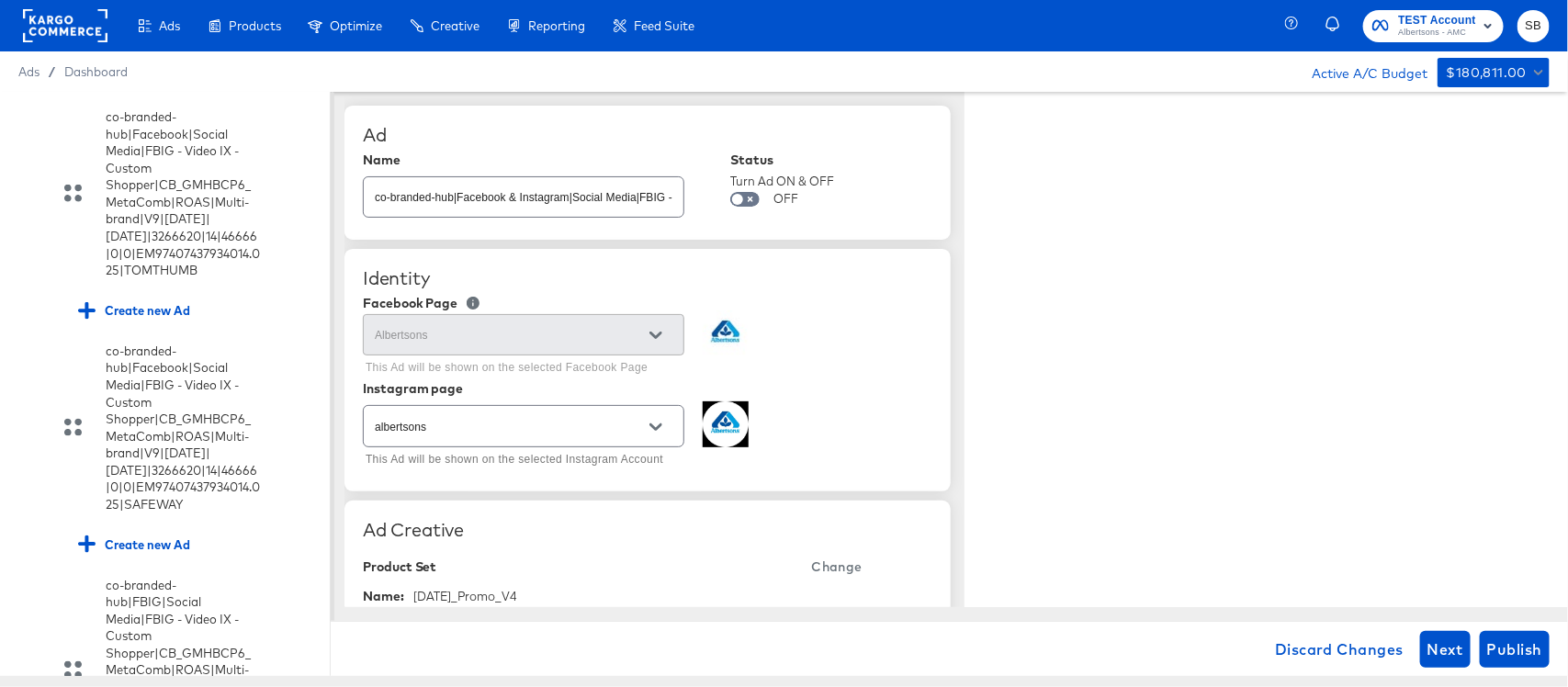 type on "x" 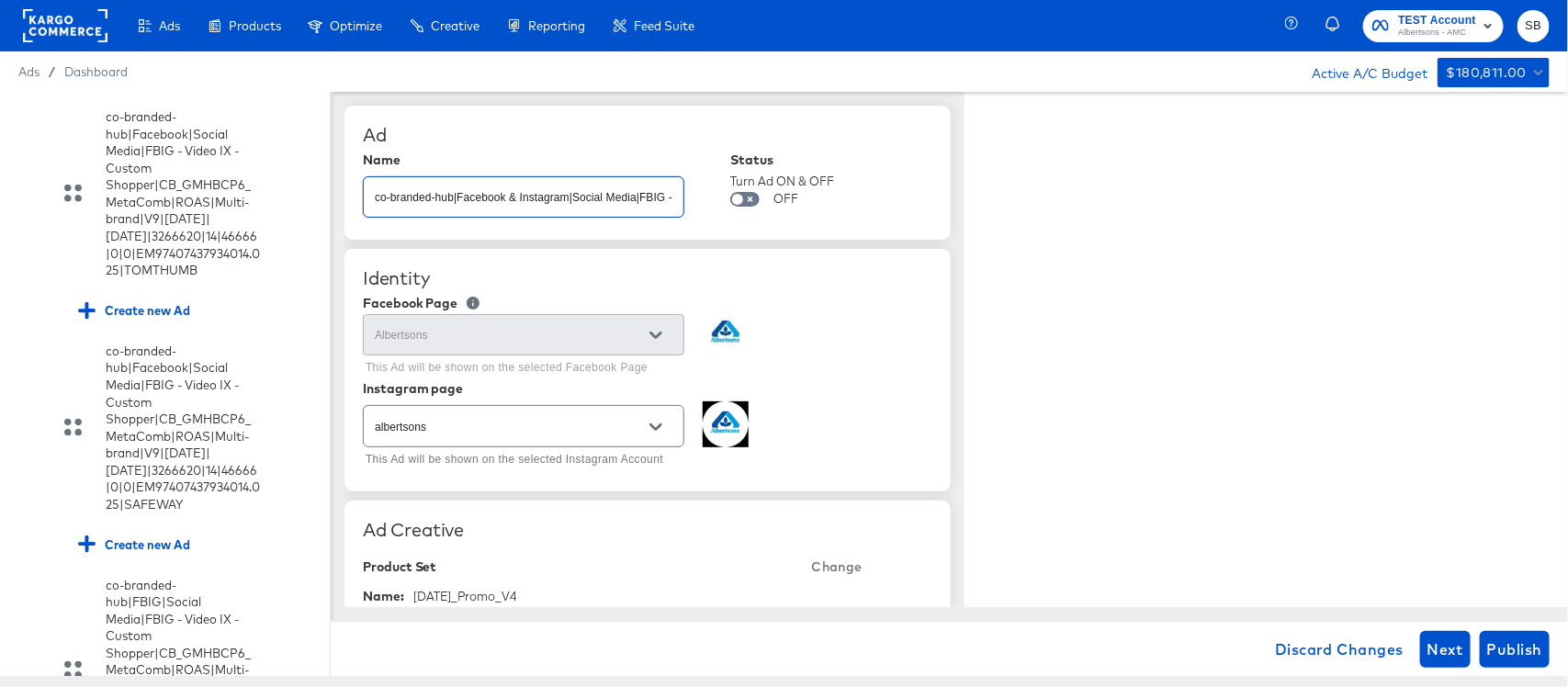 click on "co-branded-hub|Facebook & Instagram|Social Media|FBIG - Video IX - Custom Shopper|CB_GMHBCP6_MetaComb|ROAS|Multi-brand|V4|7/16/2025|8/12/2025|3266620|14|46666|0|0|Instant Experience|1:1|ALBERTSONS| - Copy" at bounding box center [524, 189] 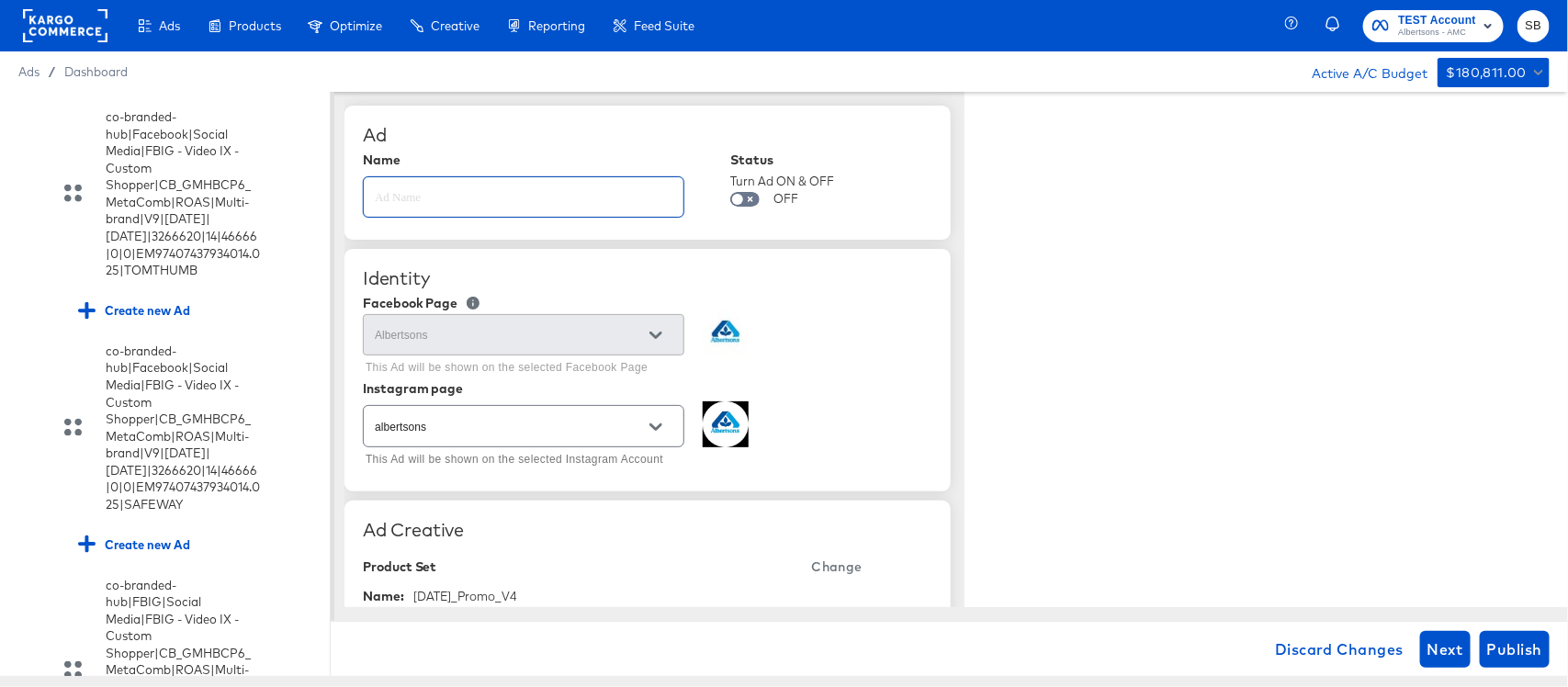paste on "co-branded-hub|Facebook & Instagram|Social Media|FBIG - Video IX - Custom Shopper|CB_GMHBCP6_MetaComb|ROAS|Multi-brand|V6|7/16/2025|8/12/2025|3266620|14|46666|0|0|Instant Experience|1:1|ALBERTSONS|" 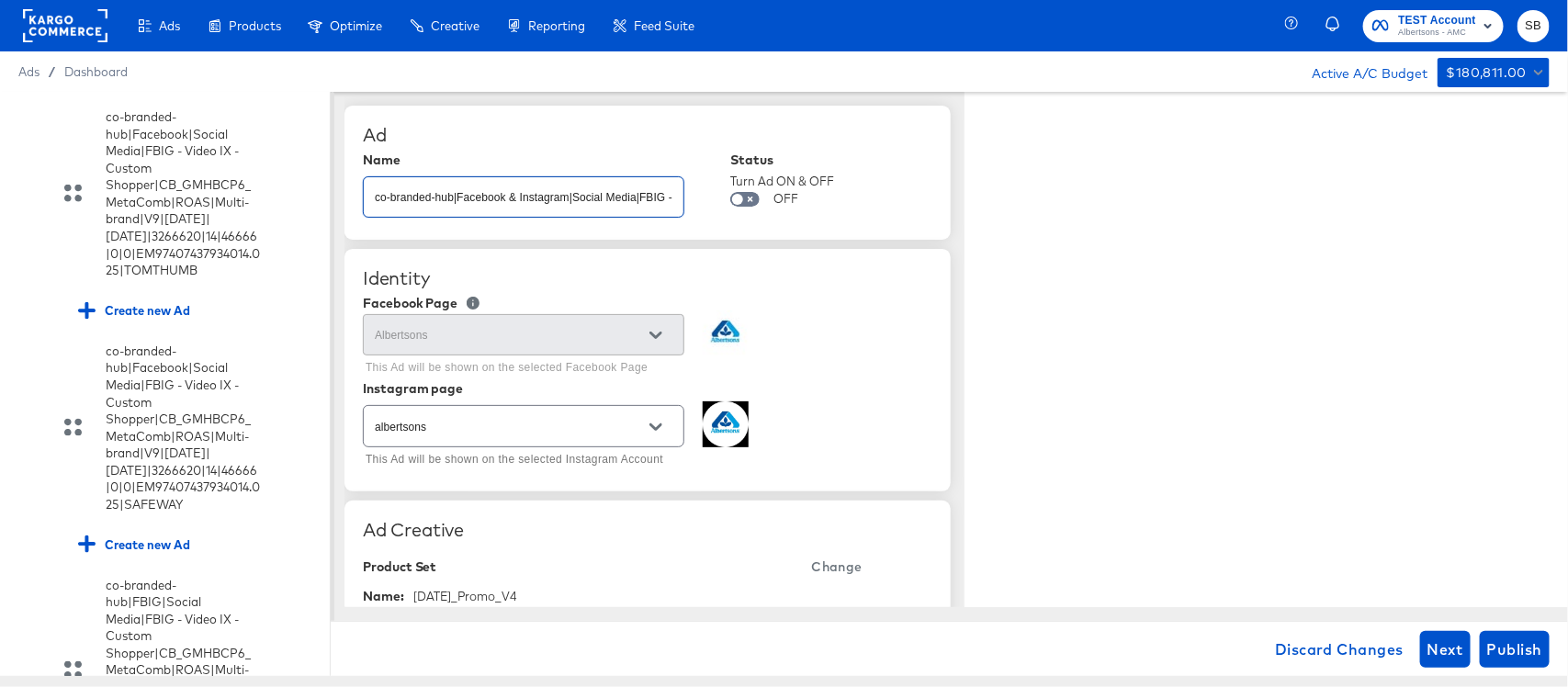 scroll, scrollTop: 0, scrollLeft: 805, axis: horizontal 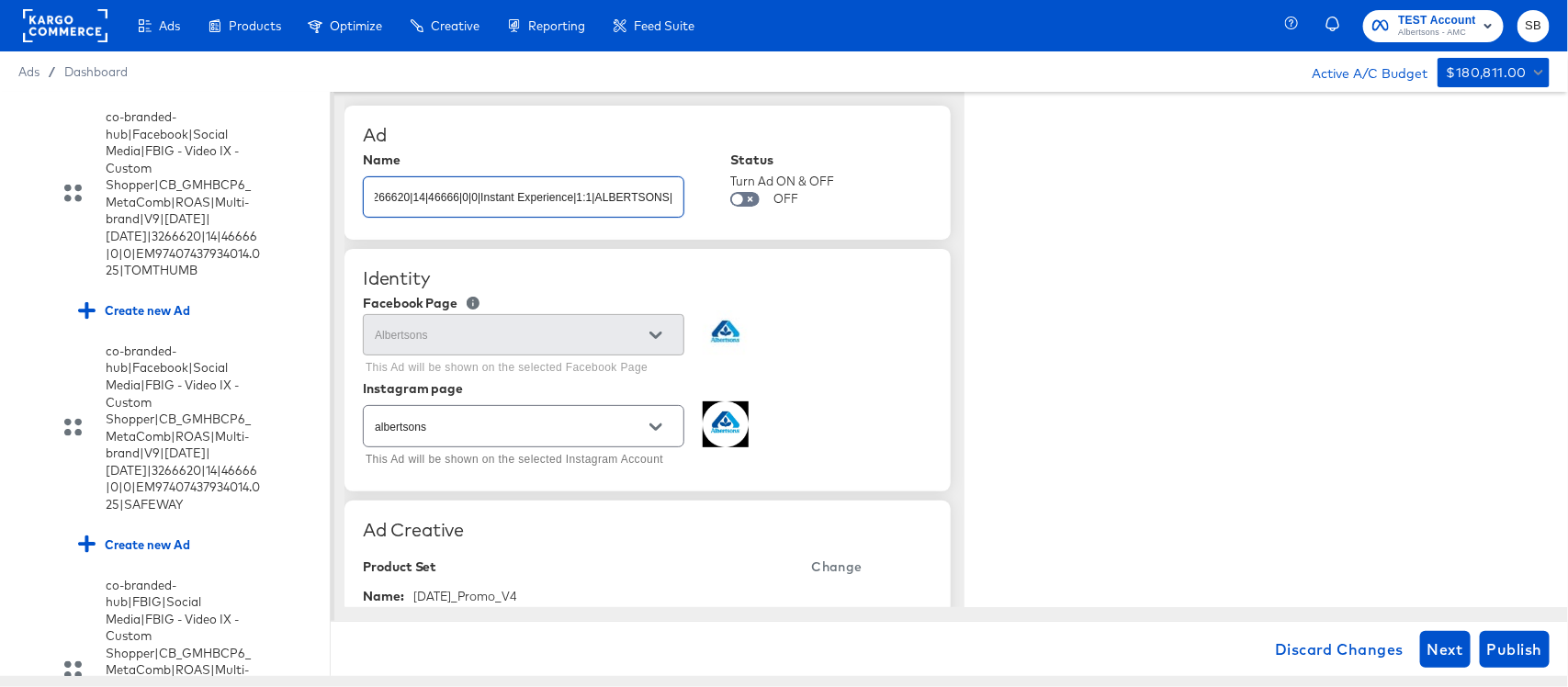 type on "co-branded-hub|Facebook & Instagram|Social Media|FBIG - Video IX - Custom Shopper|CB_GMHBCP6_MetaComb|ROAS|Multi-brand|V6|7/16/2025|8/12/2025|3266620|14|46666|0|0|Instant Experience|1:1|ALBERTSONS|" 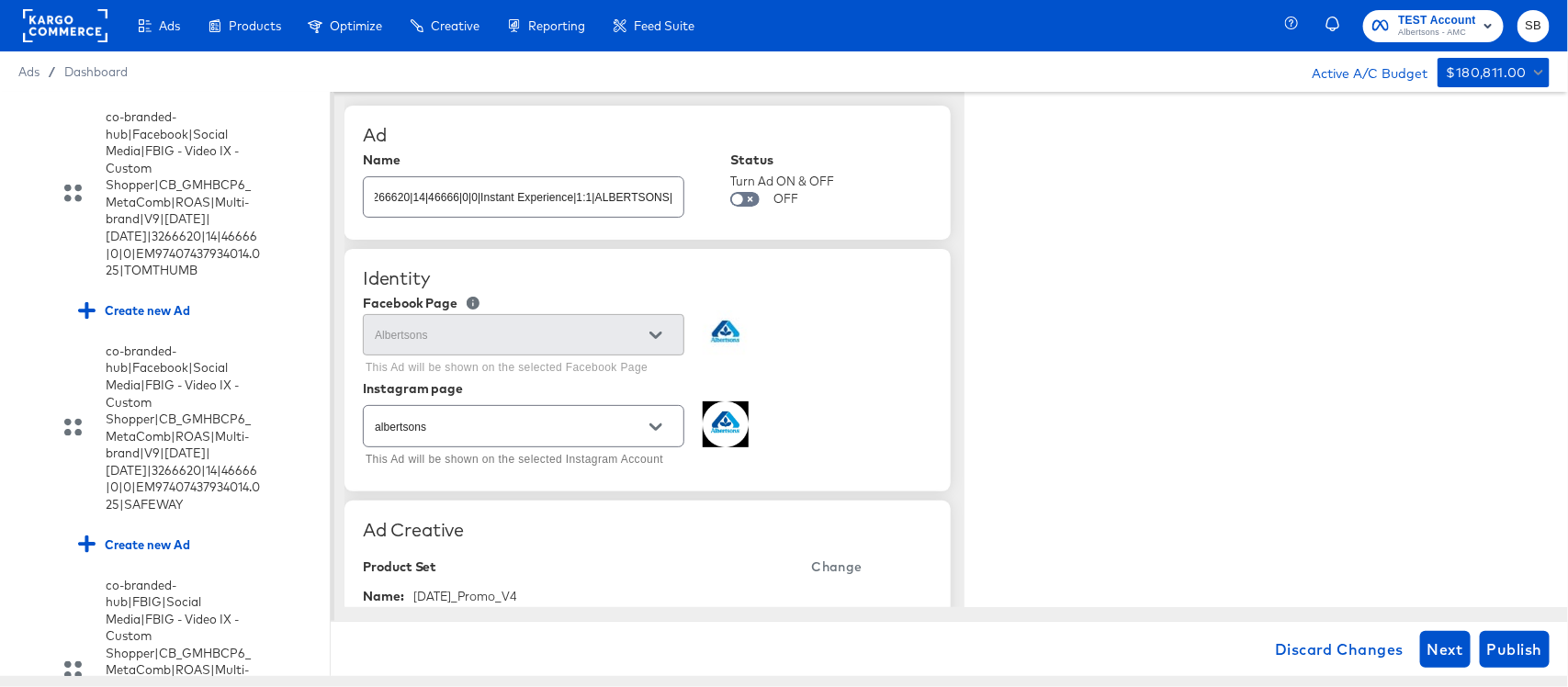 click on "Identity Facebook Page Albertsons This Ad will be shown on the selected Facebook Page Instagram page albertsons This Ad will be shown on the selected Instagram Account" at bounding box center [648, 369] 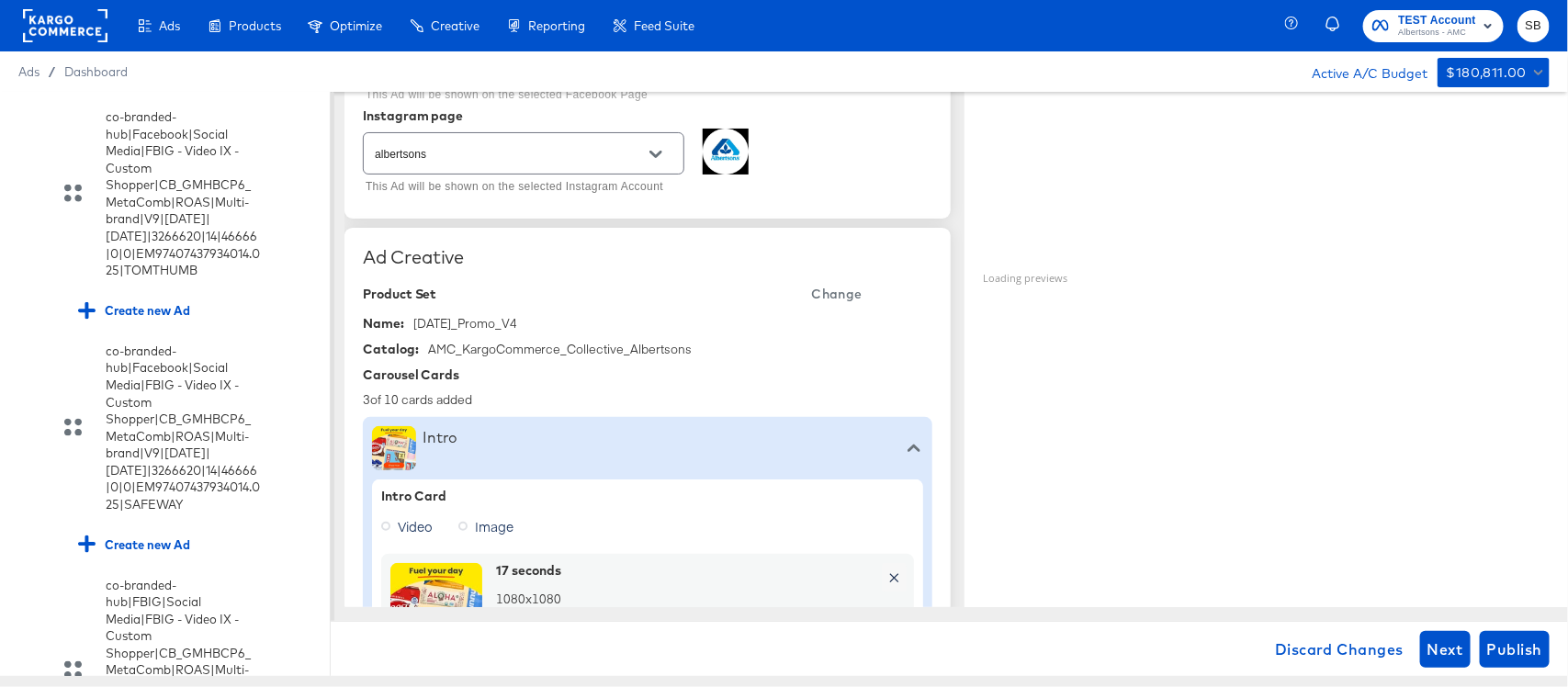 scroll, scrollTop: 274, scrollLeft: 0, axis: vertical 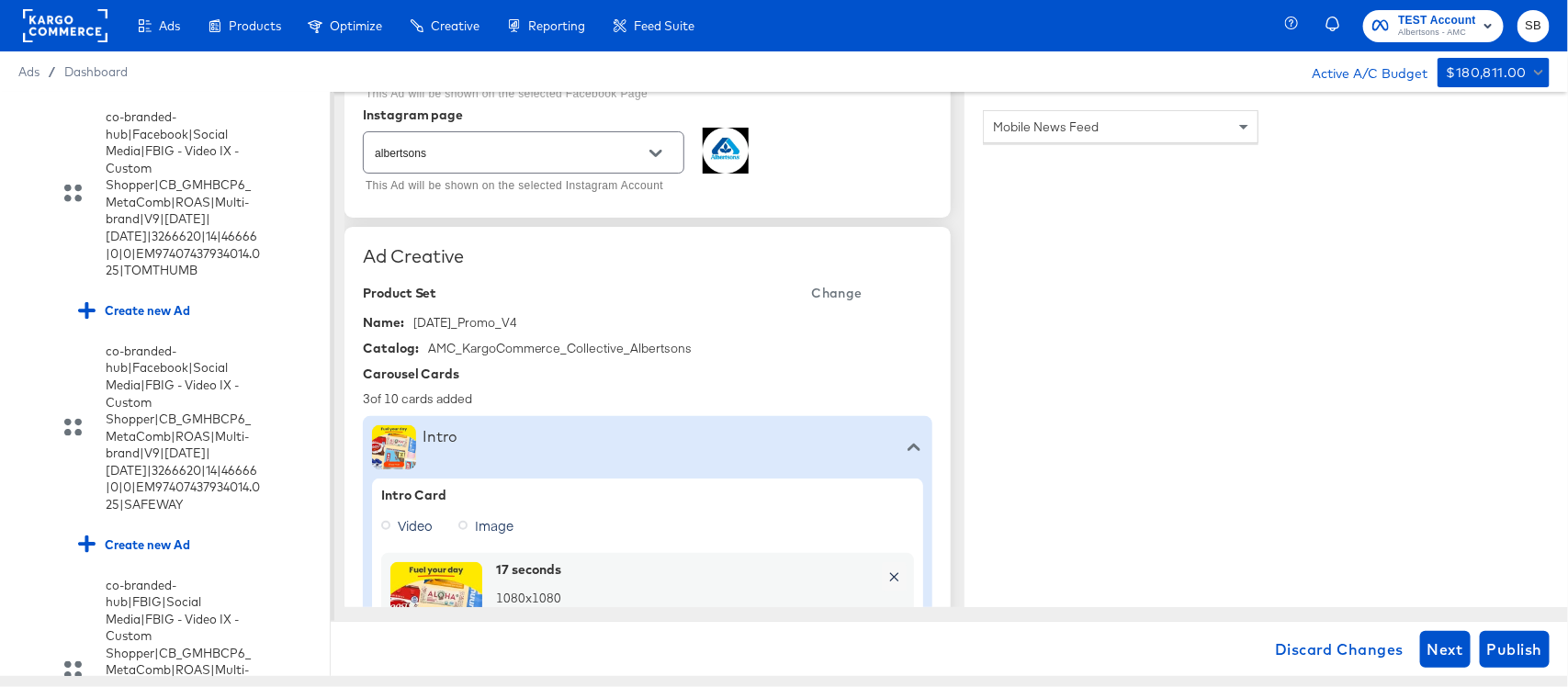 click on "Change" at bounding box center (837, 293) 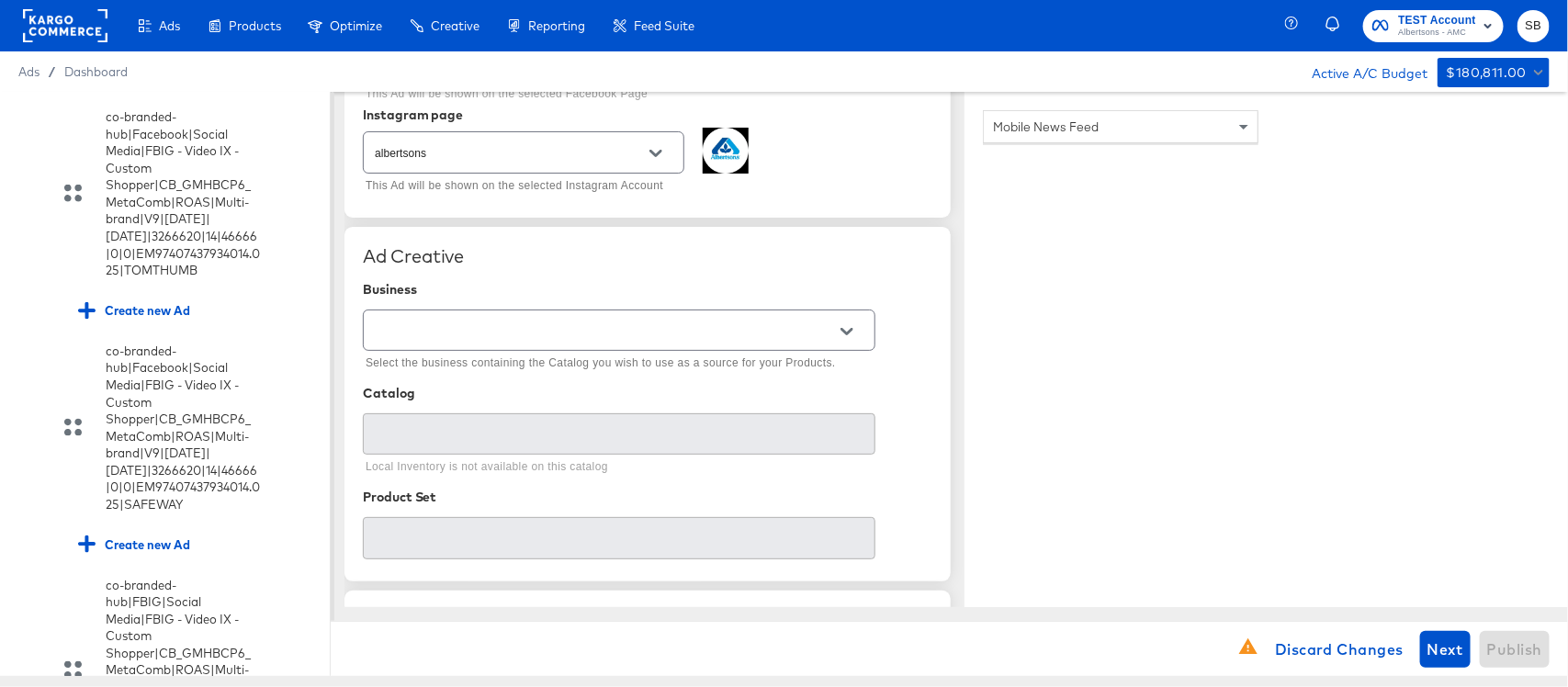 click at bounding box center (604, 331) 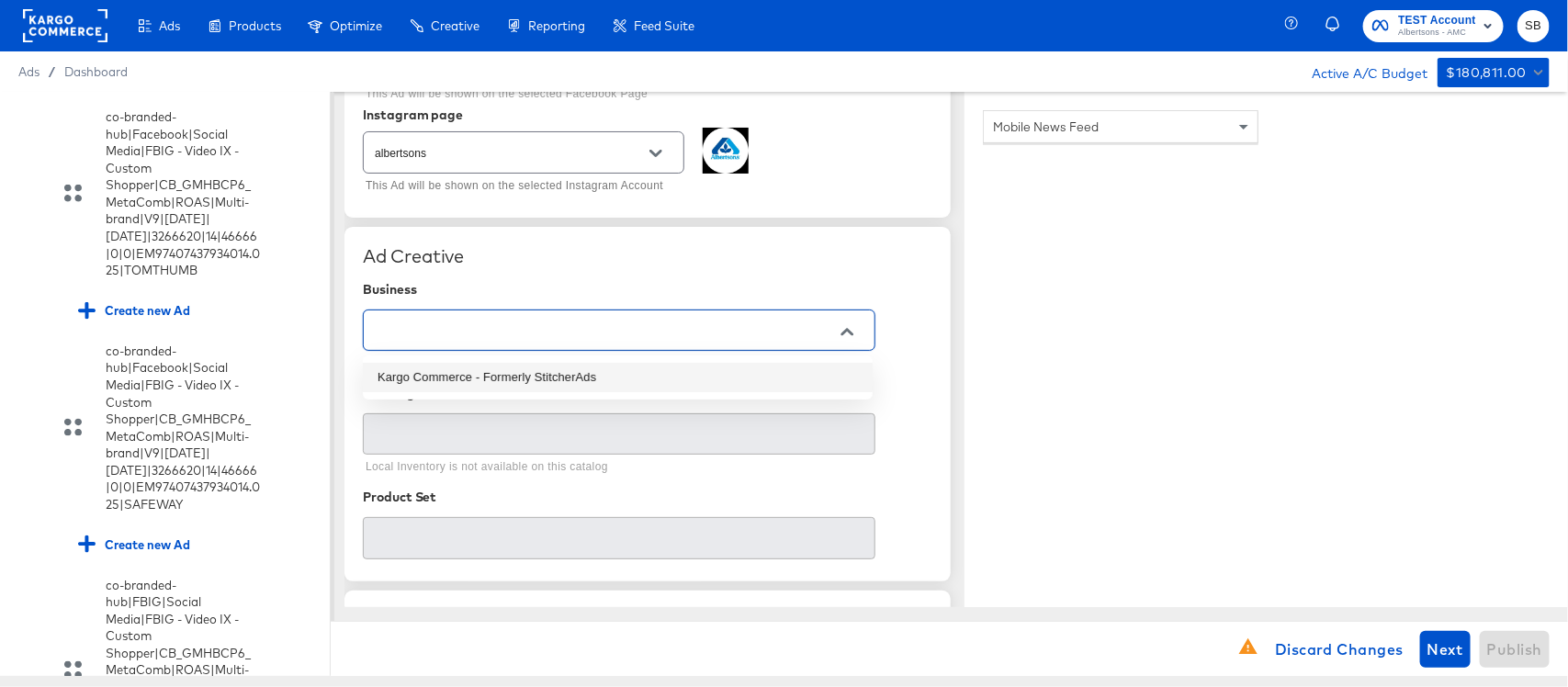 type on "Kargo Commerce - Formerly StitcherAds" 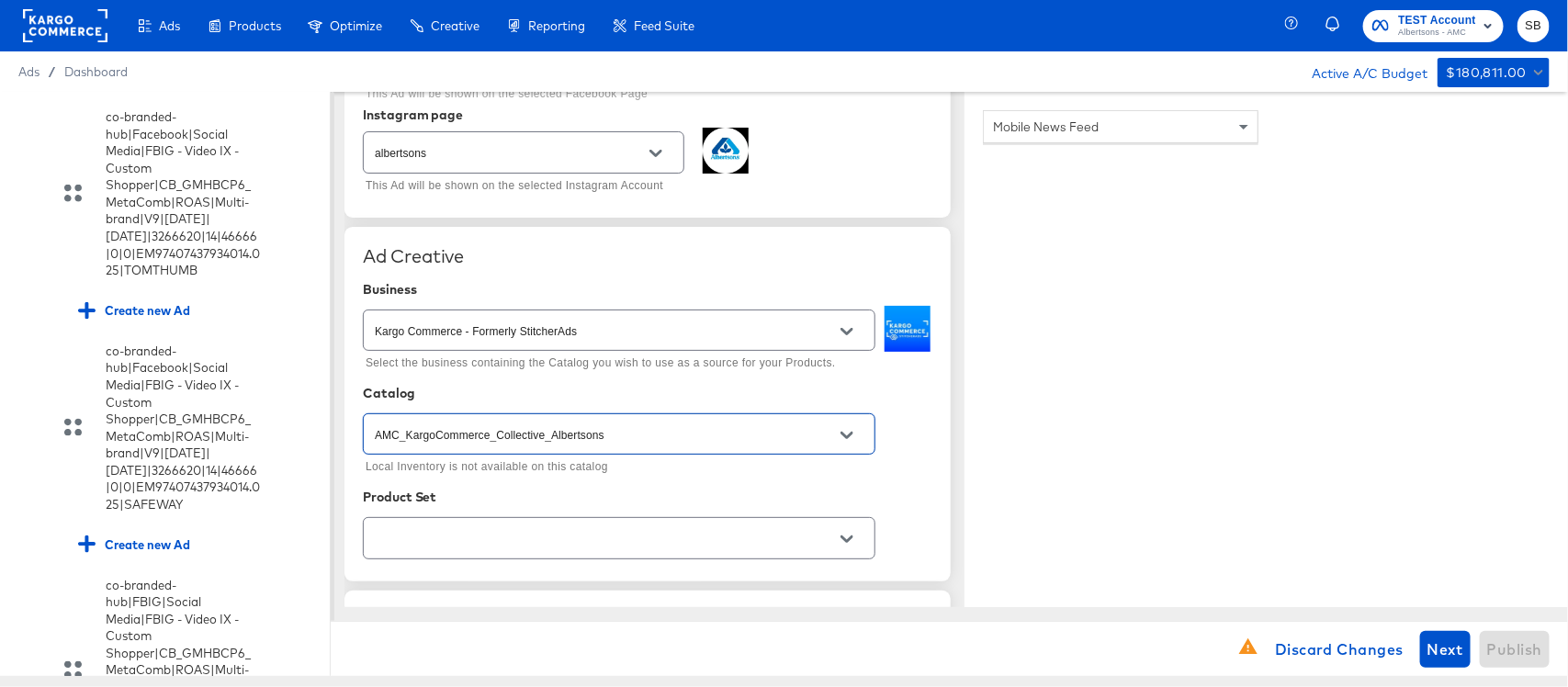 type on "AMC_KargoCommerce_Collective_Albertsons" 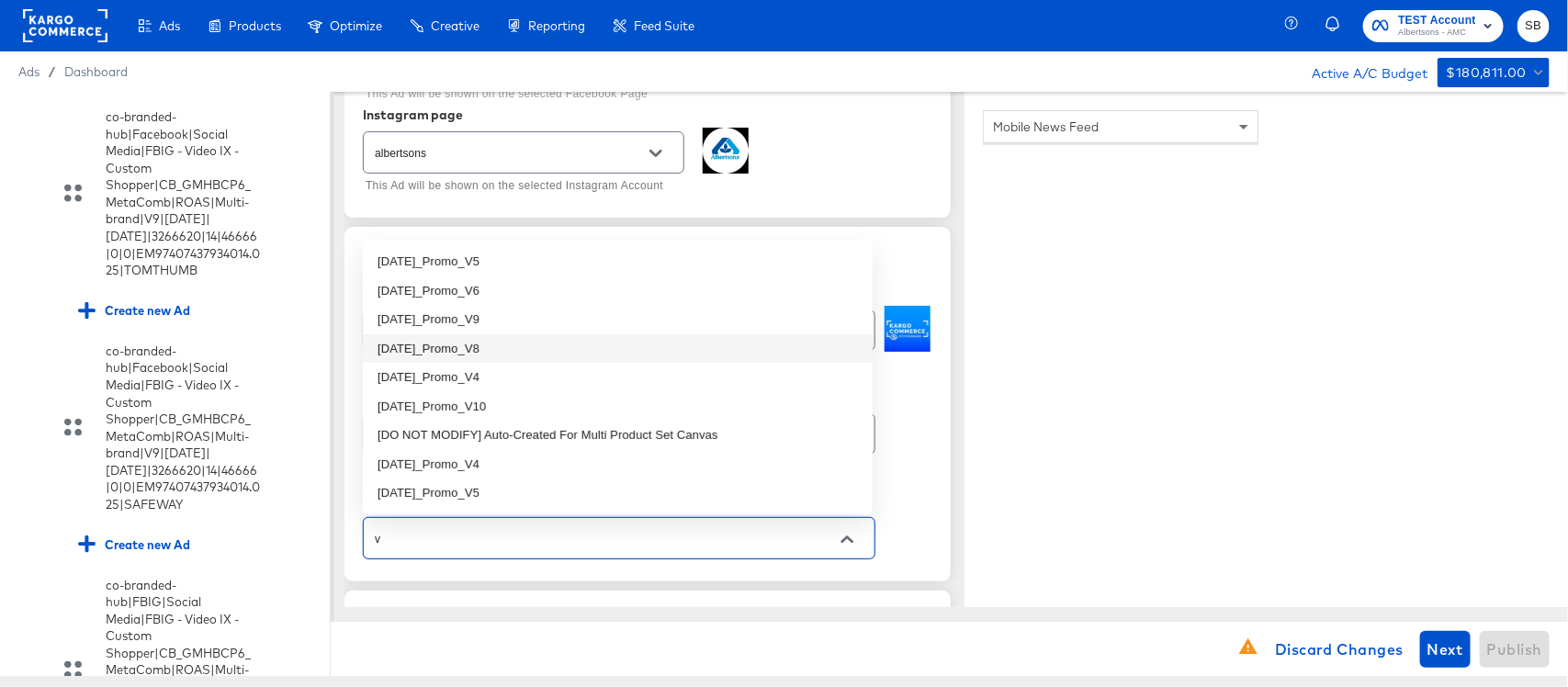 type on "v" 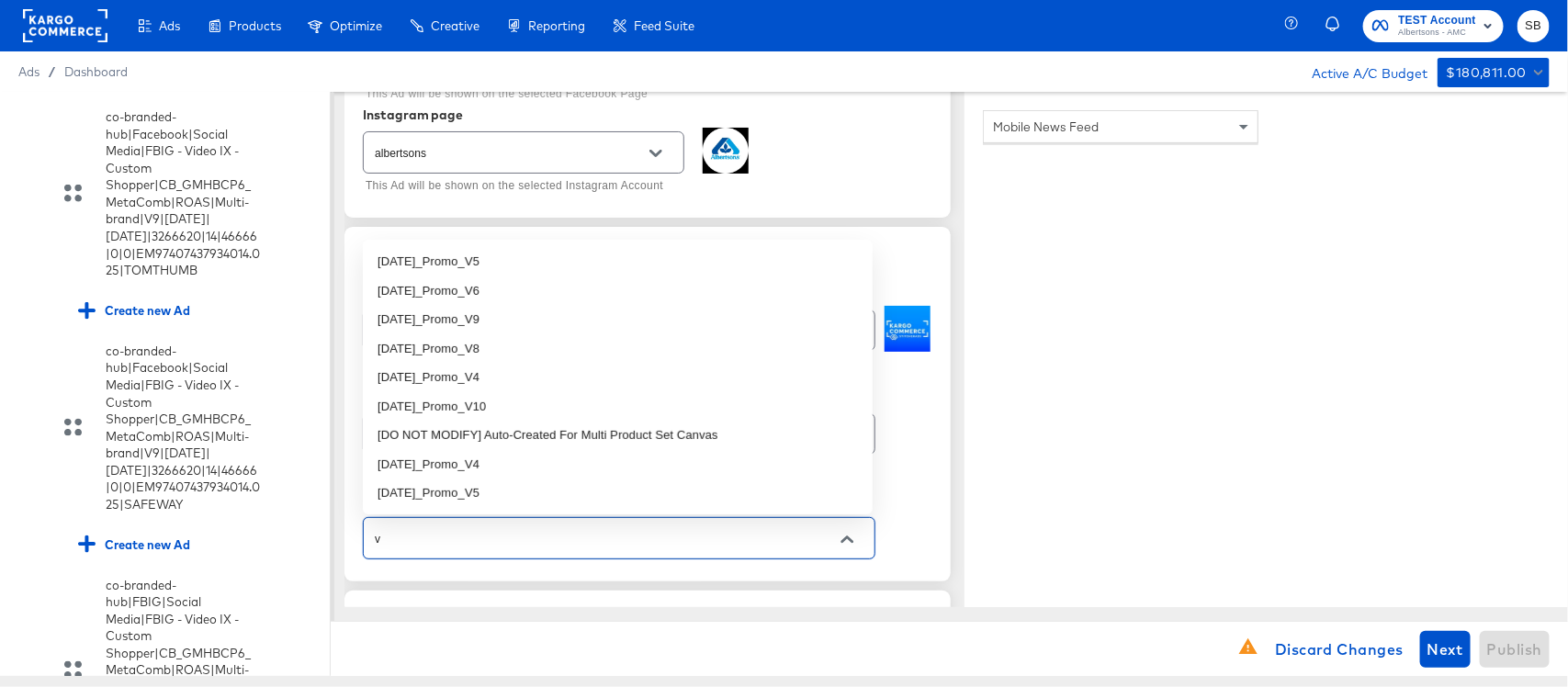 type on "v6" 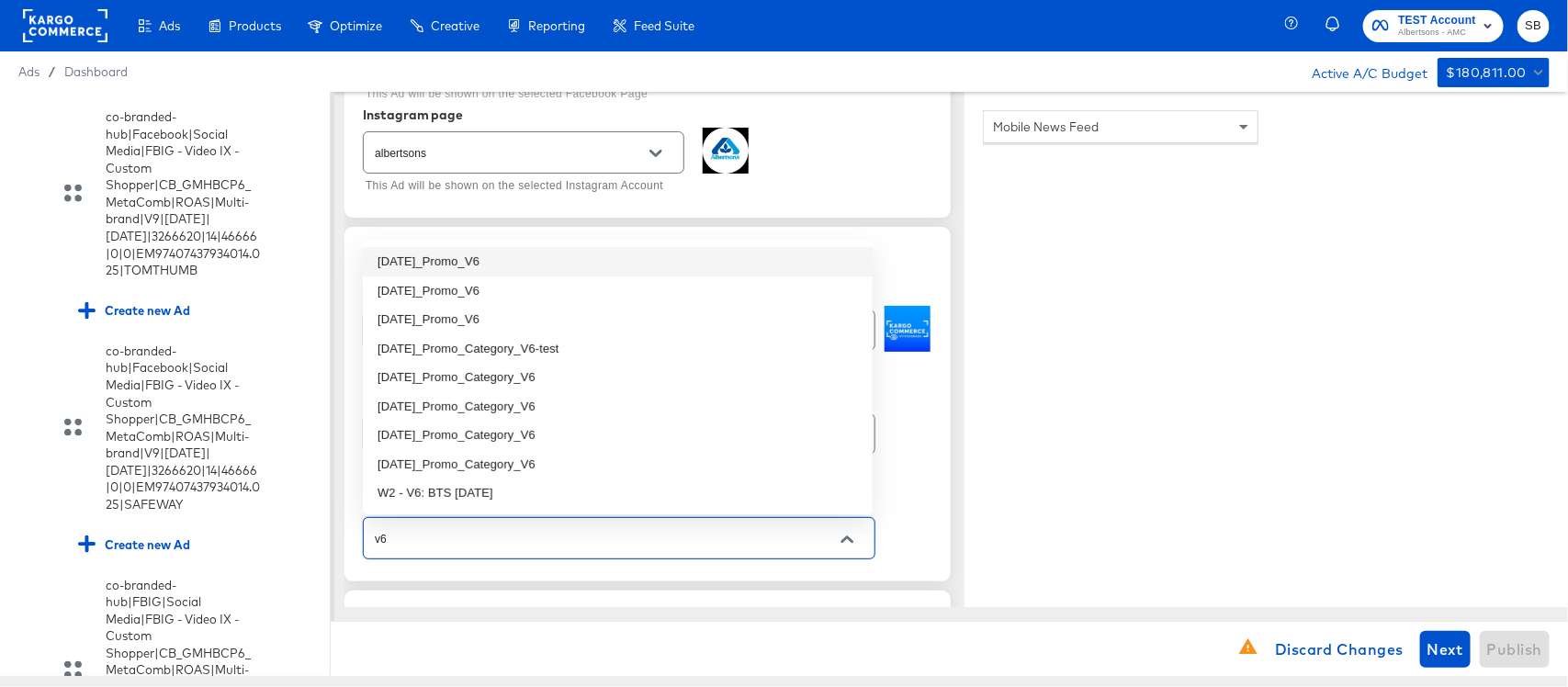 type on "x" 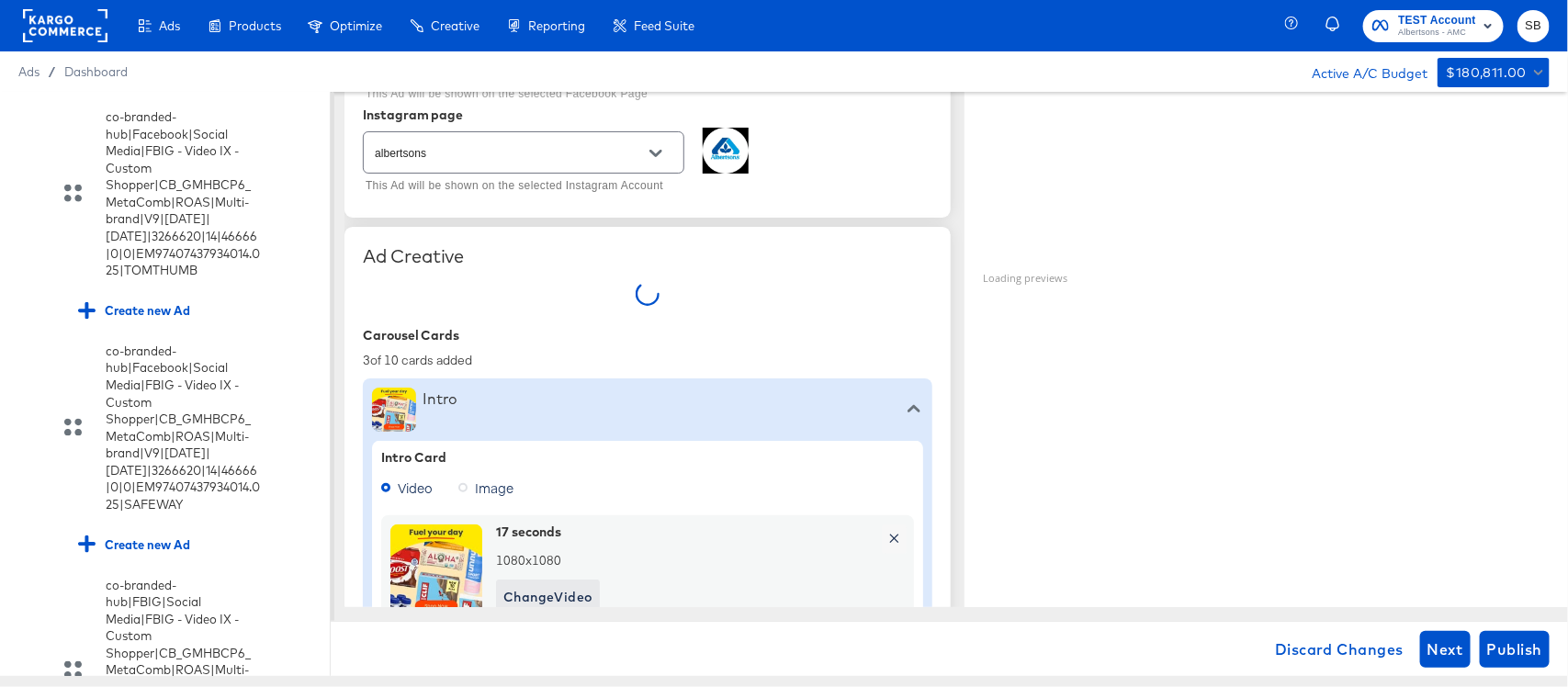 type on "x" 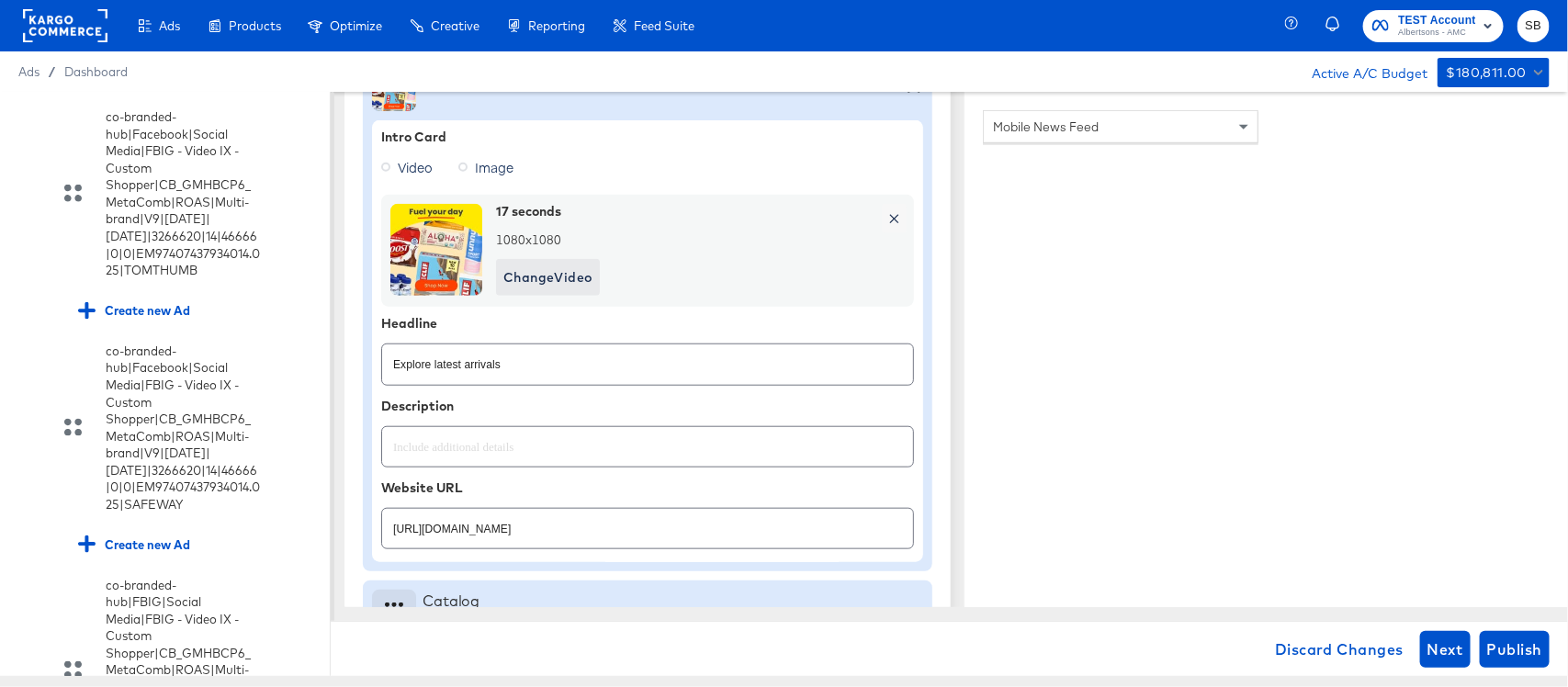 scroll, scrollTop: 824, scrollLeft: 0, axis: vertical 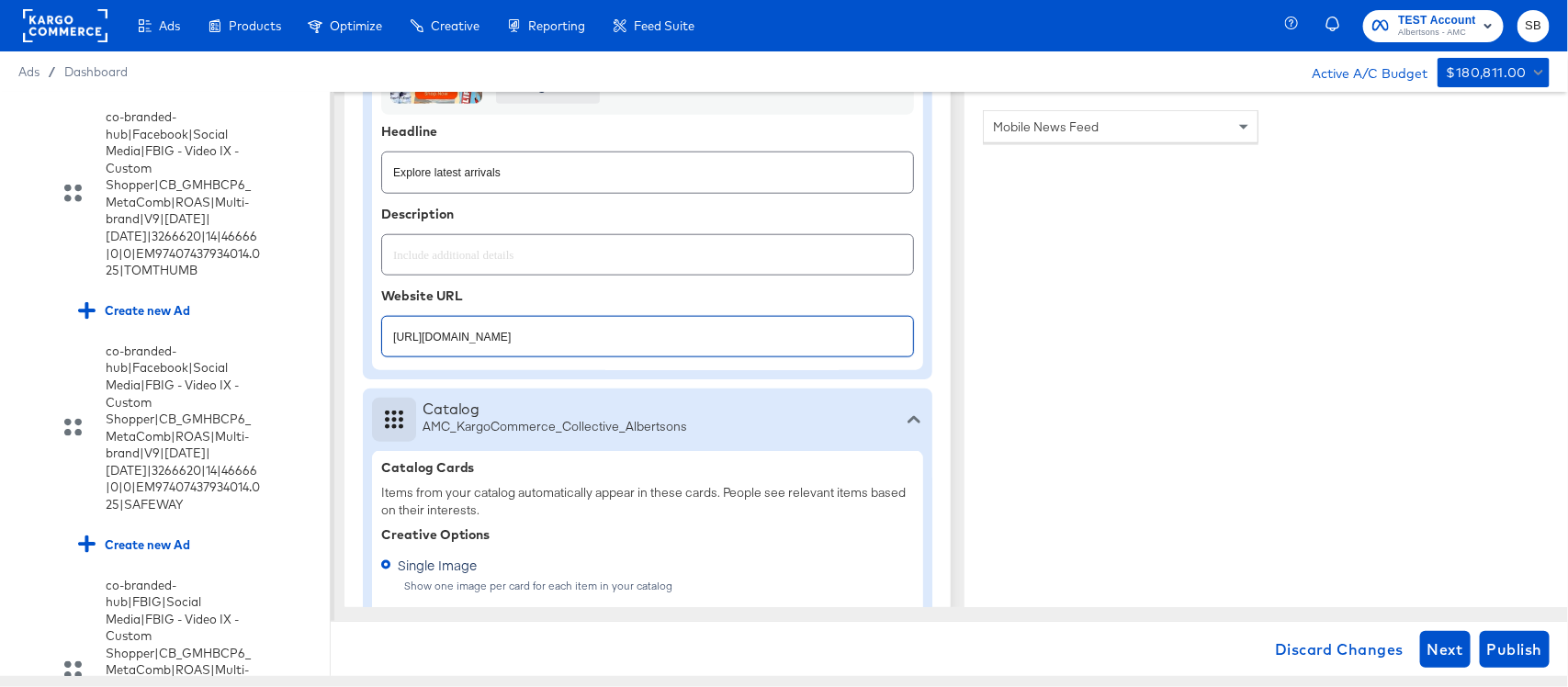 click on "https://www.ALBERTSONS.com/lp/baby-products-supplies.html" at bounding box center [648, 329] 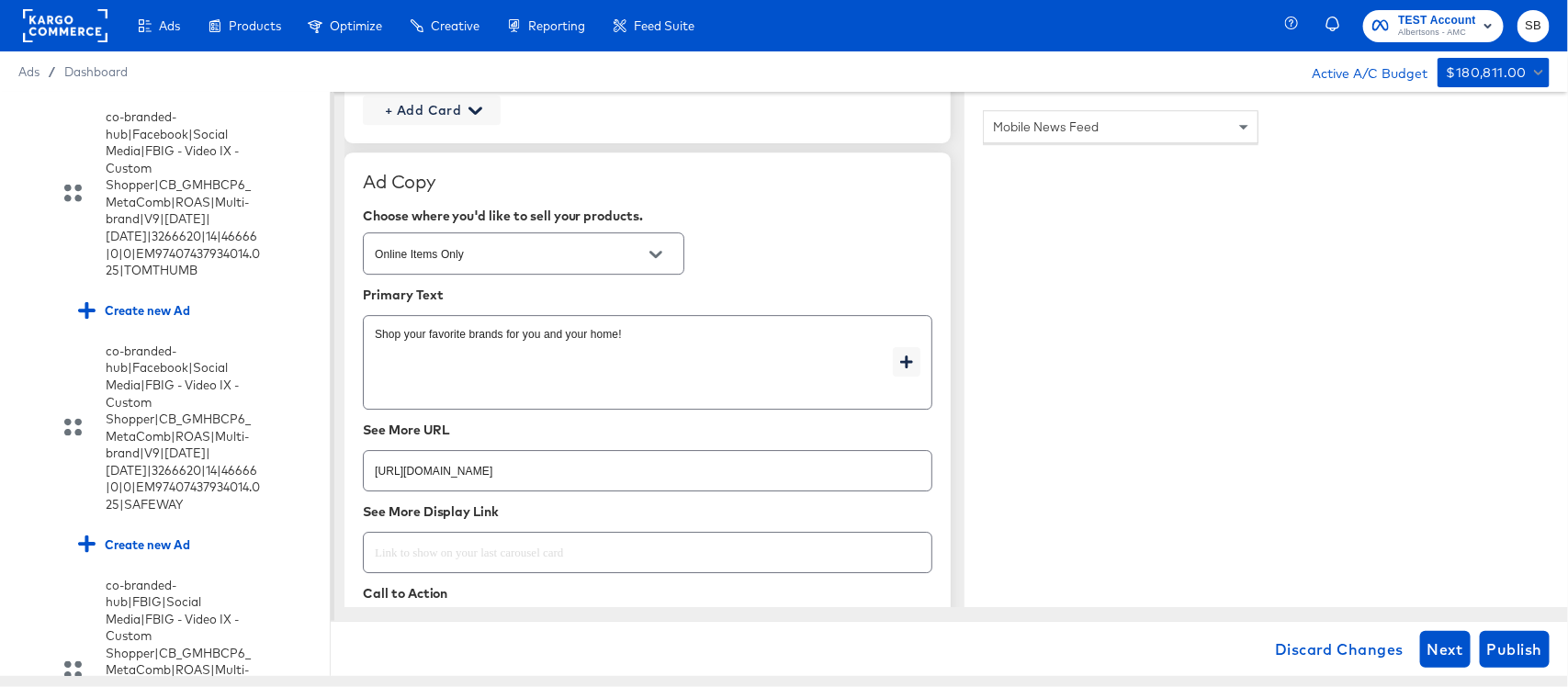 scroll, scrollTop: 2526, scrollLeft: 0, axis: vertical 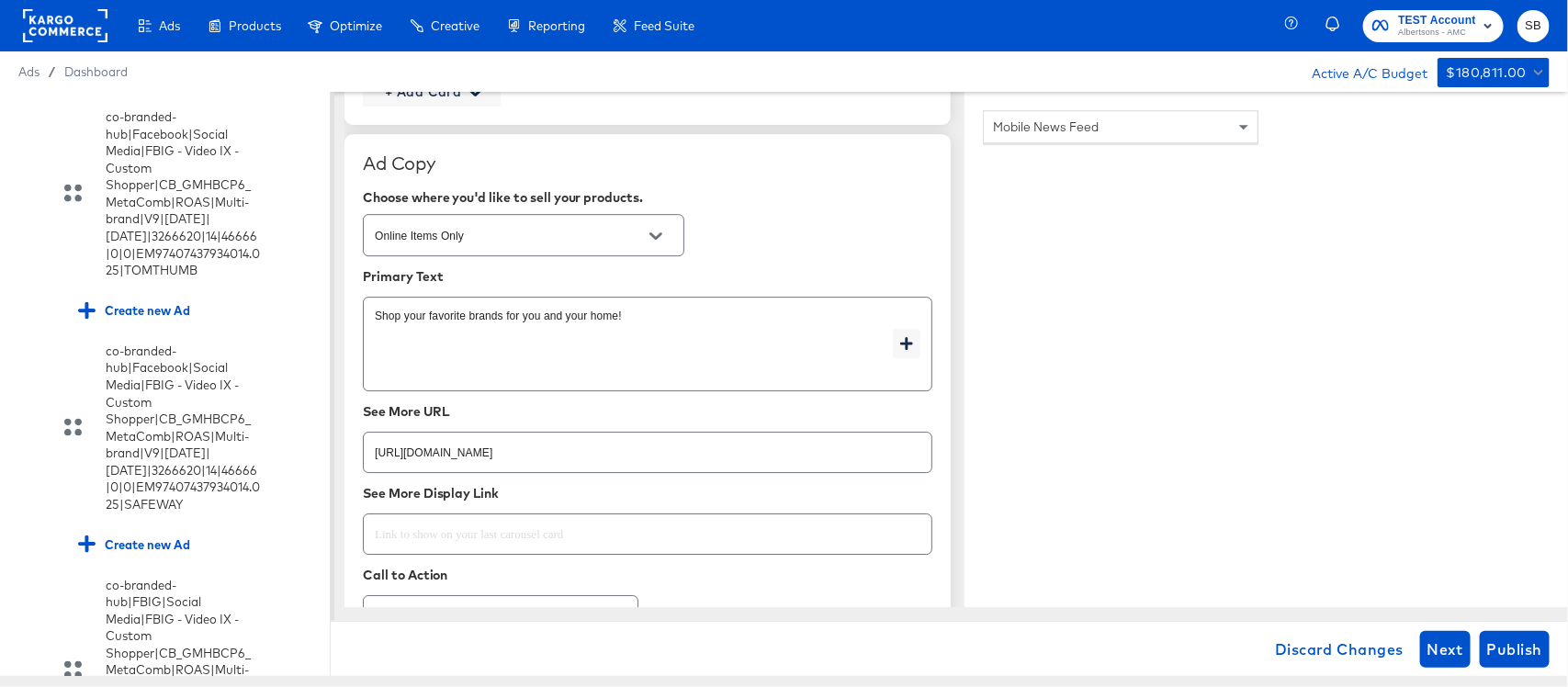 type on "https://www.ALBERTSONS.com/order/wellness-products.html" 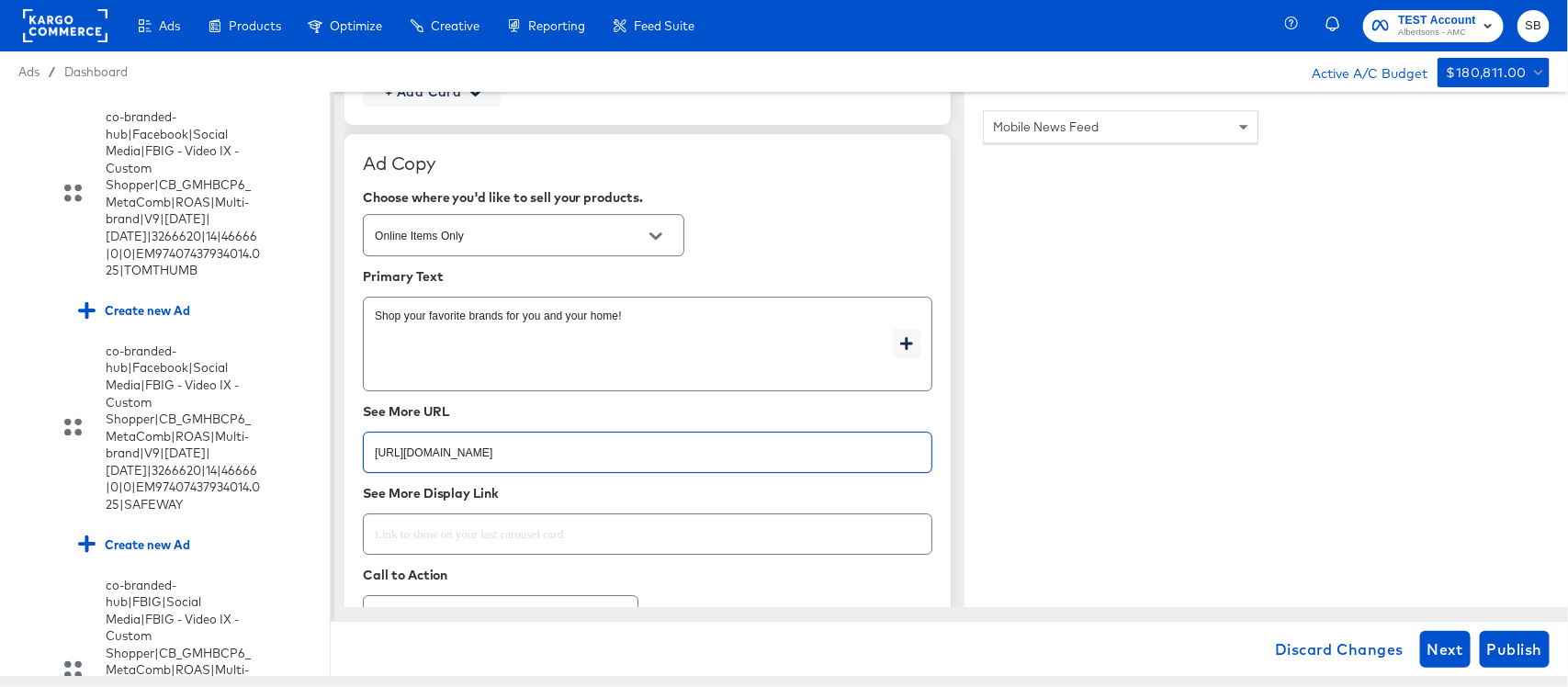 click on "https://www.ALBERTSONS.com/lp/baby-products-supplies.html" at bounding box center [648, 445] 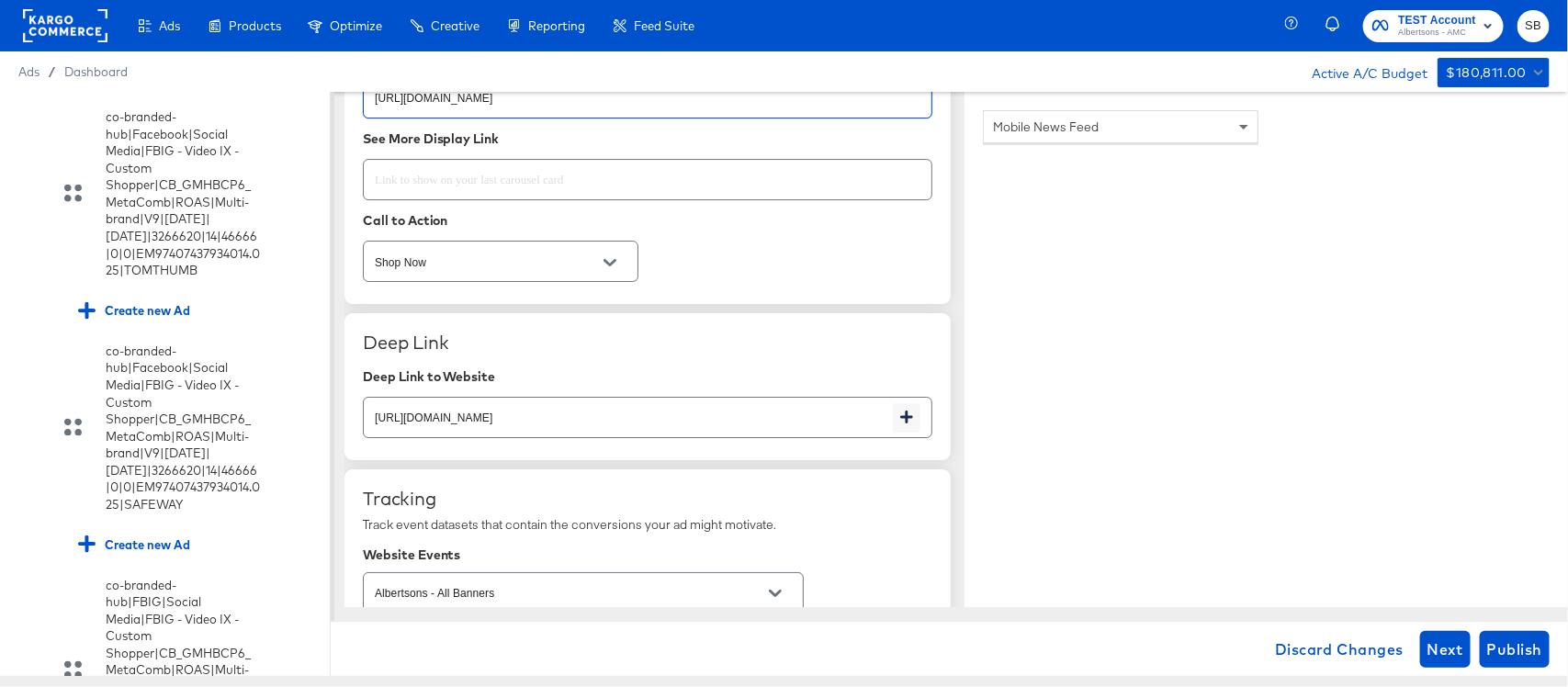 type on "https://www.ALBERTSONS.com/order/wellness-products.html" 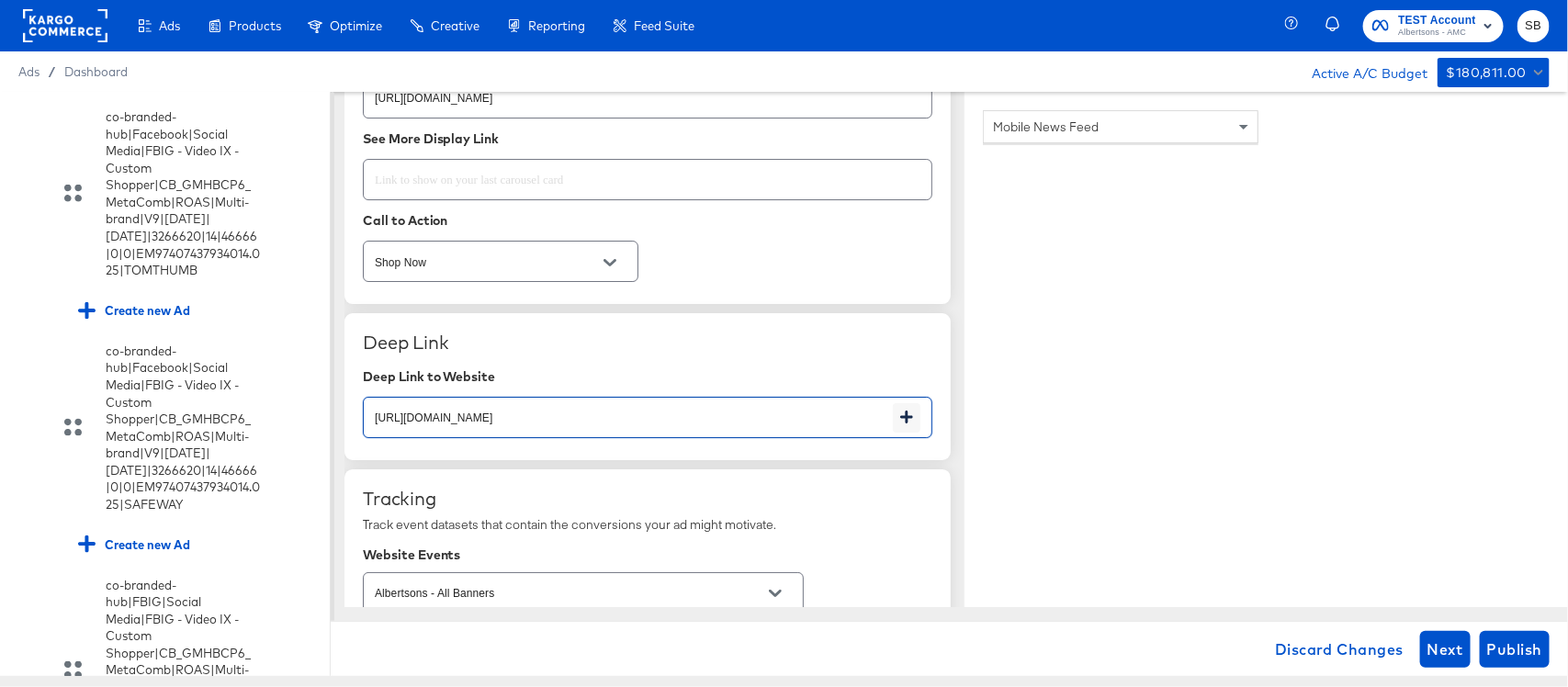 click on "https://www.ALBERTSONS.com/lp/baby-products-supplies.html" at bounding box center (628, 410) 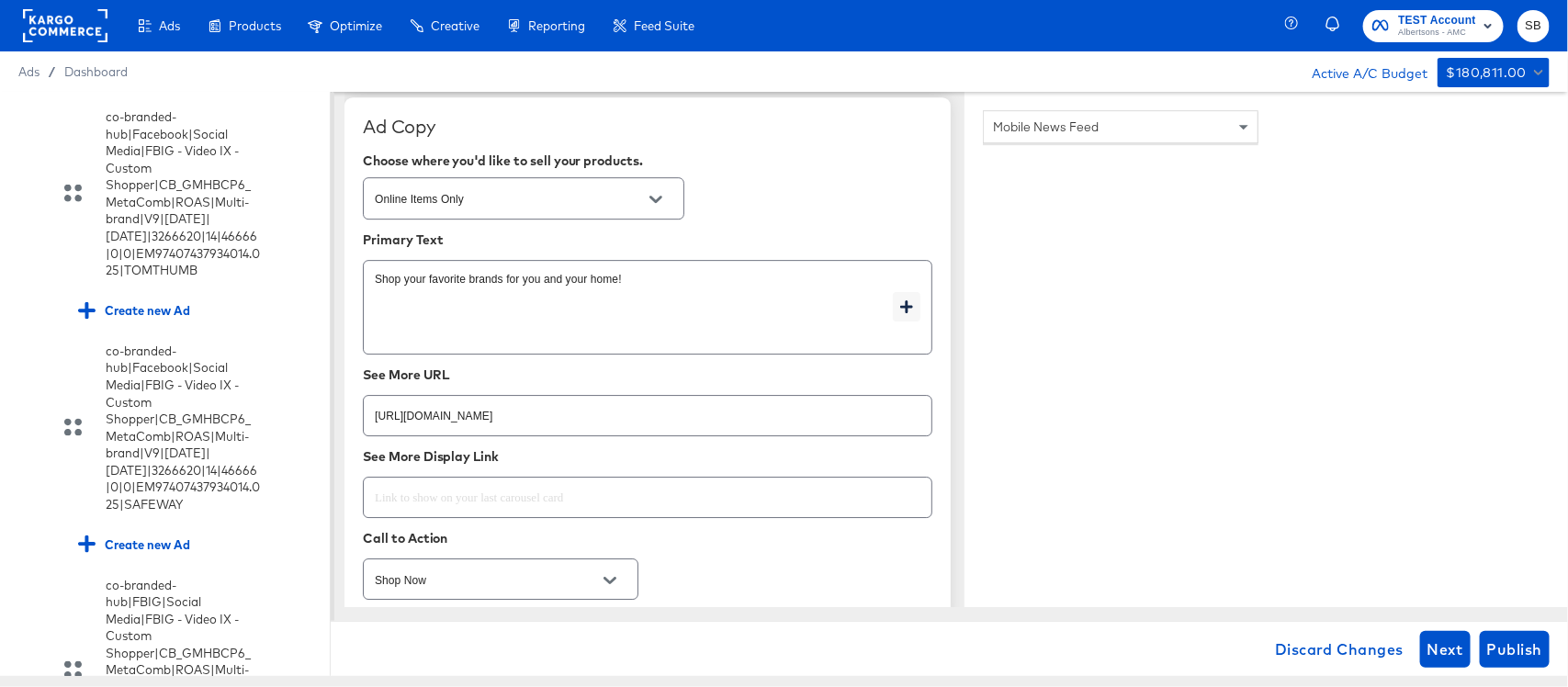 scroll, scrollTop: 2540, scrollLeft: 0, axis: vertical 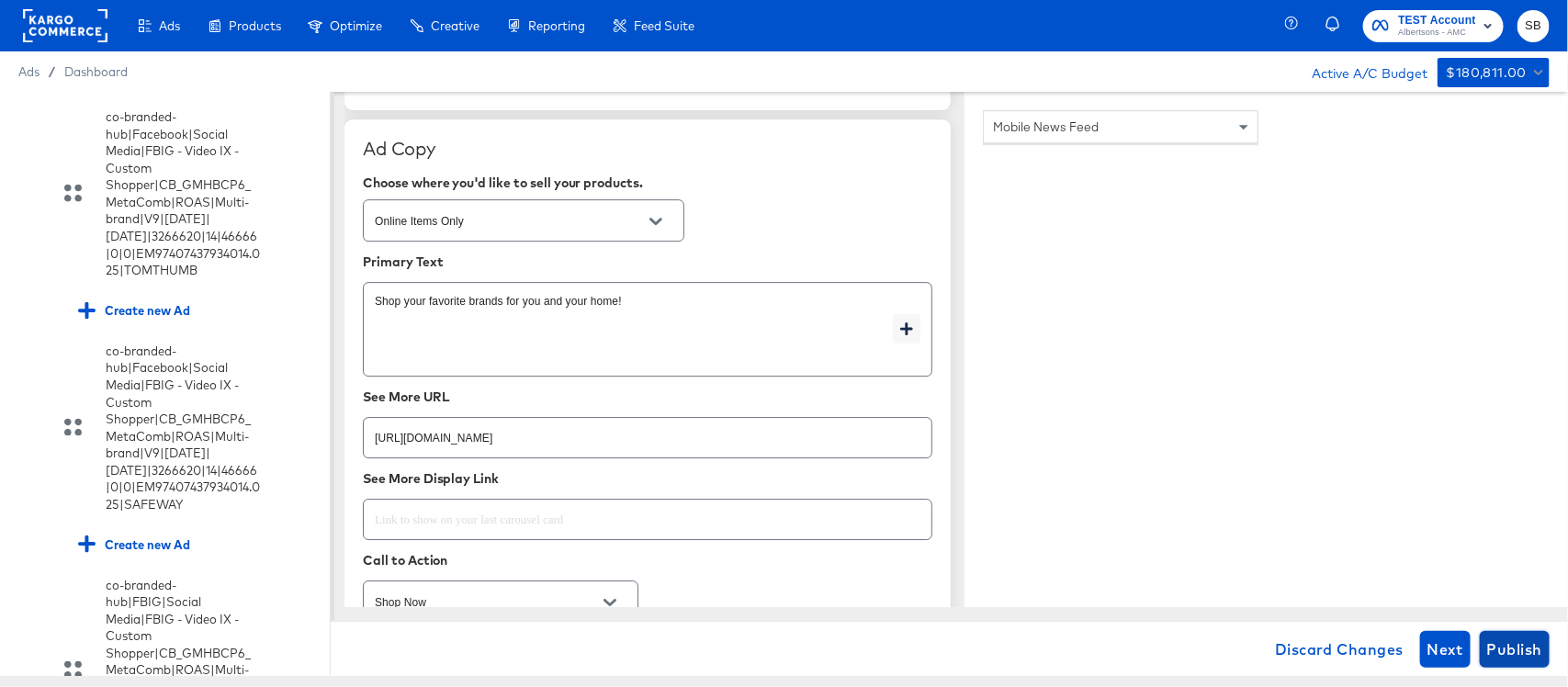 click on "Publish" at bounding box center [1515, 649] 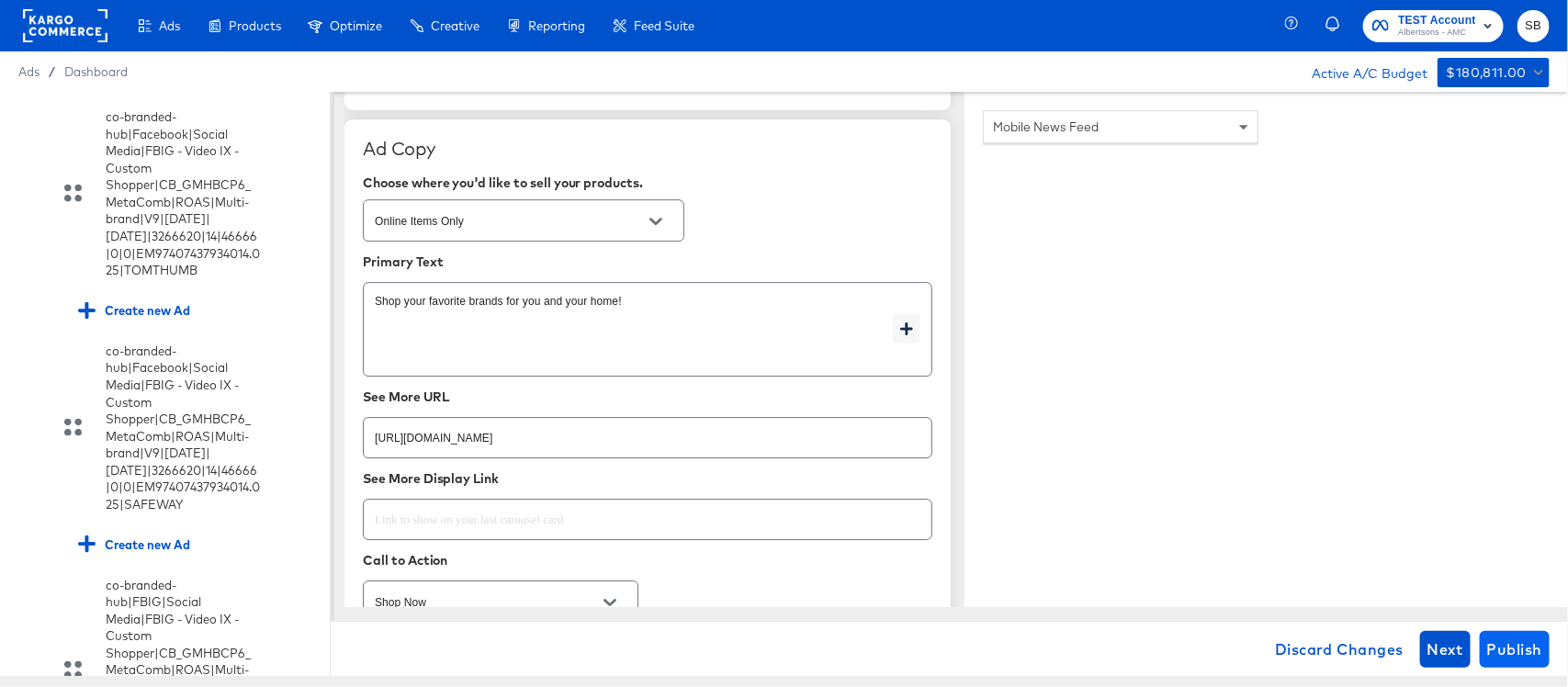 type on "x" 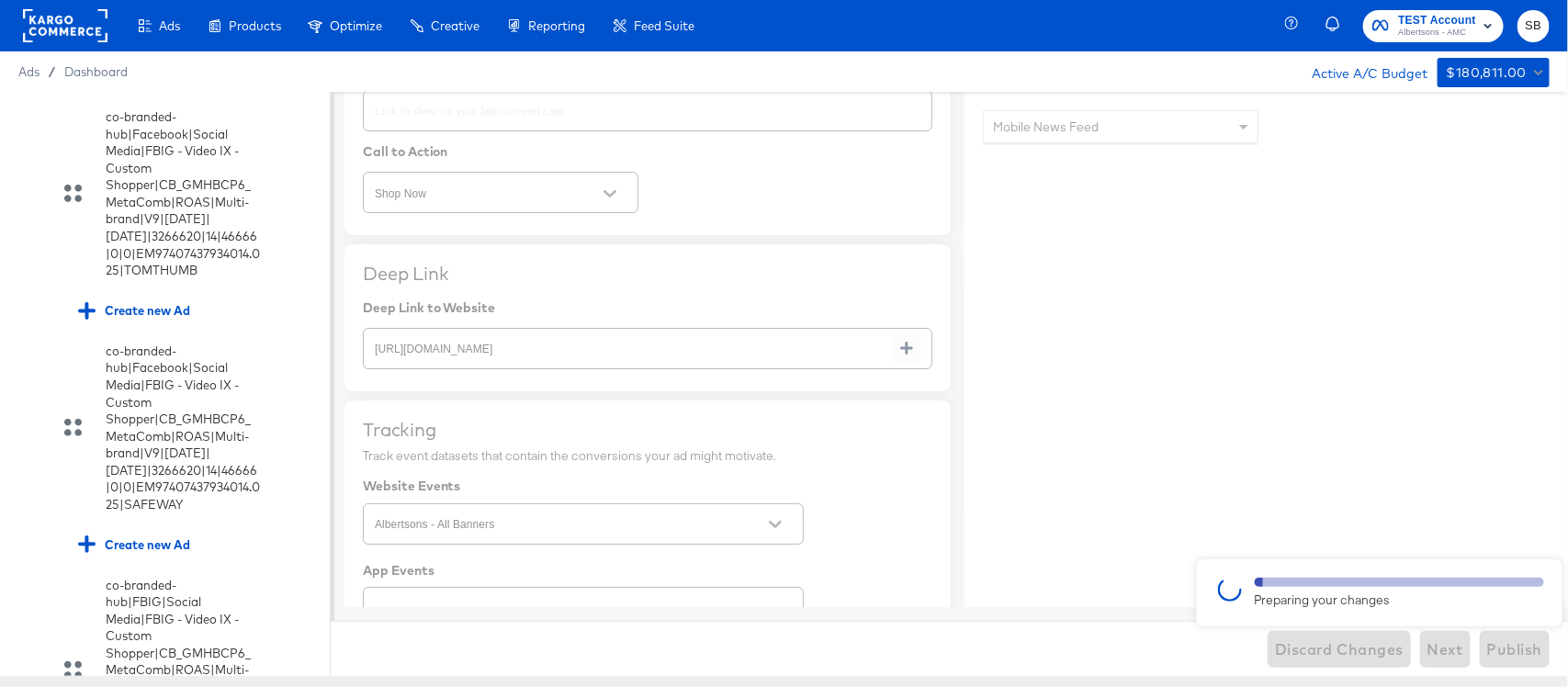 scroll, scrollTop: 813, scrollLeft: 0, axis: vertical 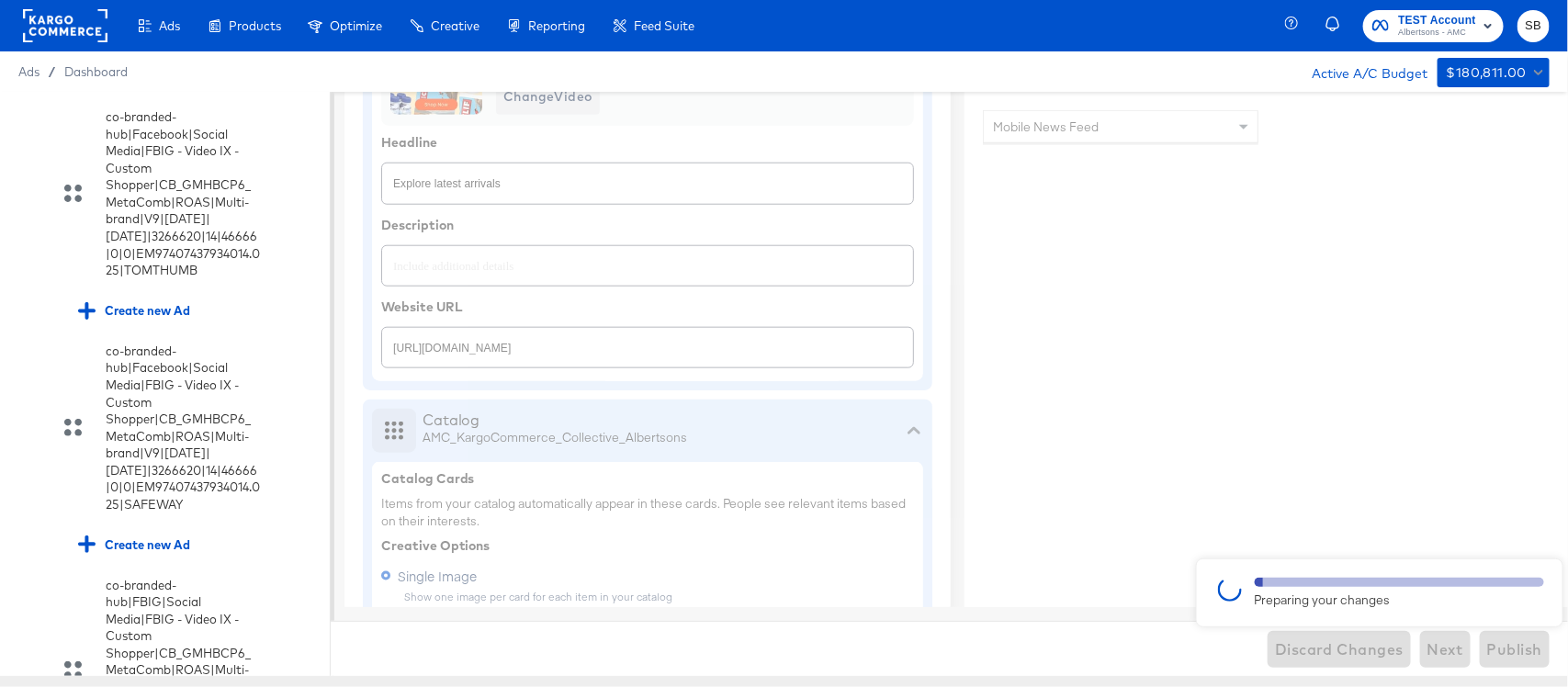 type on "x" 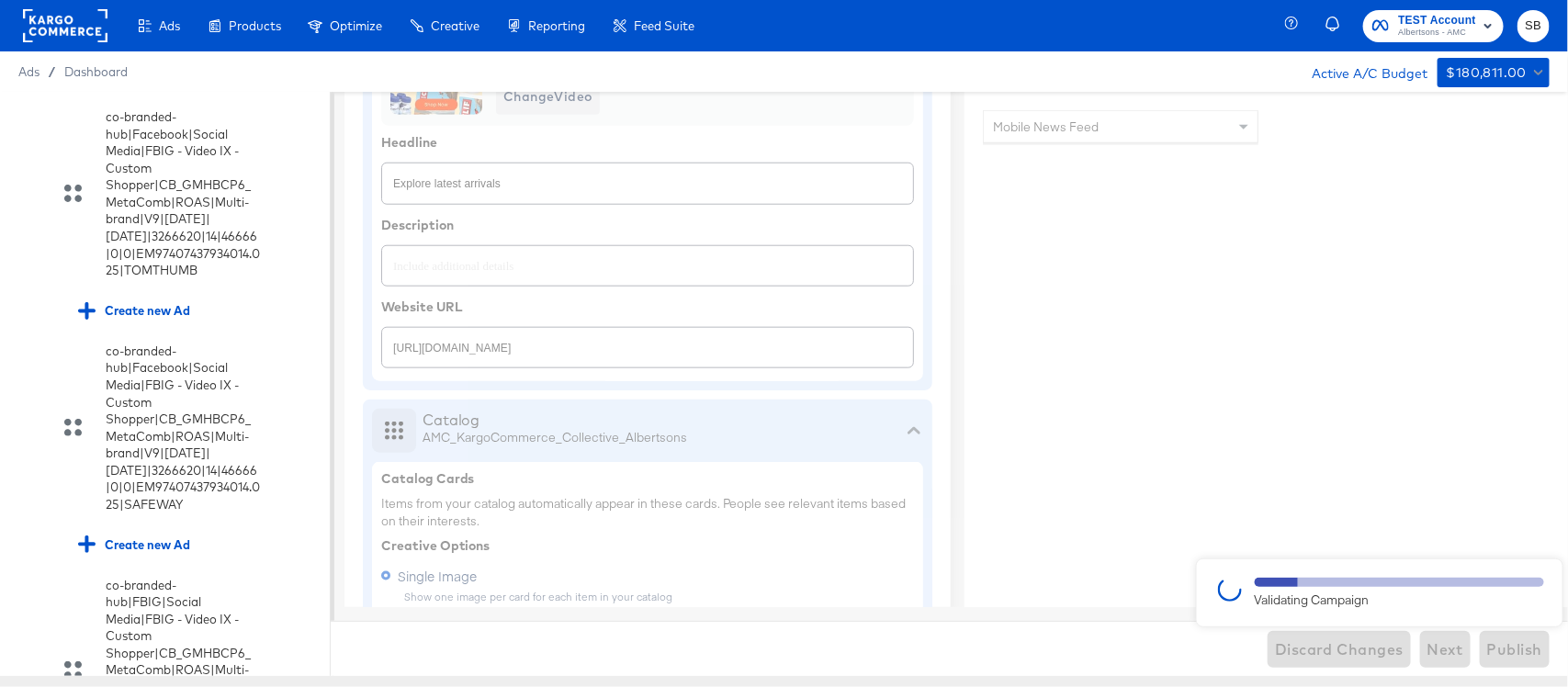 type on "x" 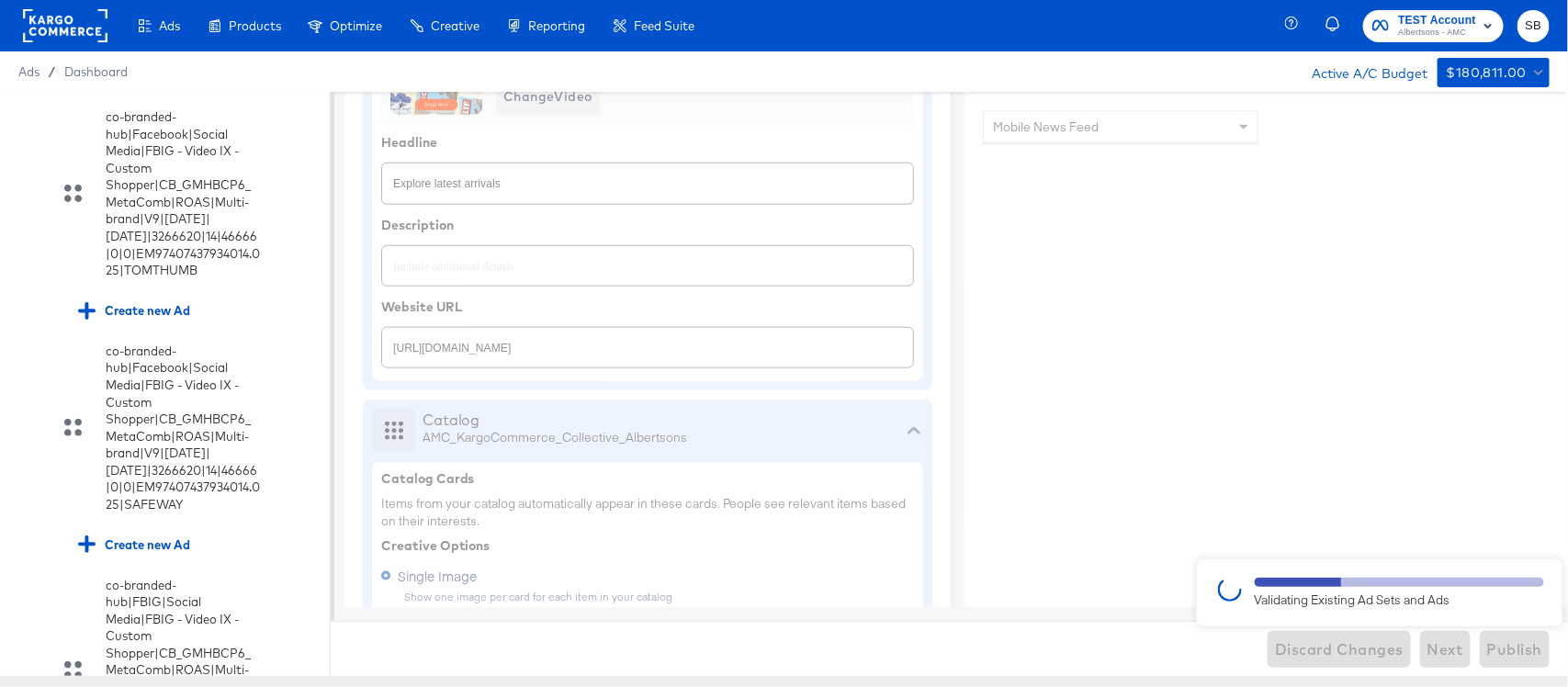 type on "x" 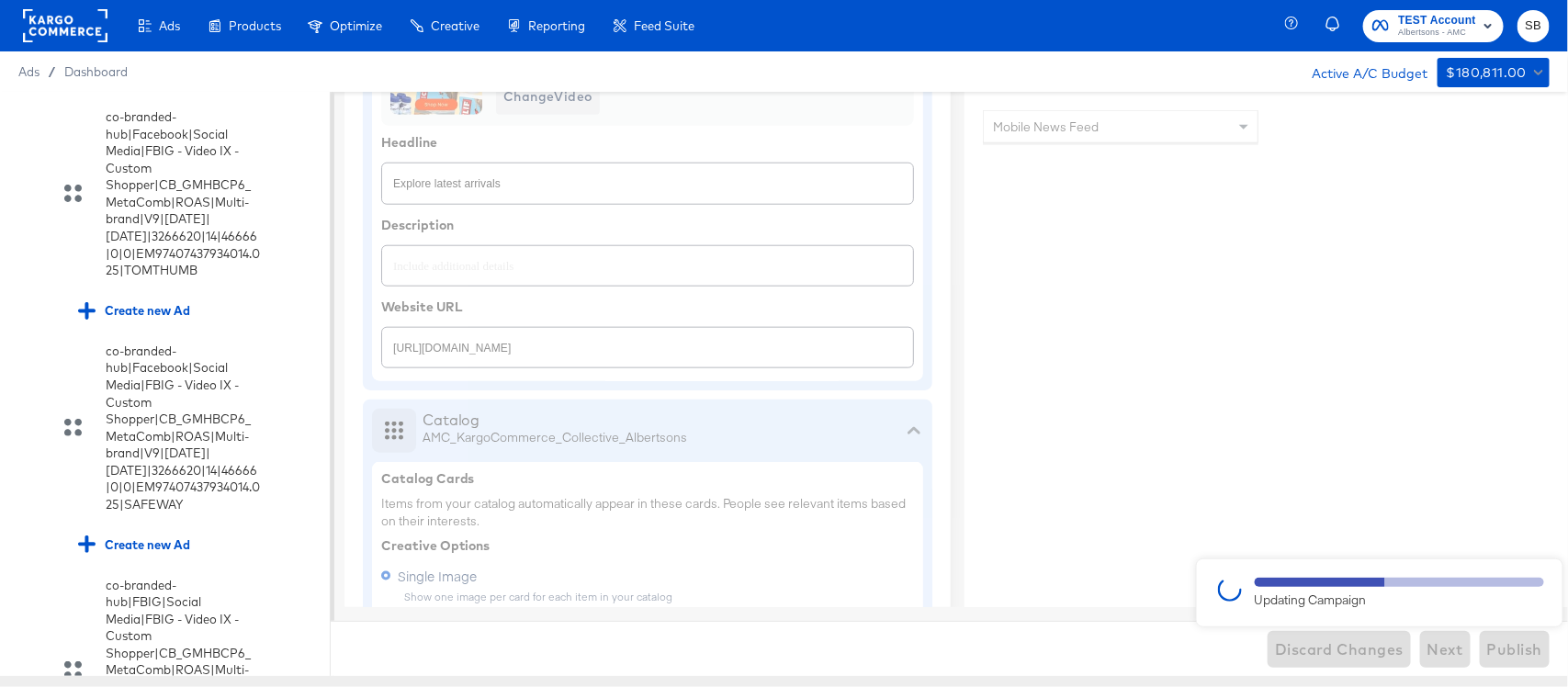 type on "x" 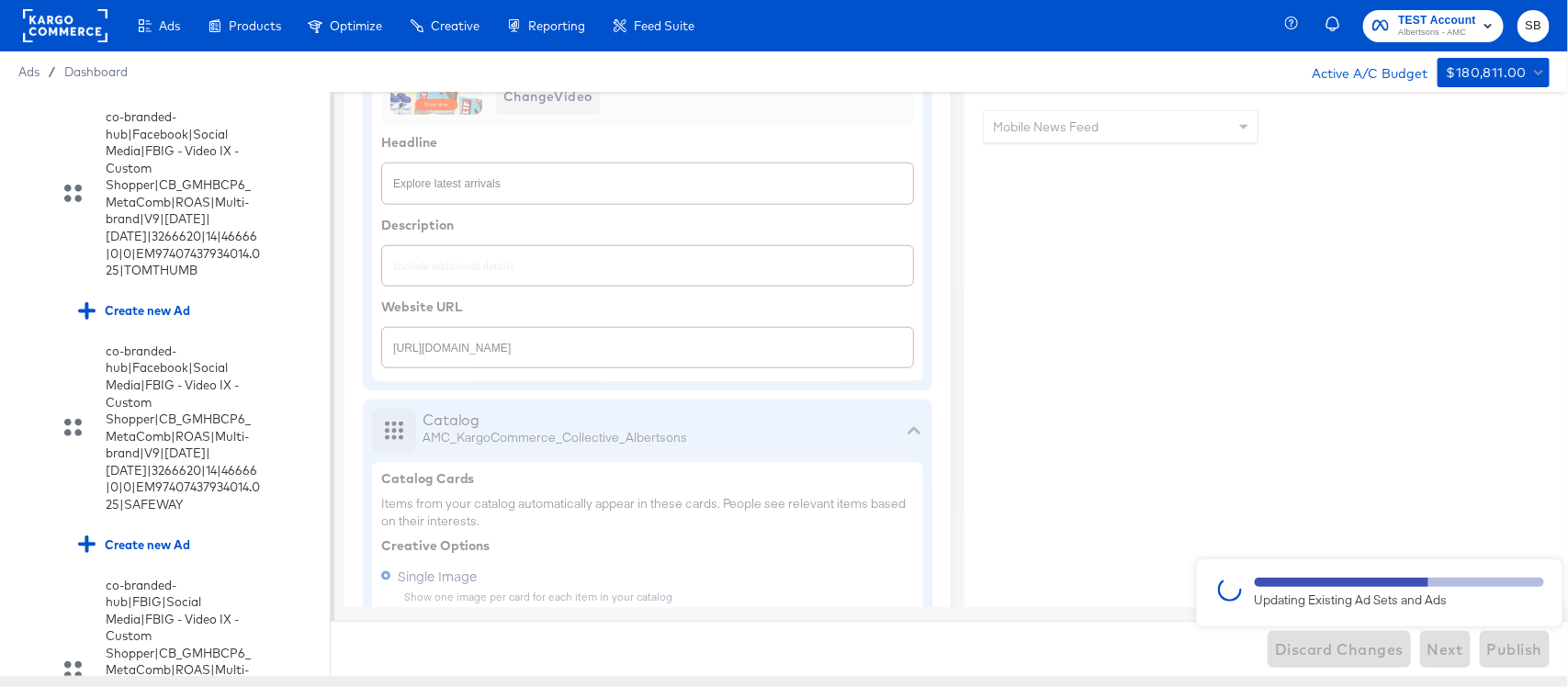 type on "x" 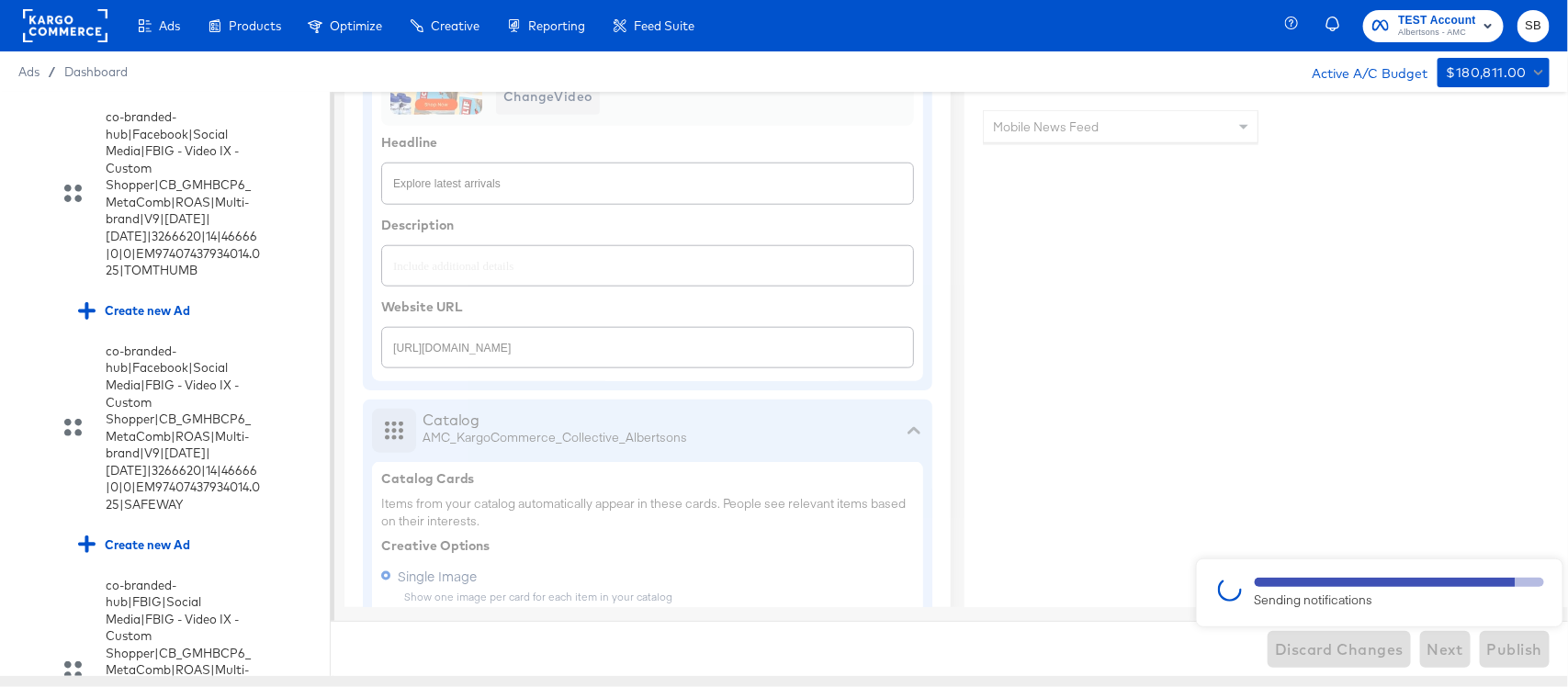 type on "x" 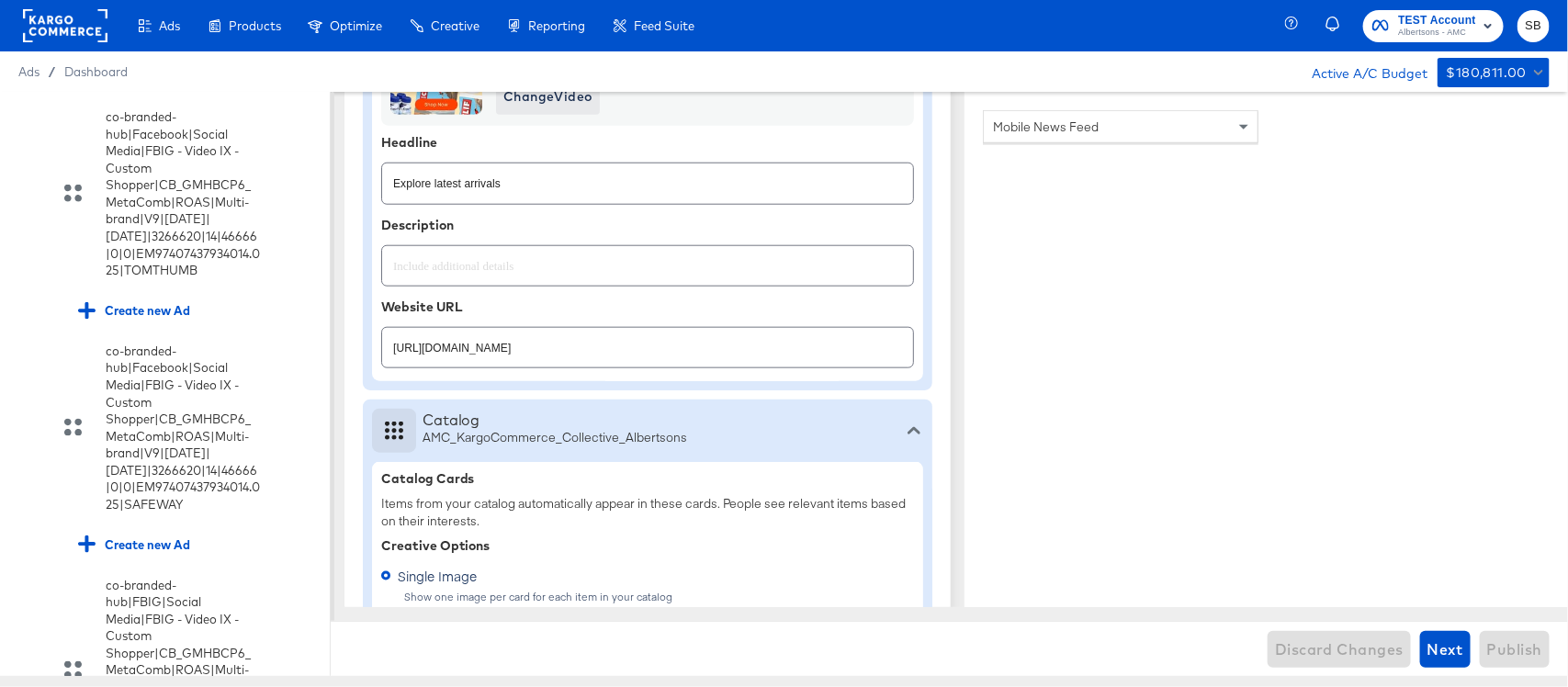 type on "x" 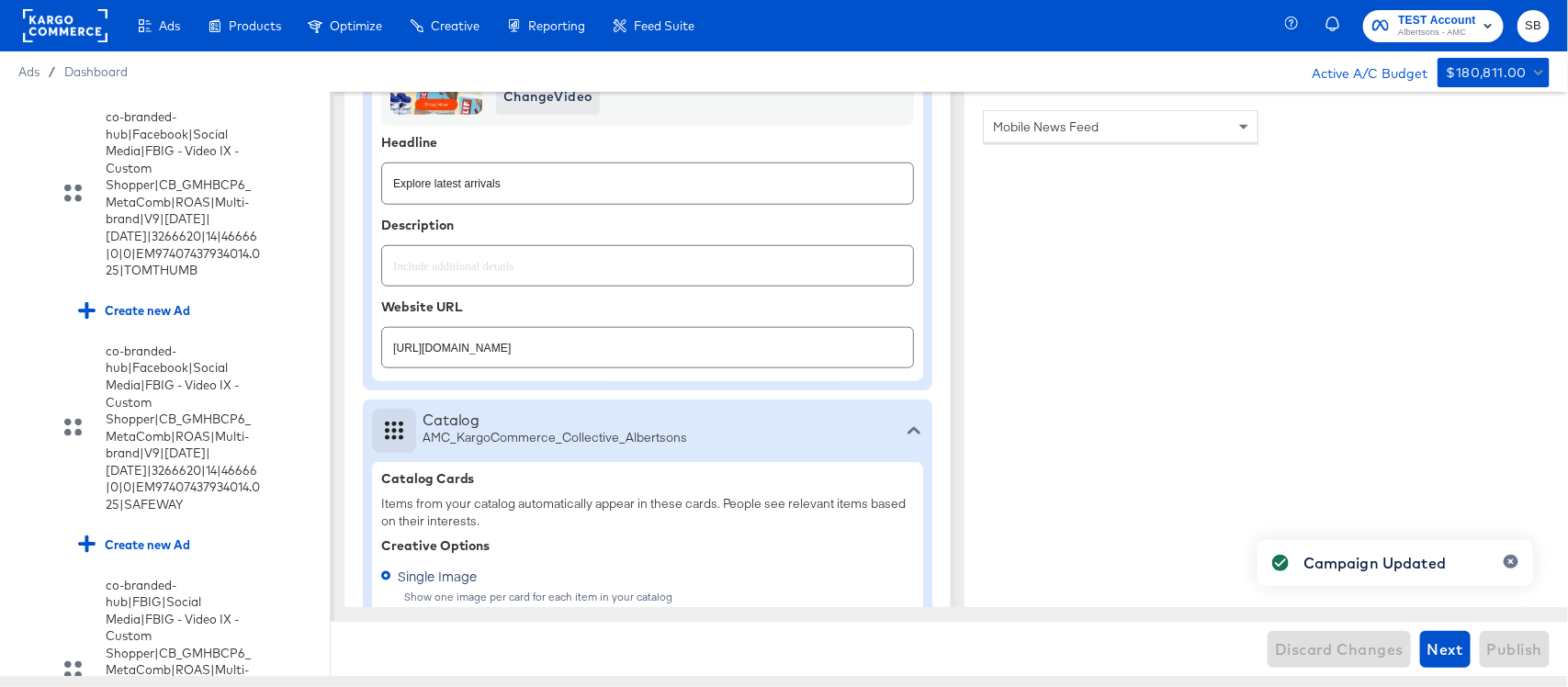 type on "x" 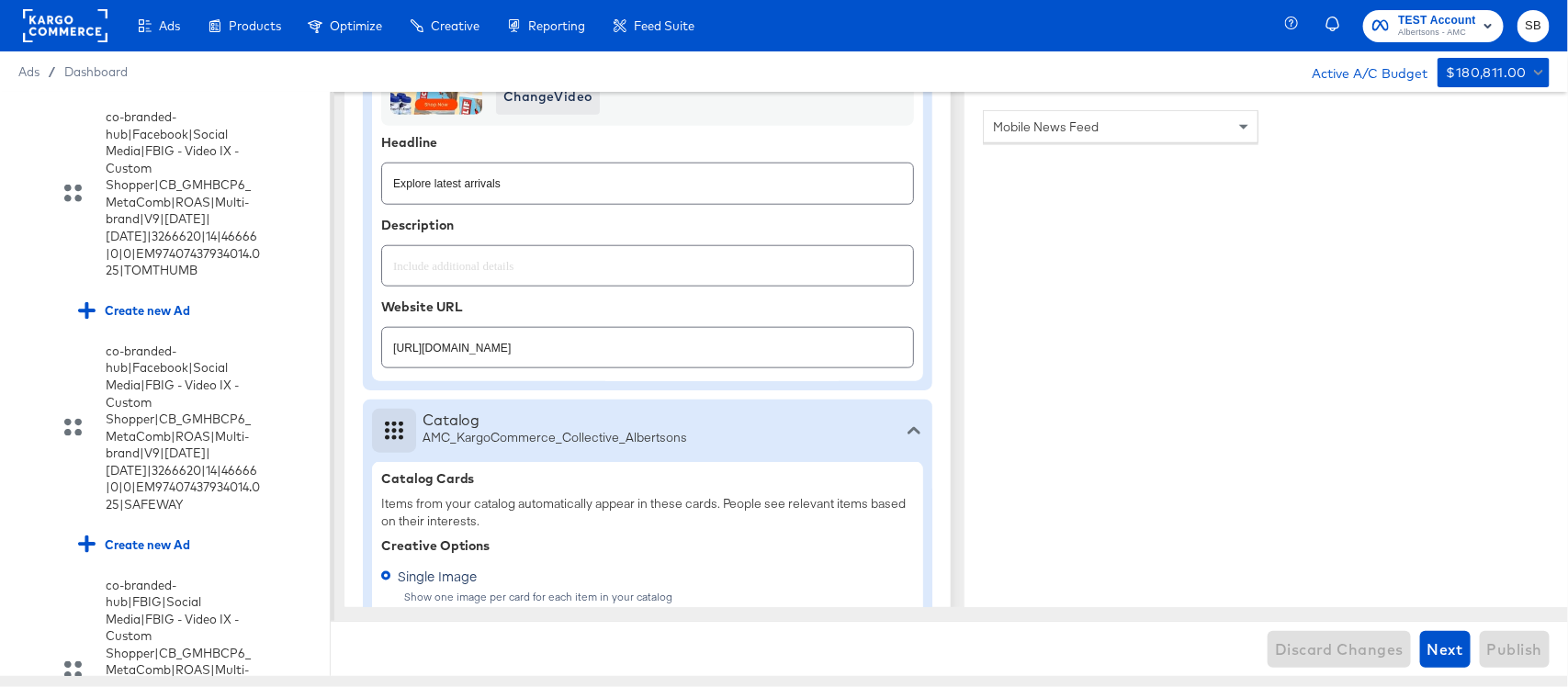 click at bounding box center [28, -170] 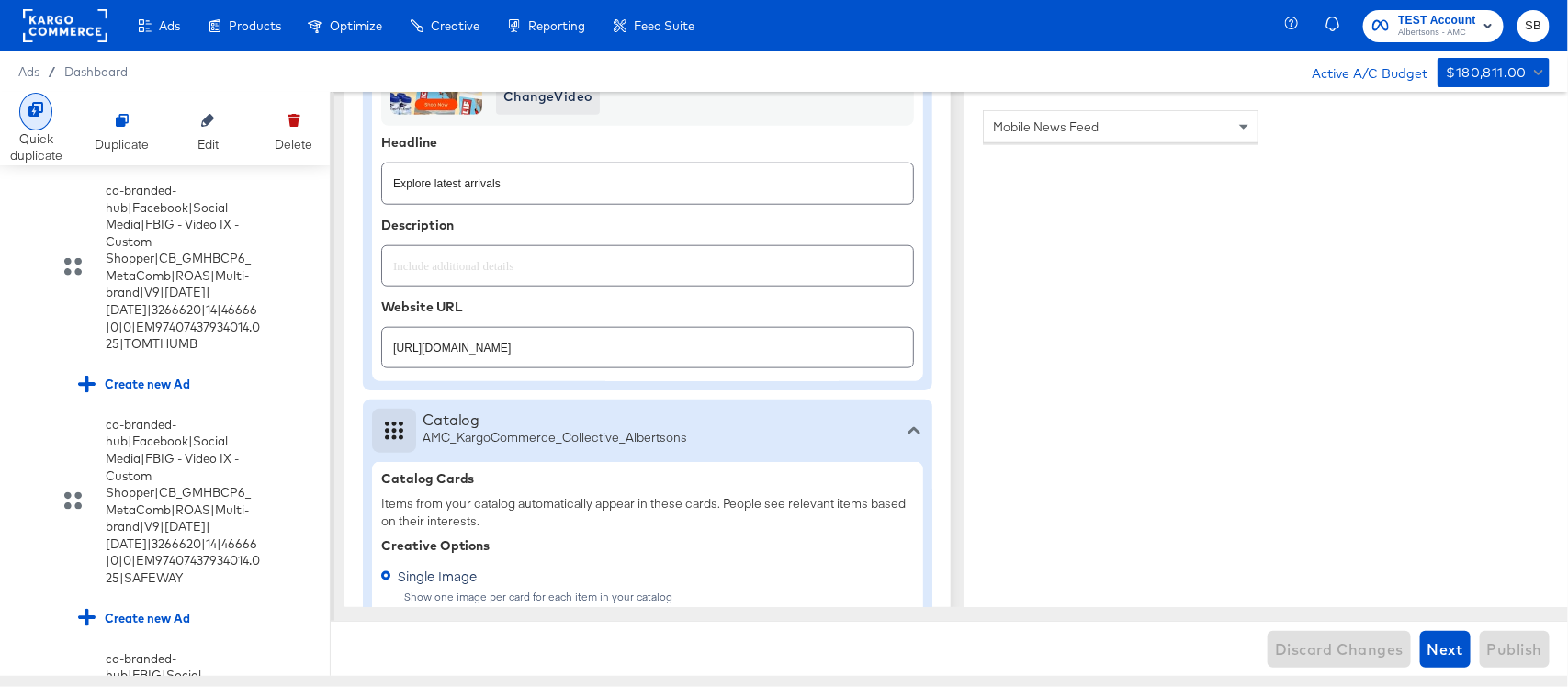 click at bounding box center (36, 111) 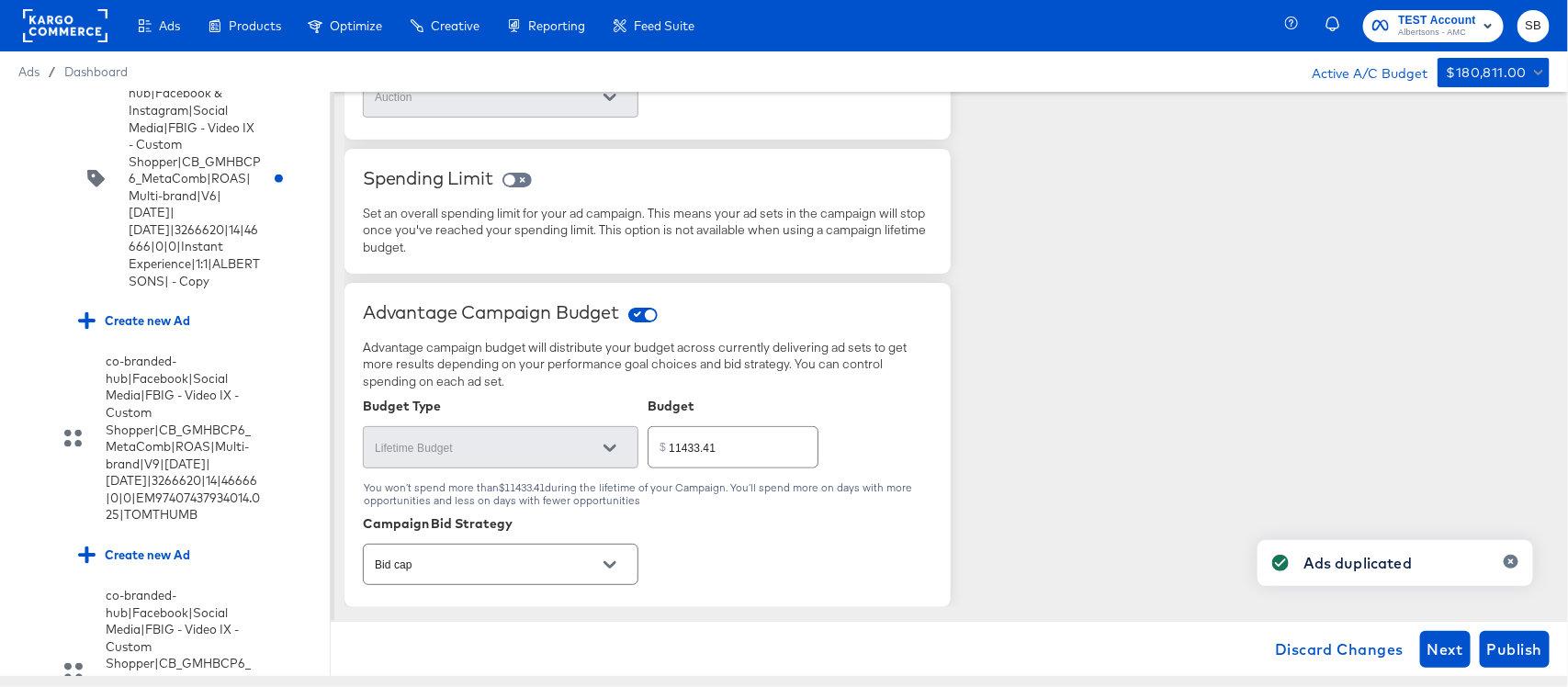 scroll, scrollTop: 524, scrollLeft: 0, axis: vertical 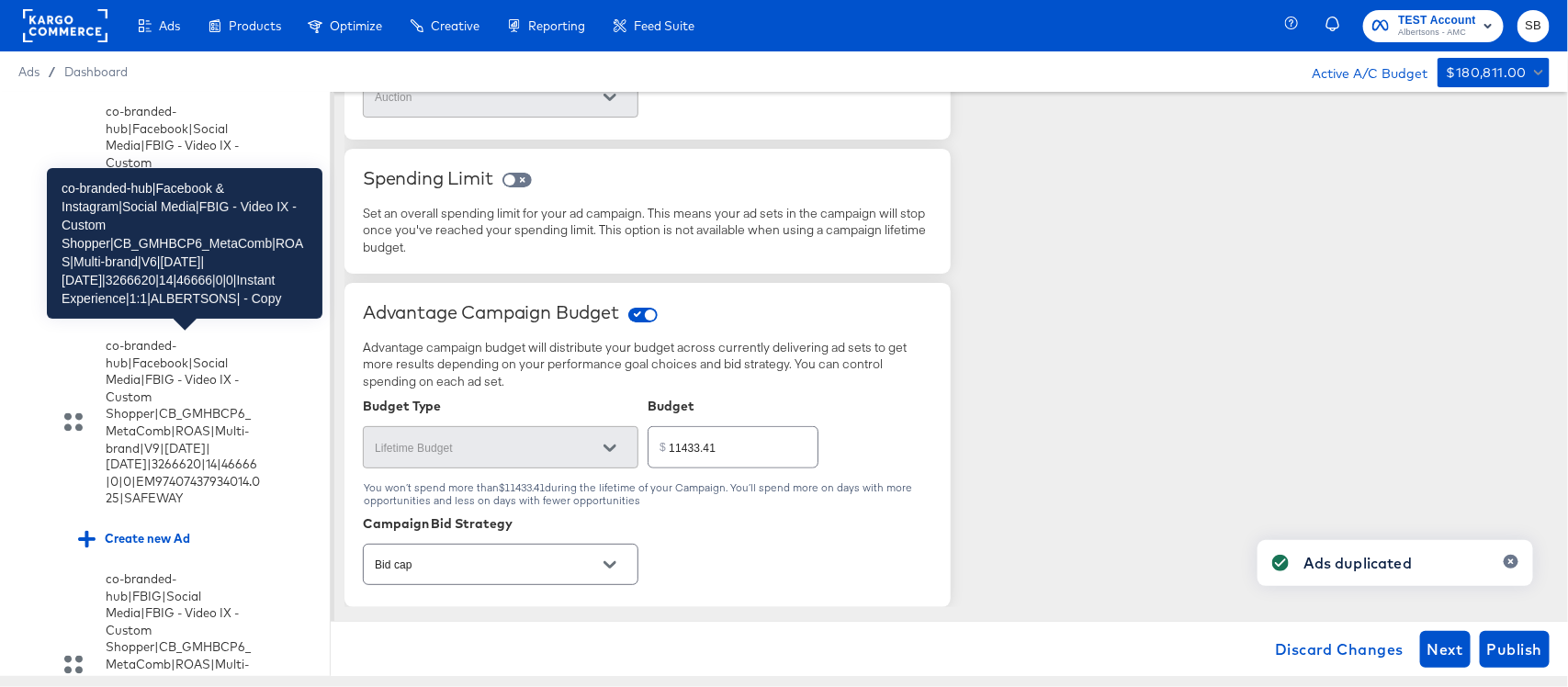 click on "co-branded-hub|Facebook & Instagram|Social Media|FBIG - Video IX - Custom Shopper|CB_GMHBCP6_MetaComb|ROAS|Multi-brand|V6|7/16/2025|8/12/2025|3266620|14|46666|0|0|Instant Experience|1:1|ALBERTSONS| - Copy" at bounding box center (195, -72) 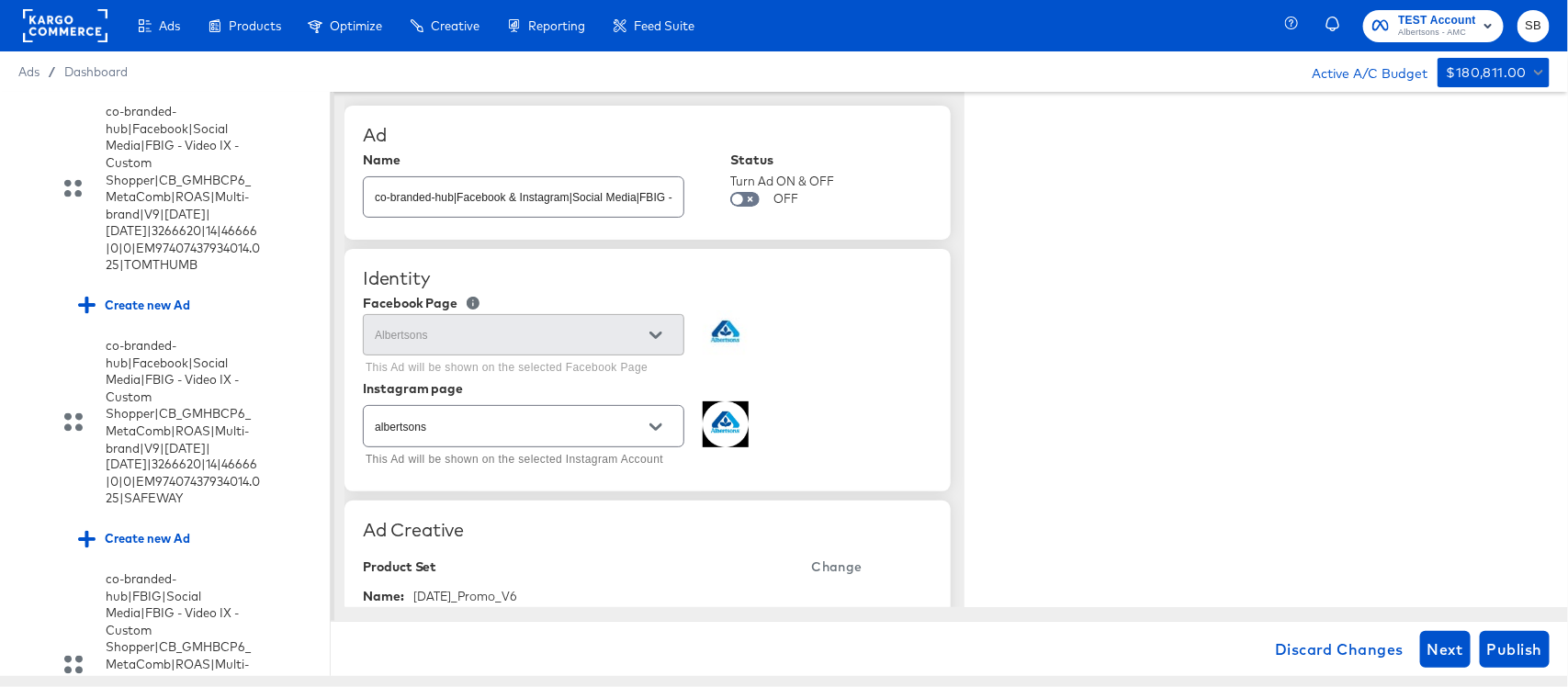 type on "x" 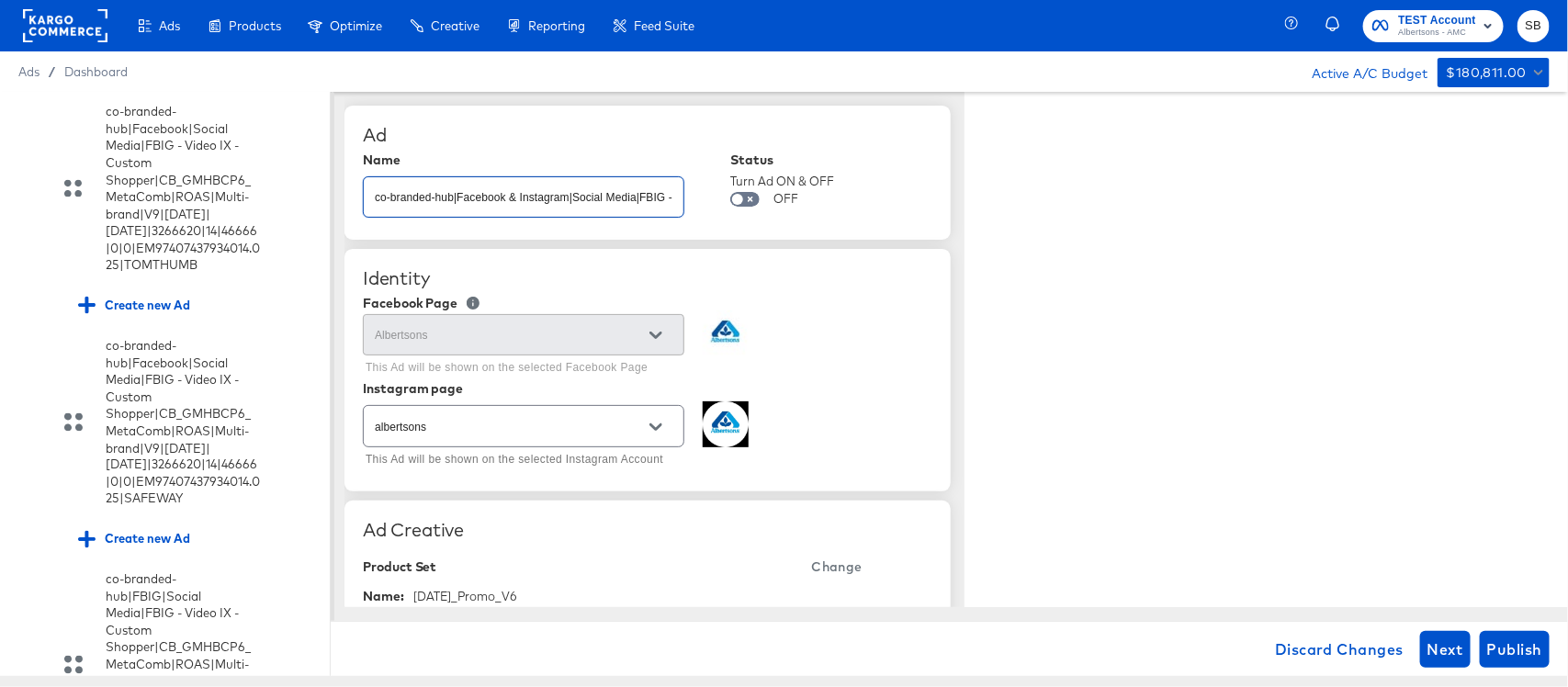type on "x" 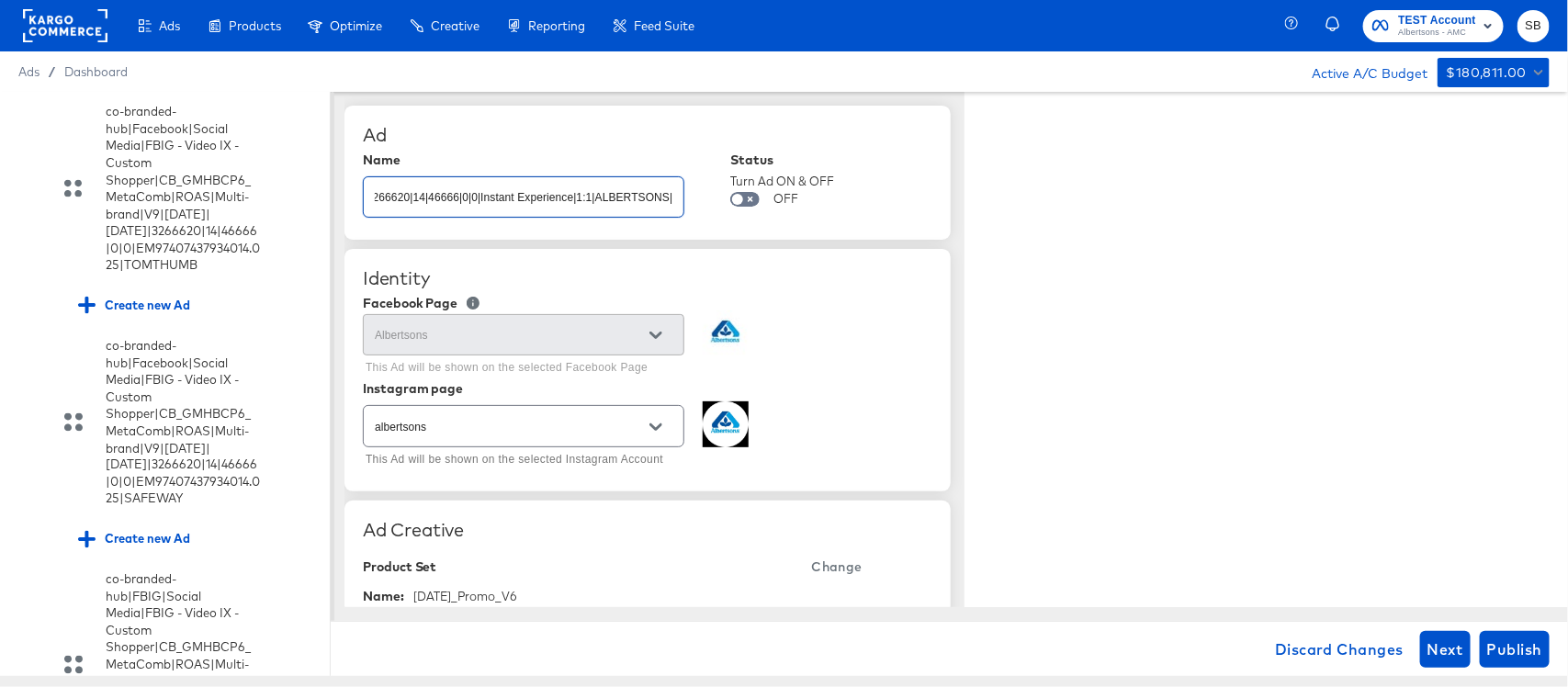 type on "co-branded-hub|Facebook & Instagram|Social Media|FBIG - Video IX - Custom Shopper|CB_GMHBCP6_MetaComb|ROAS|Multi-brand|V8|7/16/2025|8/12/2025|3266620|14|46666|0|0|Instant Experience|1:1|ALBERTSONS|" 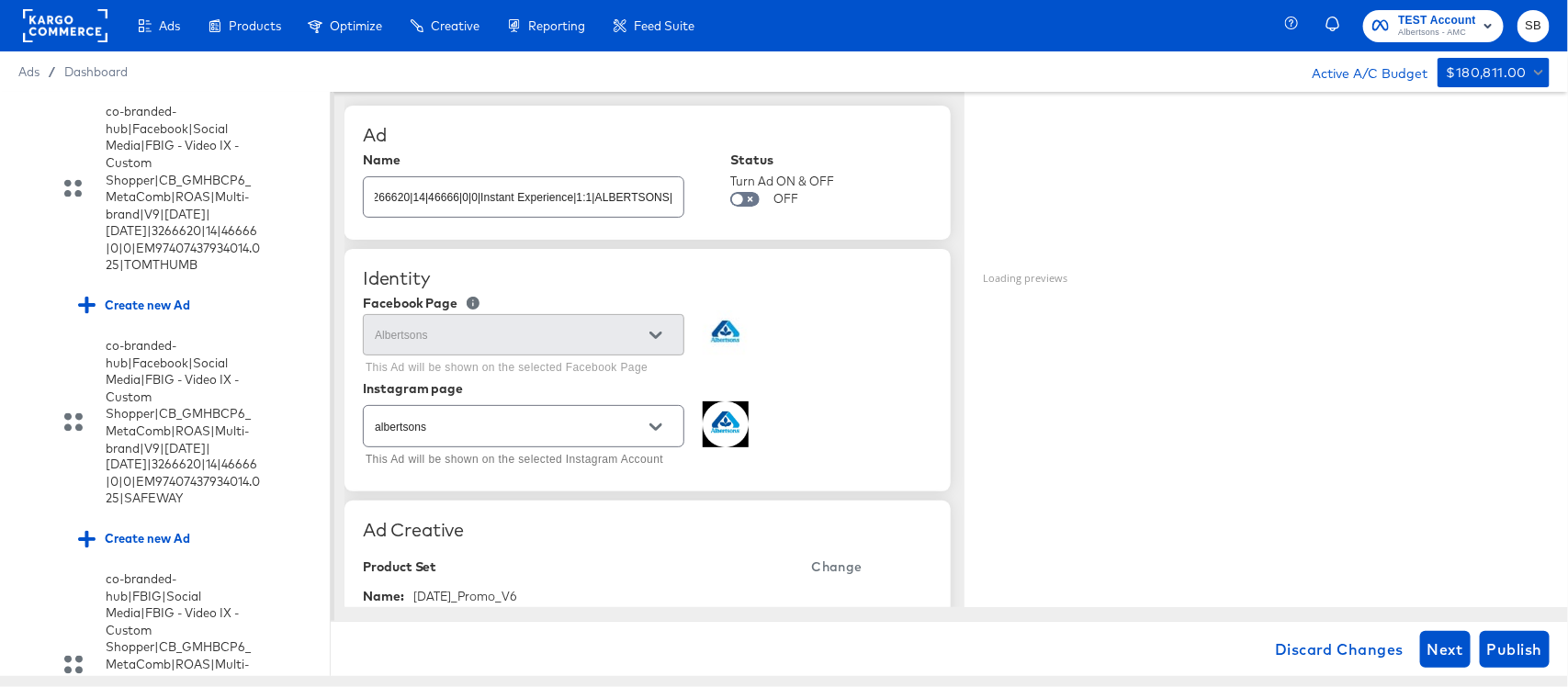 scroll, scrollTop: 0, scrollLeft: 0, axis: both 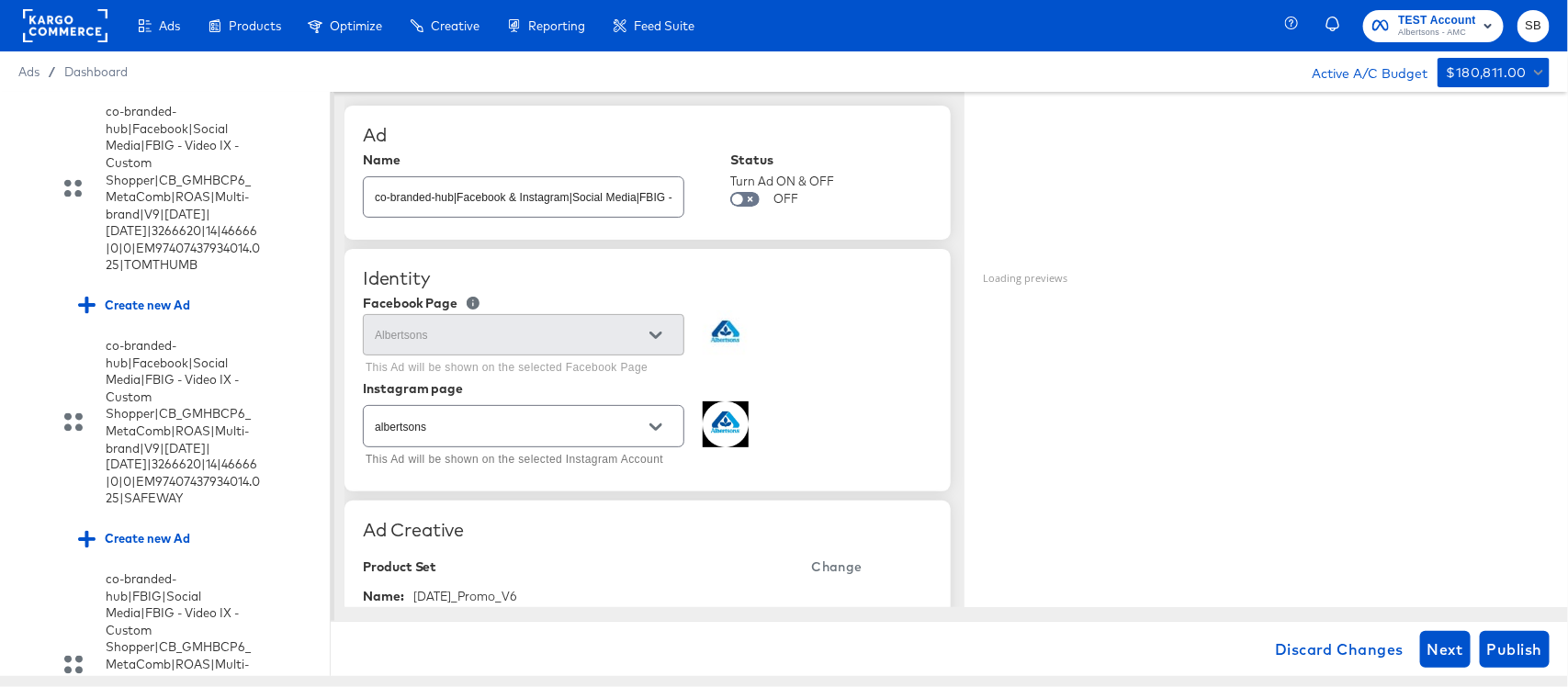 click on "Identity" at bounding box center [648, 278] 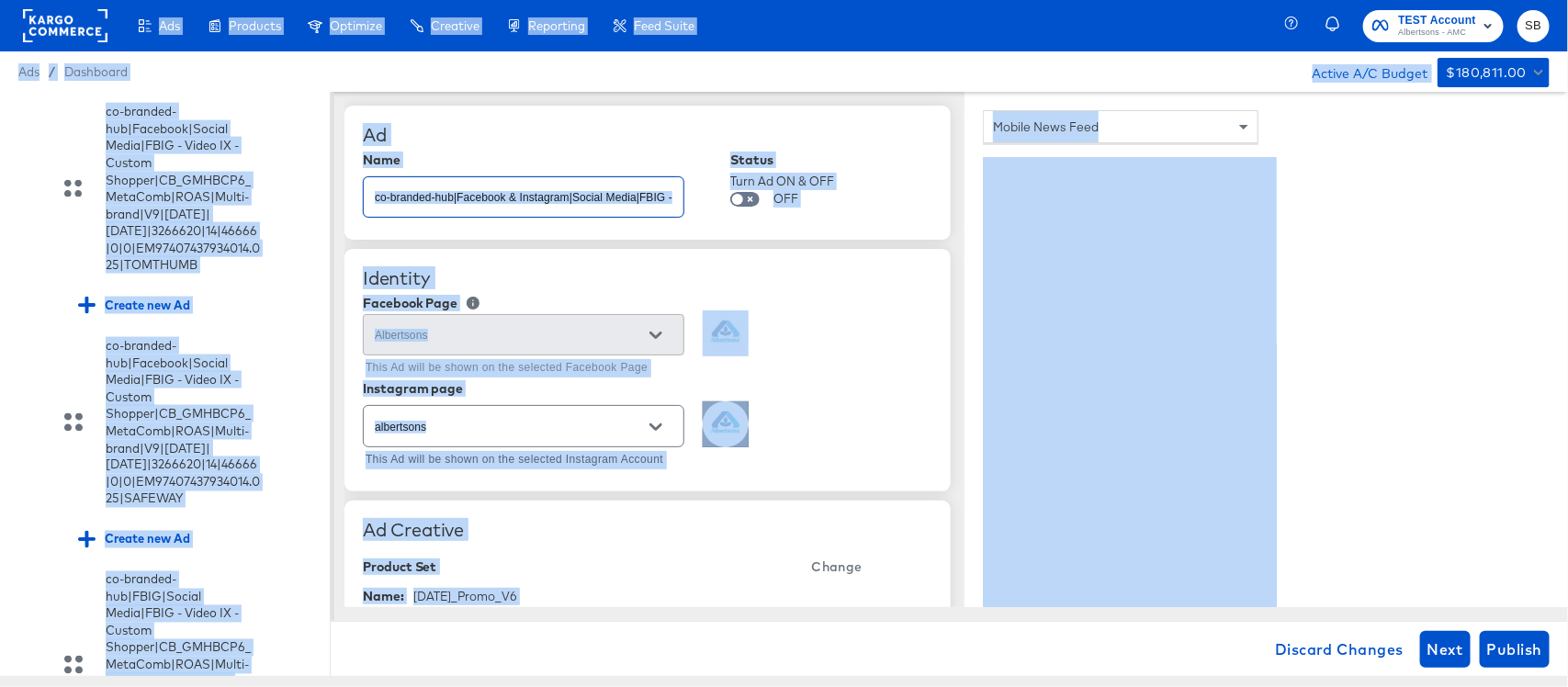 click on "co-branded-hub|Facebook & Instagram|Social Media|FBIG - Video IX - Custom Shopper|CB_GMHBCP6_MetaComb|ROAS|Multi-brand|V8|7/16/2025|8/12/2025|3266620|14|46666|0|0|Instant Experience|1:1|ALBERTSONS|" at bounding box center (524, 189) 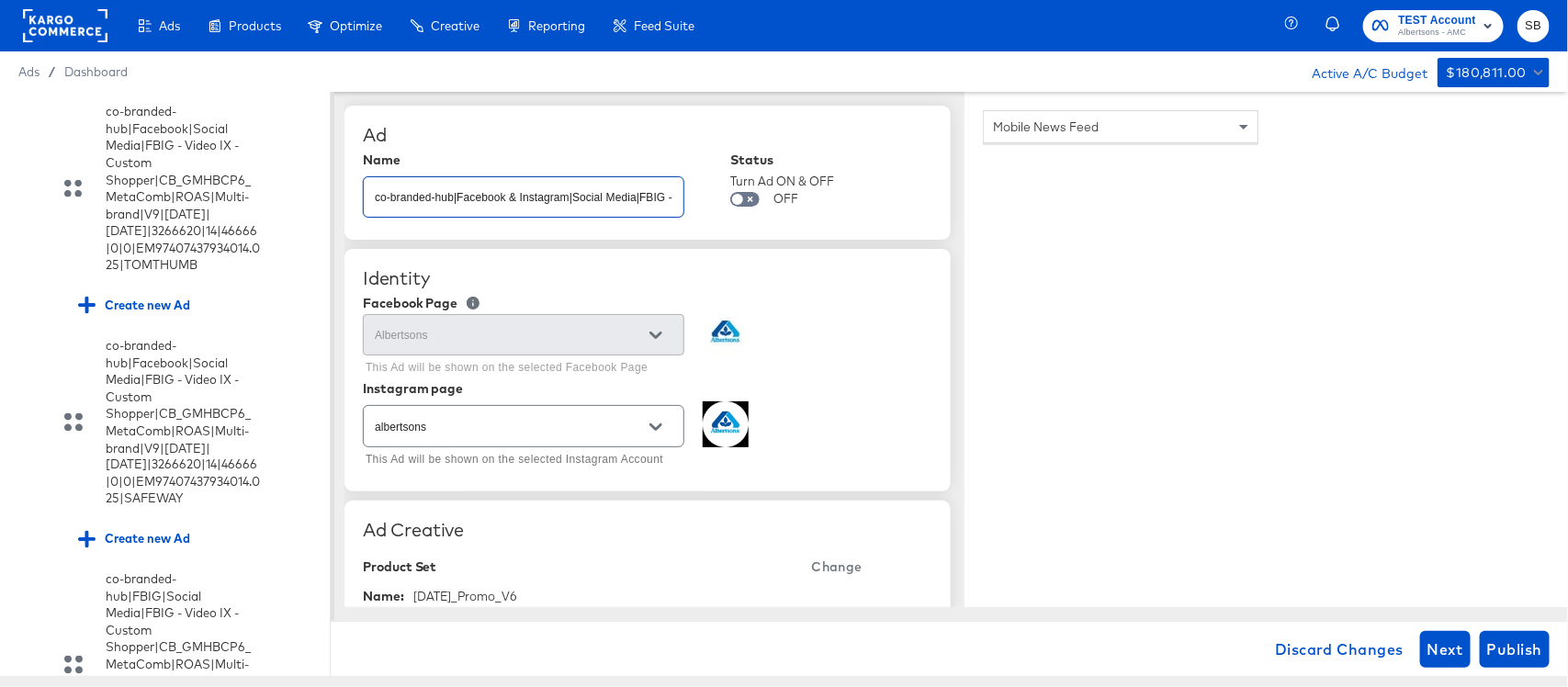 scroll, scrollTop: 0, scrollLeft: 805, axis: horizontal 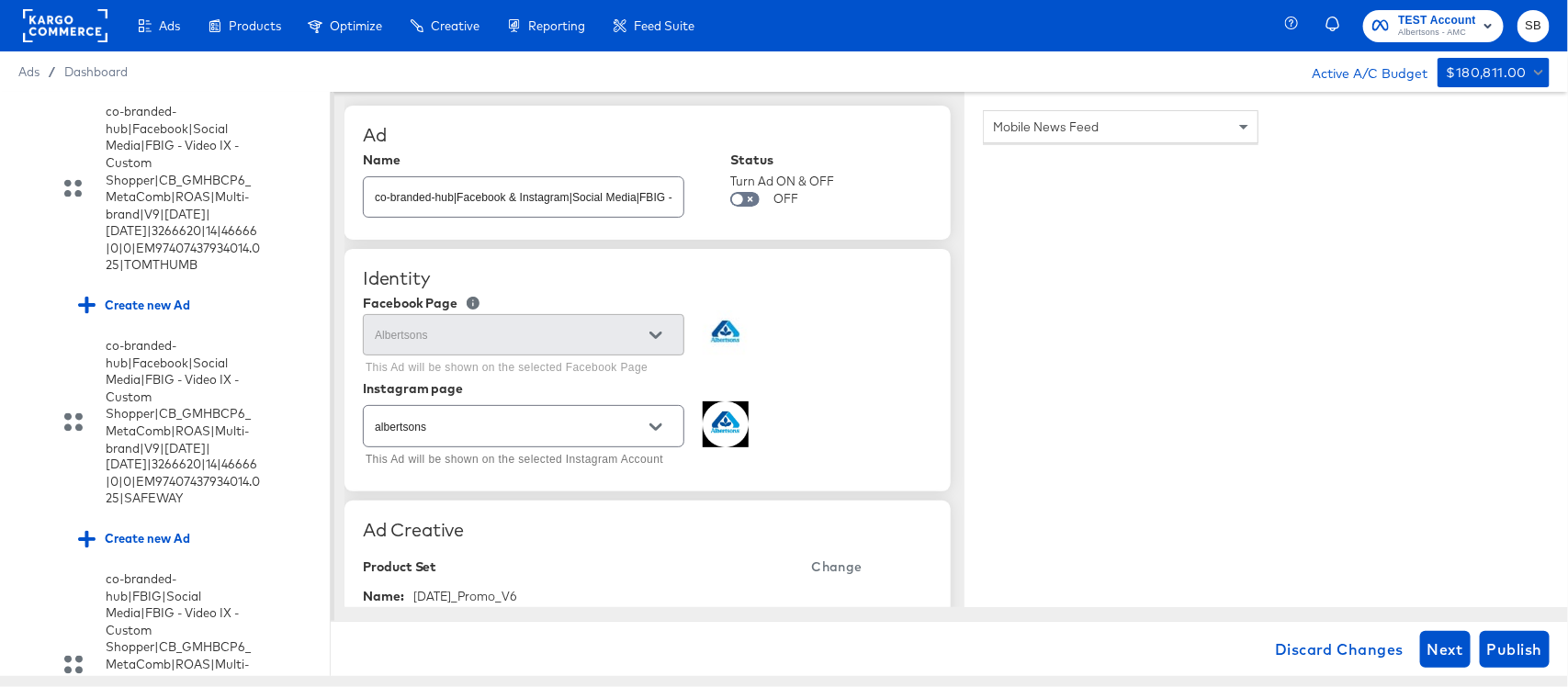 click on "Identity" at bounding box center (648, 278) 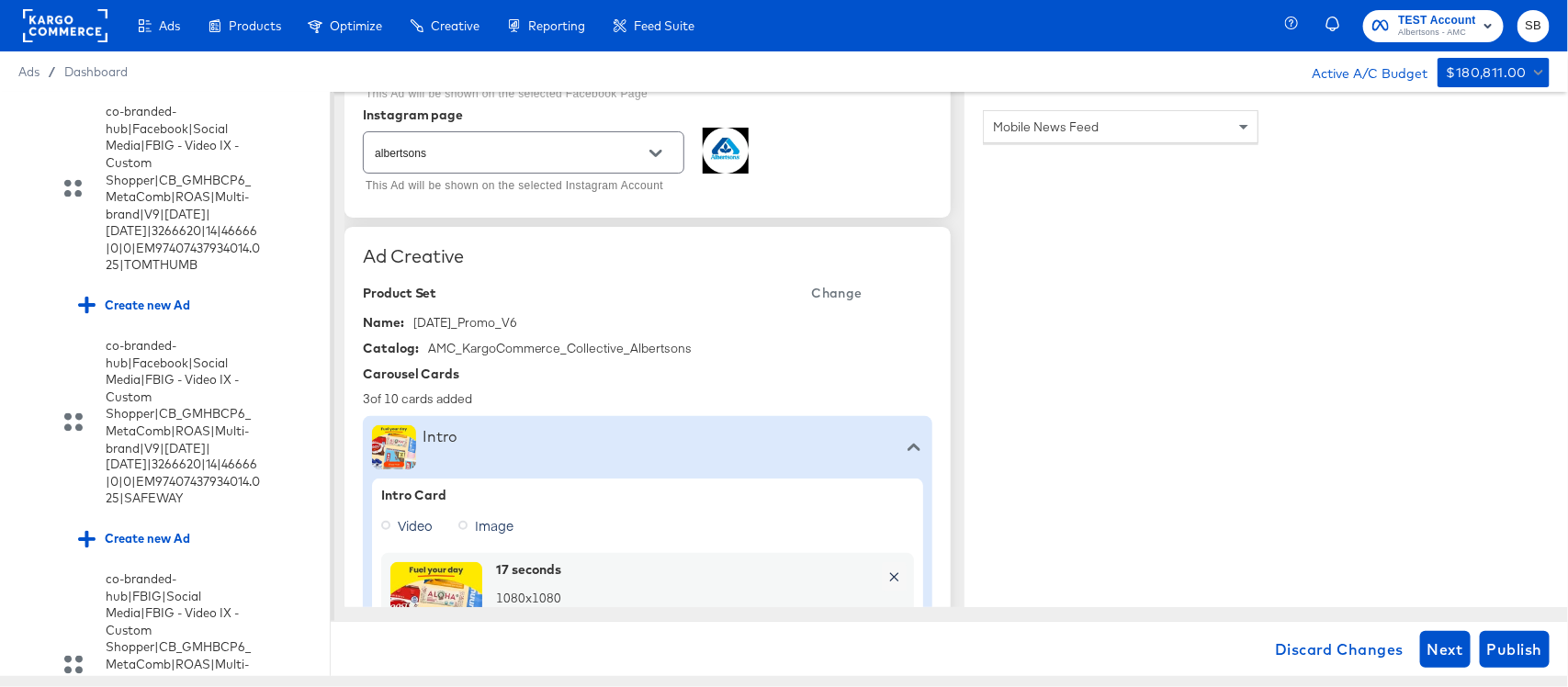 scroll, scrollTop: 276, scrollLeft: 0, axis: vertical 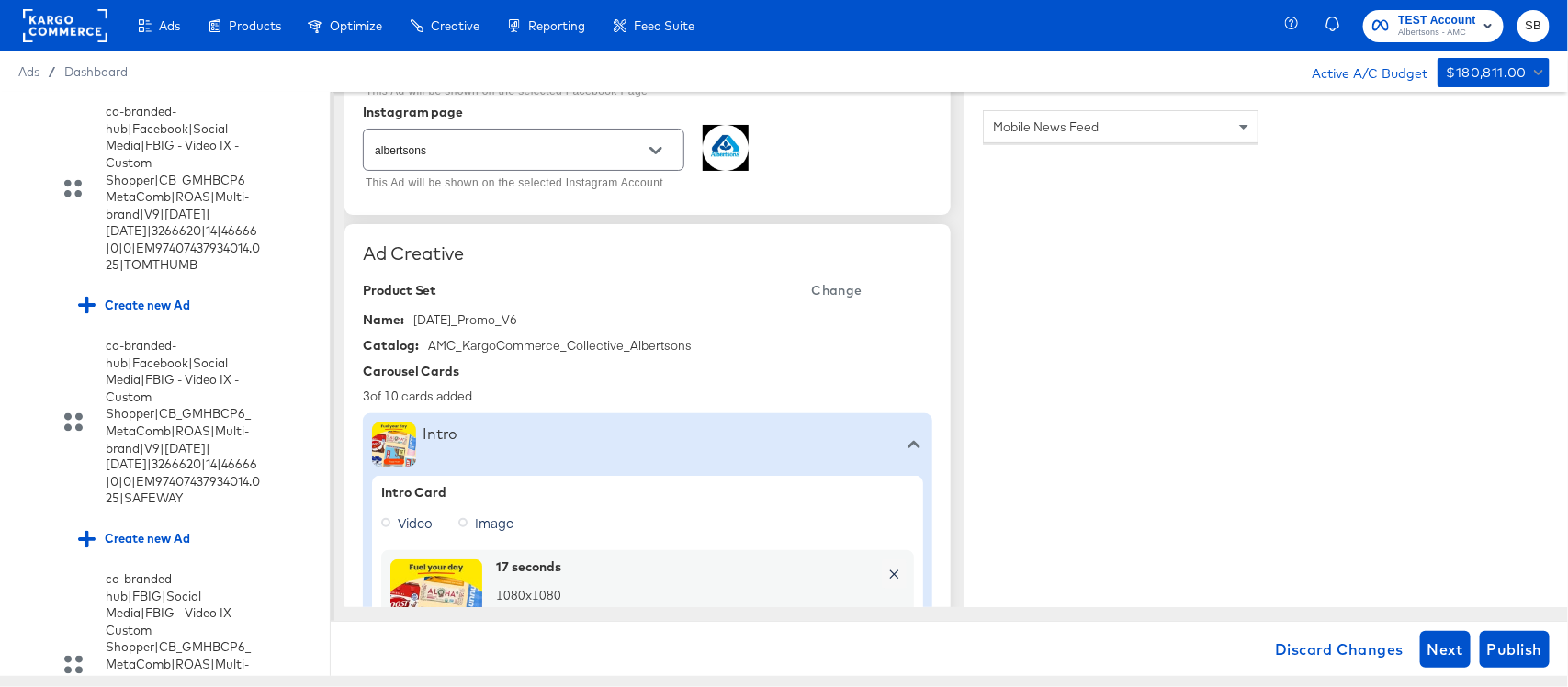 click on "Change" at bounding box center [837, 290] 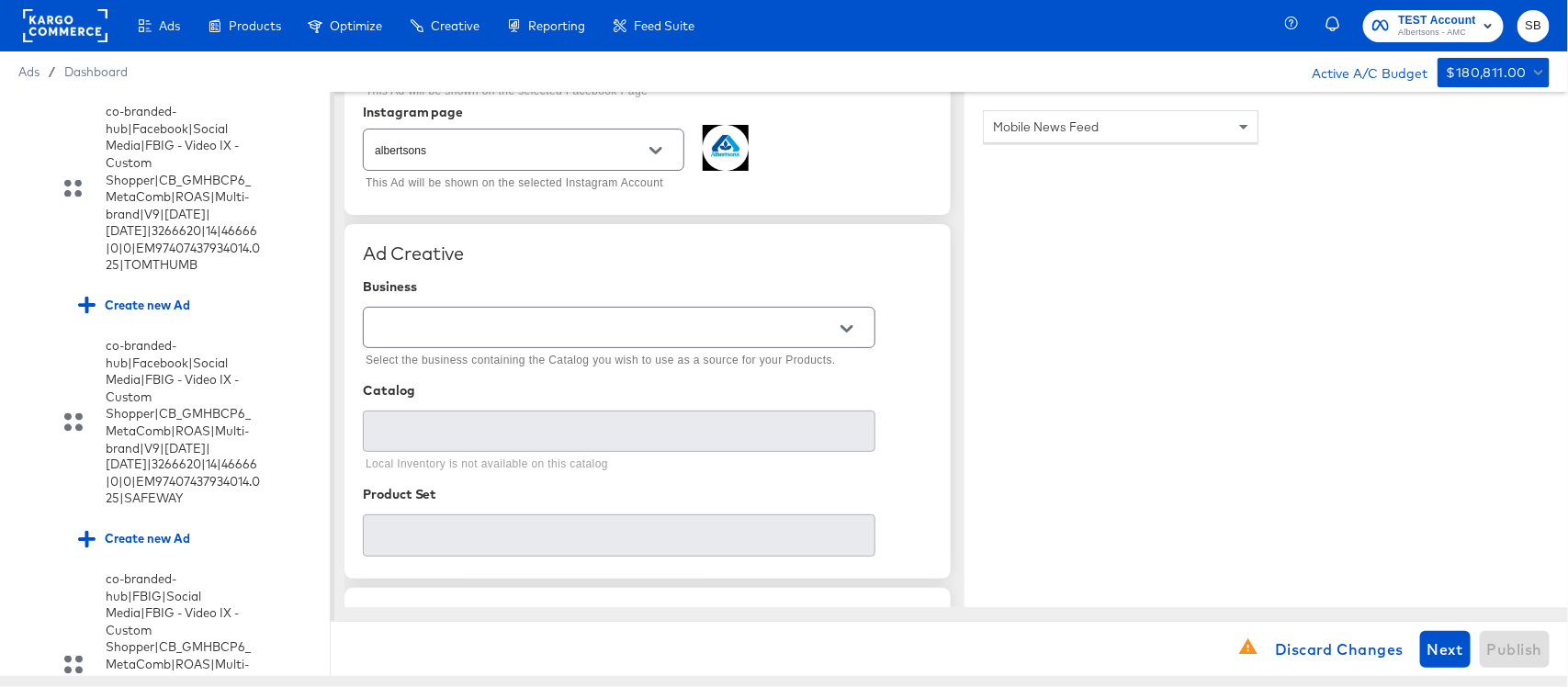 click at bounding box center [619, 327] 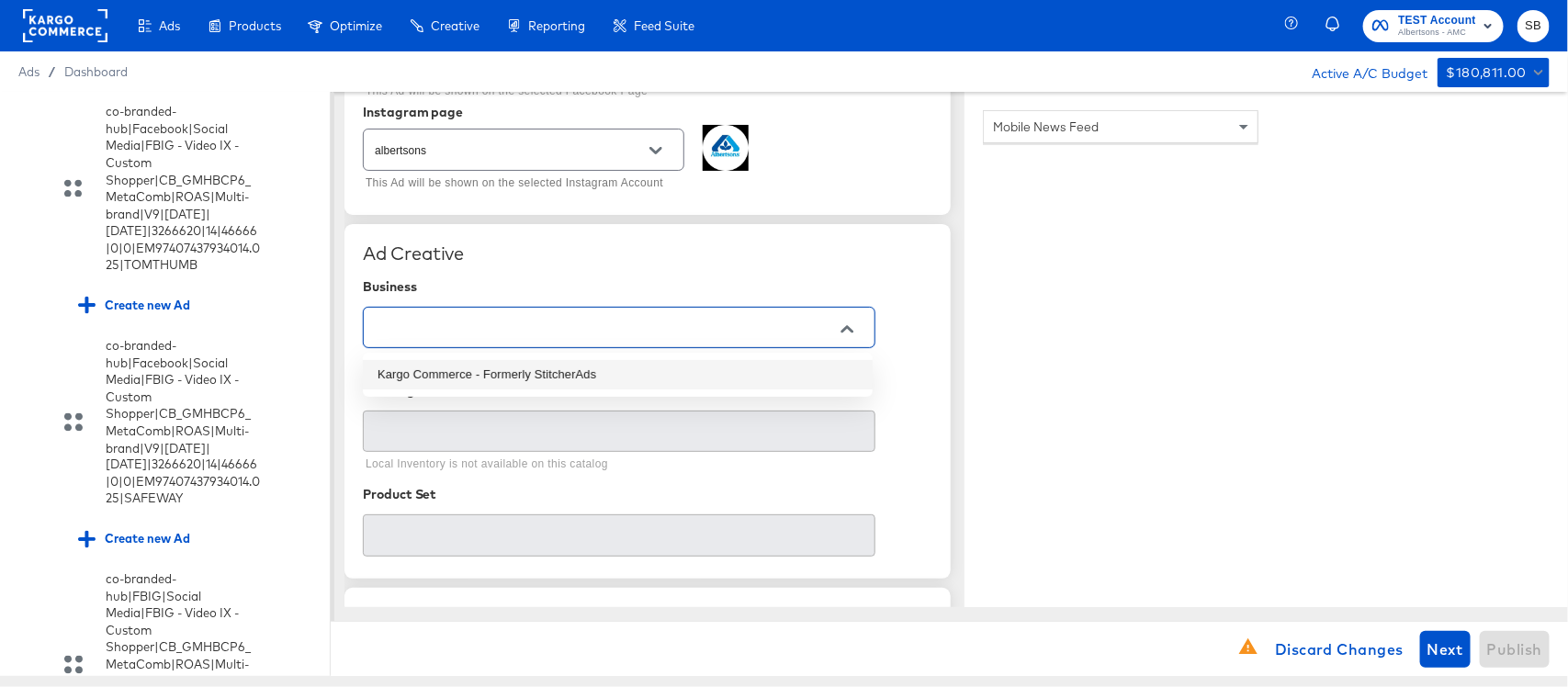 type on "Kargo Commerce - Formerly StitcherAds" 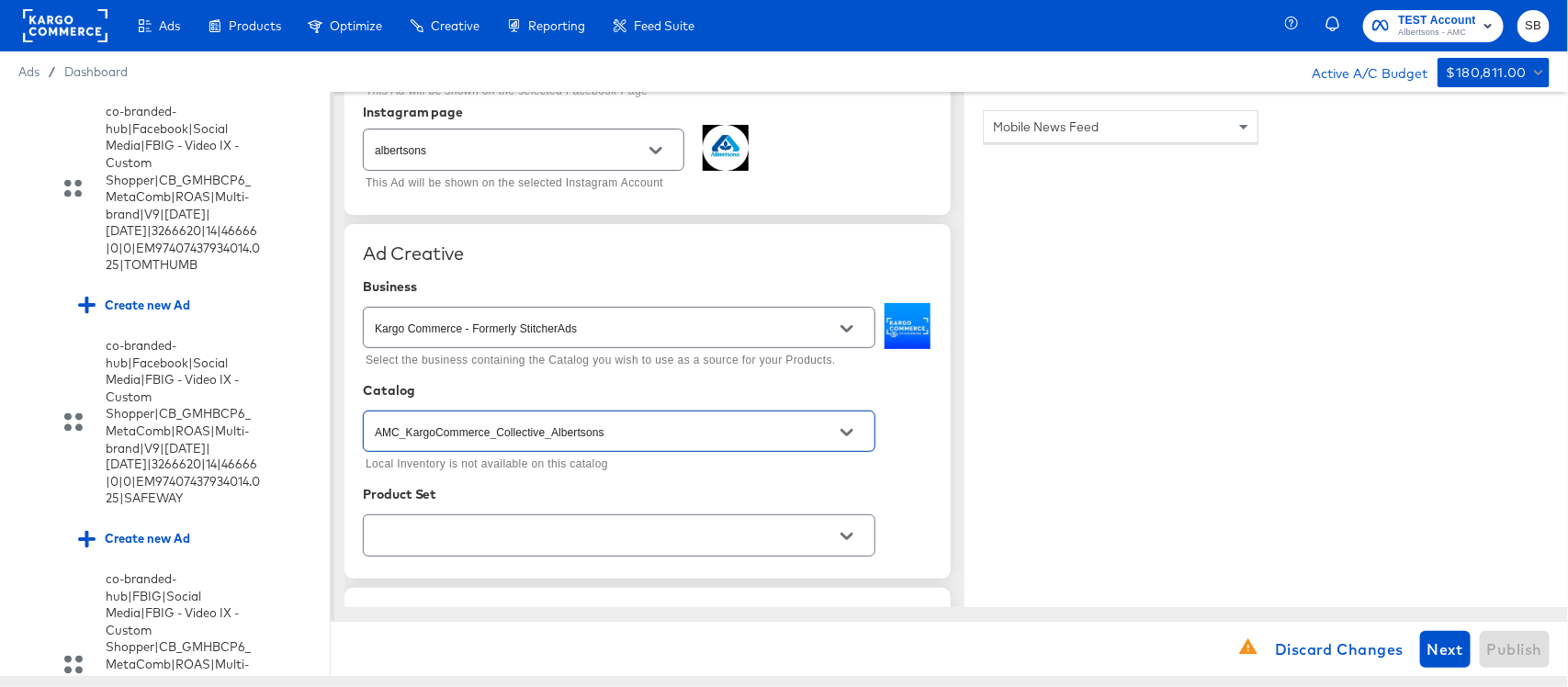 type on "AMC_KargoCommerce_Collective_Albertsons" 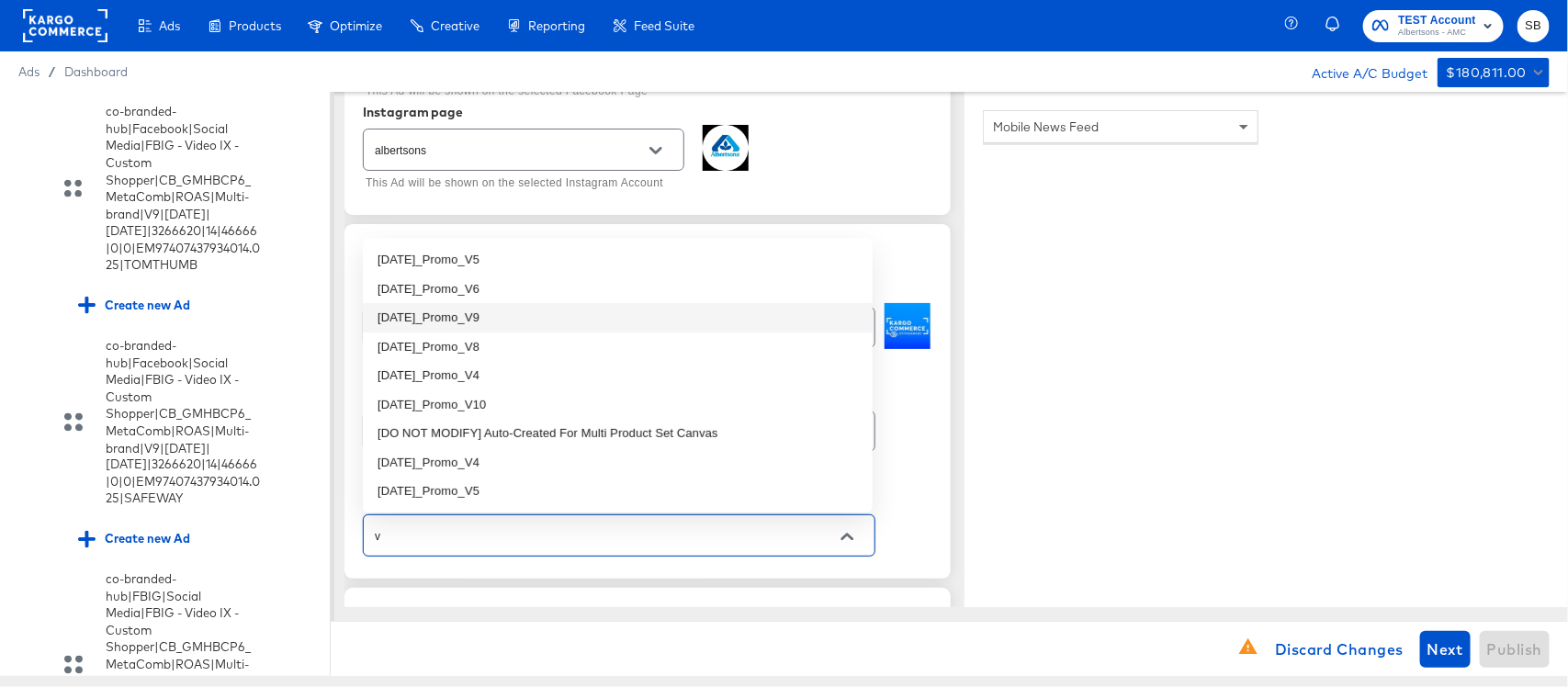 type on "v8" 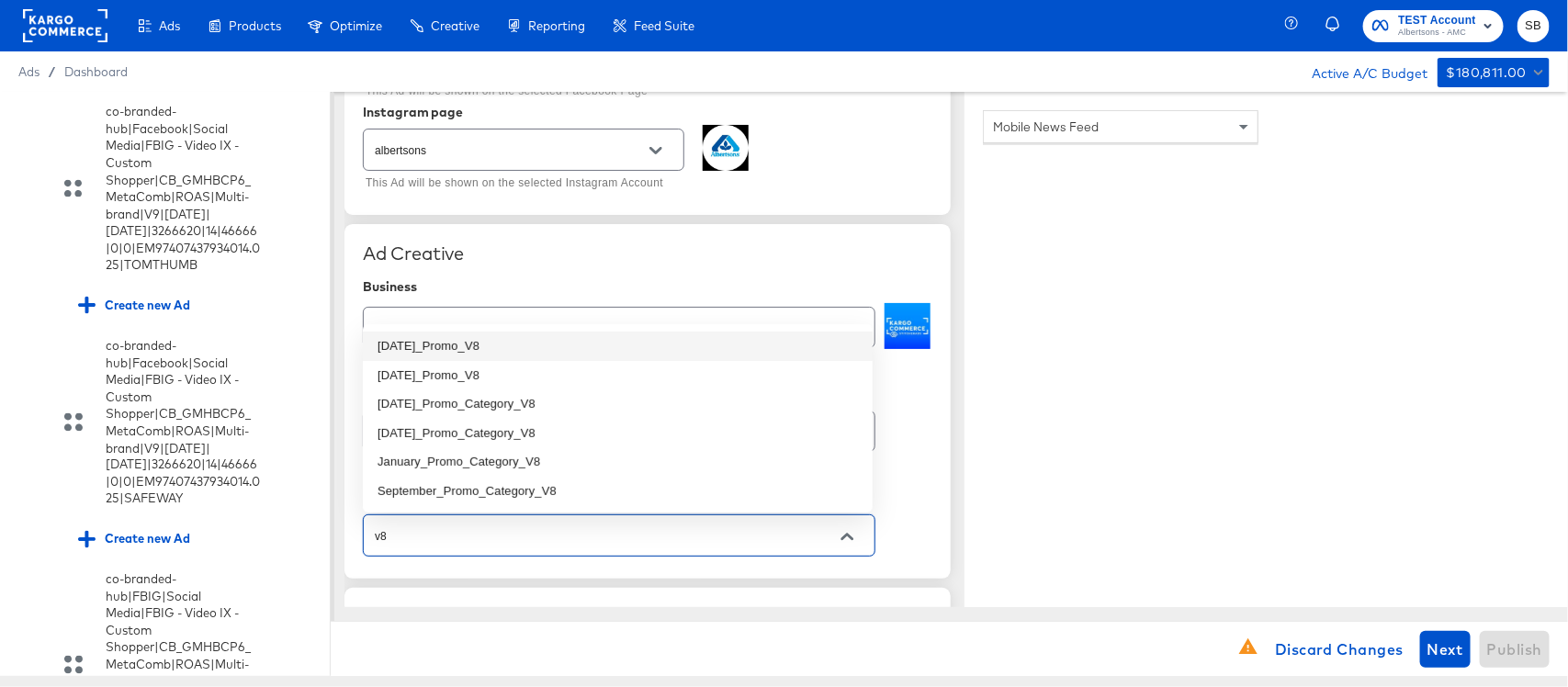 type on "x" 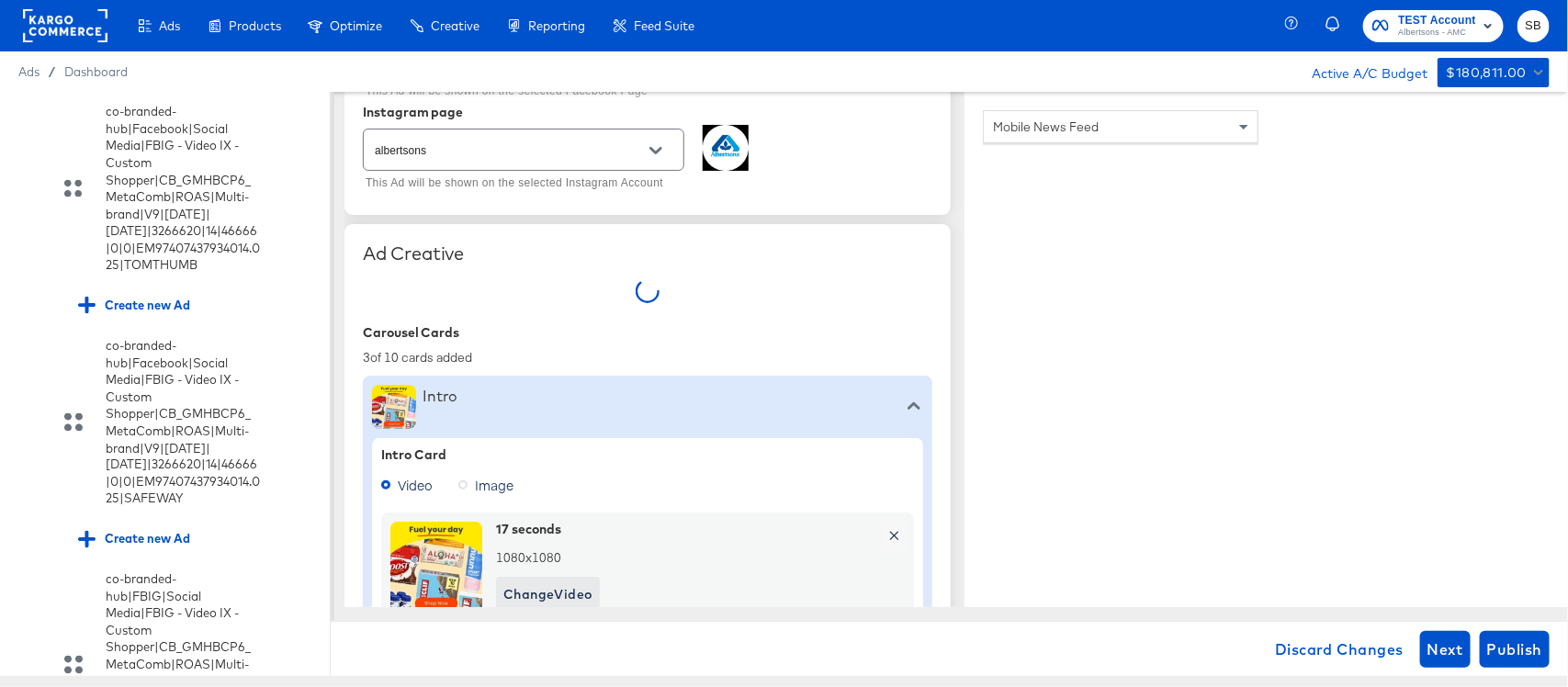 type on "x" 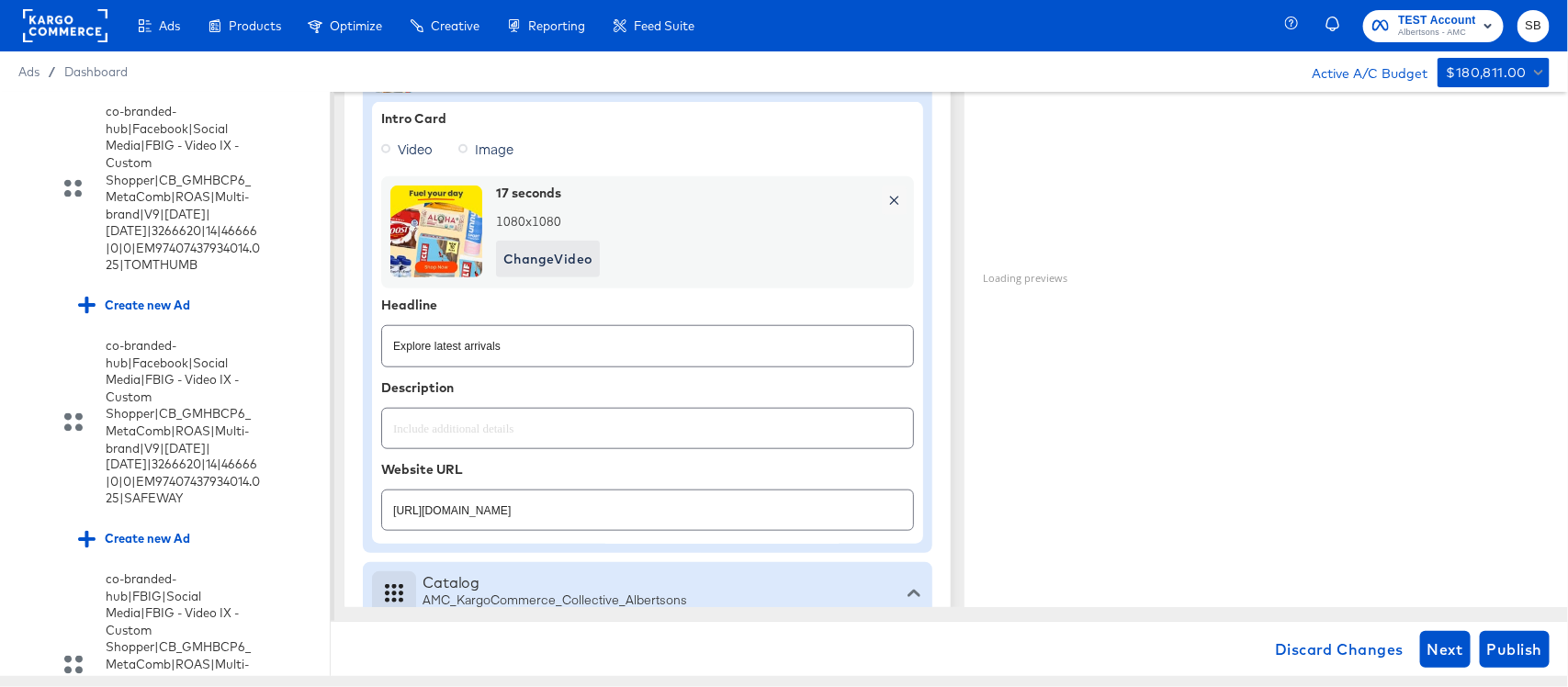 scroll, scrollTop: 652, scrollLeft: 0, axis: vertical 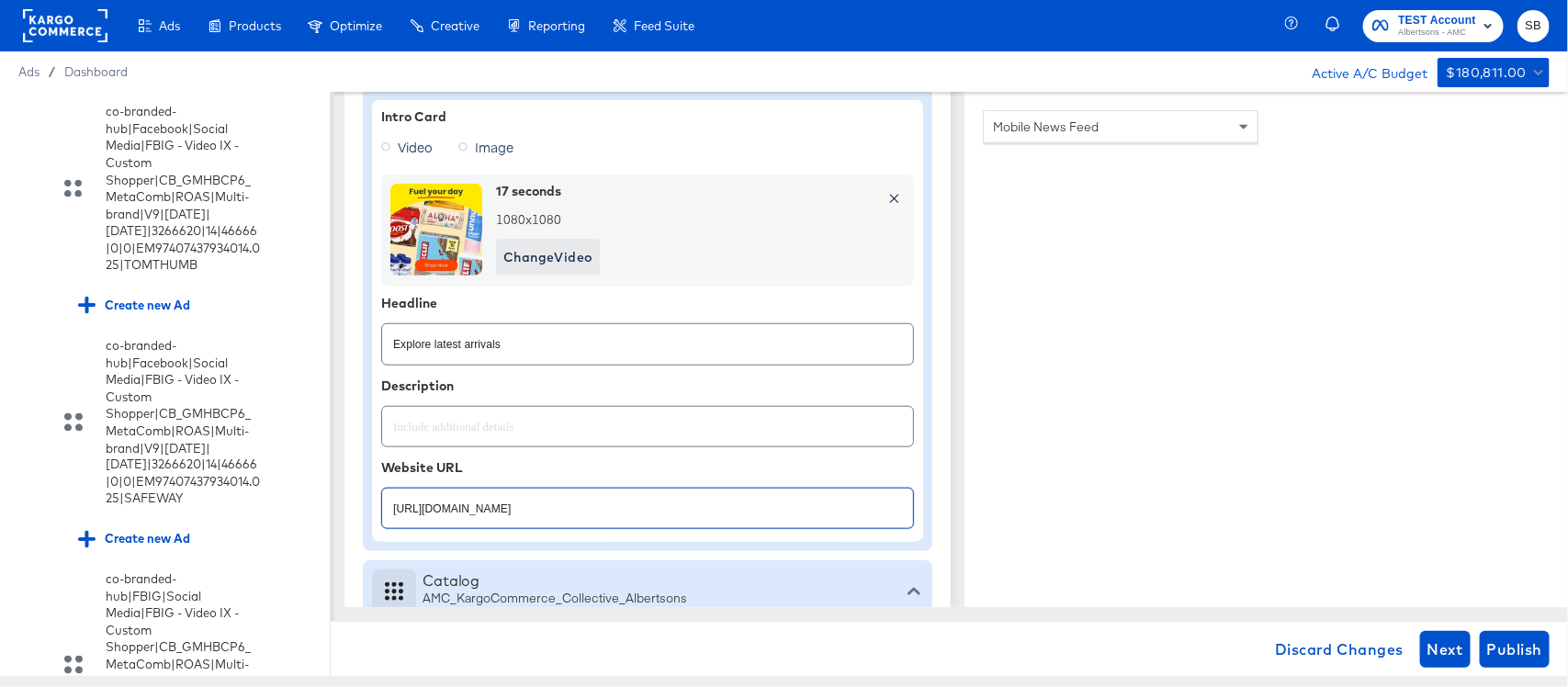 click on "https://www.ALBERTSONS.com/order/wellness-products.html" at bounding box center [648, 501] 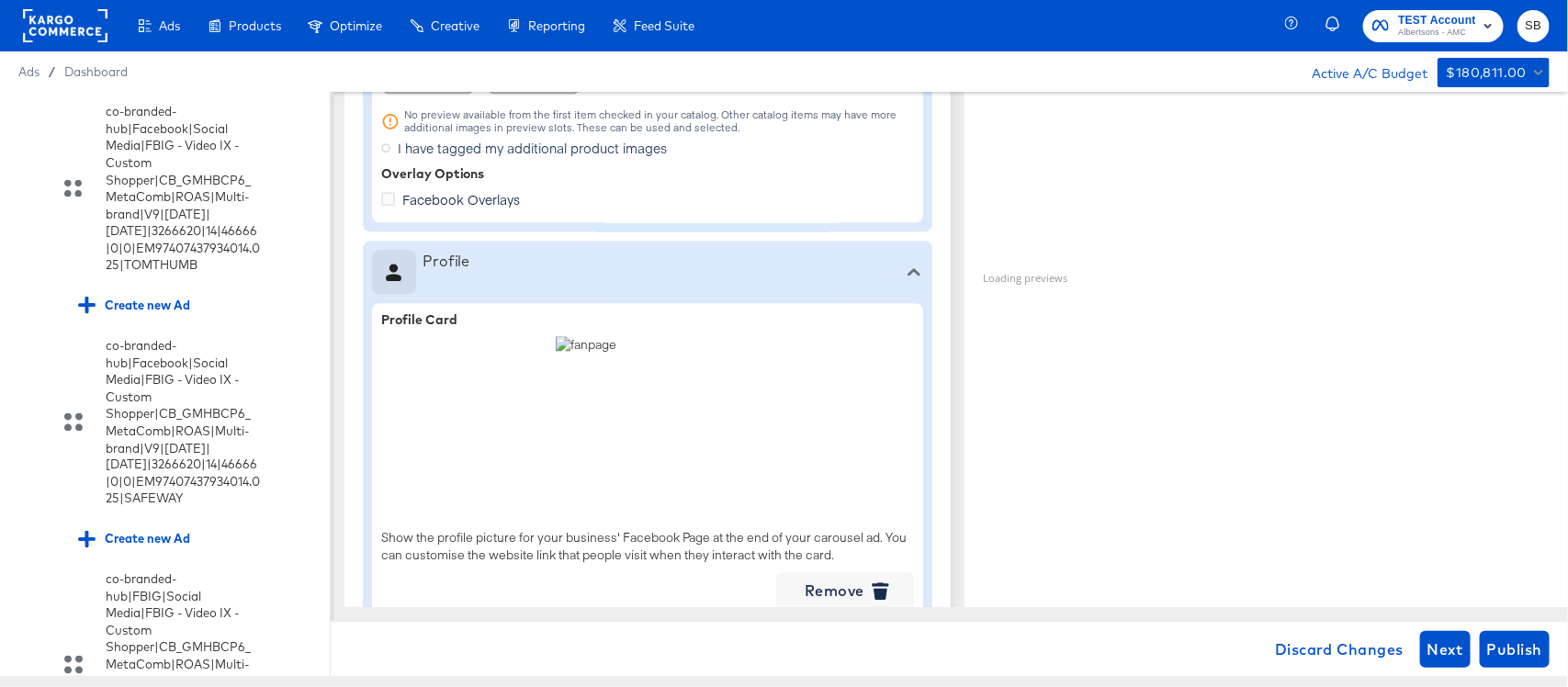 scroll, scrollTop: 1967, scrollLeft: 0, axis: vertical 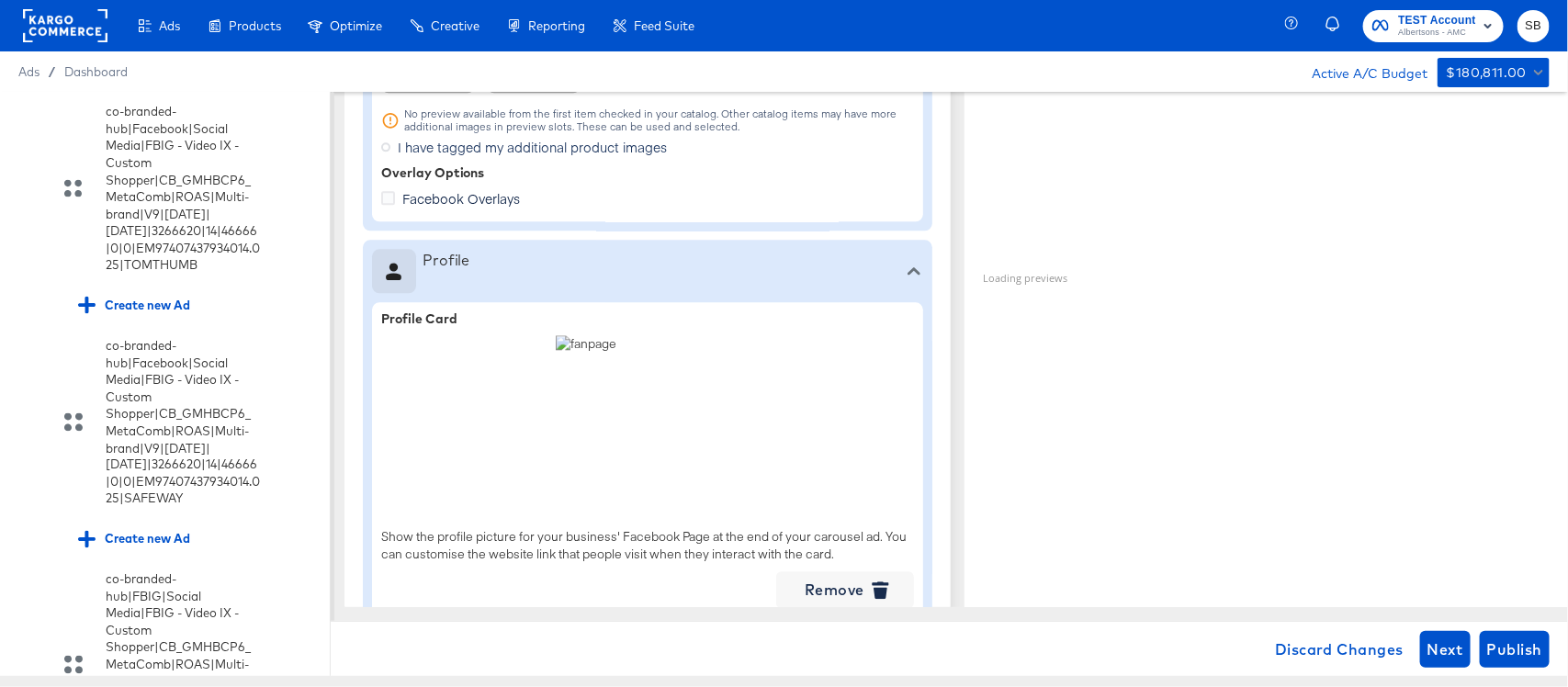 type on "https://www.ALBERTSONS.com/shop/aisles/cookies-snacks-candy.html" 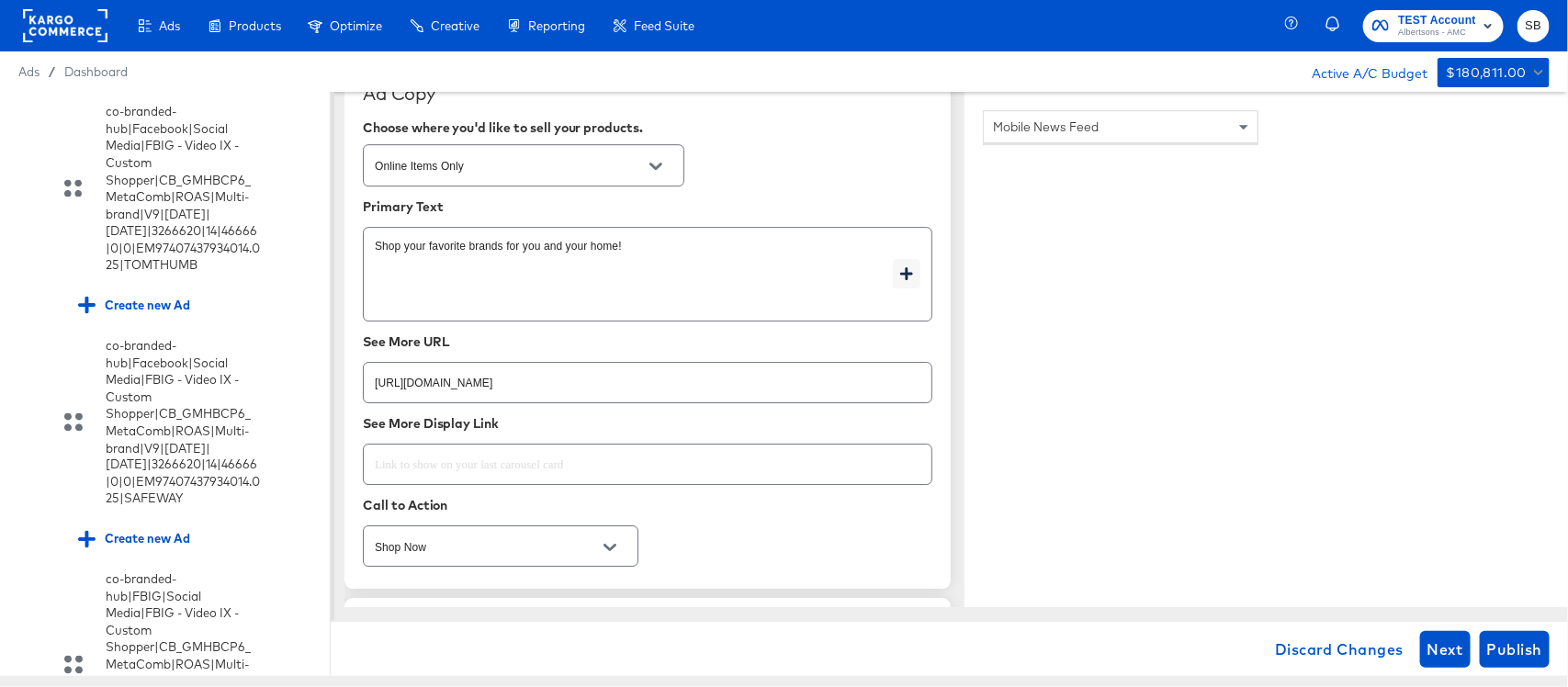 scroll, scrollTop: 2601, scrollLeft: 0, axis: vertical 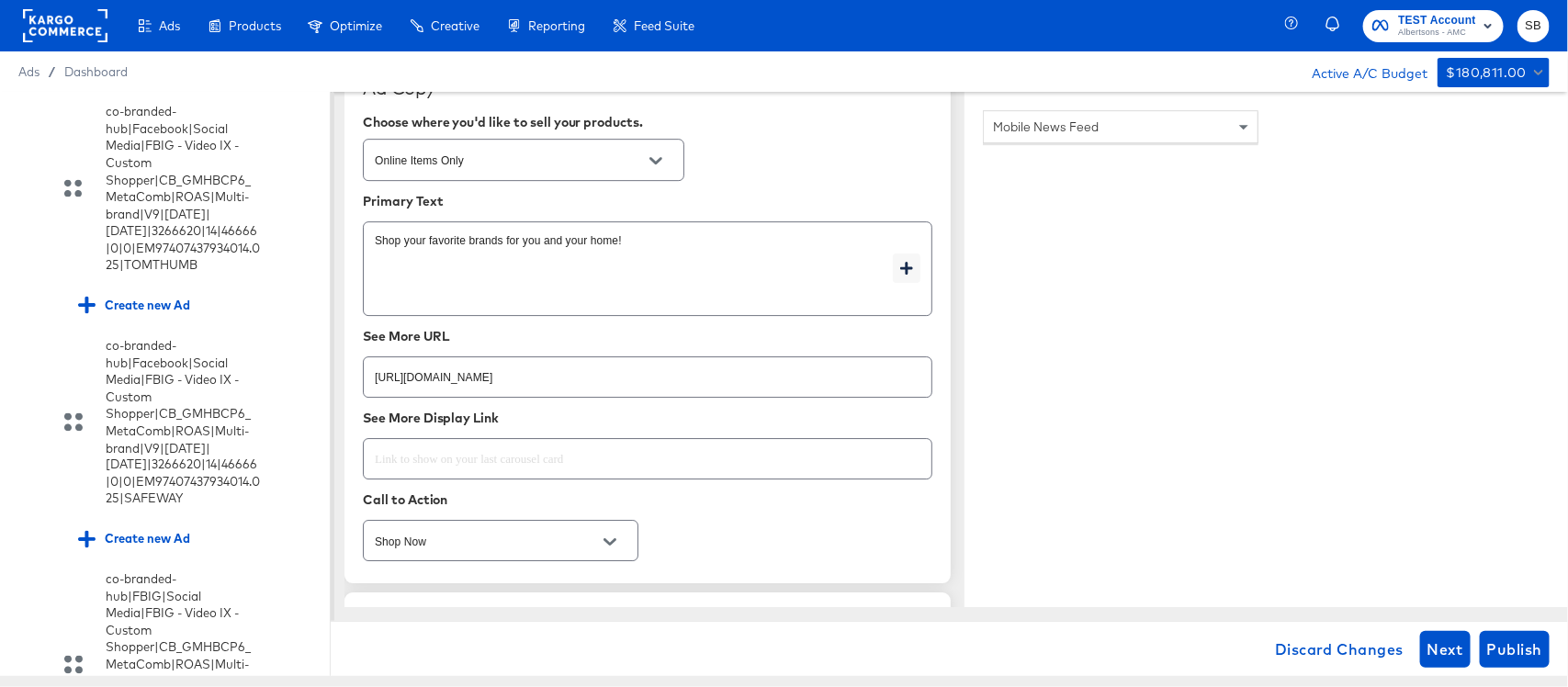 type on "x" 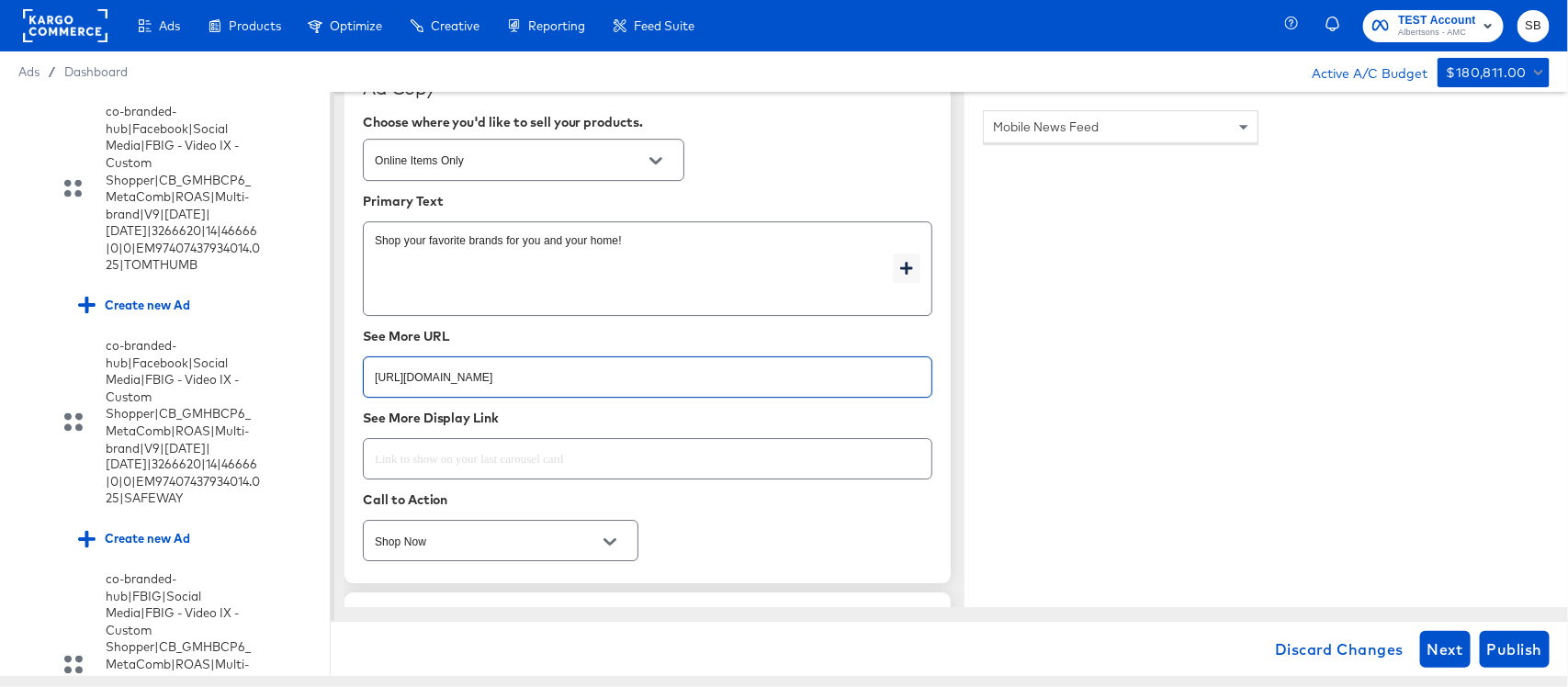 paste on "shop/aisles/cookies-snacks-candy" 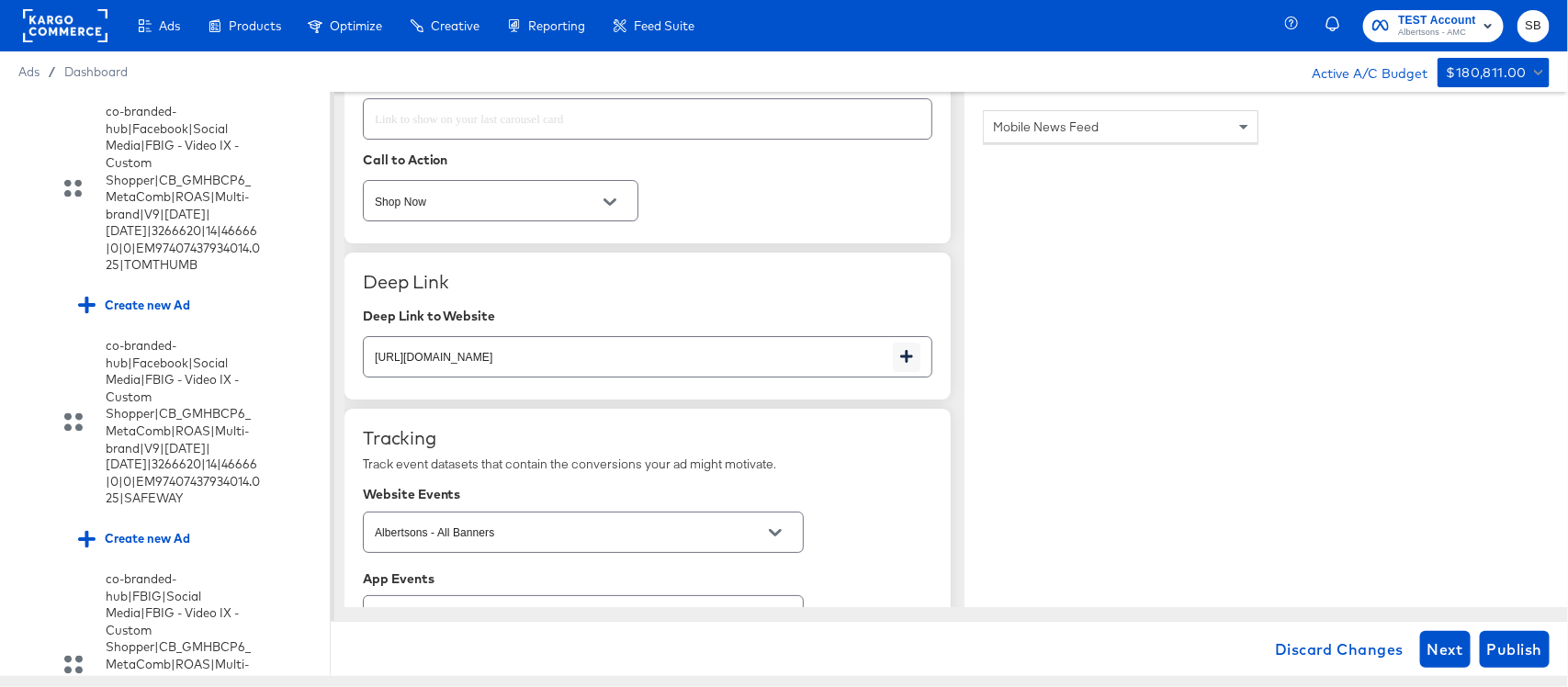 scroll, scrollTop: 2942, scrollLeft: 0, axis: vertical 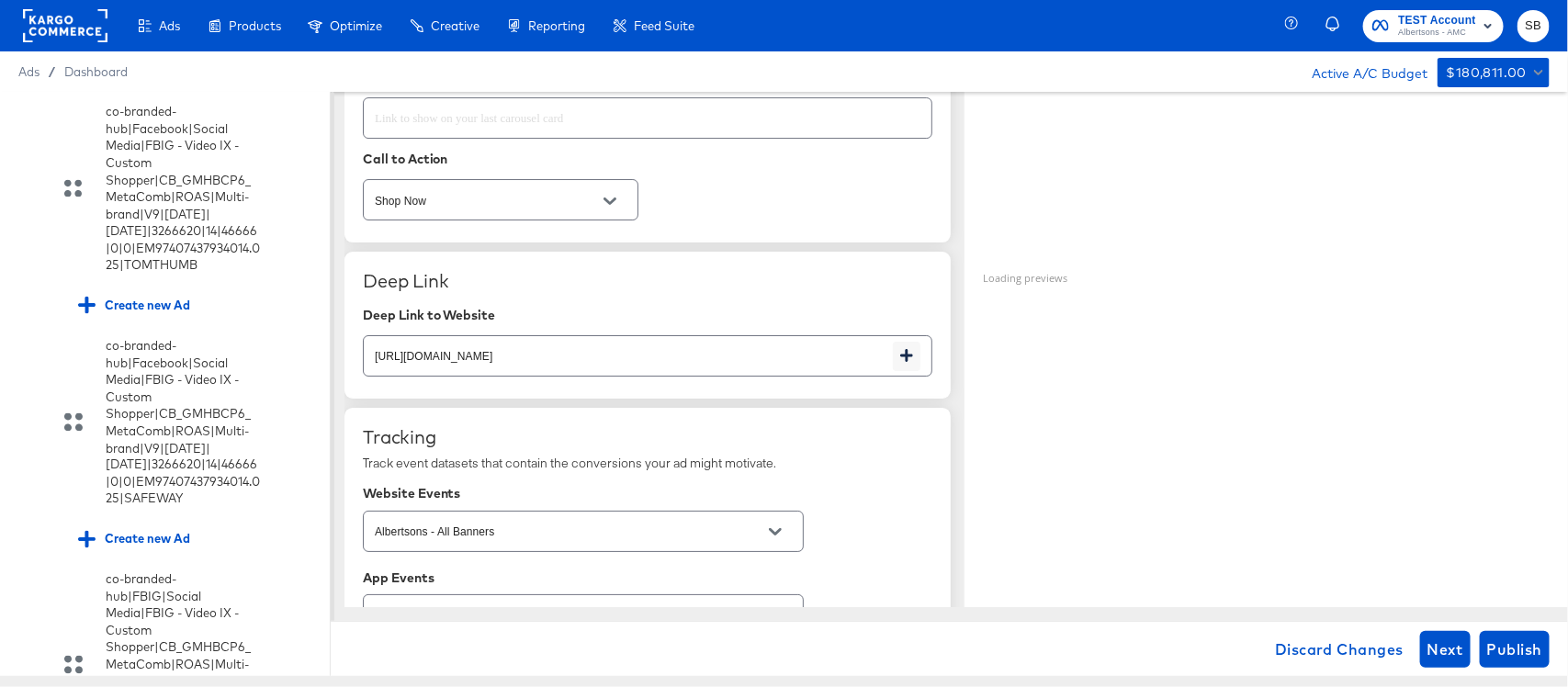 type on "https://www.ALBERTSONS.com/shop/aisles/cookies-snacks-candy.html" 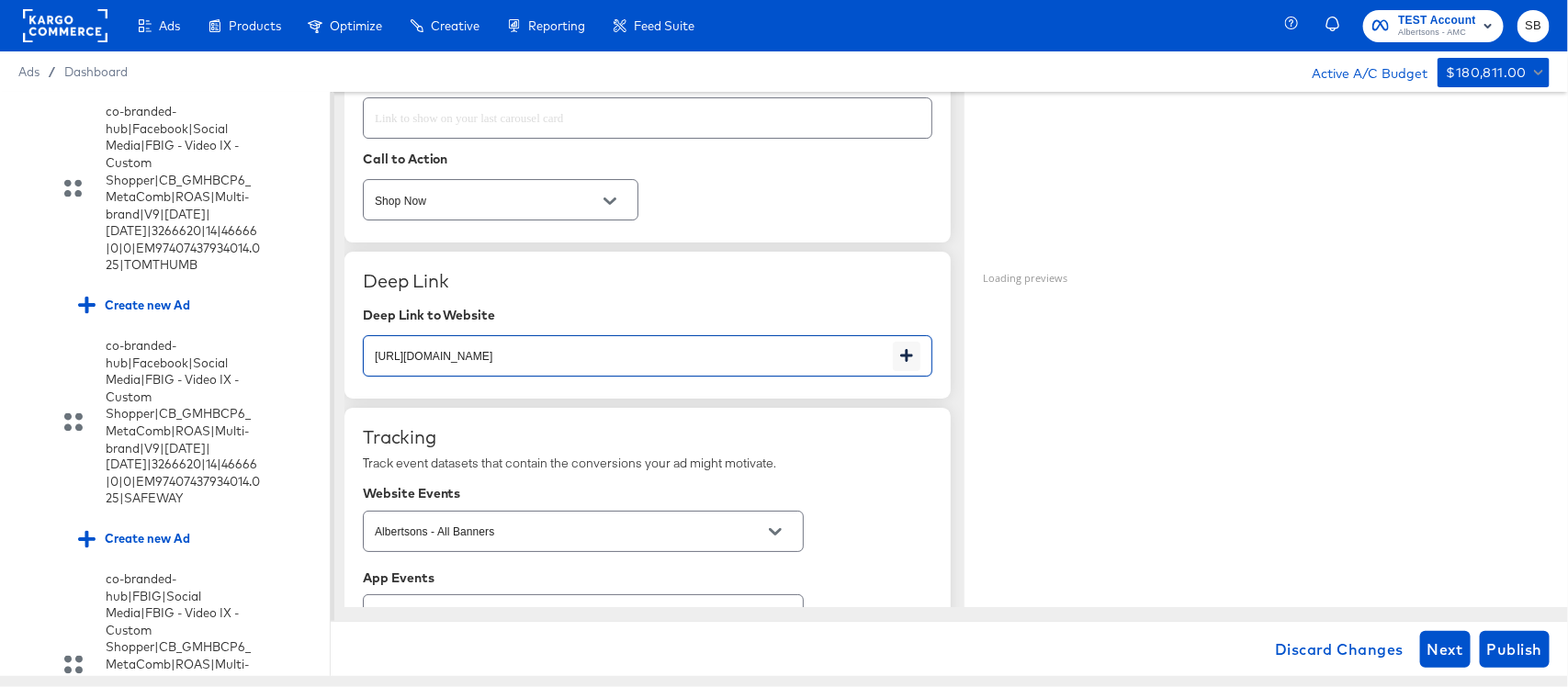 click on "https://www.ALBERTSONS.com/order/wellness-products.html" at bounding box center (628, 348) 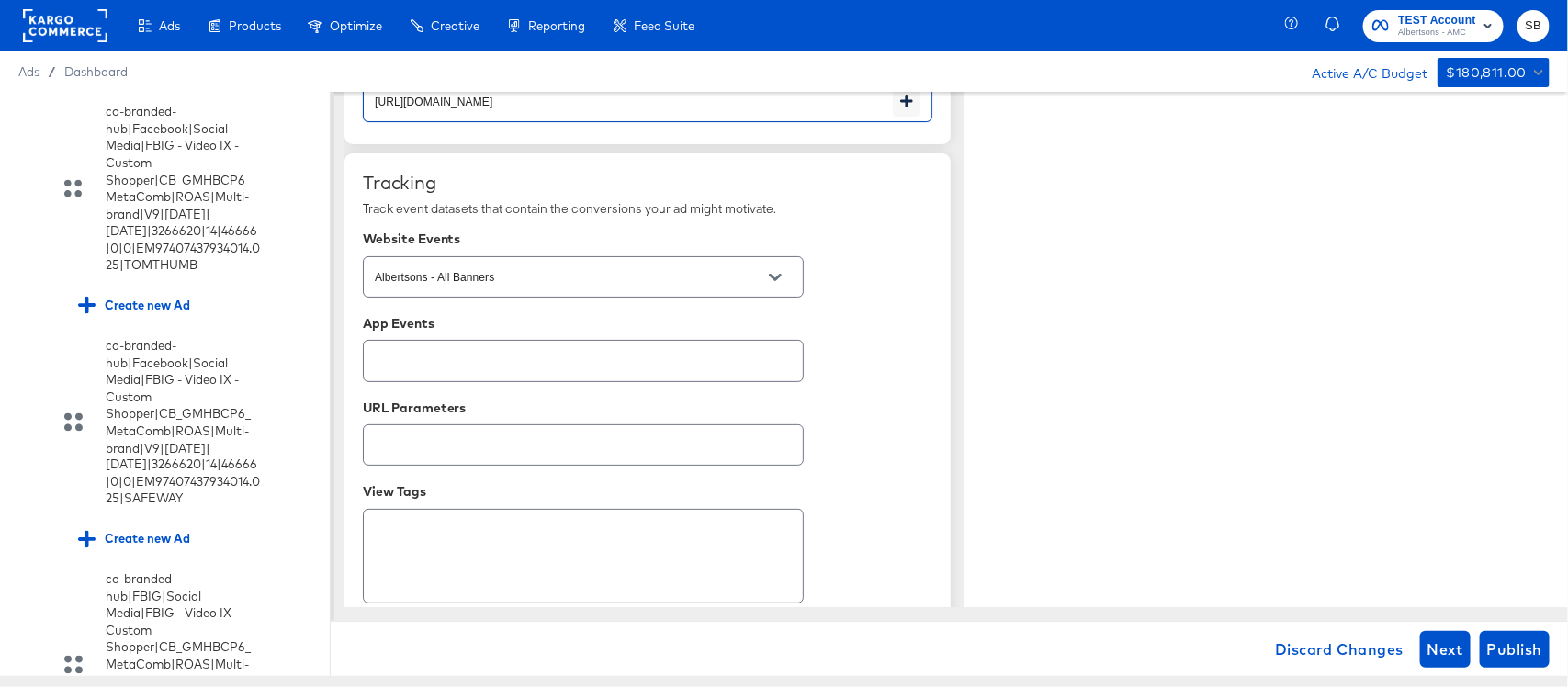 scroll, scrollTop: 3202, scrollLeft: 0, axis: vertical 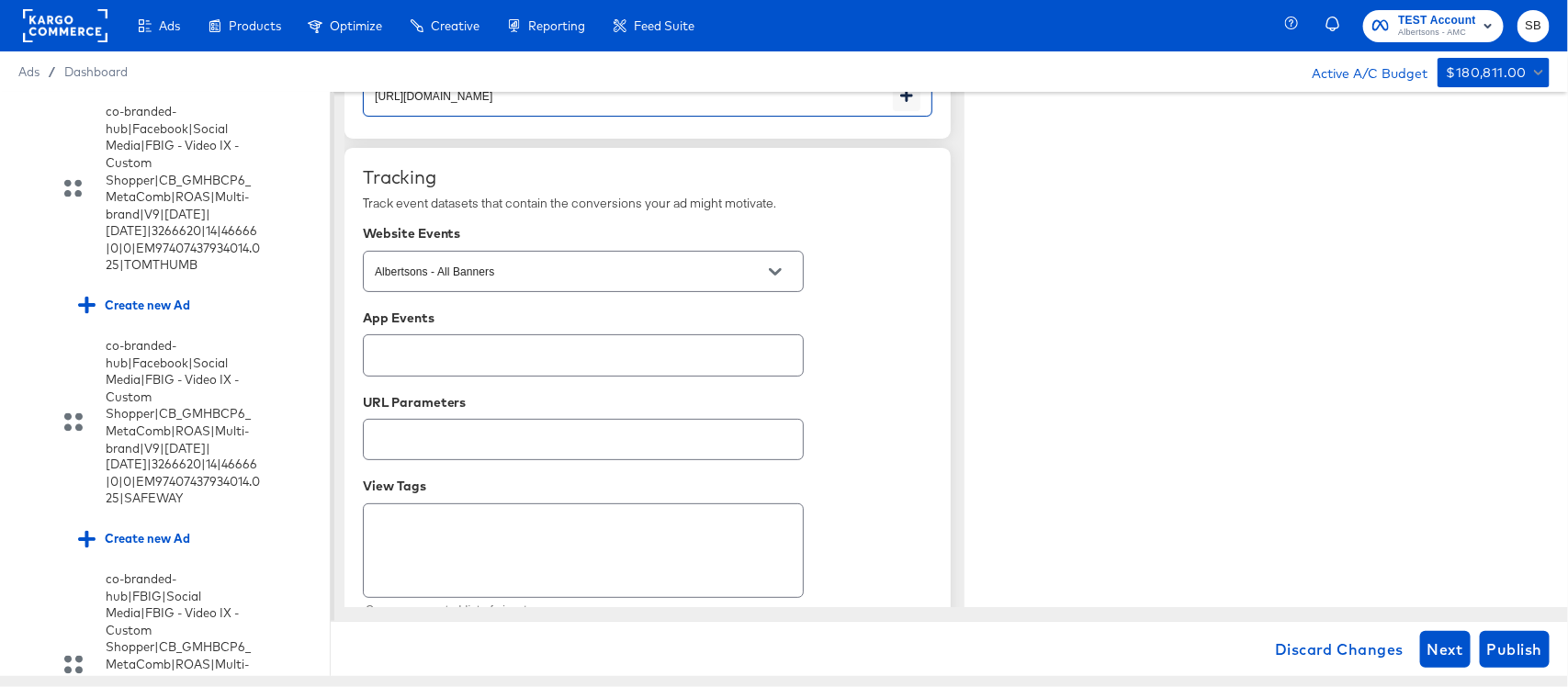 type on "https://www.ALBERTSONS.com/shop/aisles/cookies-snacks-candy.html" 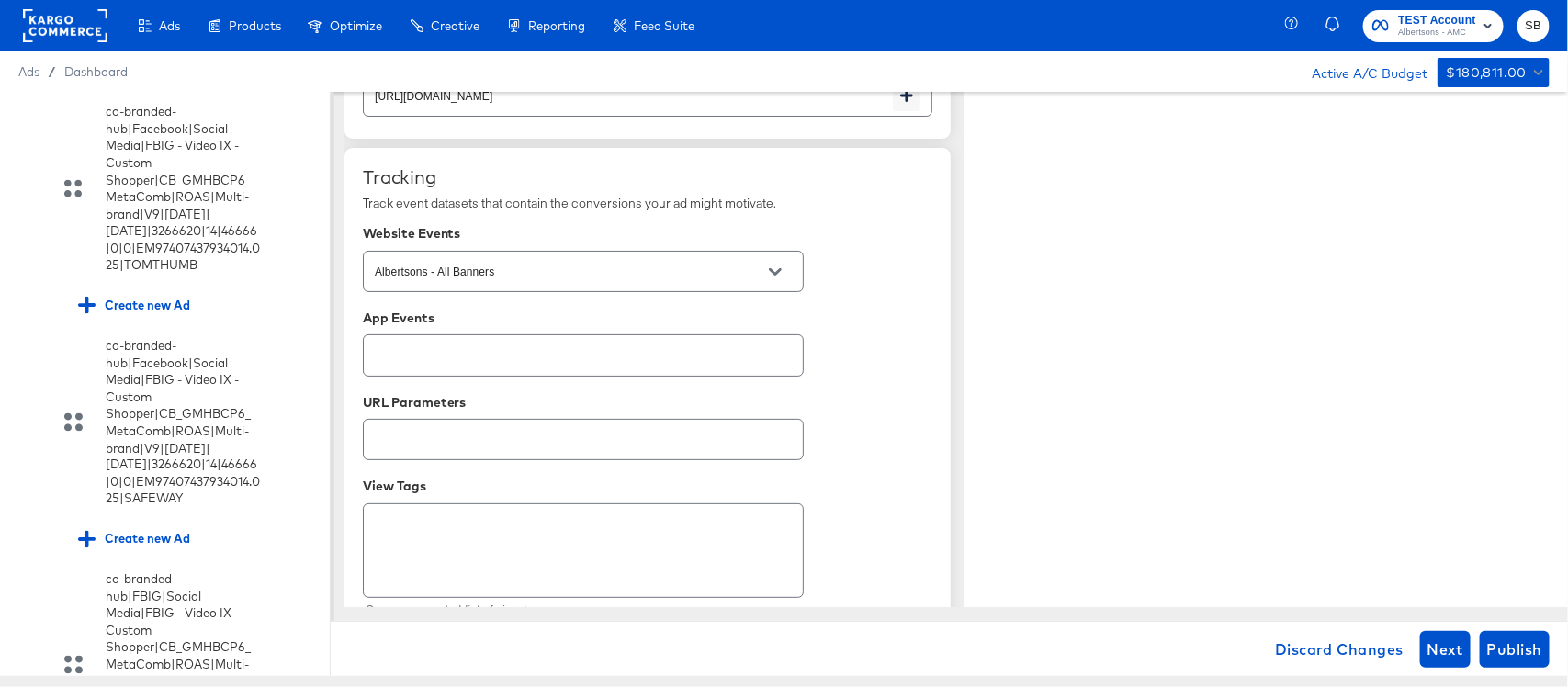 click on "Ad Name co-branded-hub|Facebook & Instagram|Social Media|FBIG - Video IX - Custom Shopper|CB_GMHBCP6_MetaComb|ROAS|Multi-brand|V8|7/16/2025|8/12/2025|3266620|14|46666|0|0|Instant Experience|1:1|ALBERTSONS| Status Turn Ad ON & OFF OFF Identity Facebook Page Albertsons This Ad will be shown on the selected Facebook Page Instagram page albertsons This Ad will be shown on the selected Instagram Account Ad Creative Product Set Change Name: August25_Promo_V8 Catalog: AMC_KargoCommerce_Collective_Albertsons Carousel Cards 3  of 10 cards added Intro Intro Card Video Image 17 seconds 1080 x 1080 Change  Video ✕ Headline Explore latest arrivals Description Website URL https://www.ALBERTSONS.com/shop/aisles/cookies-snacks-candy.html Catalog AMC_KargoCommerce_Collective_Albertsons Catalog Cards Items from your catalog automatically appear in these cards. People see relevant items based on their interests. Creative Options Single Image Show one image per card for each item in your catalog Slideshow Headline x 1 3 4 5 6" at bounding box center (956, -1234) 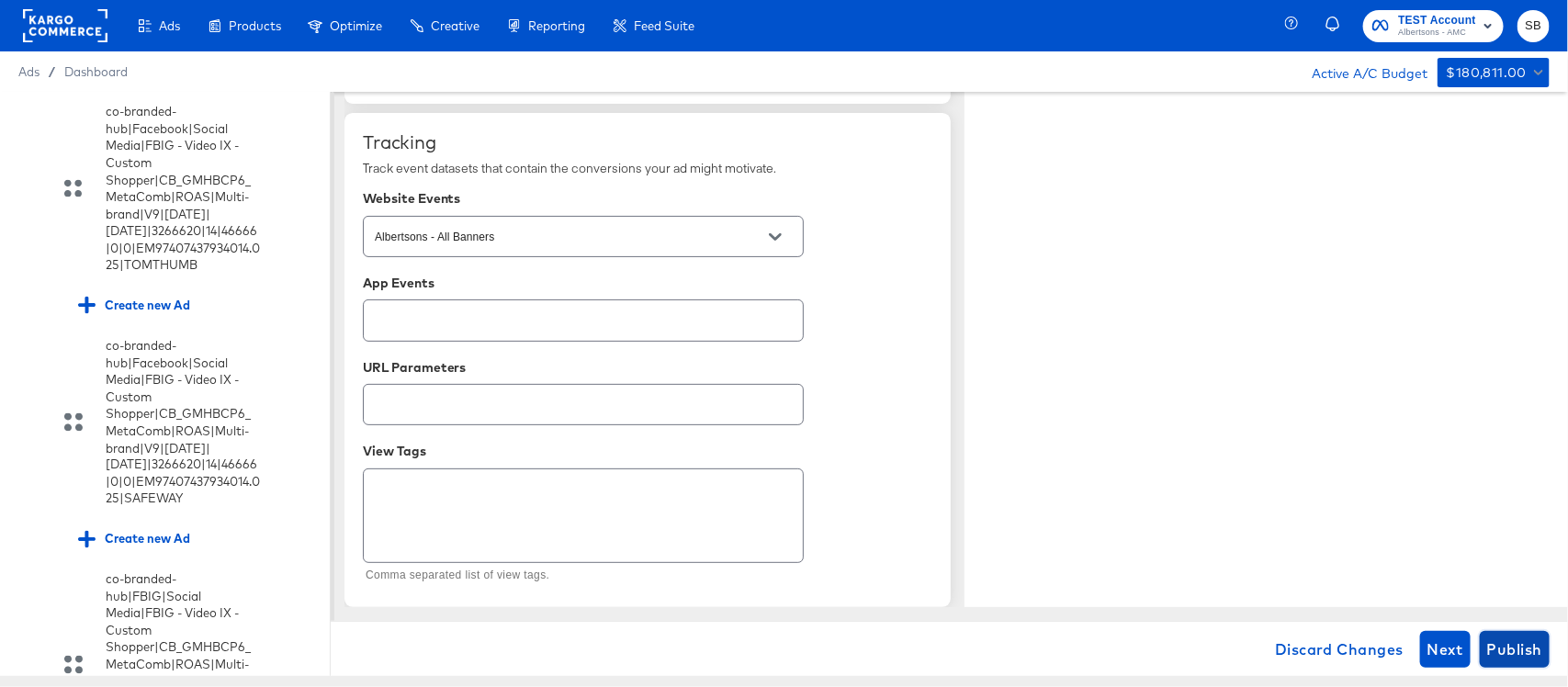click on "Publish" at bounding box center [1515, 649] 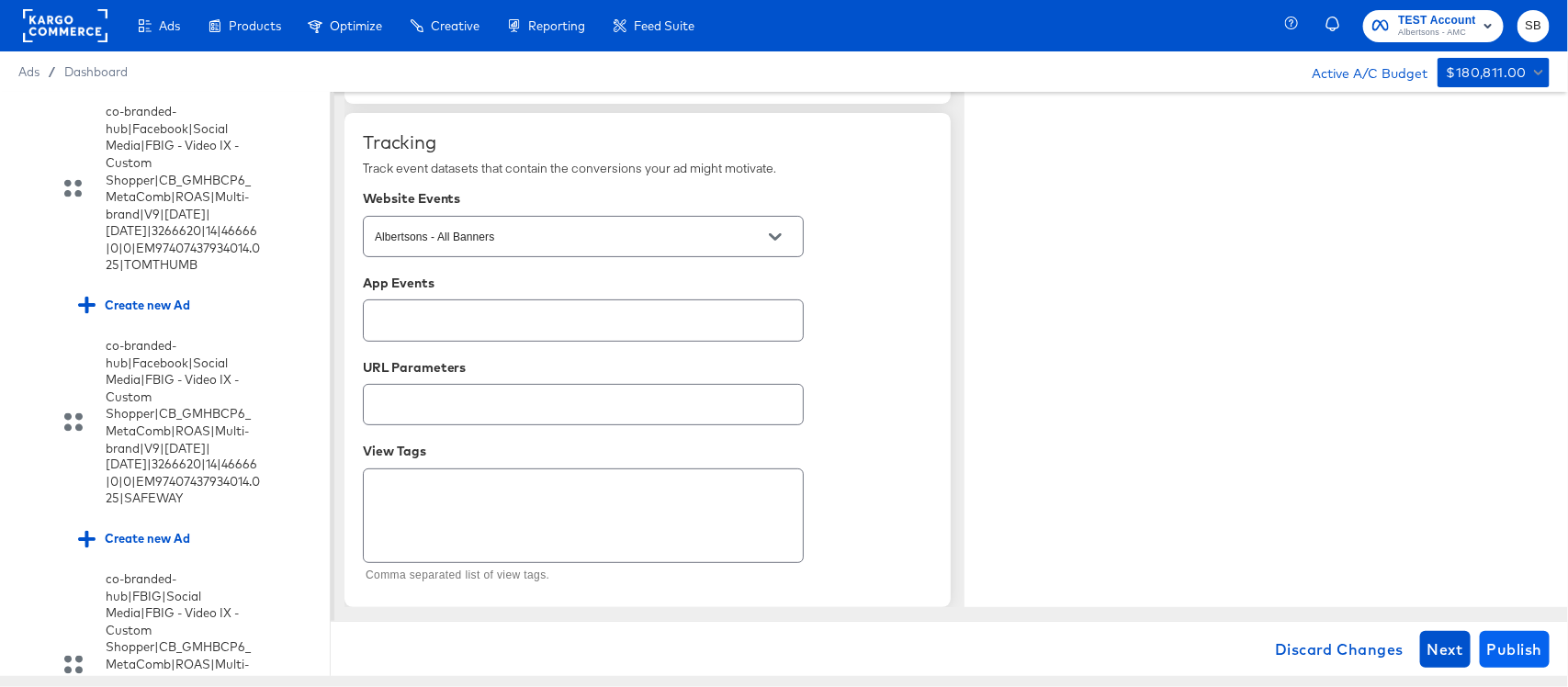 type on "x" 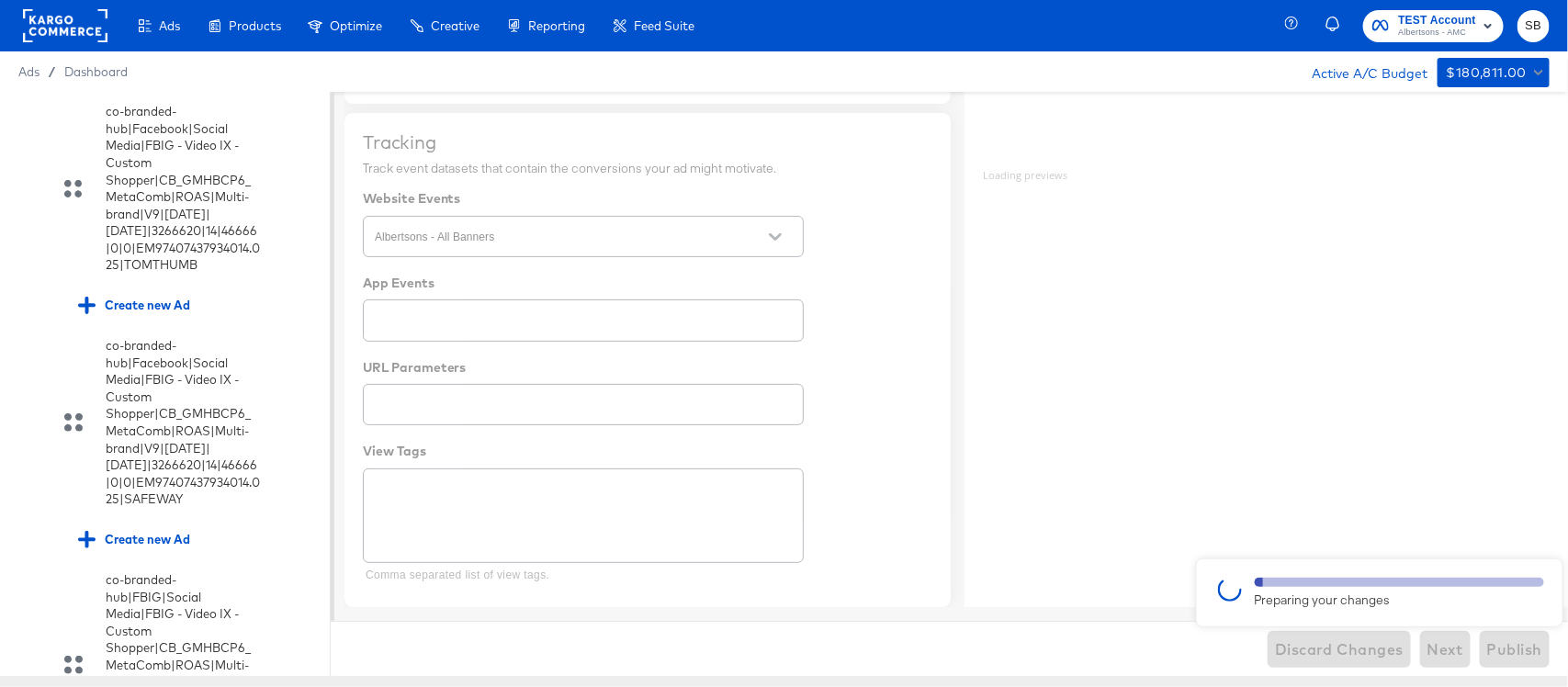type on "x" 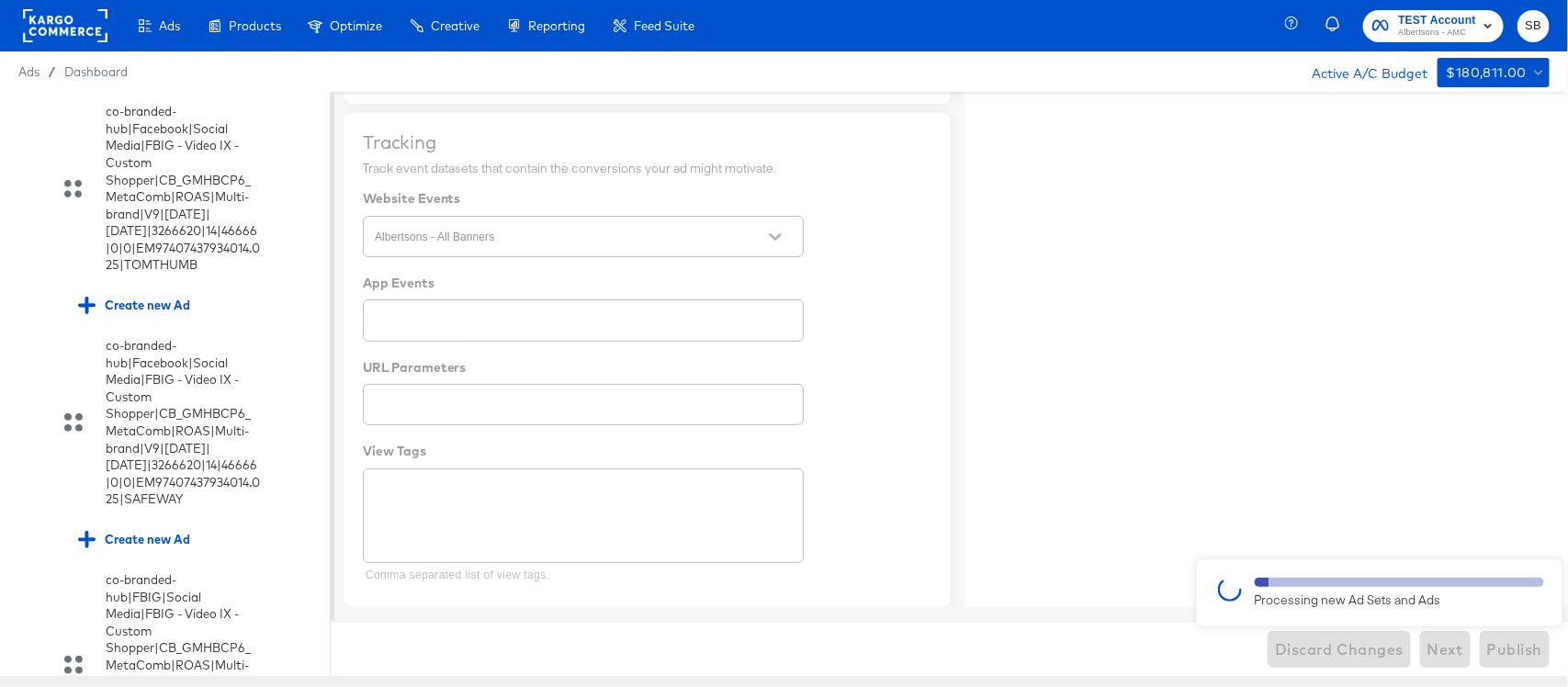 type on "x" 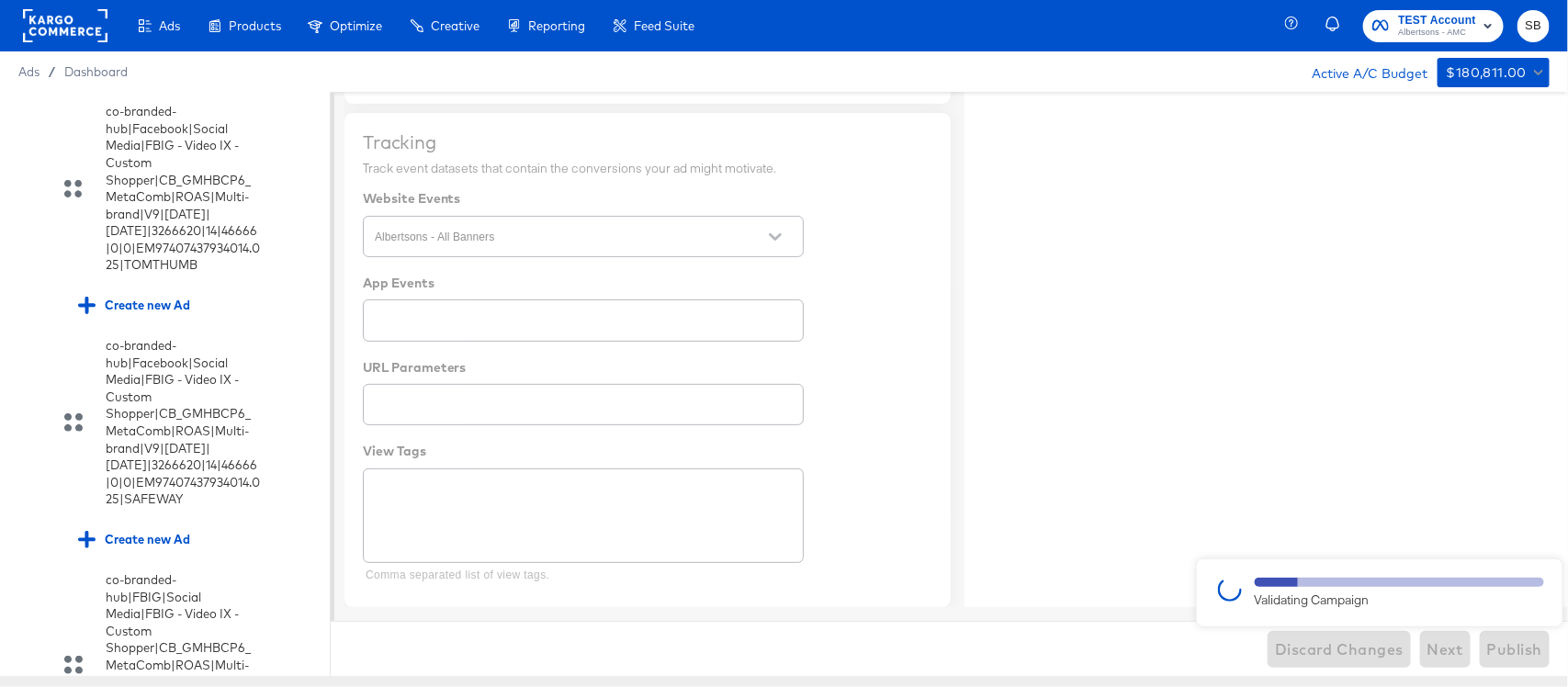 type on "x" 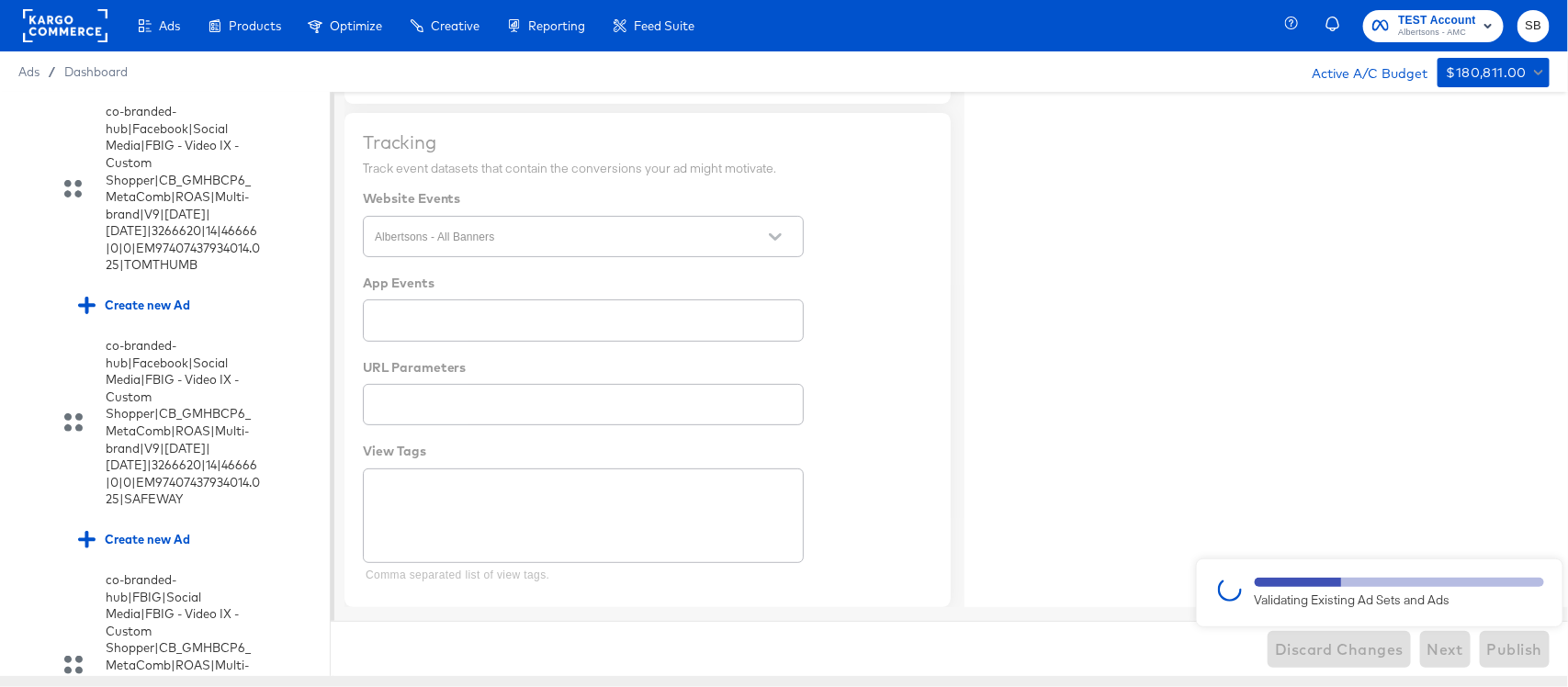type on "x" 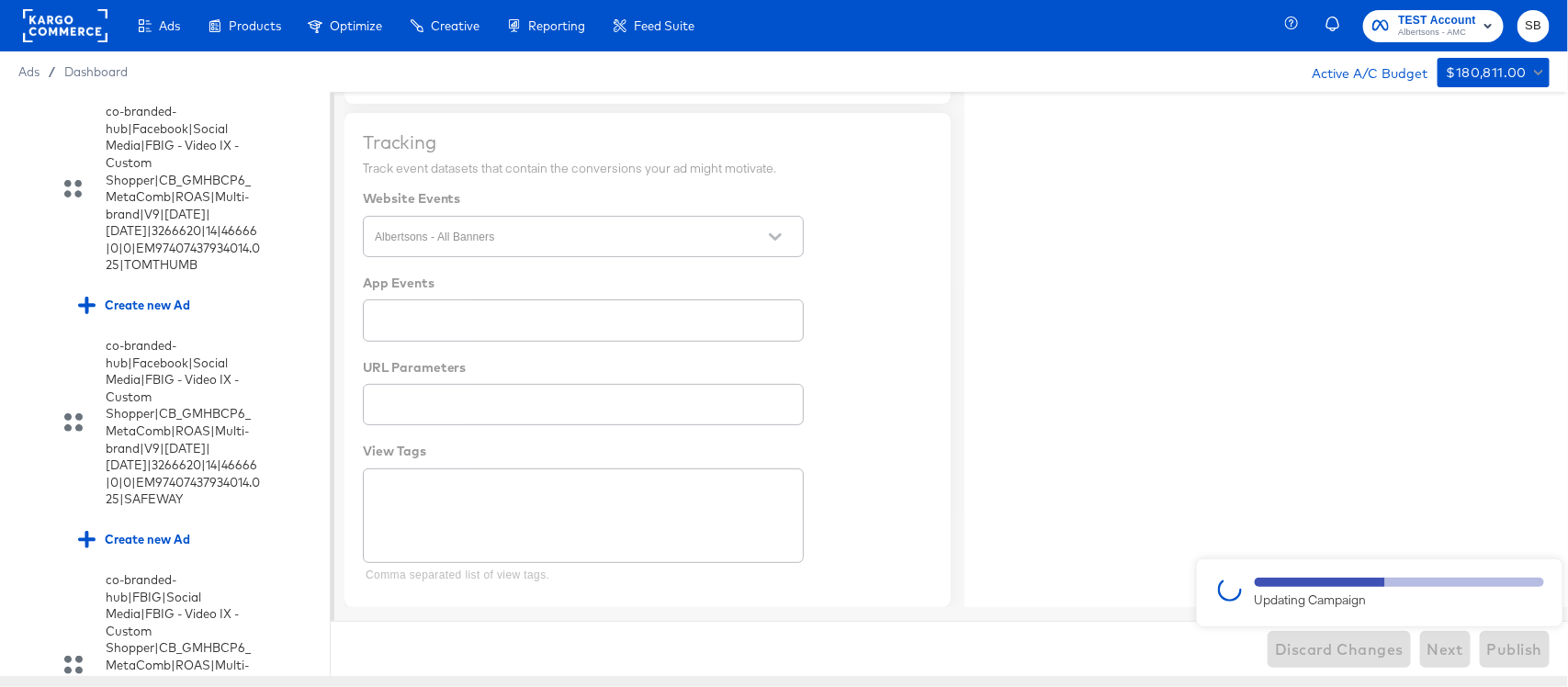 type on "x" 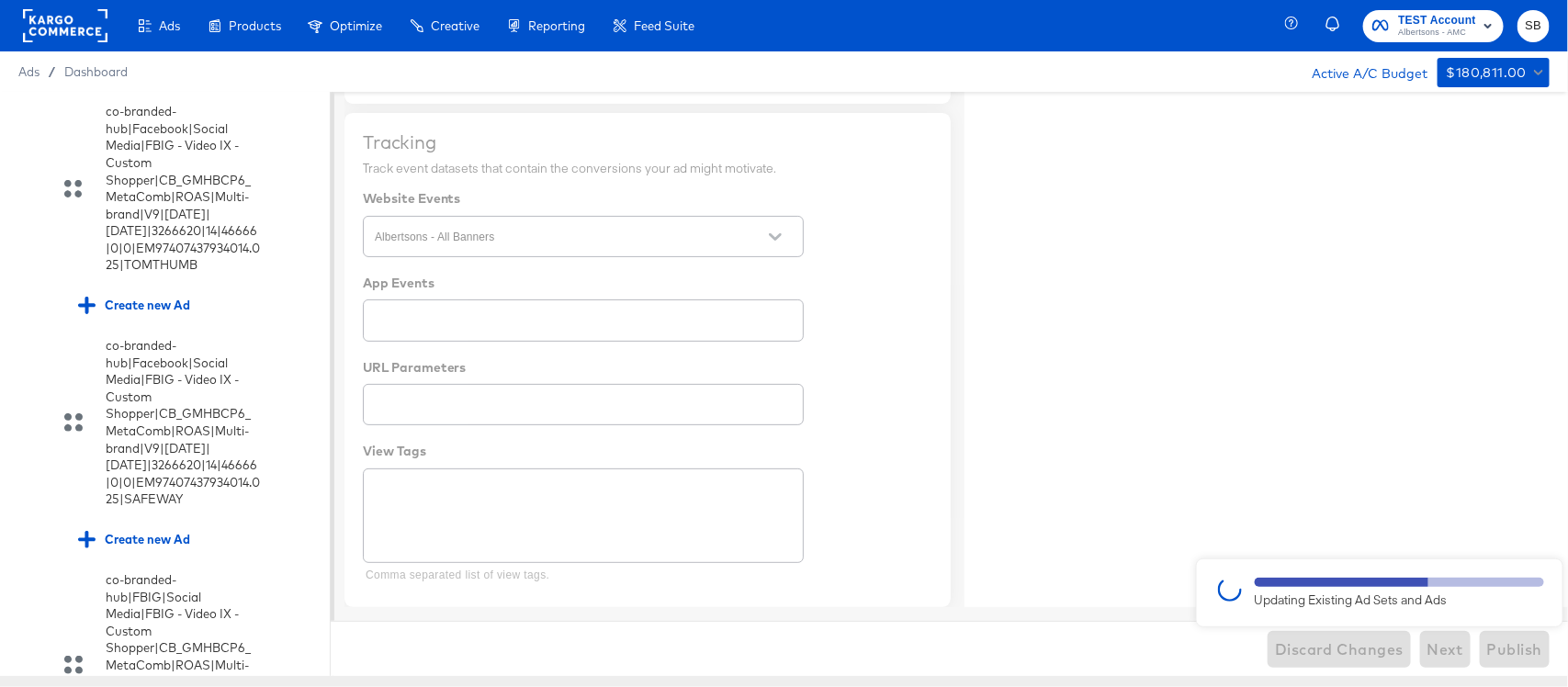 type on "x" 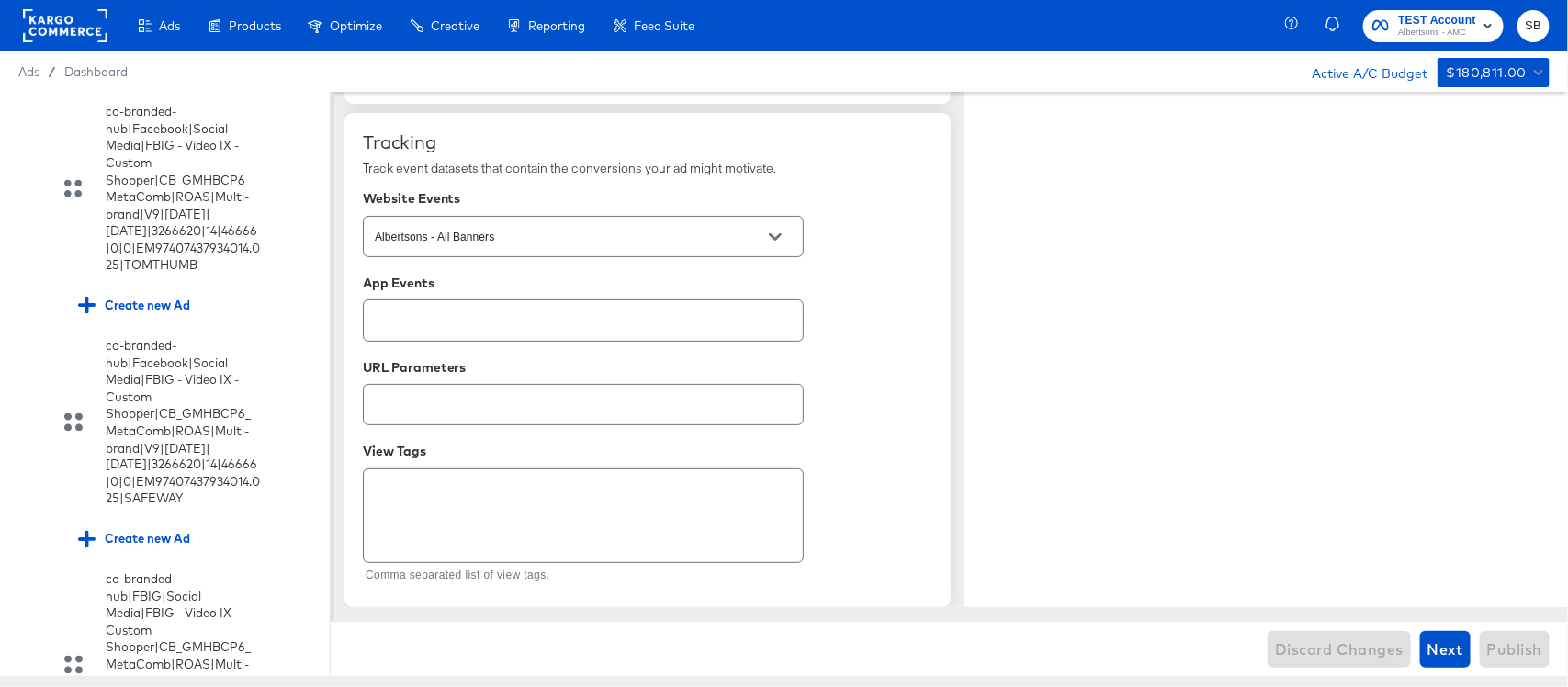 type on "x" 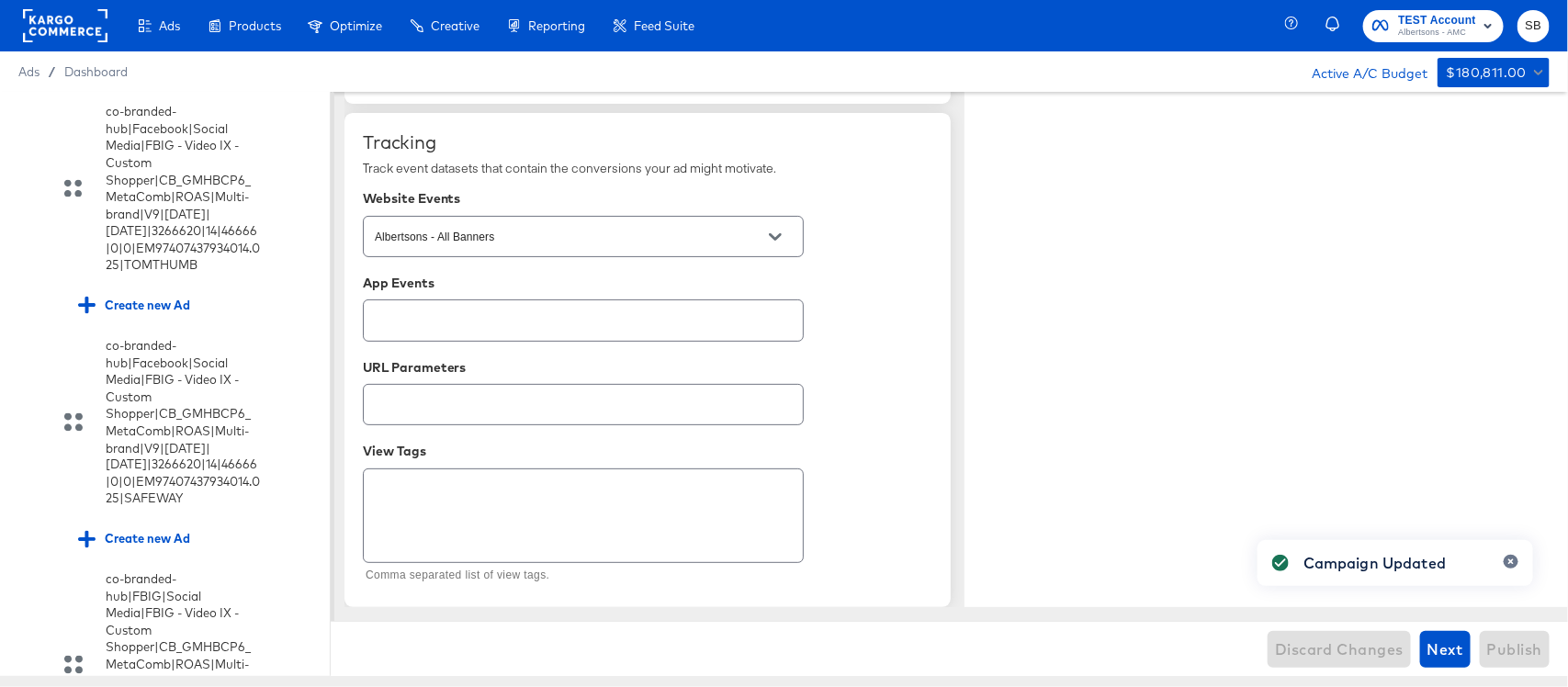 type on "x" 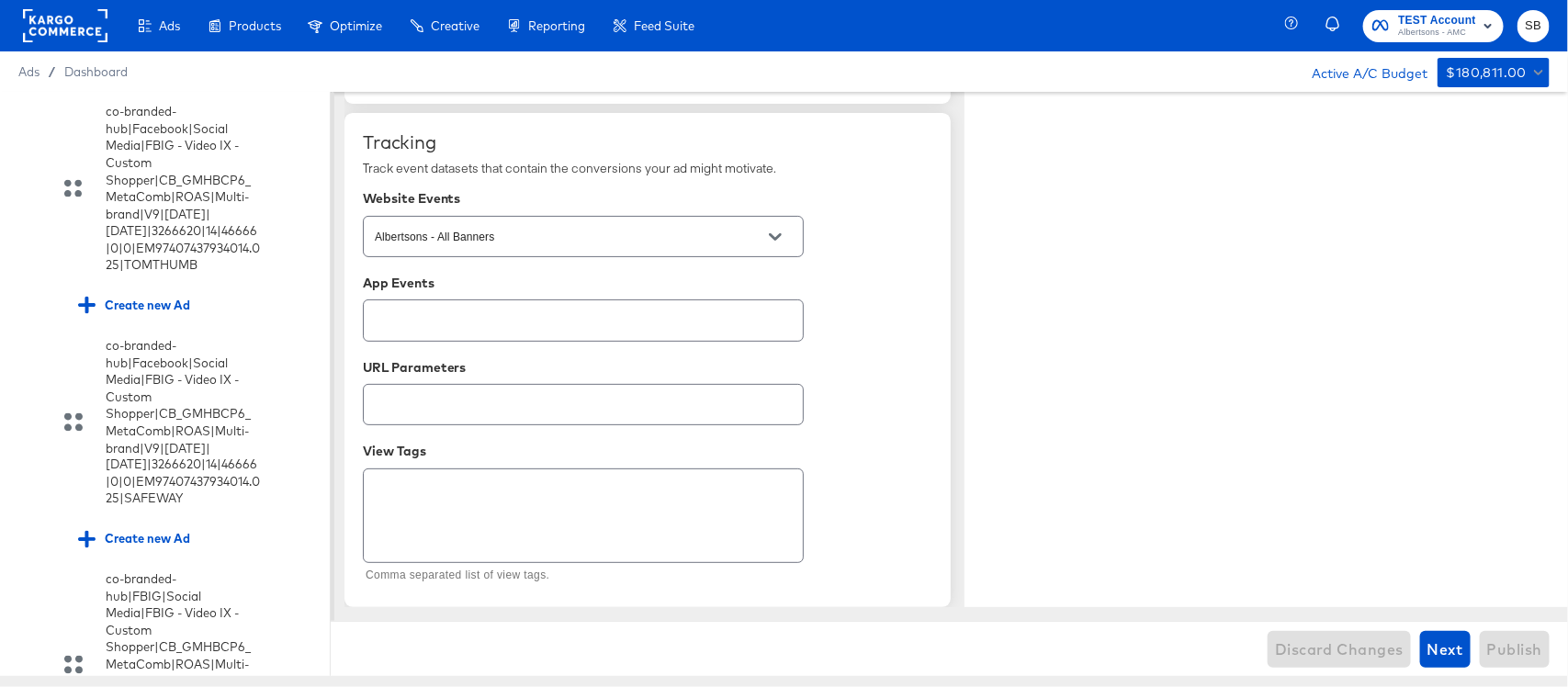 click at bounding box center (28, -175) 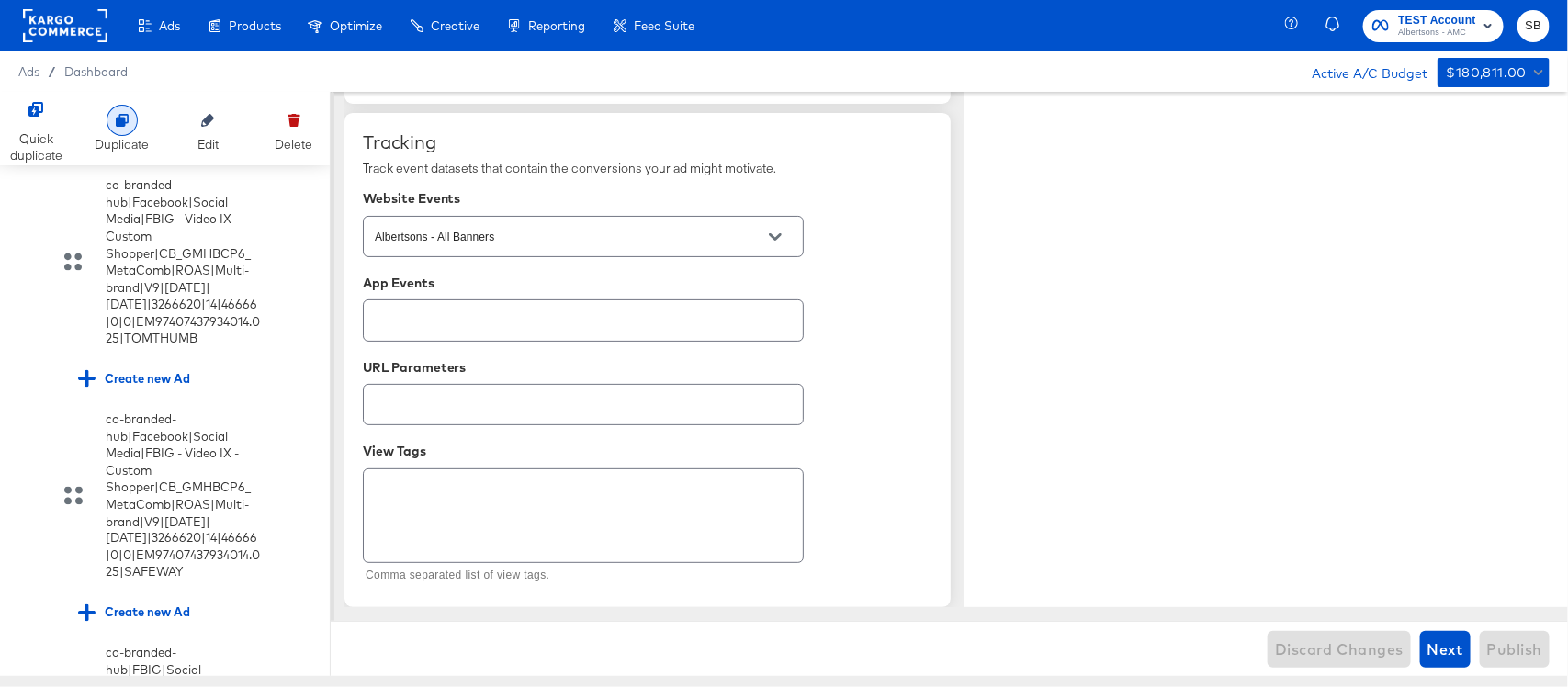 click 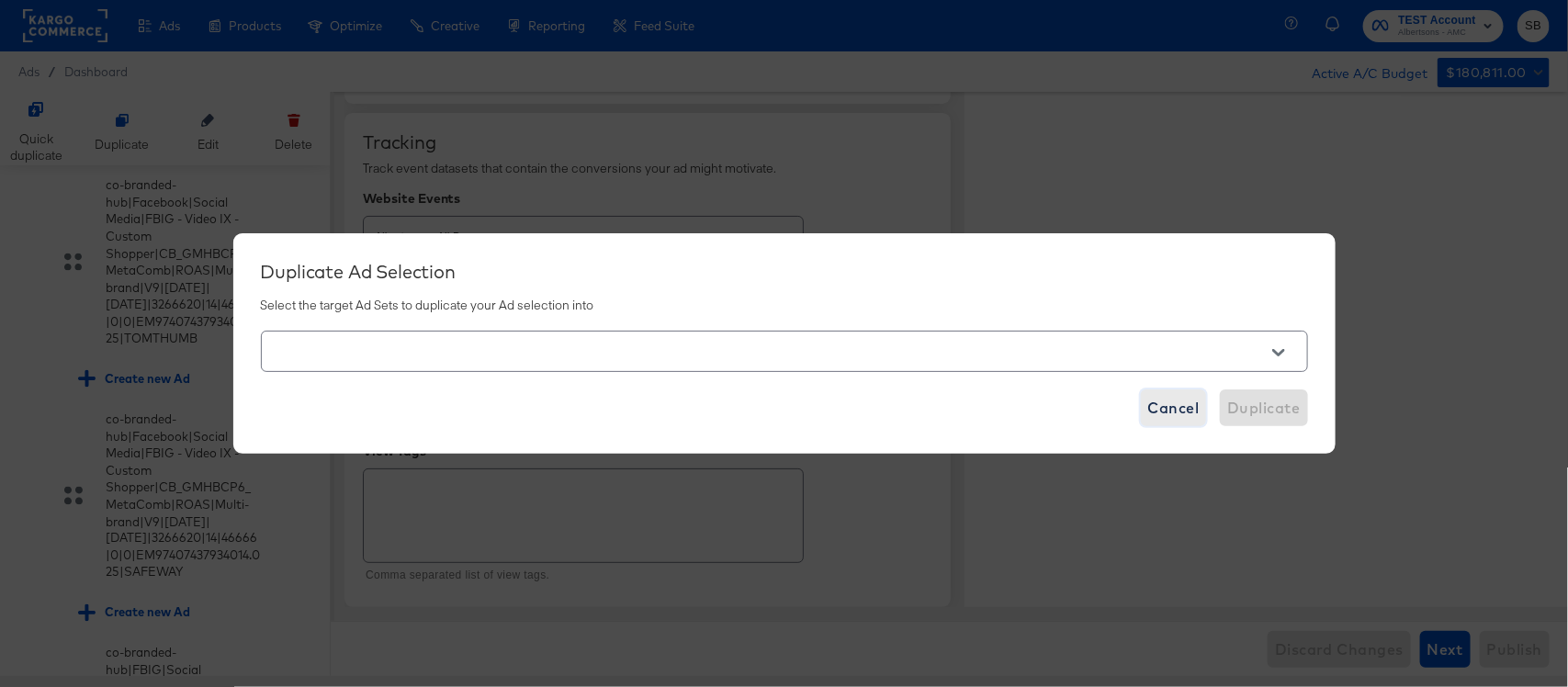 click on "Cancel" at bounding box center (1174, 408) 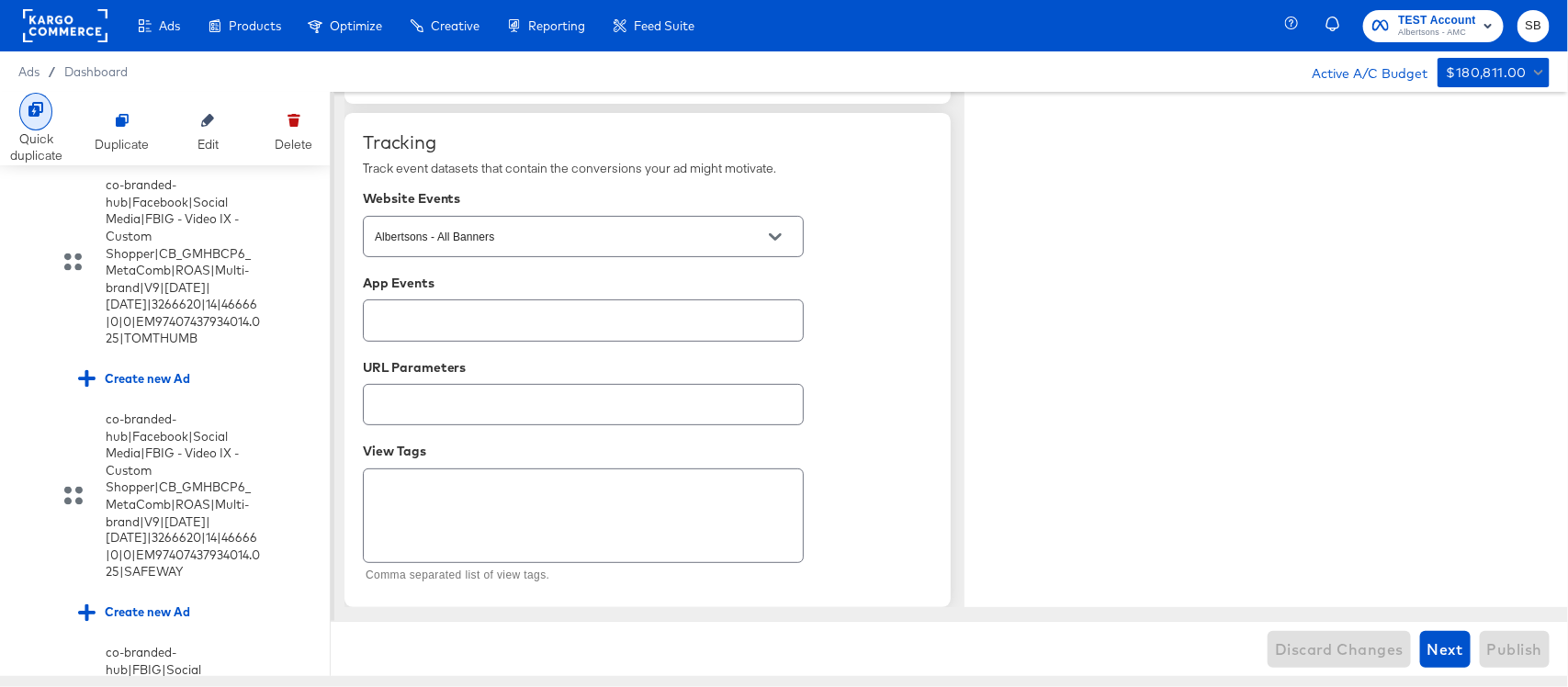 click on "Quick duplicate" at bounding box center [36, 129] 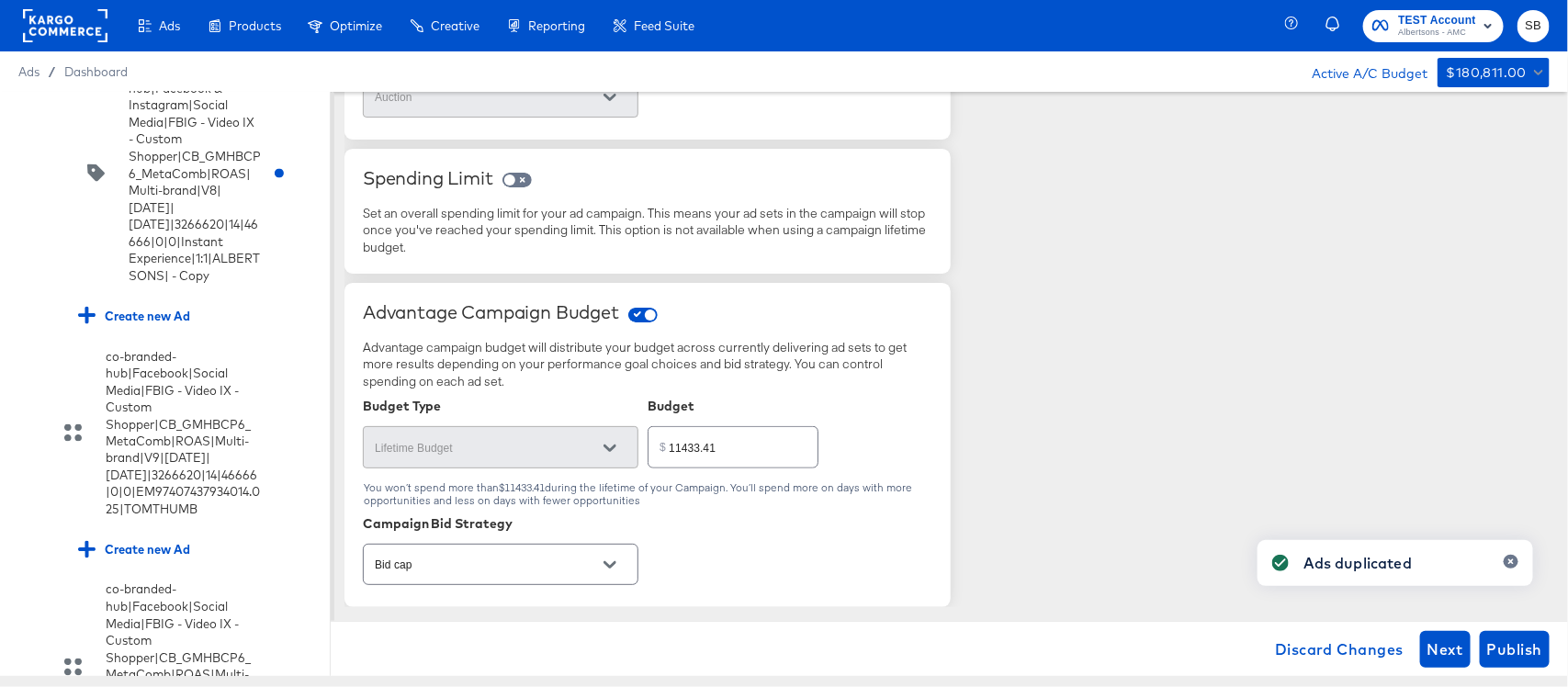 scroll, scrollTop: 524, scrollLeft: 0, axis: vertical 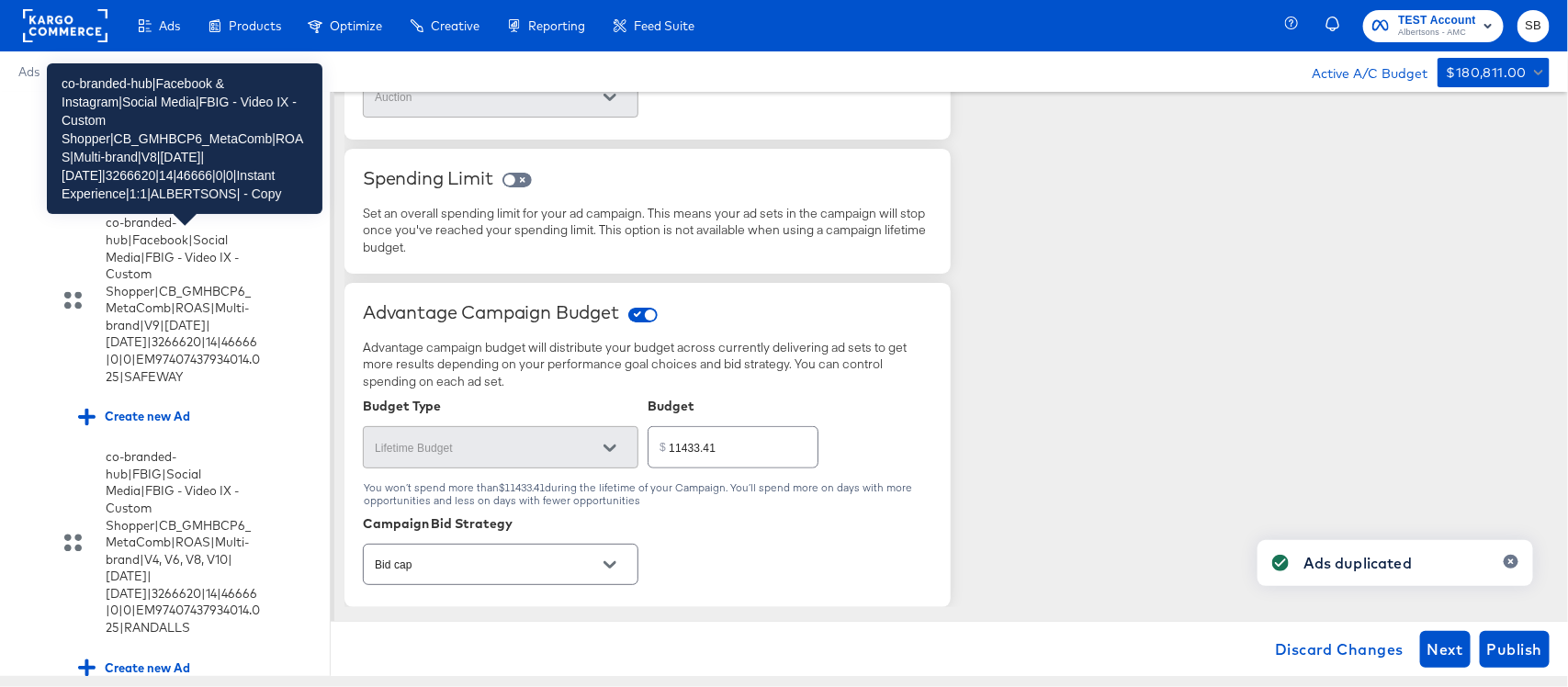 click on "co-branded-hub|Facebook & Instagram|Social Media|FBIG - Video IX - Custom Shopper|CB_GMHBCP6_MetaComb|ROAS|Multi-brand|V8|7/16/2025|8/12/2025|3266620|14|46666|0|0|Instant Experience|1:1|ALBERTSONS| - Copy" at bounding box center [195, -194] 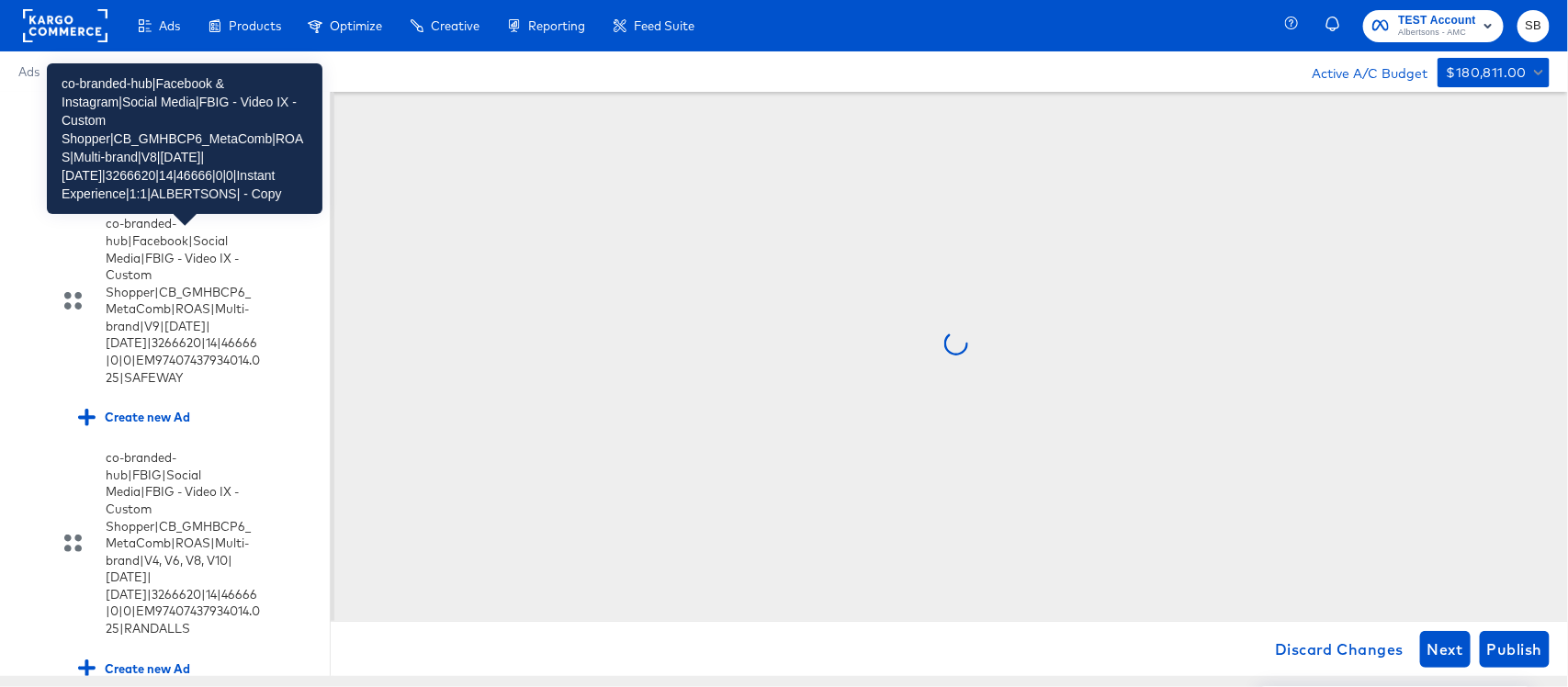 scroll, scrollTop: 0, scrollLeft: 0, axis: both 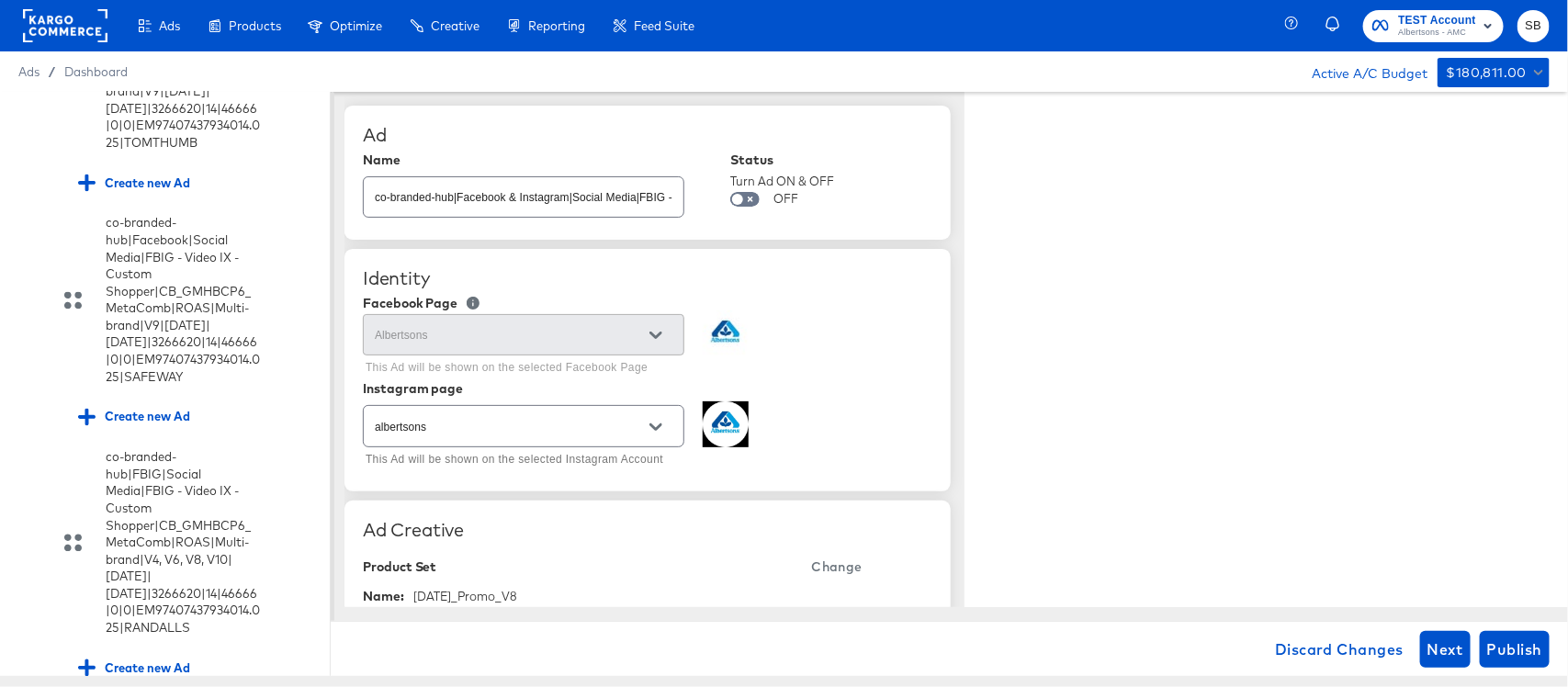 type on "x" 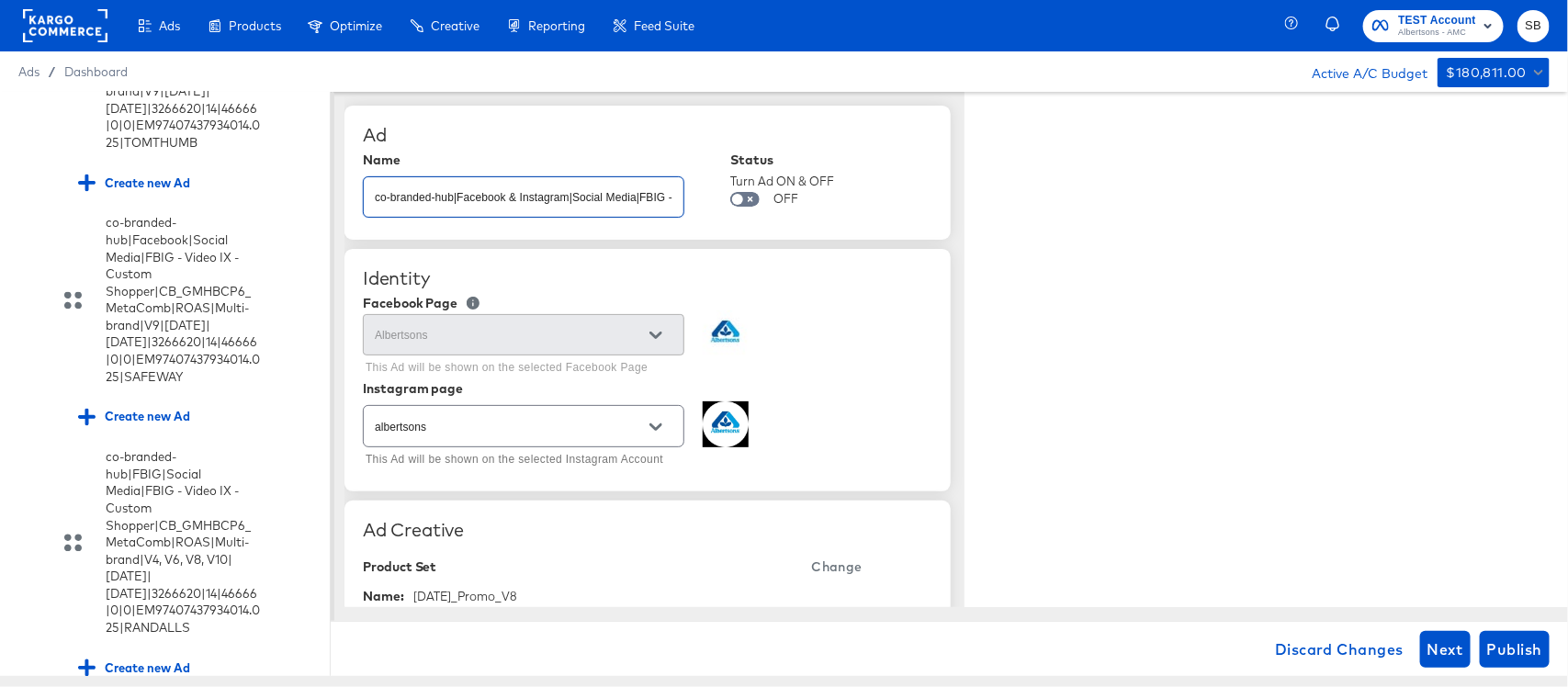 click on "co-branded-hub|Facebook & Instagram|Social Media|FBIG - Video IX - Custom Shopper|CB_GMHBCP6_MetaComb|ROAS|Multi-brand|V8|7/16/2025|8/12/2025|3266620|14|46666|0|0|Instant Experience|1:1|ALBERTSONS| - Copy" at bounding box center [524, 189] 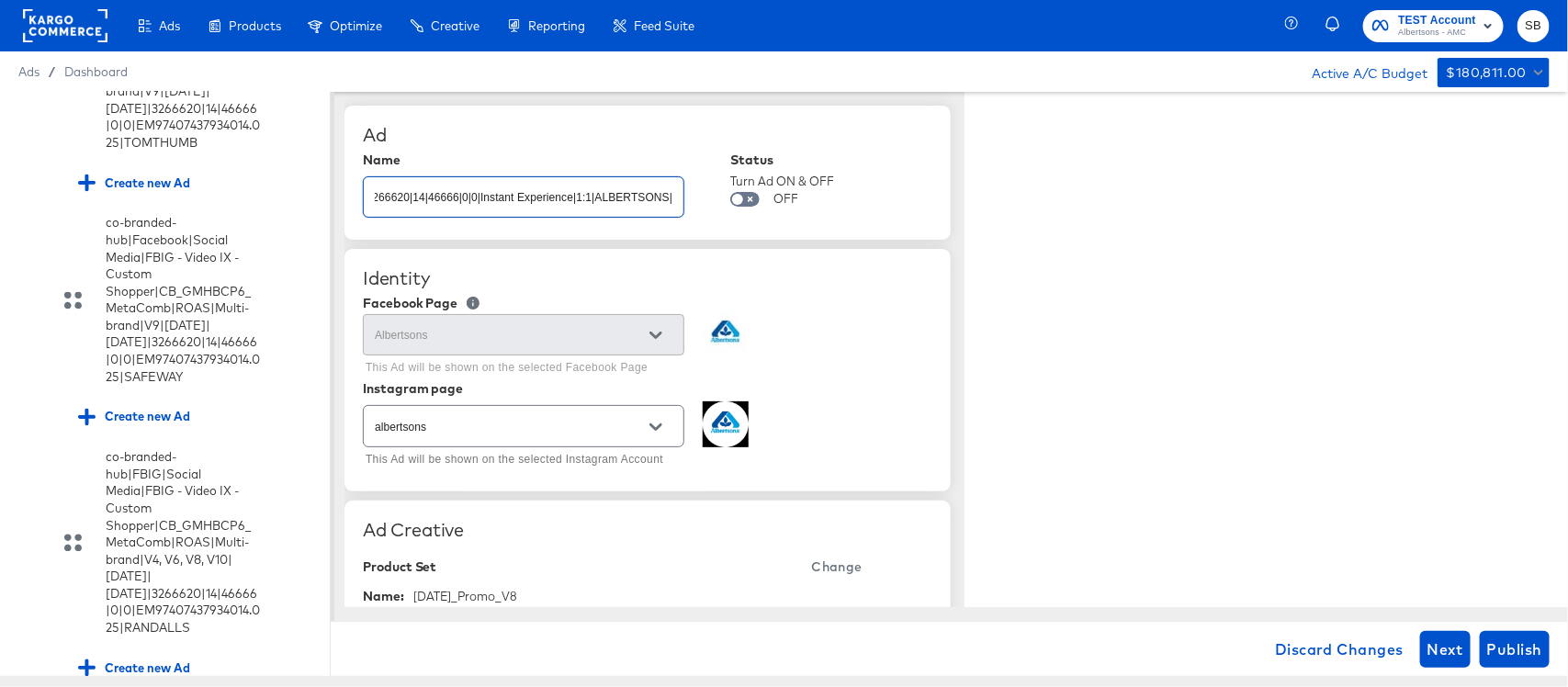 type on "co-branded-hub|Facebook & Instagram|Social Media|FBIG - Video IX - Custom Shopper|CB_GMHBCP6_MetaComb|ROAS|Multi-brand|V10|7/16/2025|8/12/2025|3266620|14|46666|0|0|Instant Experience|1:1|ALBERTSONS|" 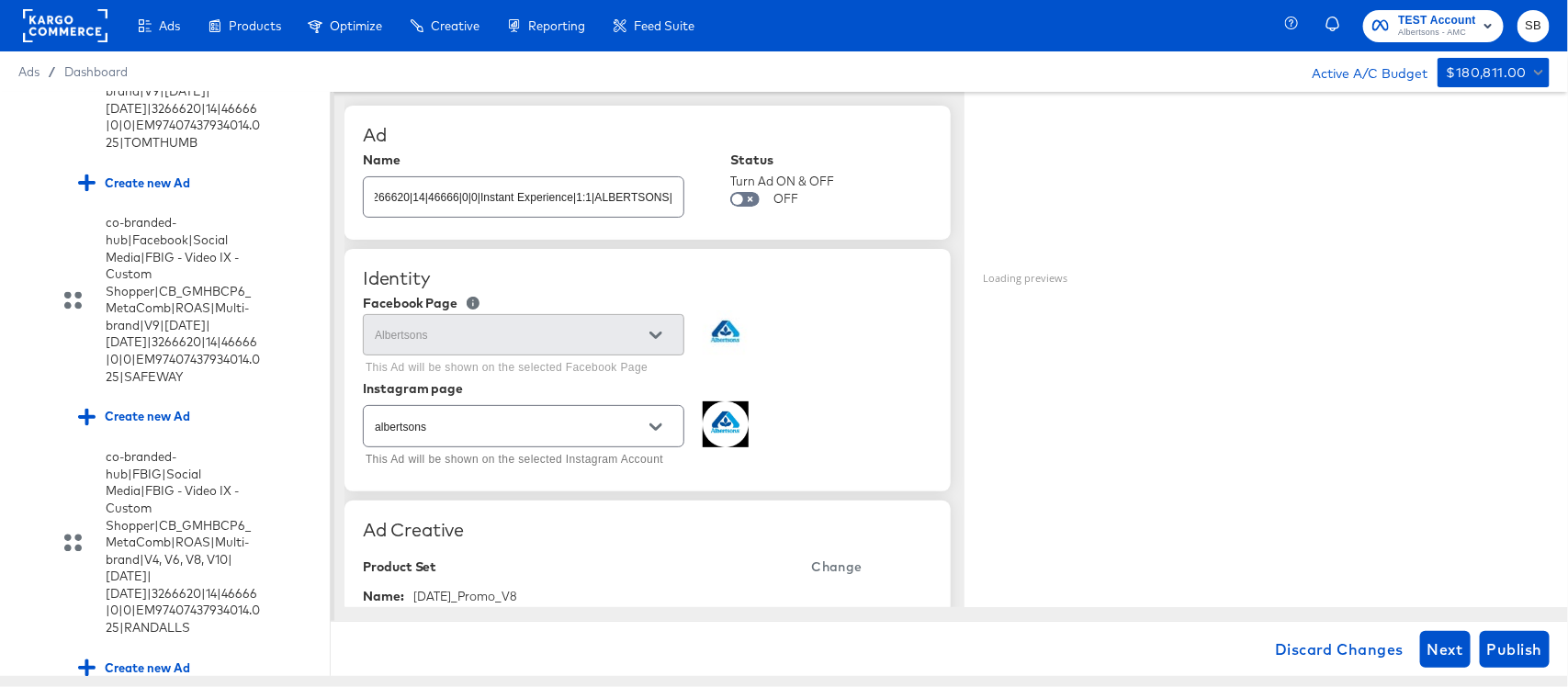 click on "Identity" at bounding box center [648, 278] 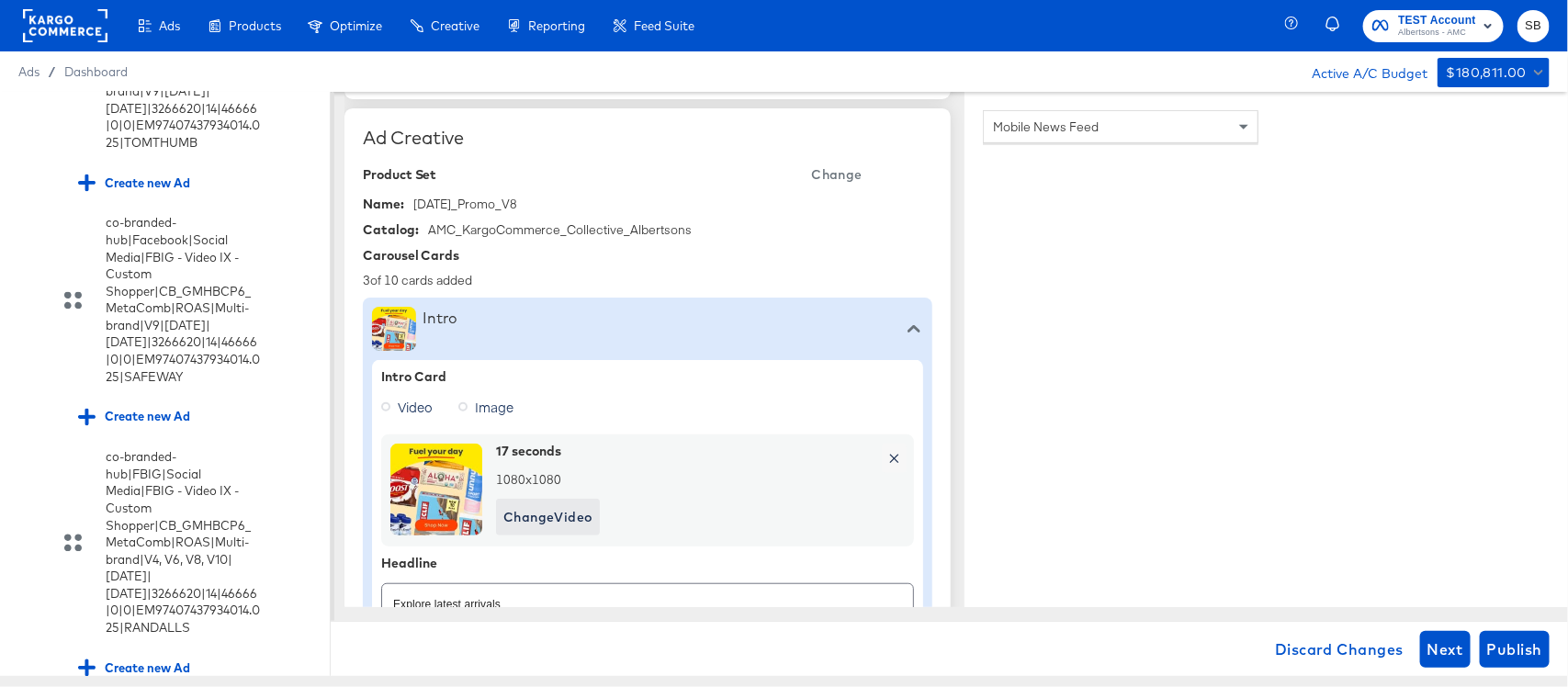 scroll, scrollTop: 393, scrollLeft: 0, axis: vertical 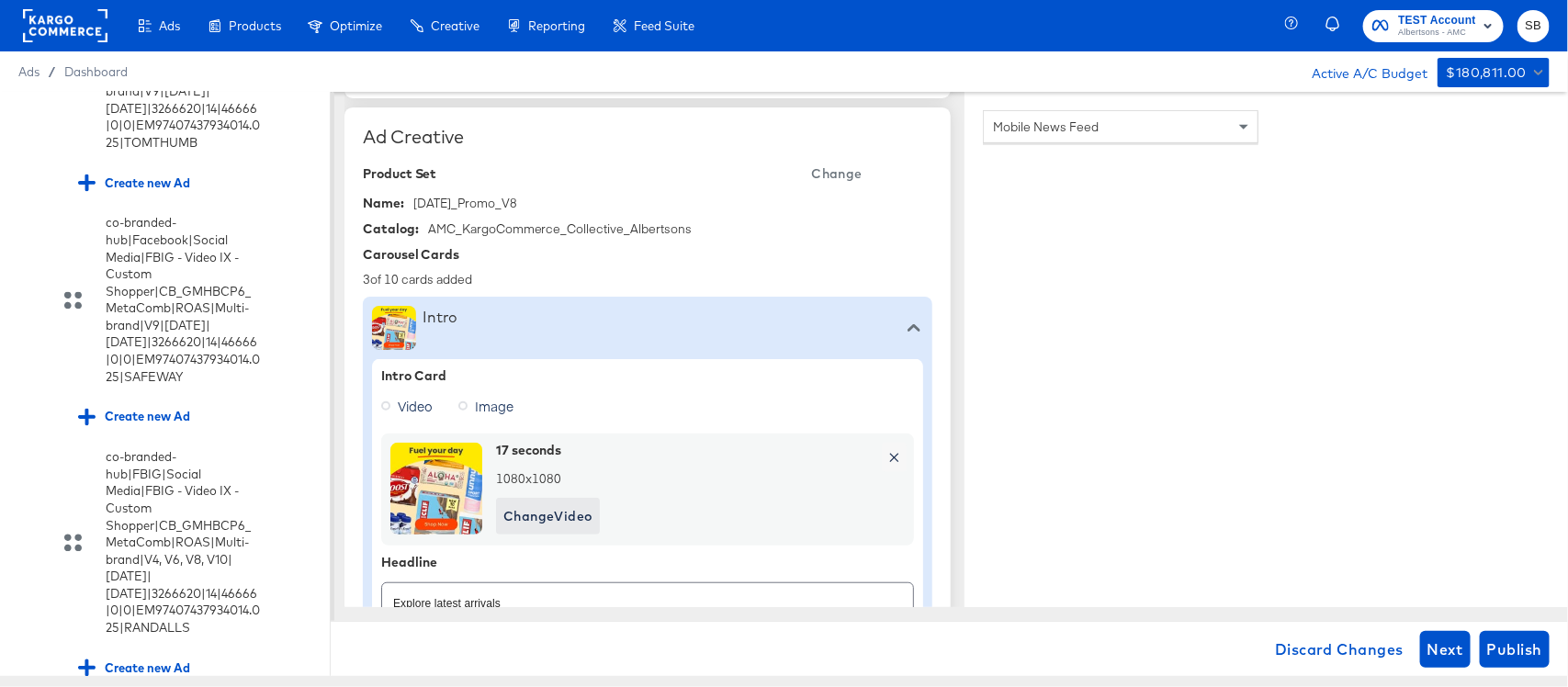 click on "Change" at bounding box center [837, 174] 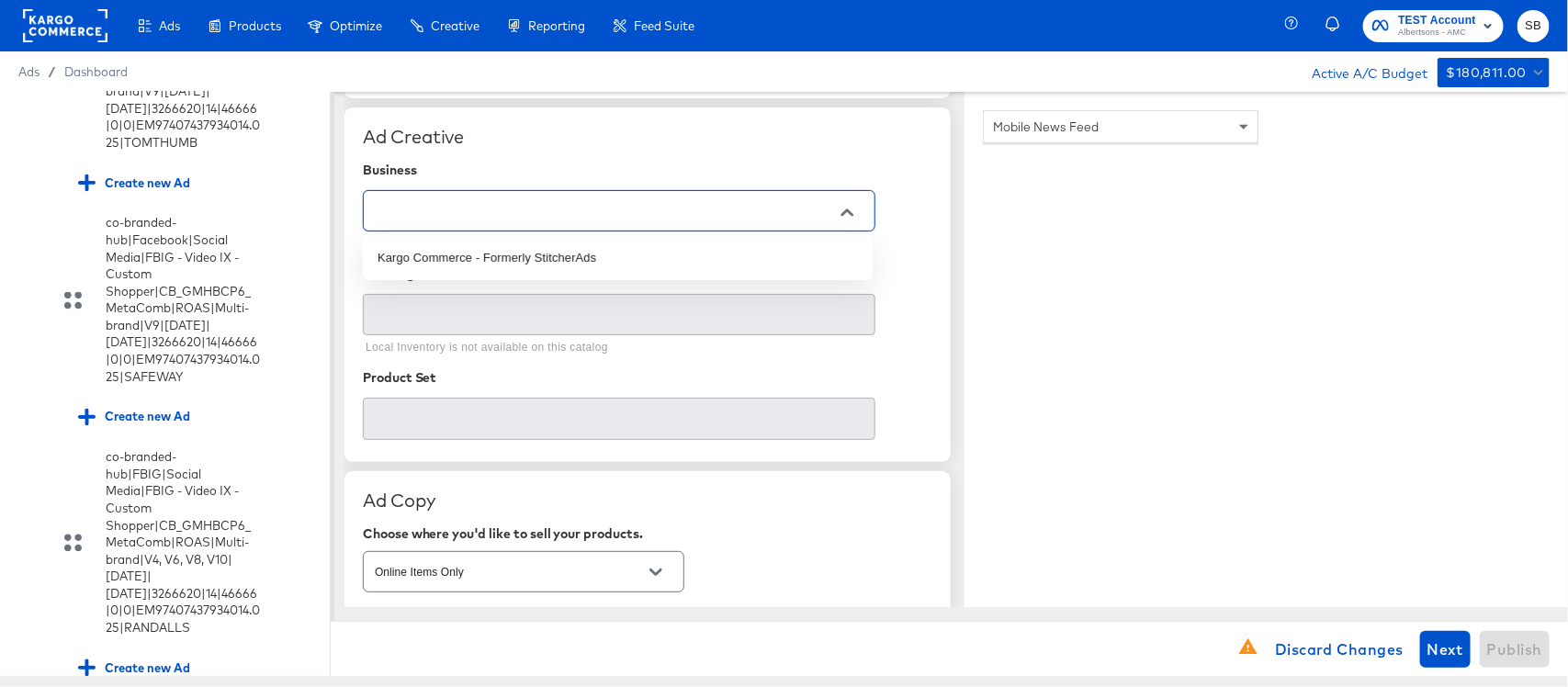 click at bounding box center (604, 211) 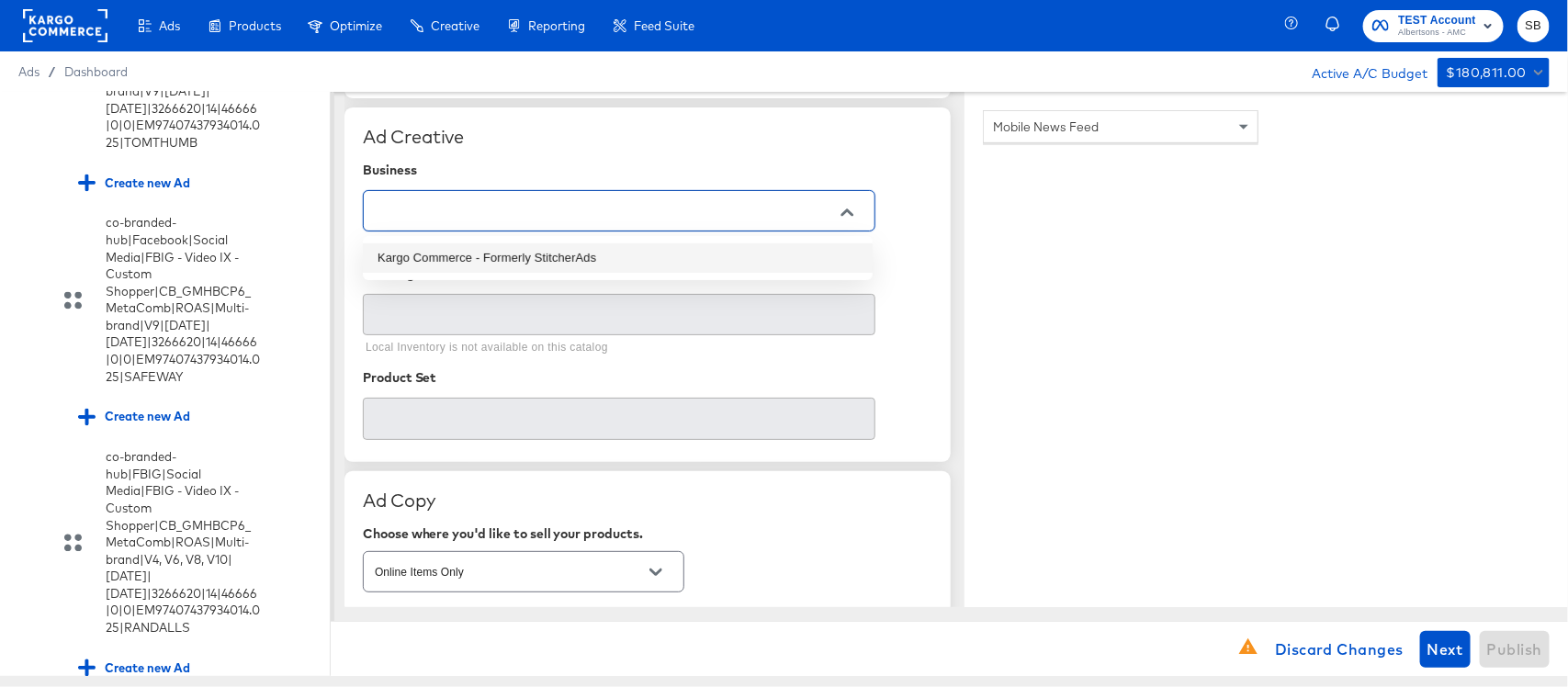 type on "Kargo Commerce - Formerly StitcherAds" 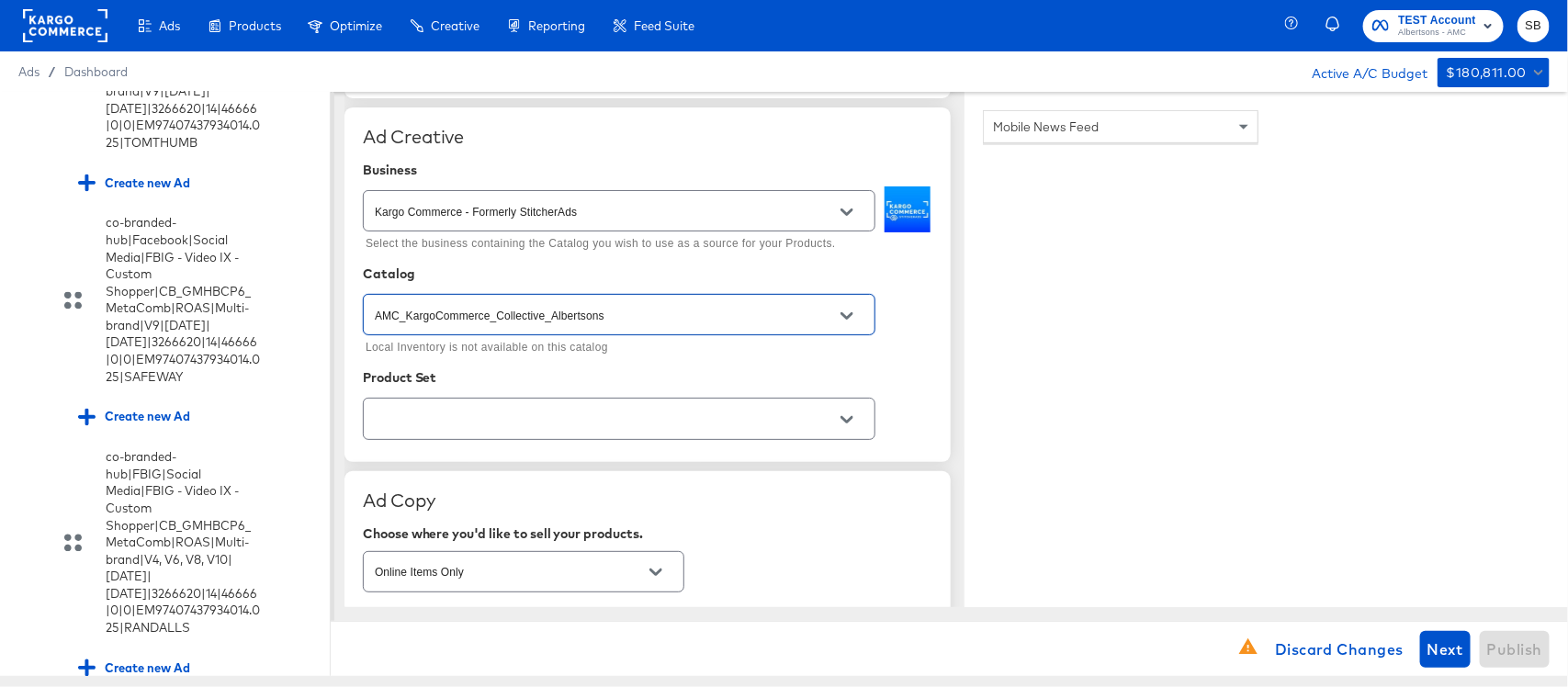 type on "AMC_KargoCommerce_Collective_Albertsons" 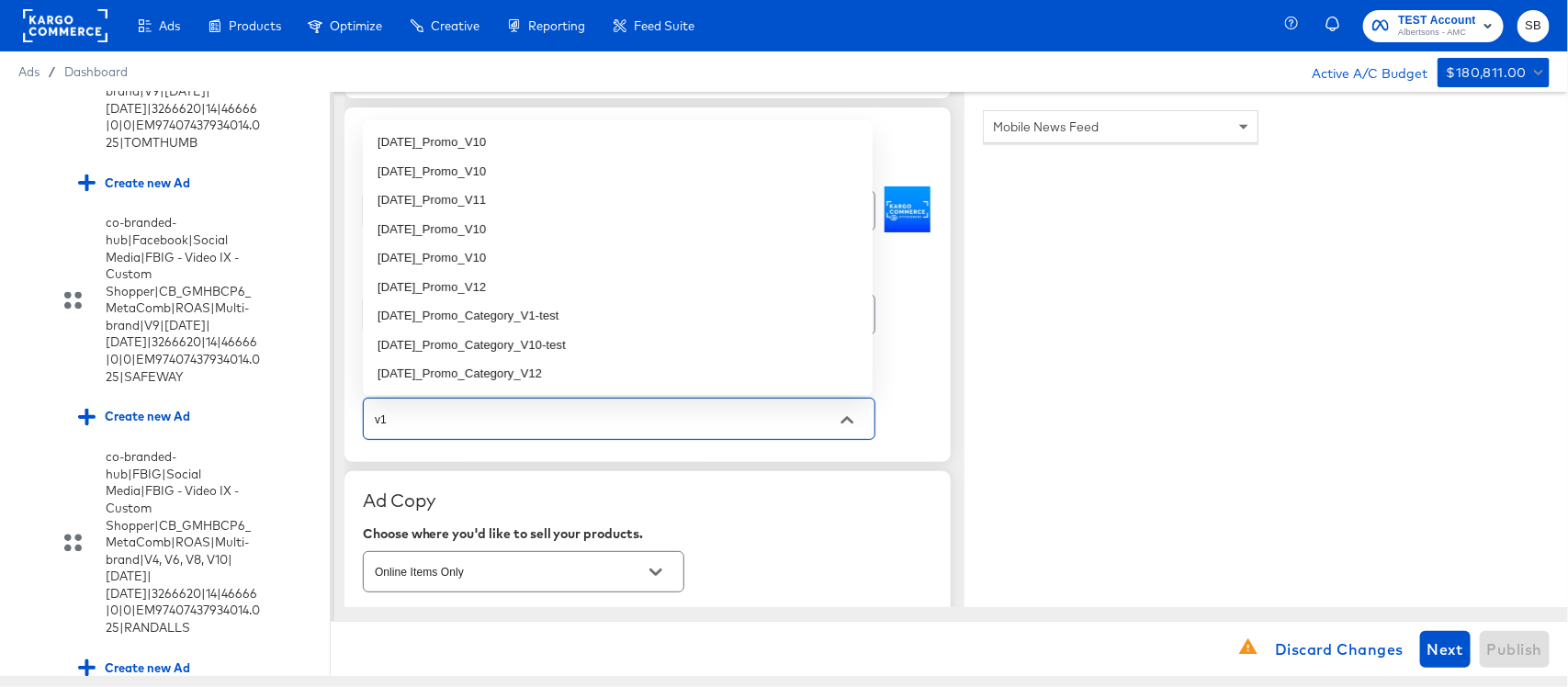type on "v10" 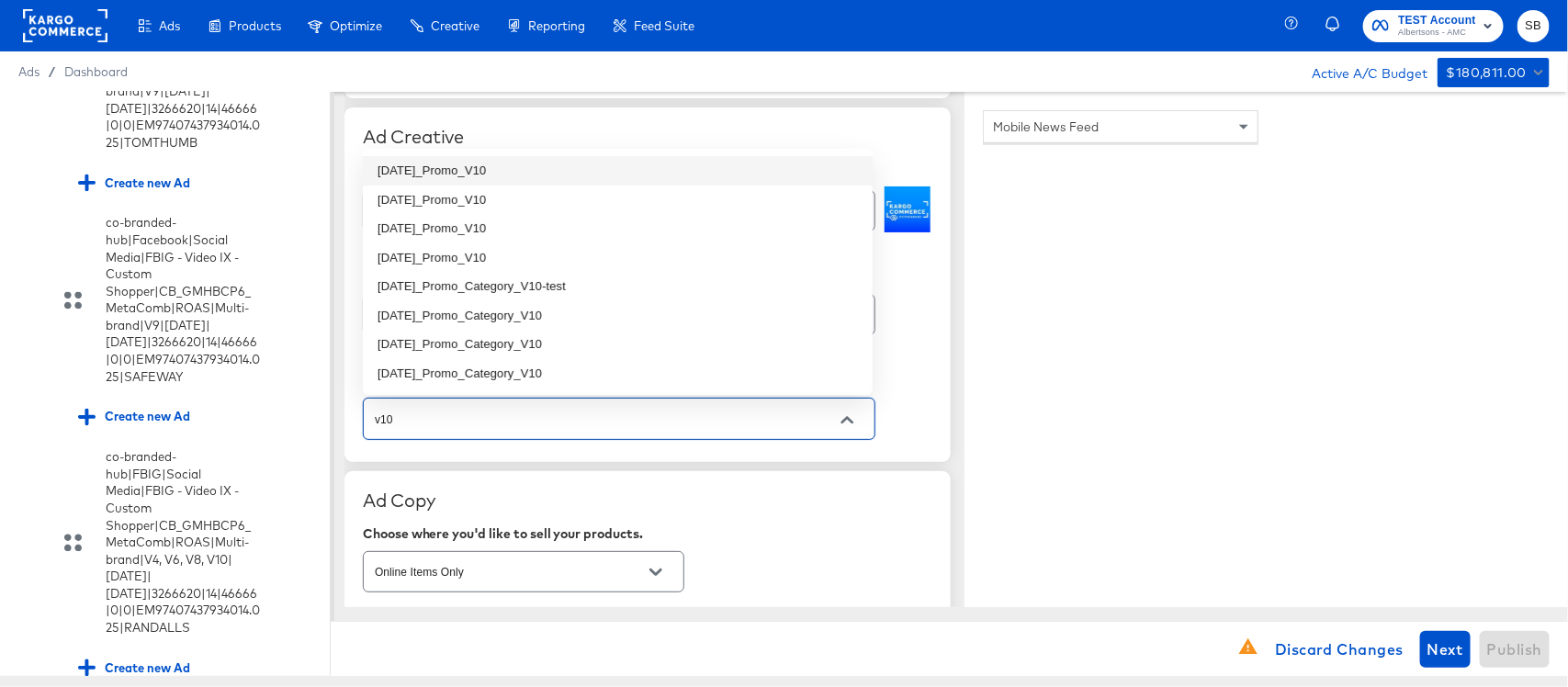 type on "x" 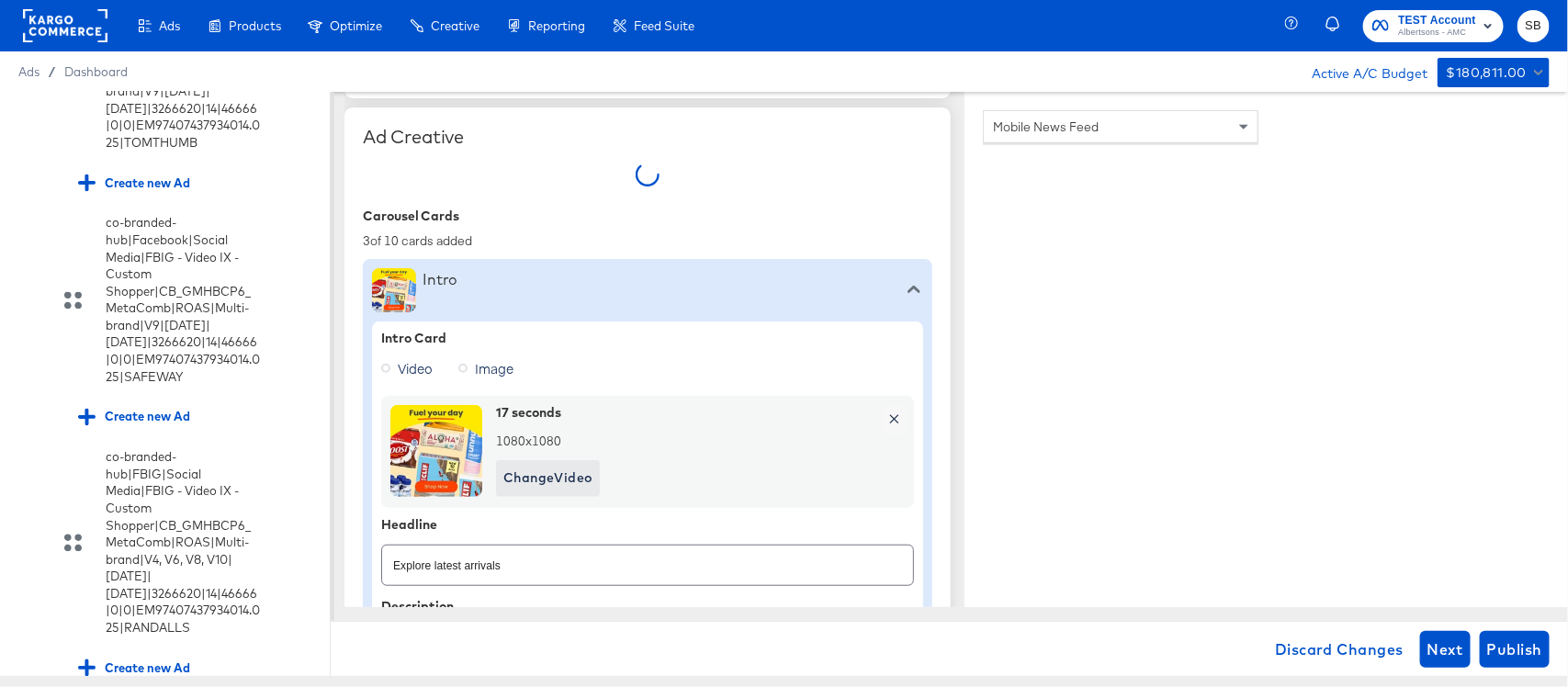 type on "x" 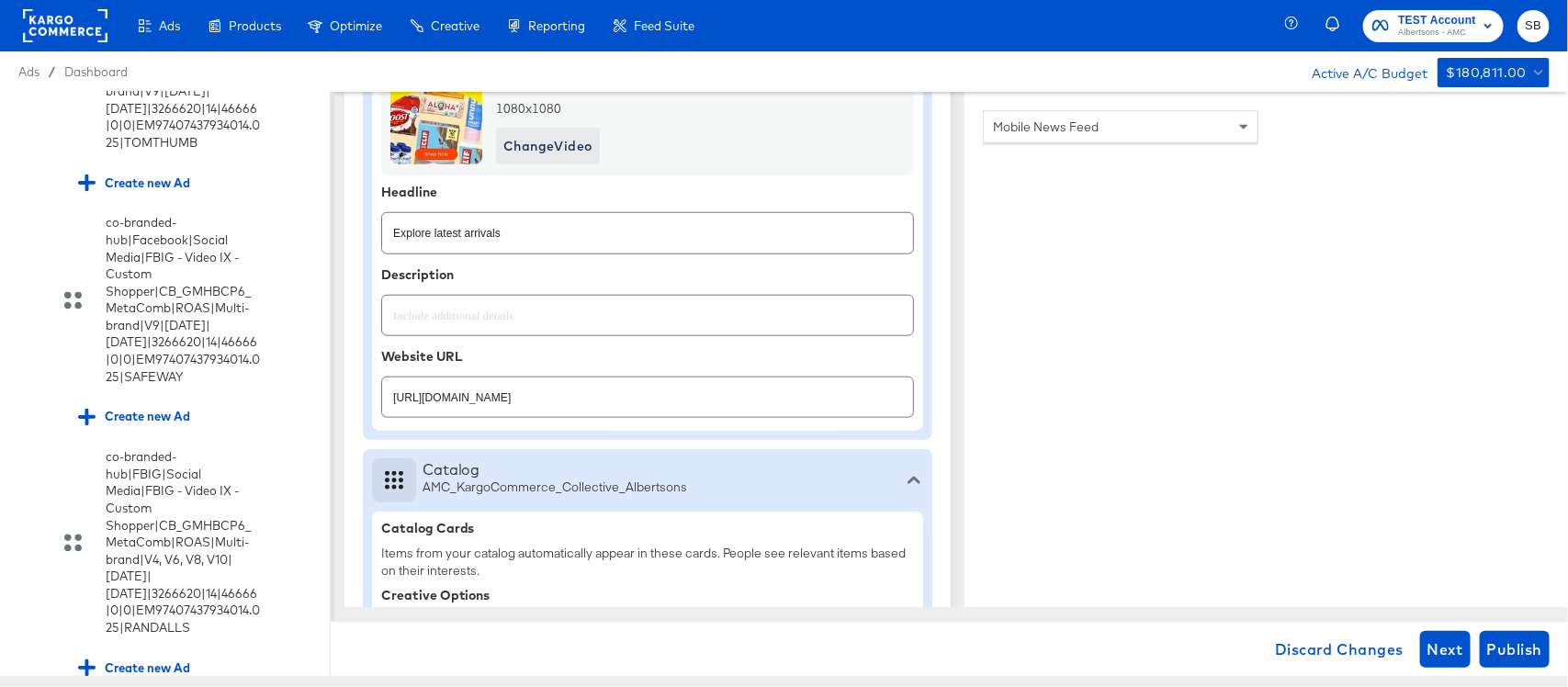 scroll, scrollTop: 764, scrollLeft: 0, axis: vertical 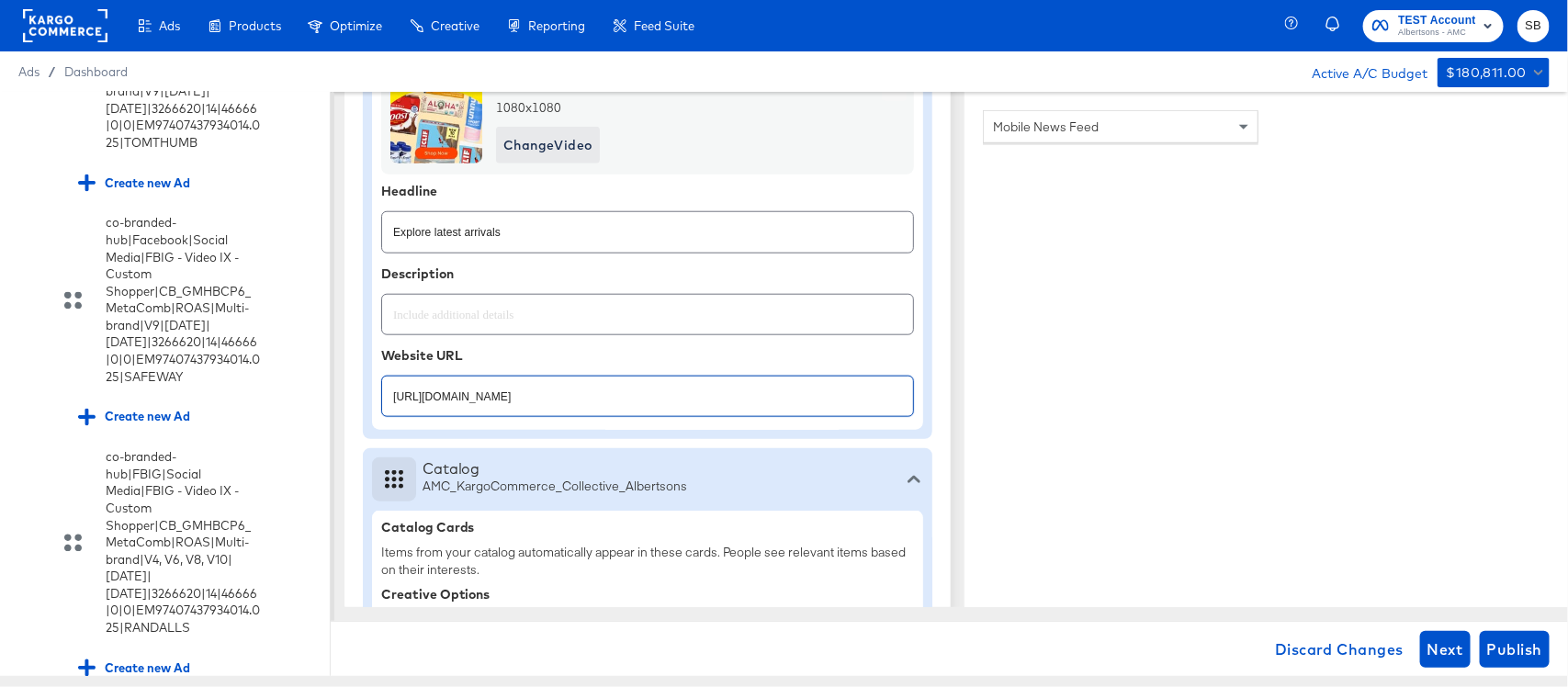 click on "https://www.ALBERTSONS.com/shop/aisles/cookies-snacks-candy.html" at bounding box center [648, 389] 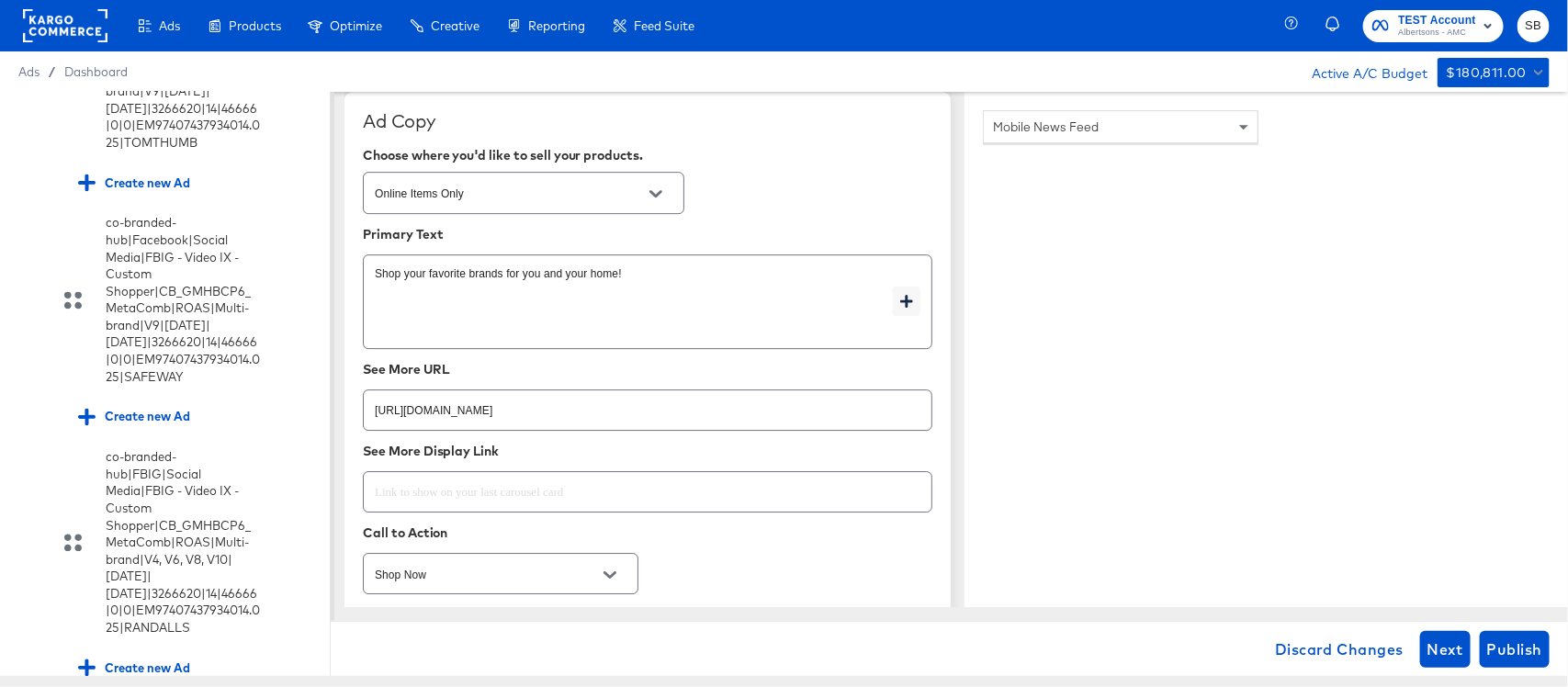 scroll, scrollTop: 2569, scrollLeft: 0, axis: vertical 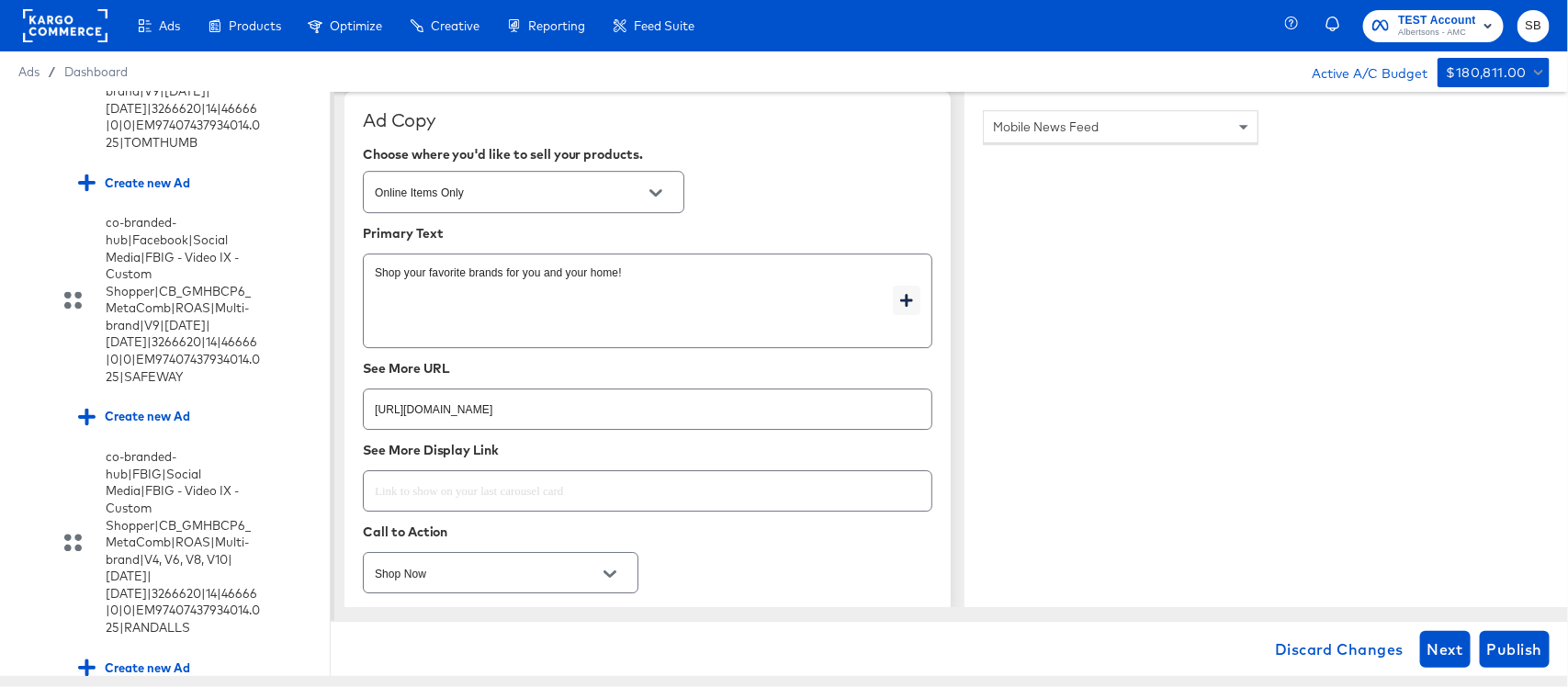 type on "https://www.ALBERTSONS.com/vs/cb-gmhbc-outdoor.html" 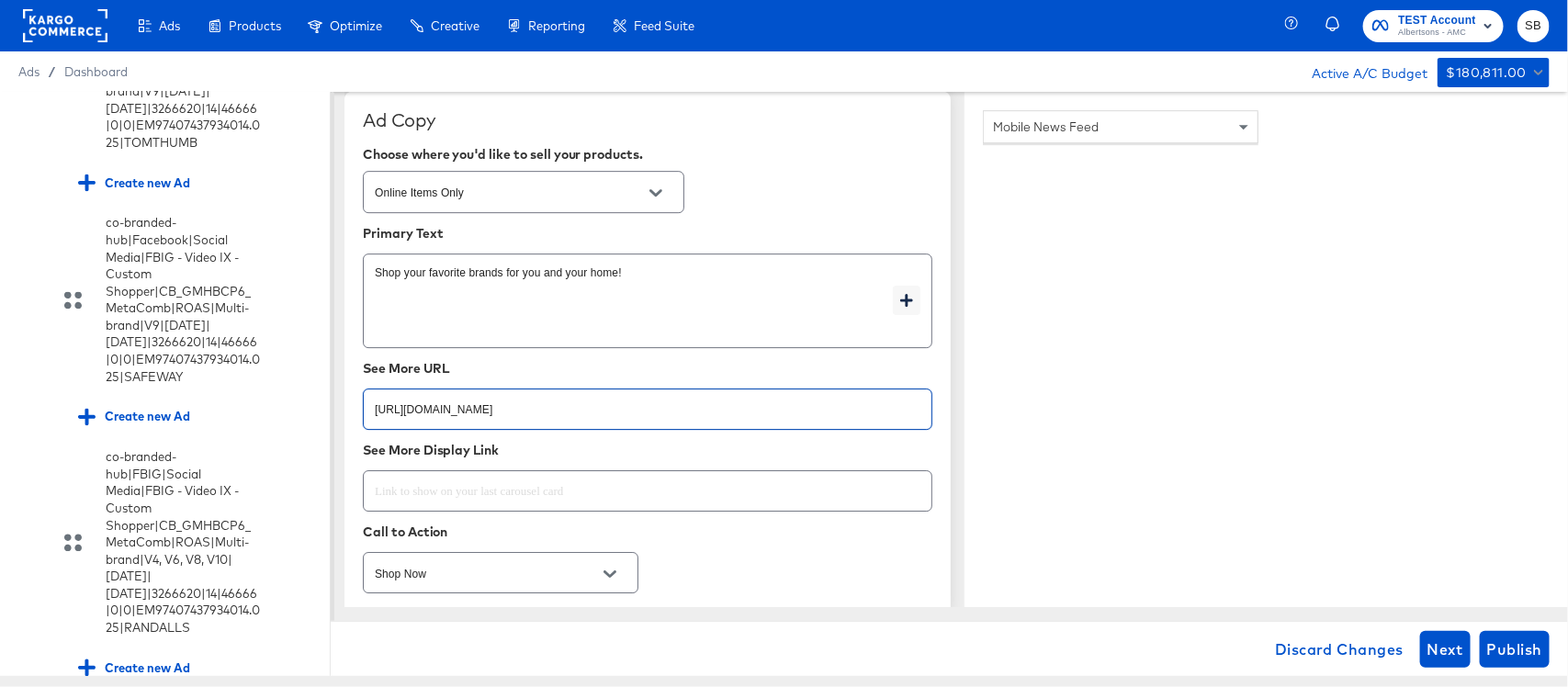 click on "https://www.ALBERTSONS.com/shop/aisles/cookies-snacks-candy.html" at bounding box center (648, 401) 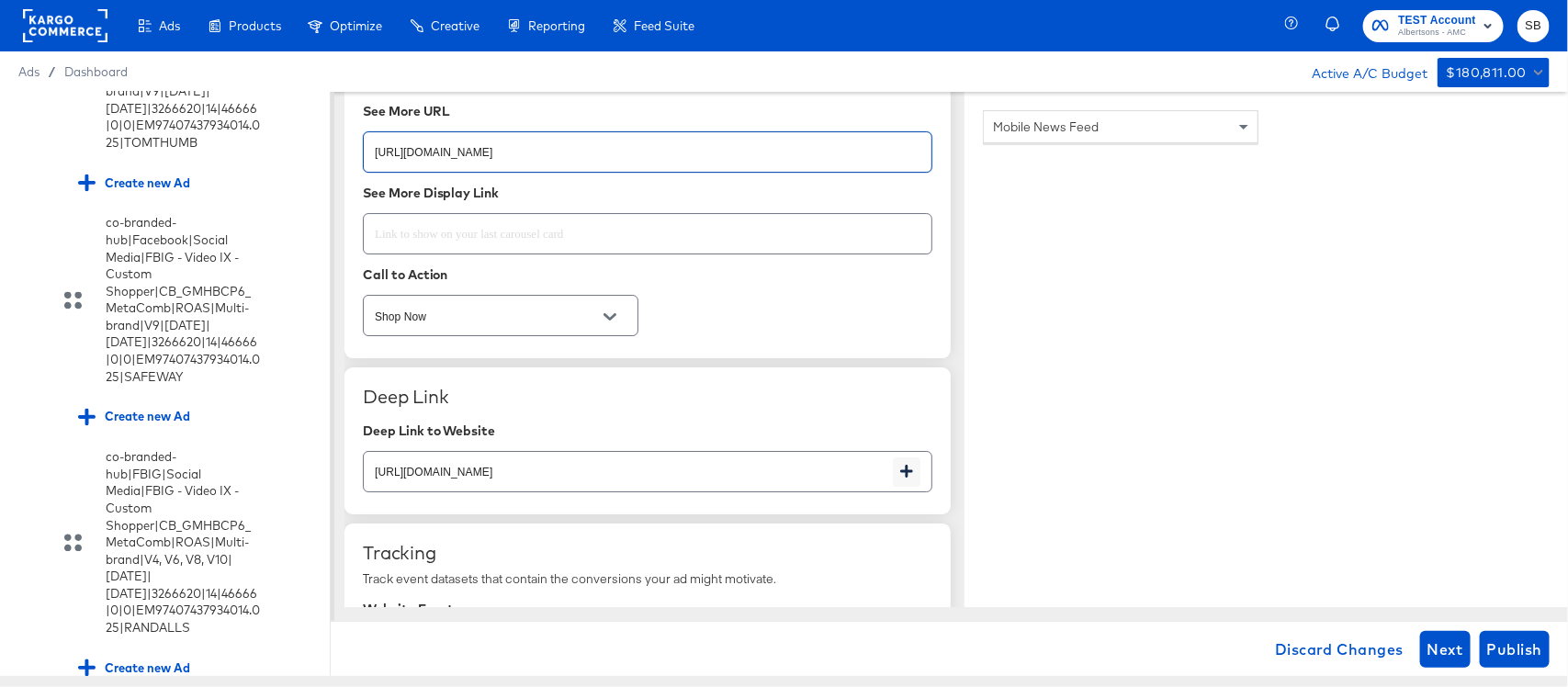 scroll, scrollTop: 2833, scrollLeft: 0, axis: vertical 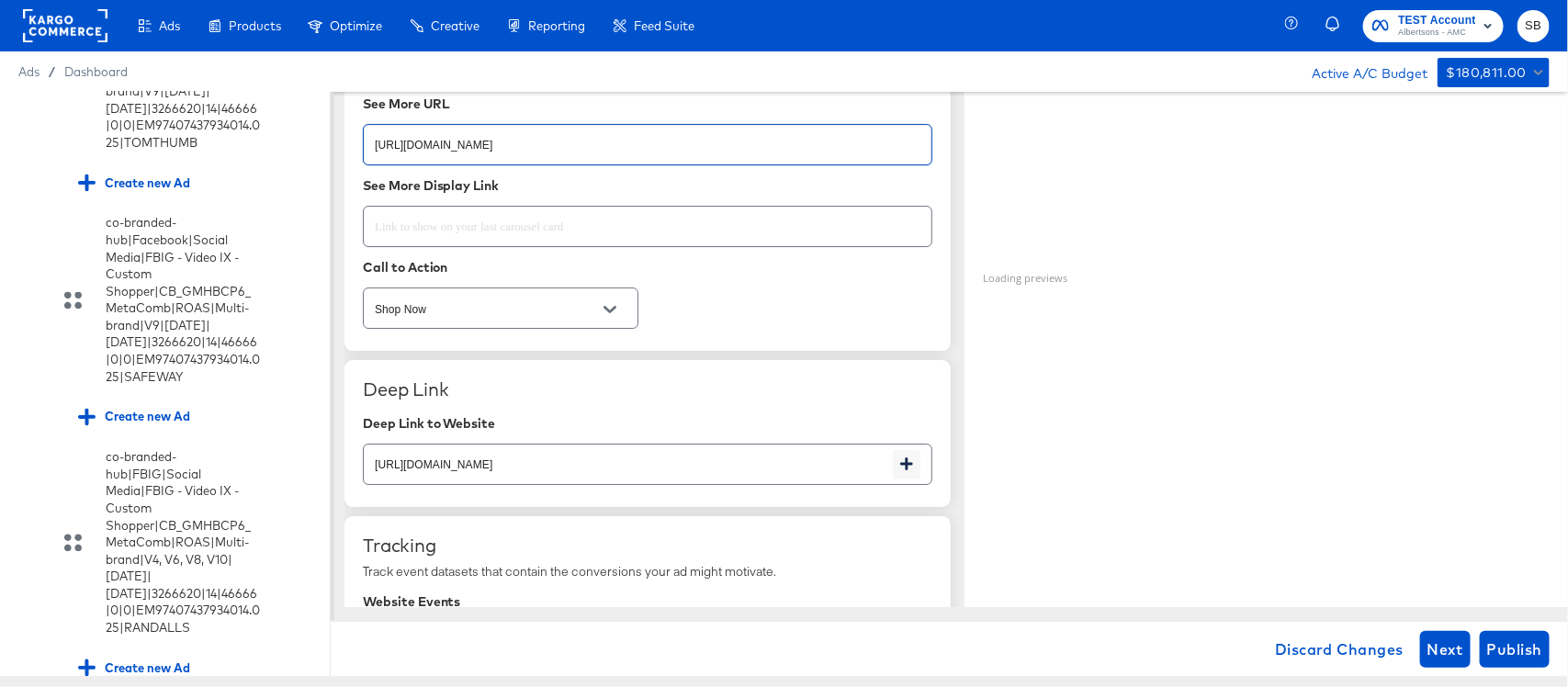 type on "https://www.ALBERTSONS.com/vs/cb-gmhbc-outdoor.html" 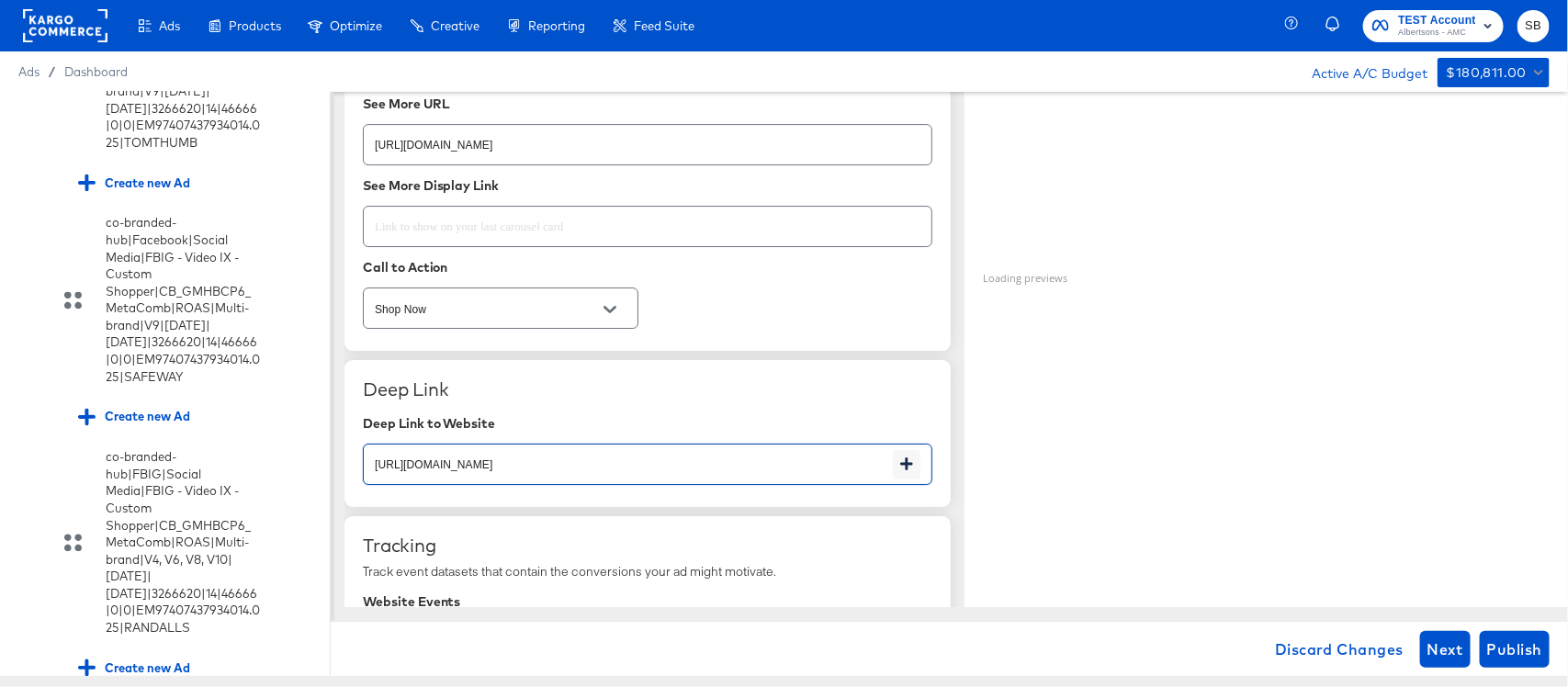 click on "https://www.ALBERTSONS.com/shop/aisles/cookies-snacks-candy.html" at bounding box center [628, 456] 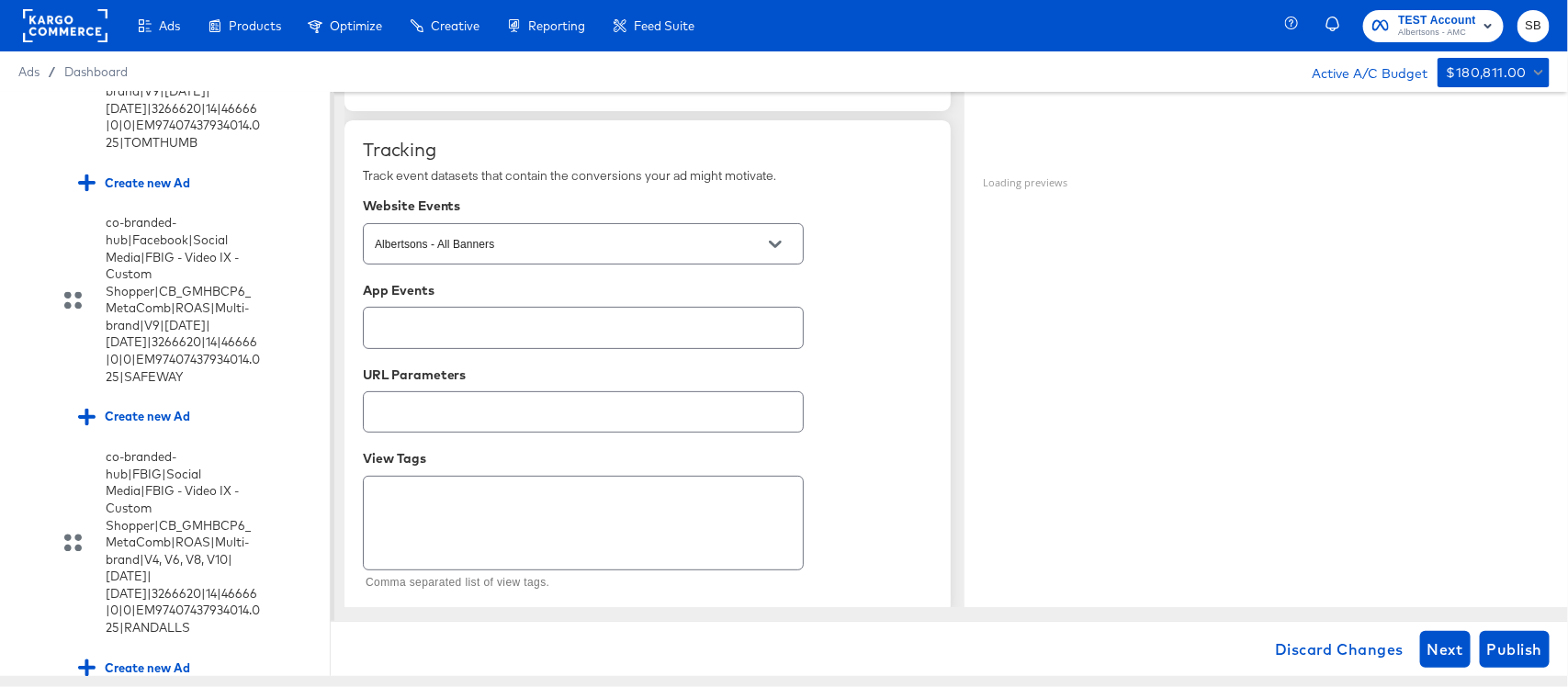 scroll, scrollTop: 3230, scrollLeft: 0, axis: vertical 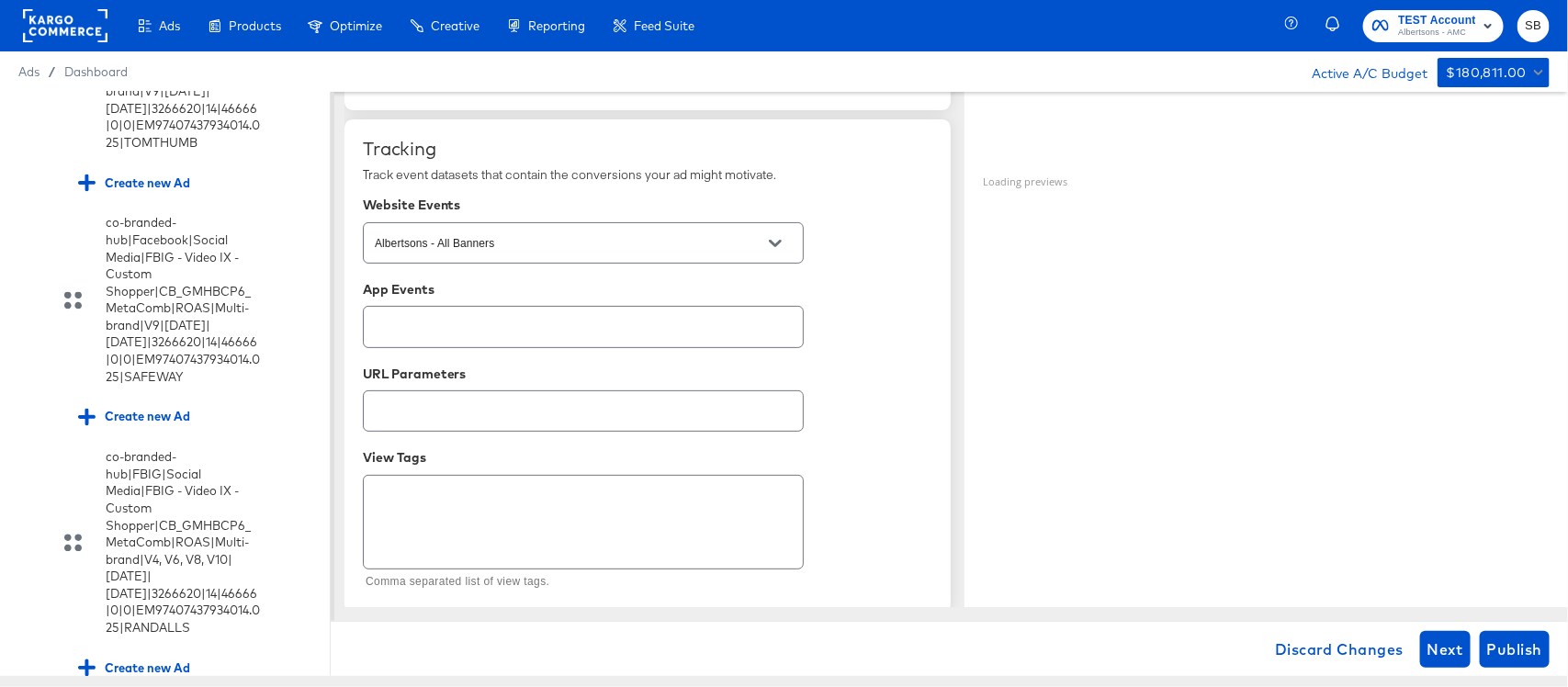 type on "https://www.ALBERTSONS.com/vs/cb-gmhbc-outdoor.html" 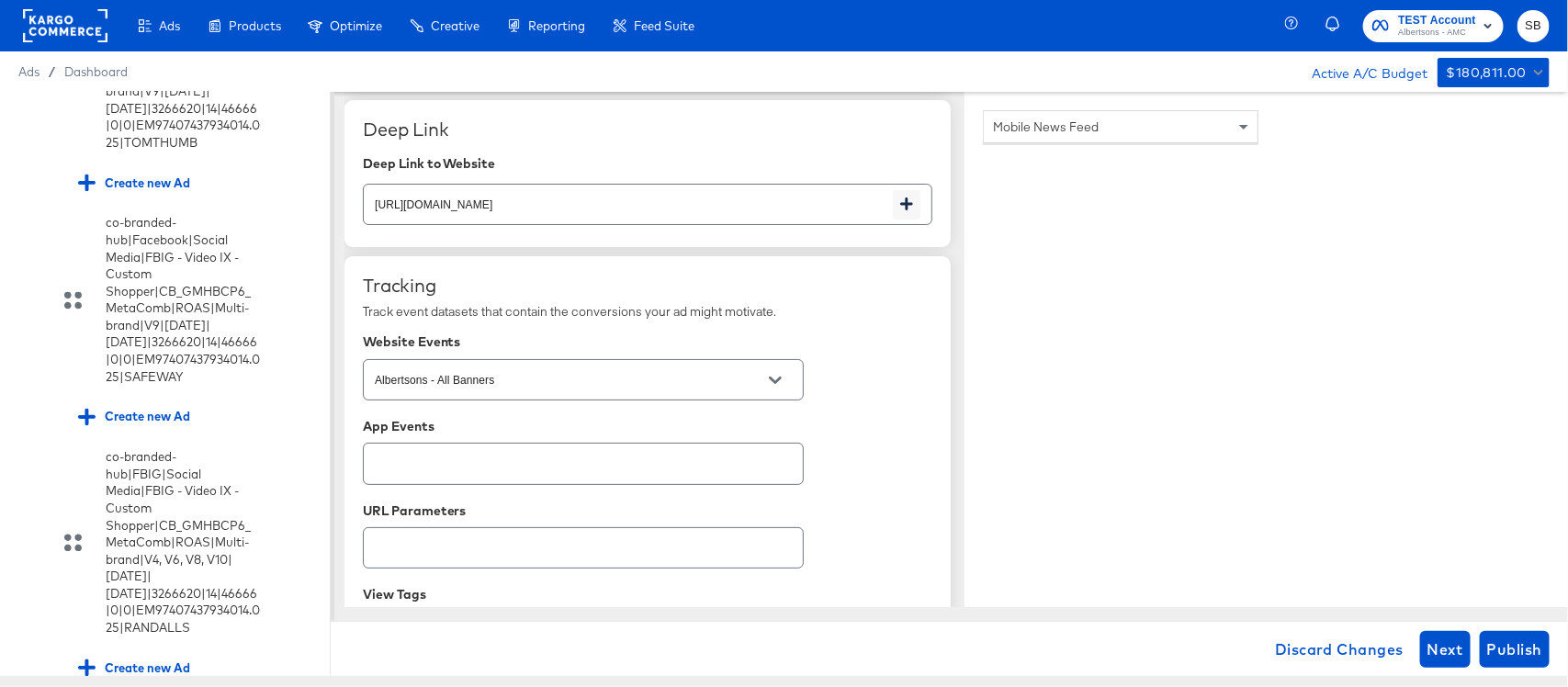 scroll, scrollTop: 3238, scrollLeft: 0, axis: vertical 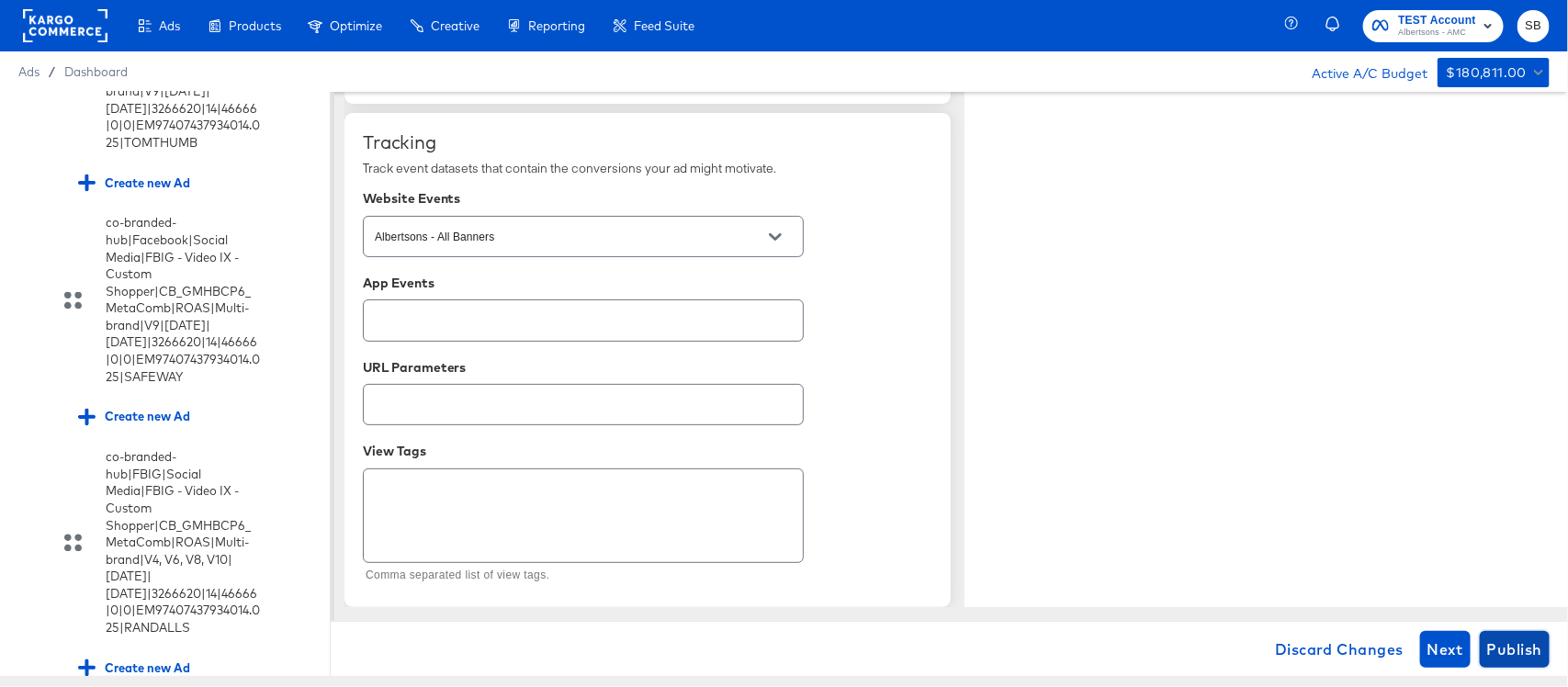 click on "Publish" at bounding box center [1515, 649] 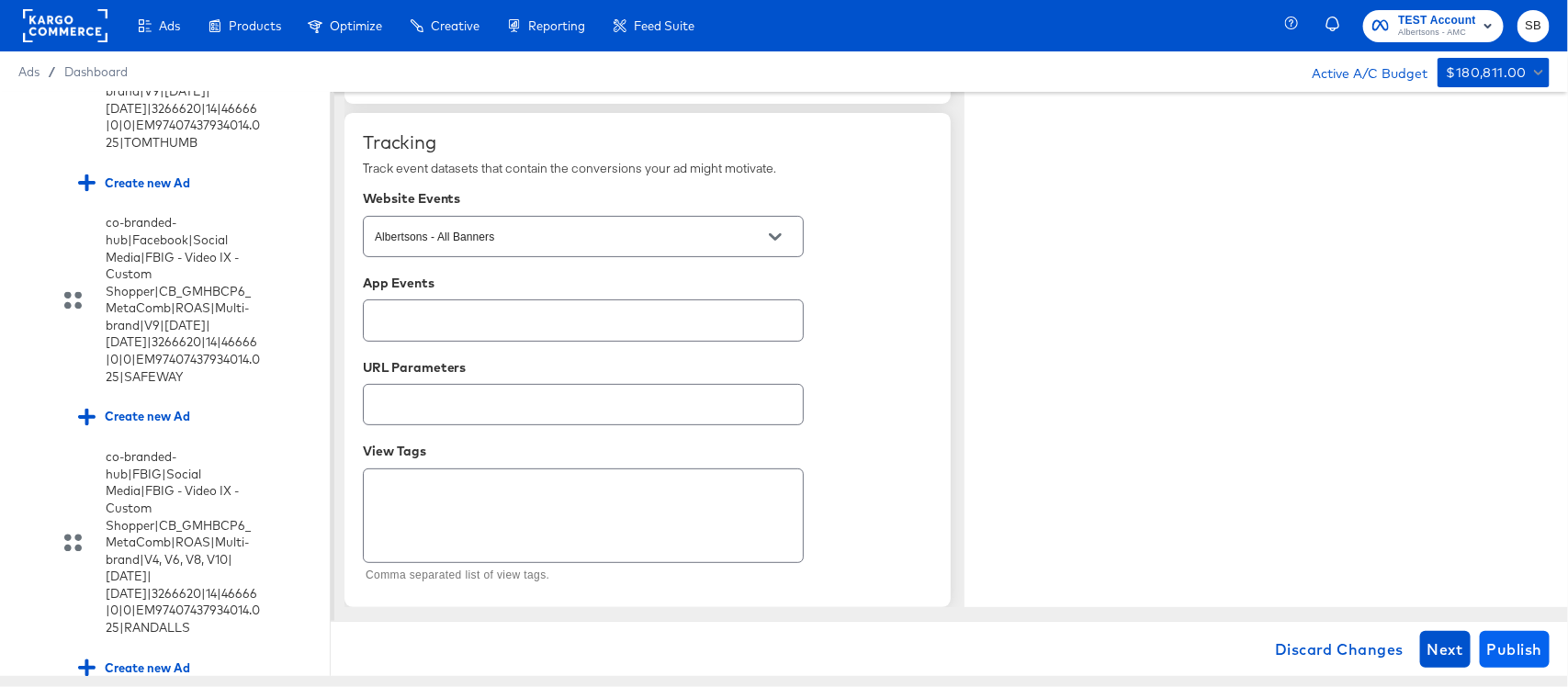 type on "x" 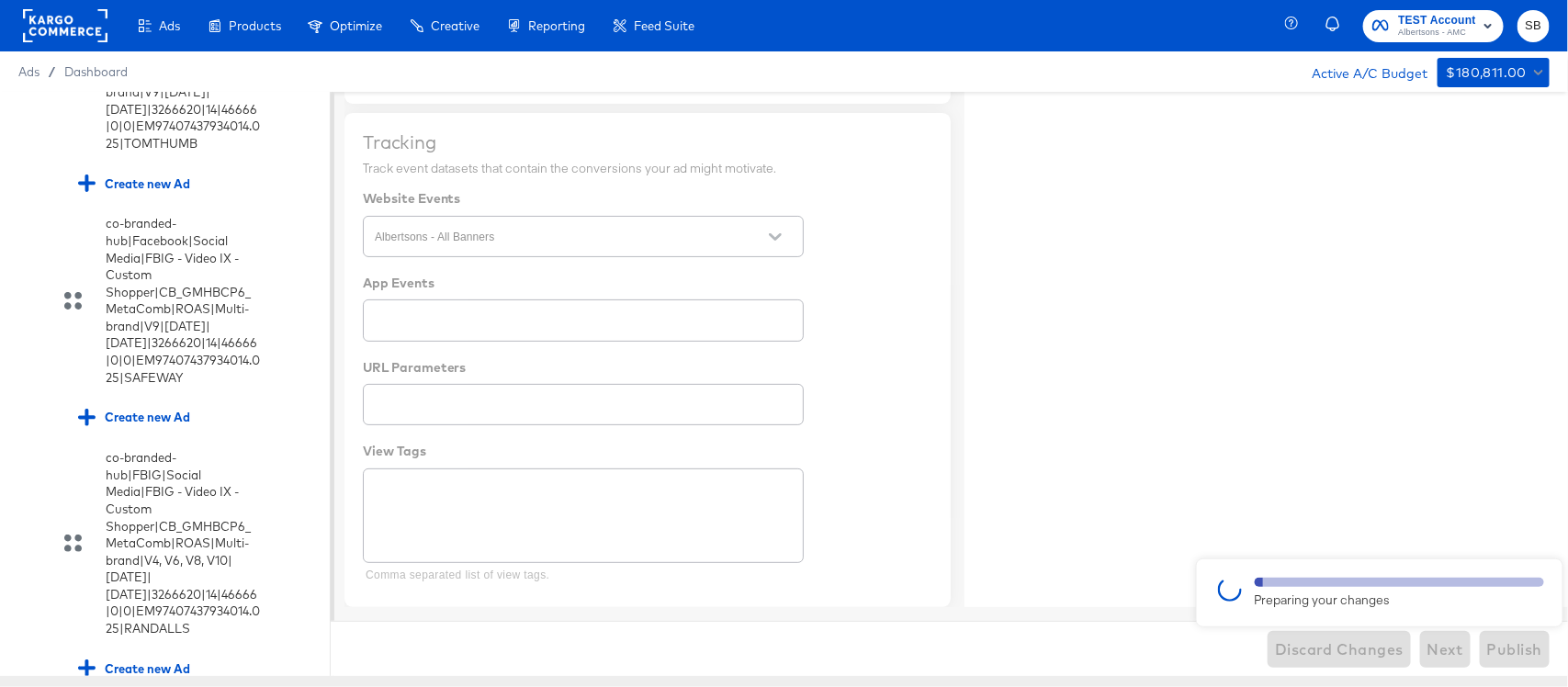 type on "x" 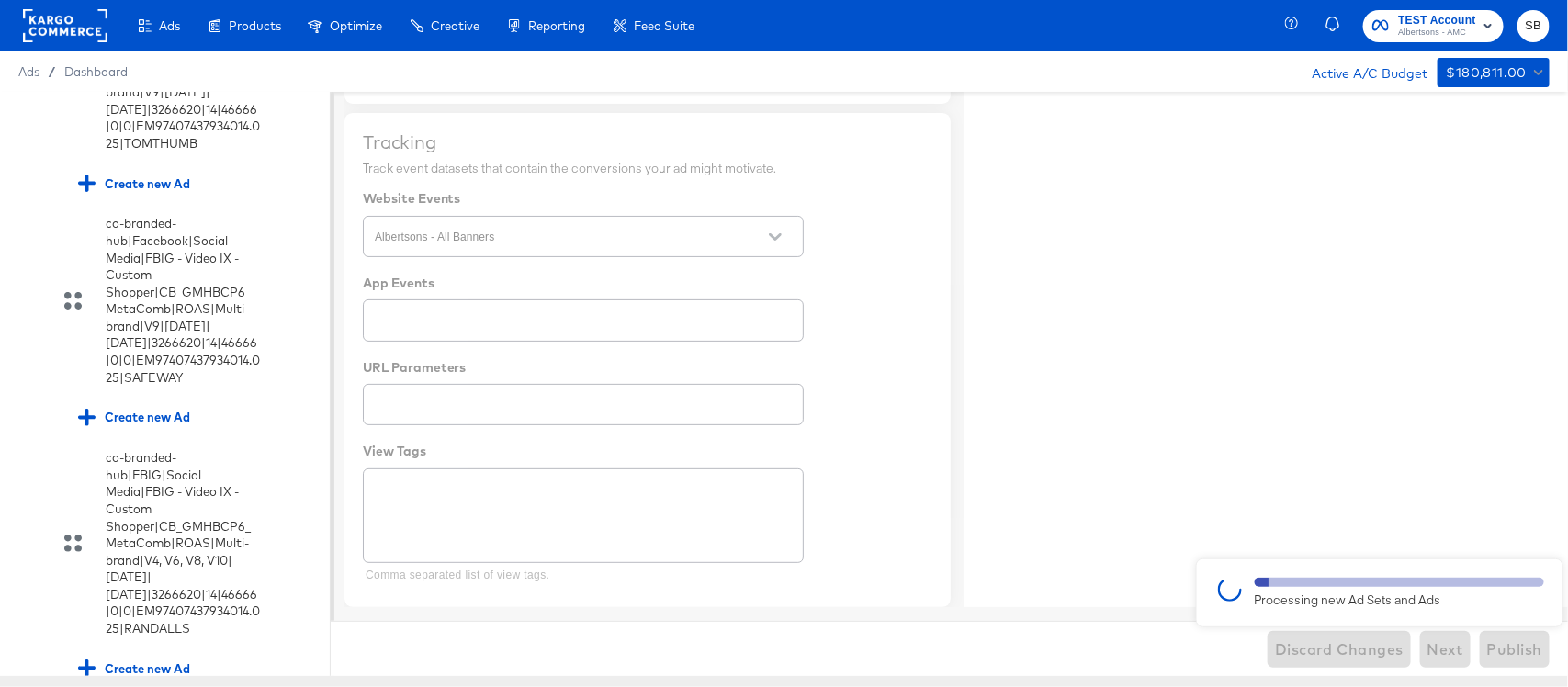 type on "x" 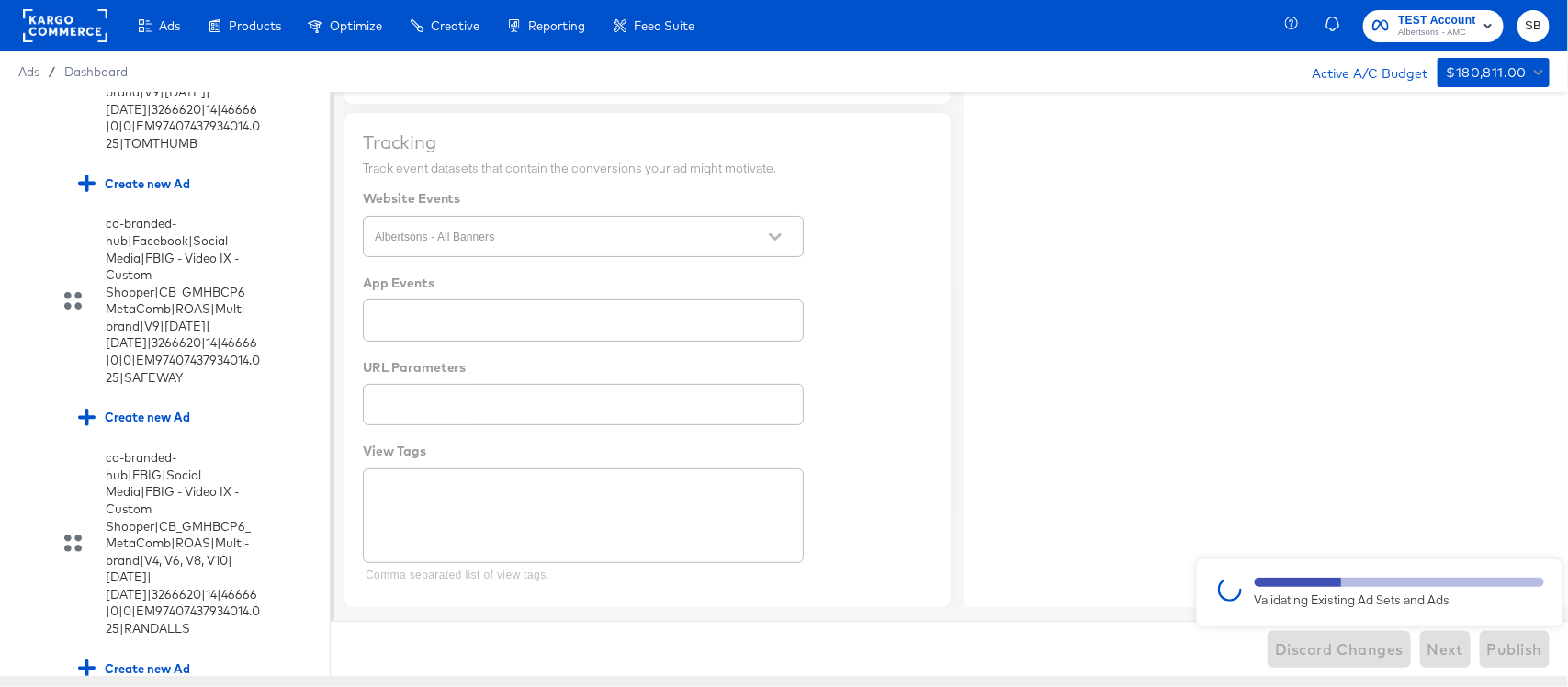 type on "x" 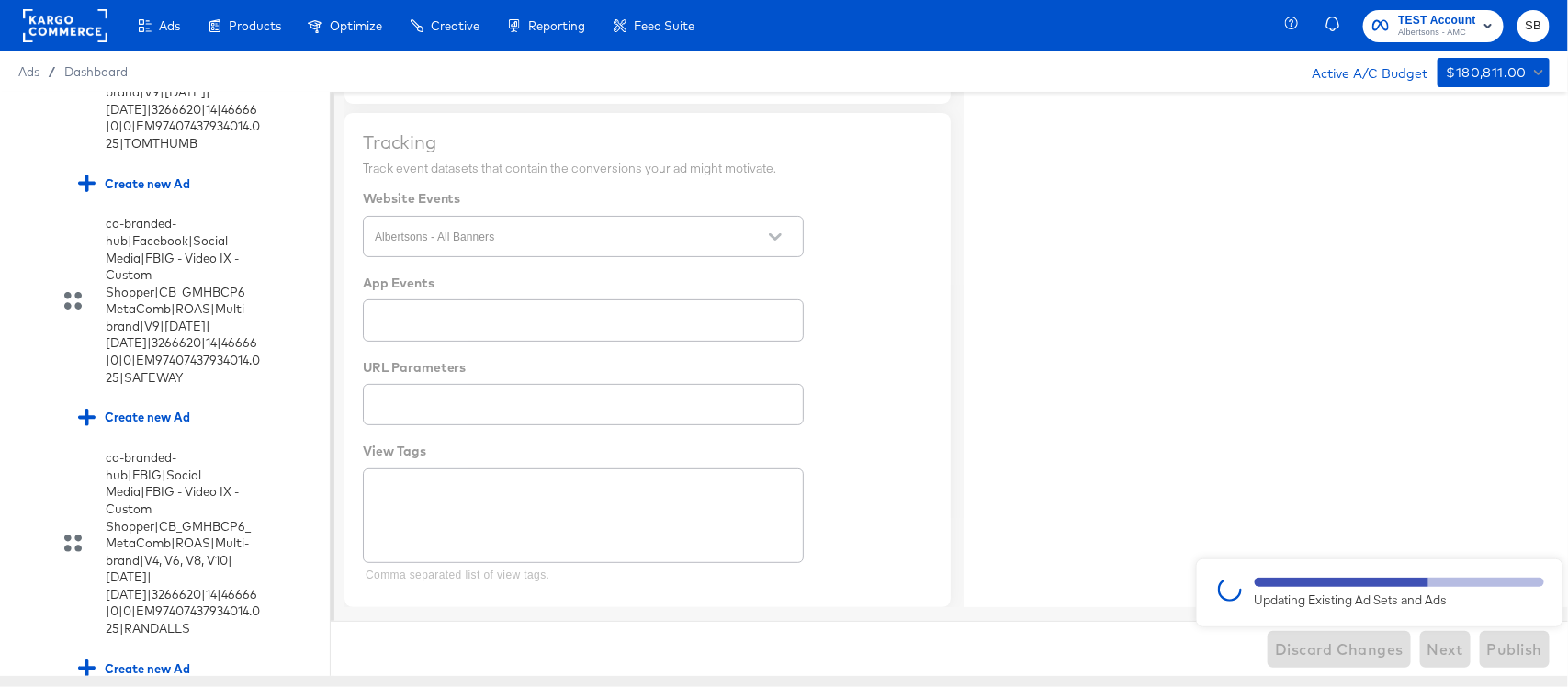 type on "x" 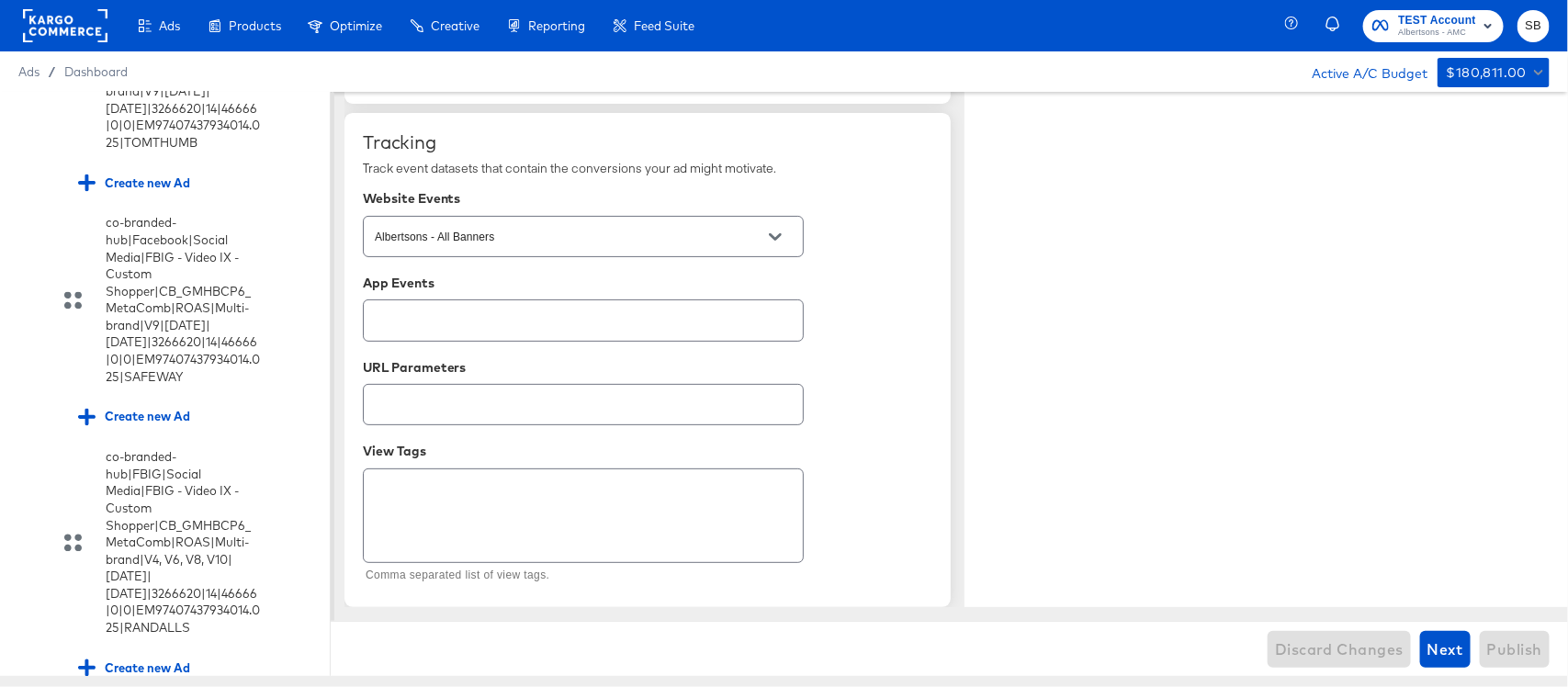 type on "x" 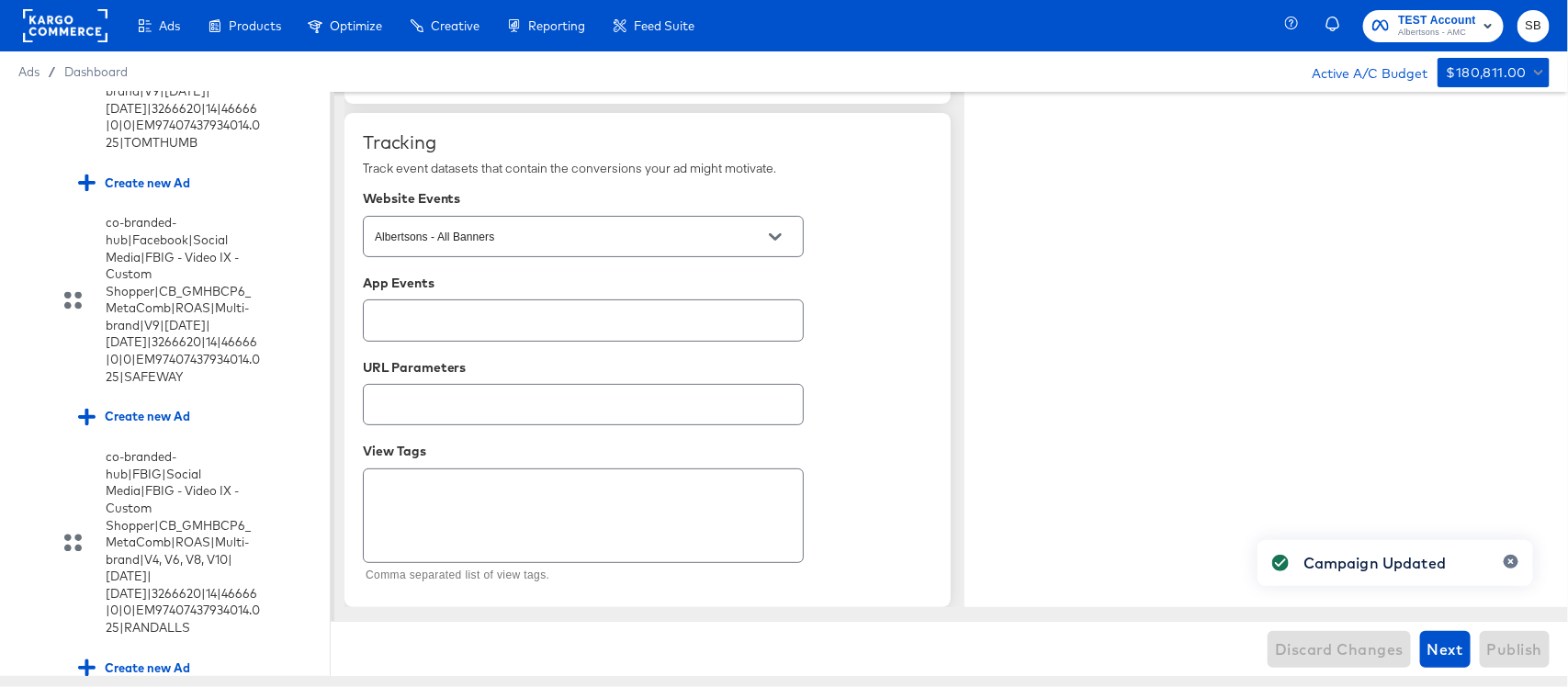 type on "x" 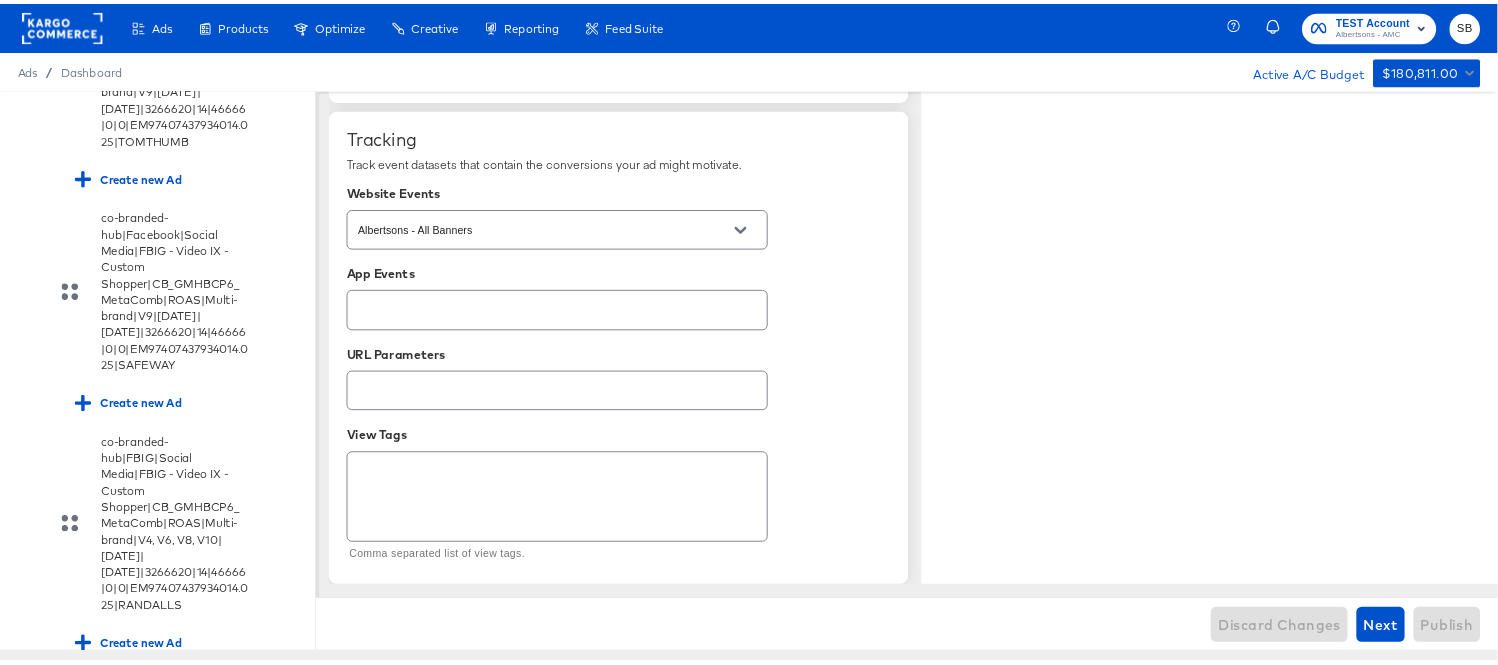 scroll, scrollTop: 3526, scrollLeft: 0, axis: vertical 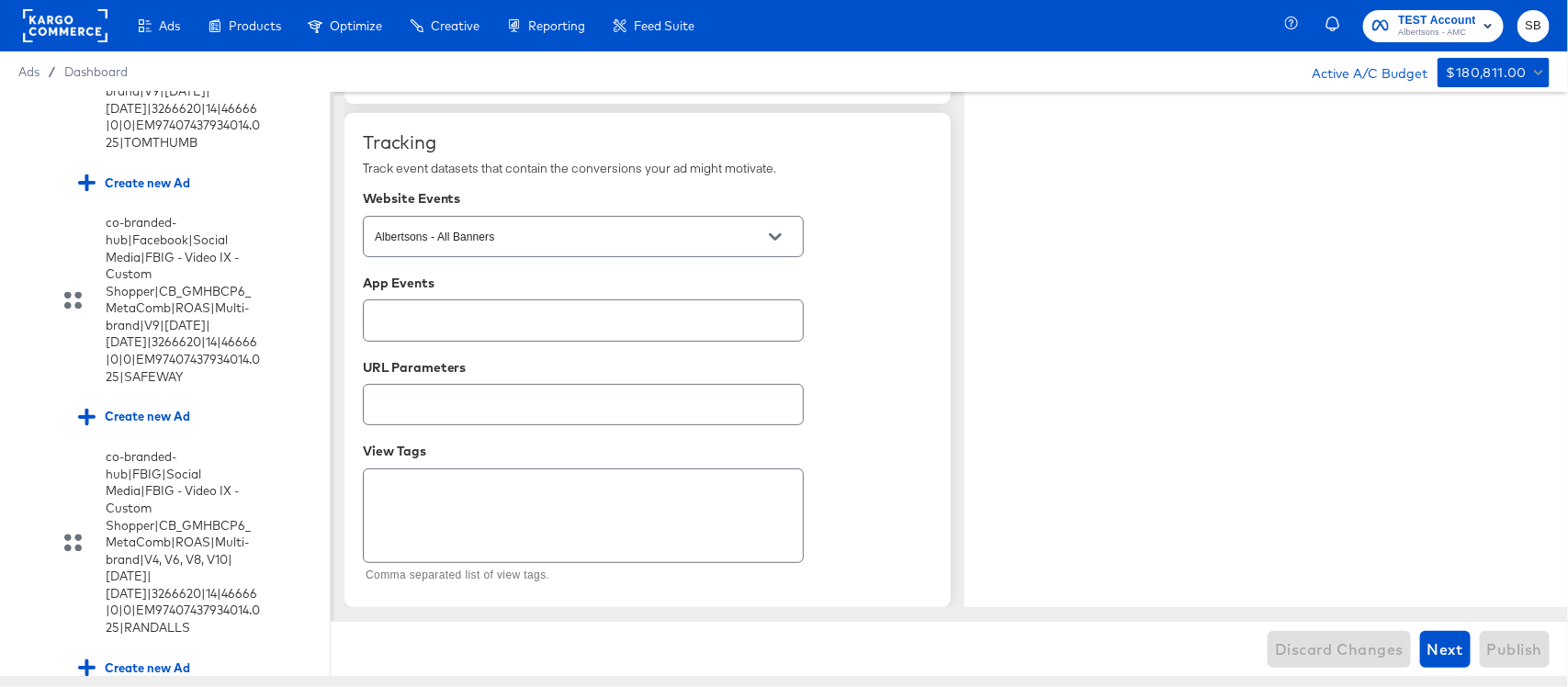 click 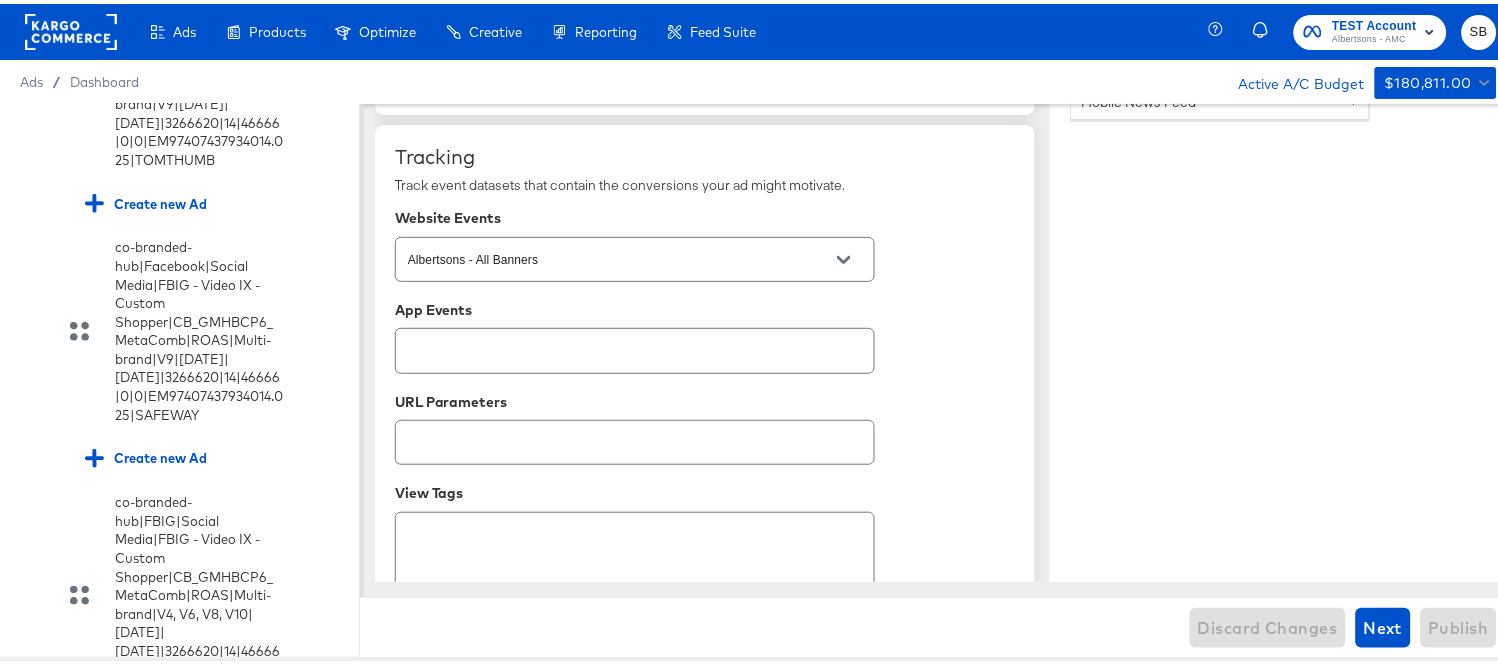 type on "x" 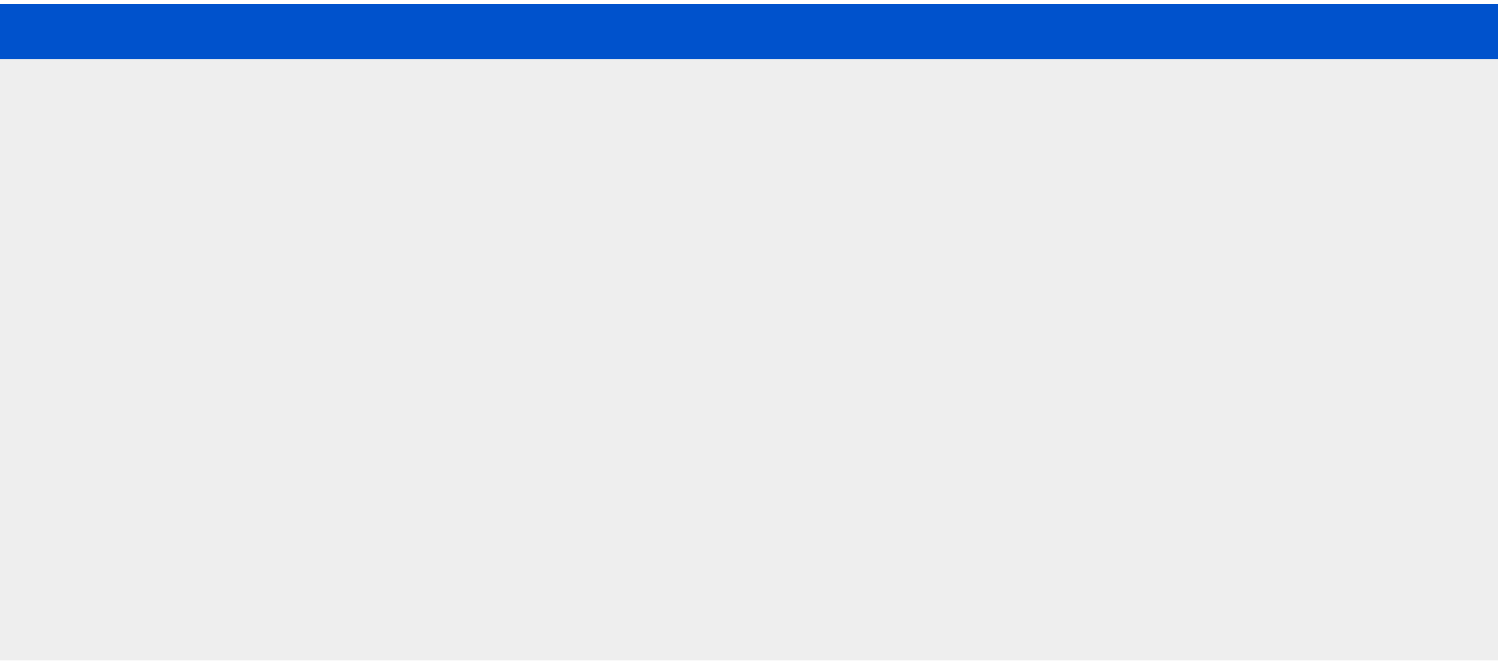 scroll, scrollTop: 0, scrollLeft: 0, axis: both 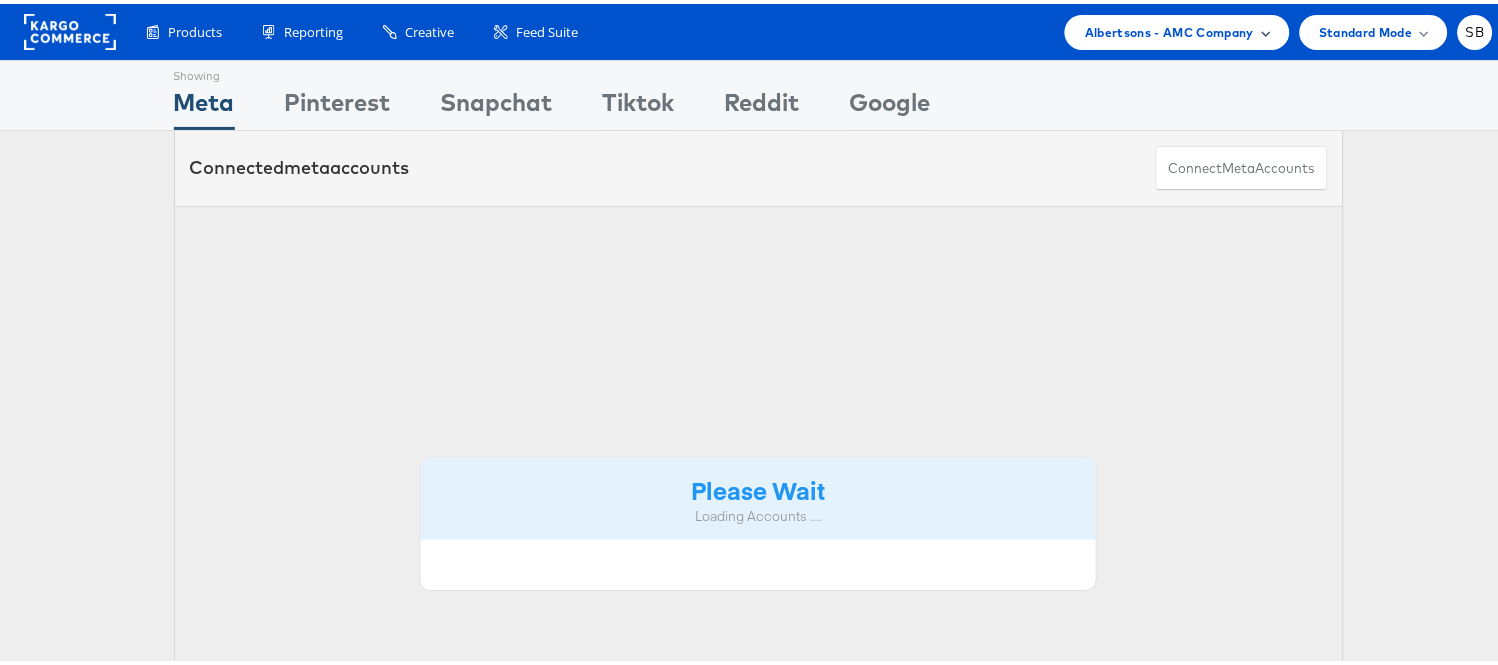 click on "Albertsons - AMC Company" at bounding box center (1169, 28) 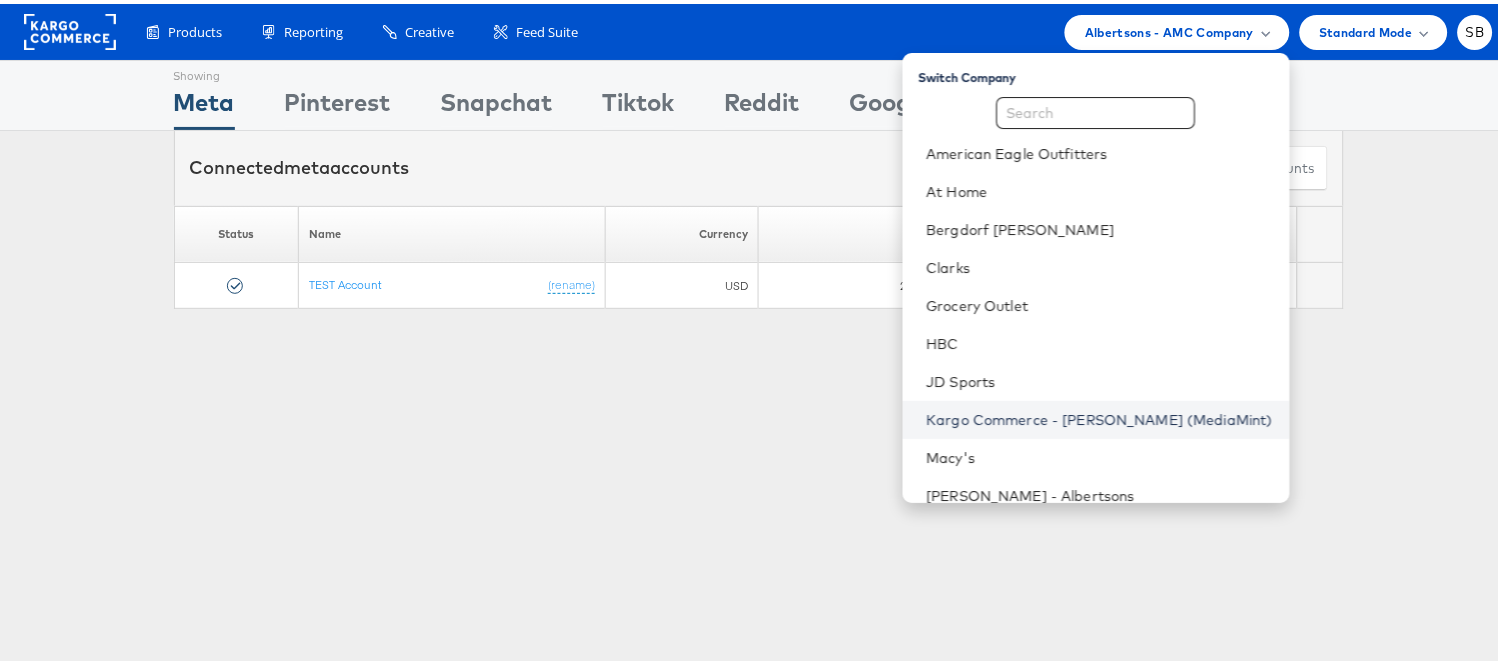 scroll, scrollTop: 171, scrollLeft: 0, axis: vertical 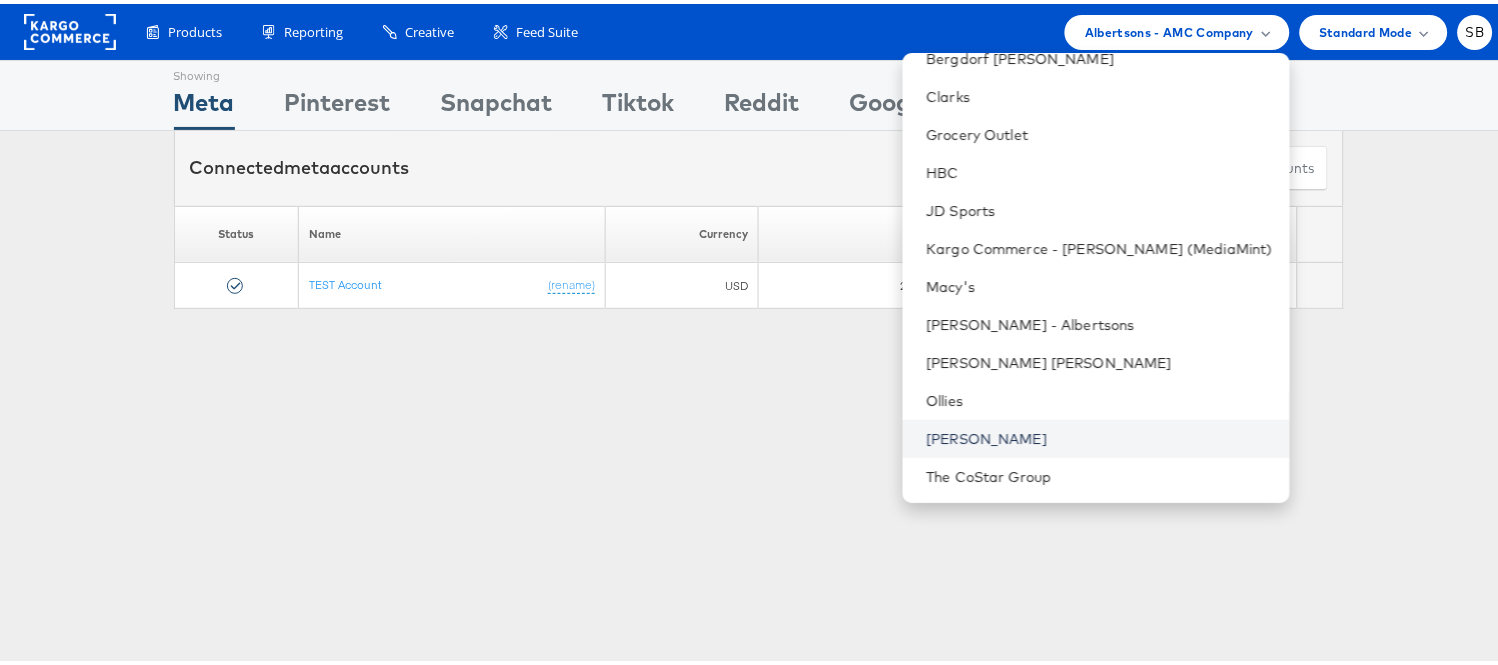 click on "[PERSON_NAME]" at bounding box center (1100, 435) 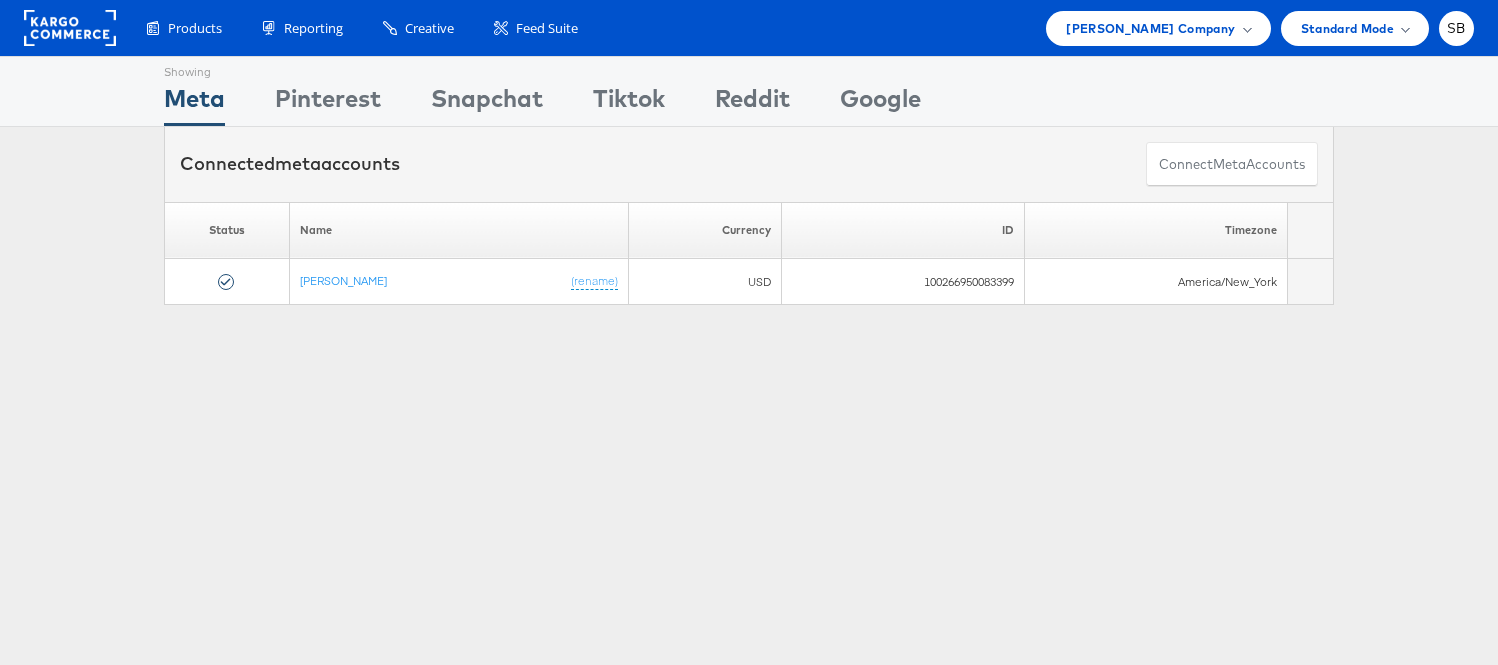 scroll, scrollTop: 0, scrollLeft: 0, axis: both 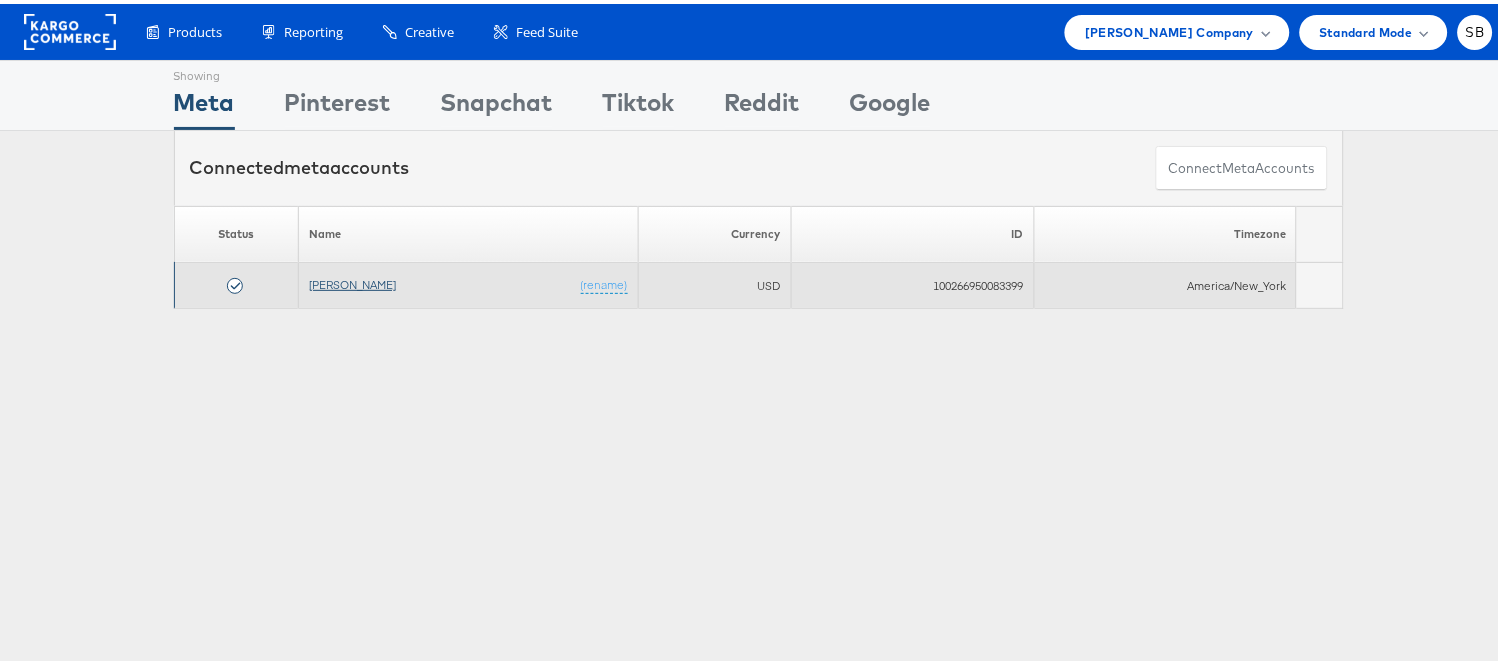 click on "[PERSON_NAME]" at bounding box center [352, 280] 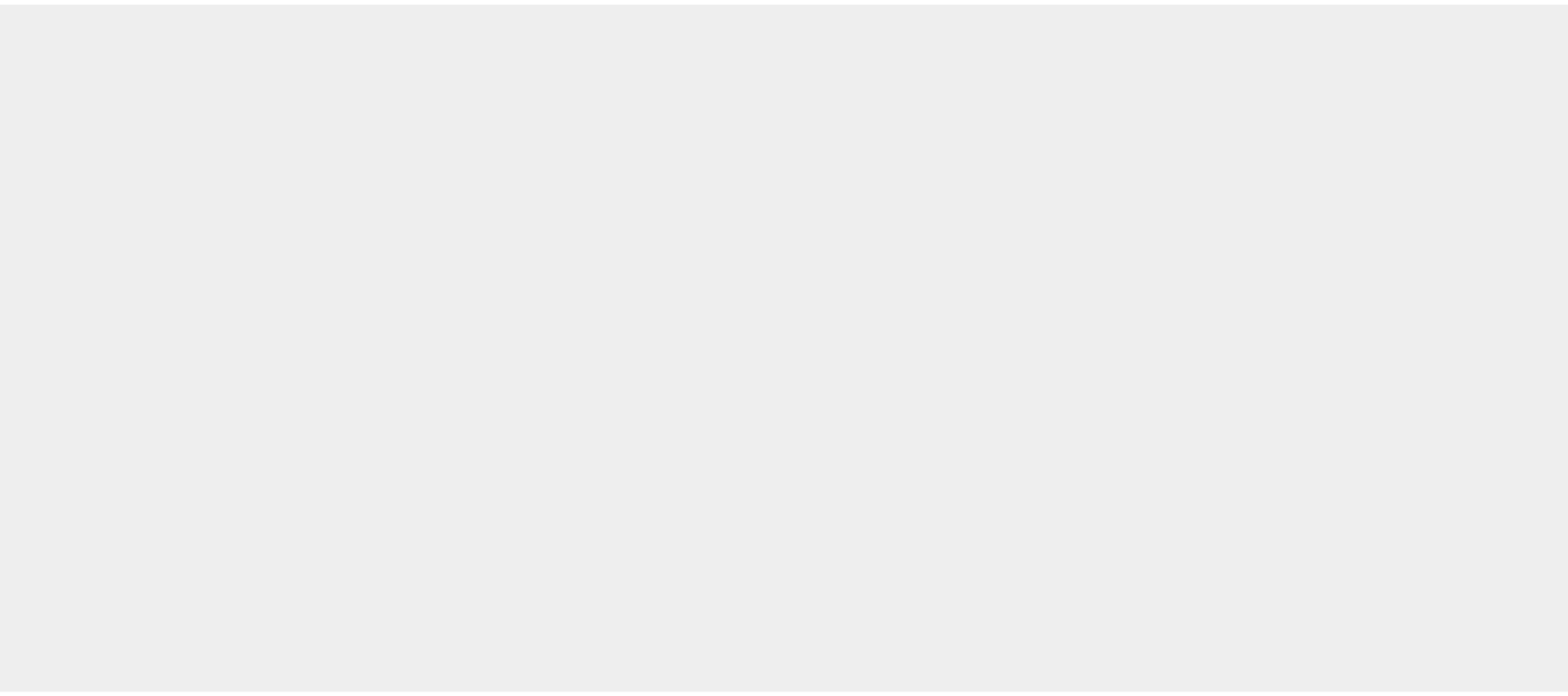 scroll, scrollTop: 0, scrollLeft: 0, axis: both 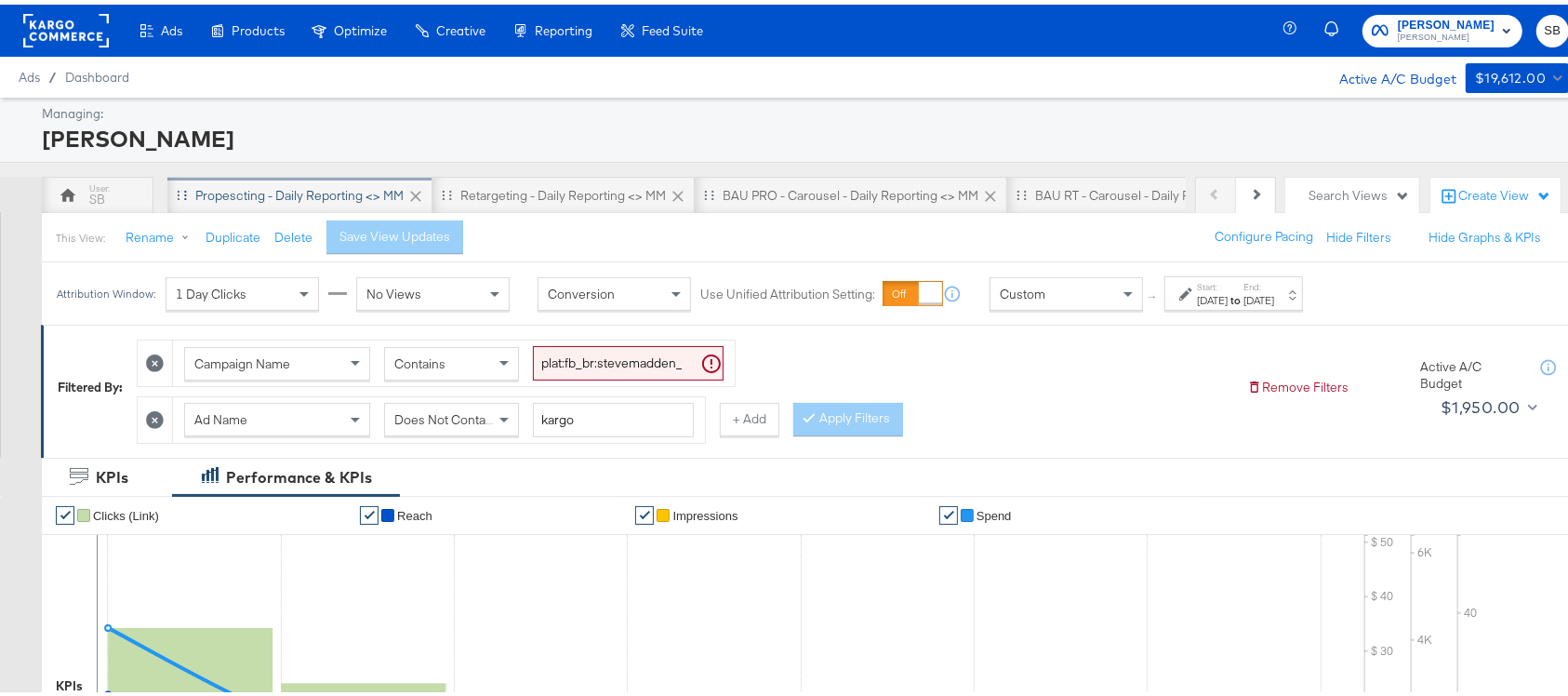 click on "Propescting - Daily Reporting <> MM" at bounding box center [299, 191] 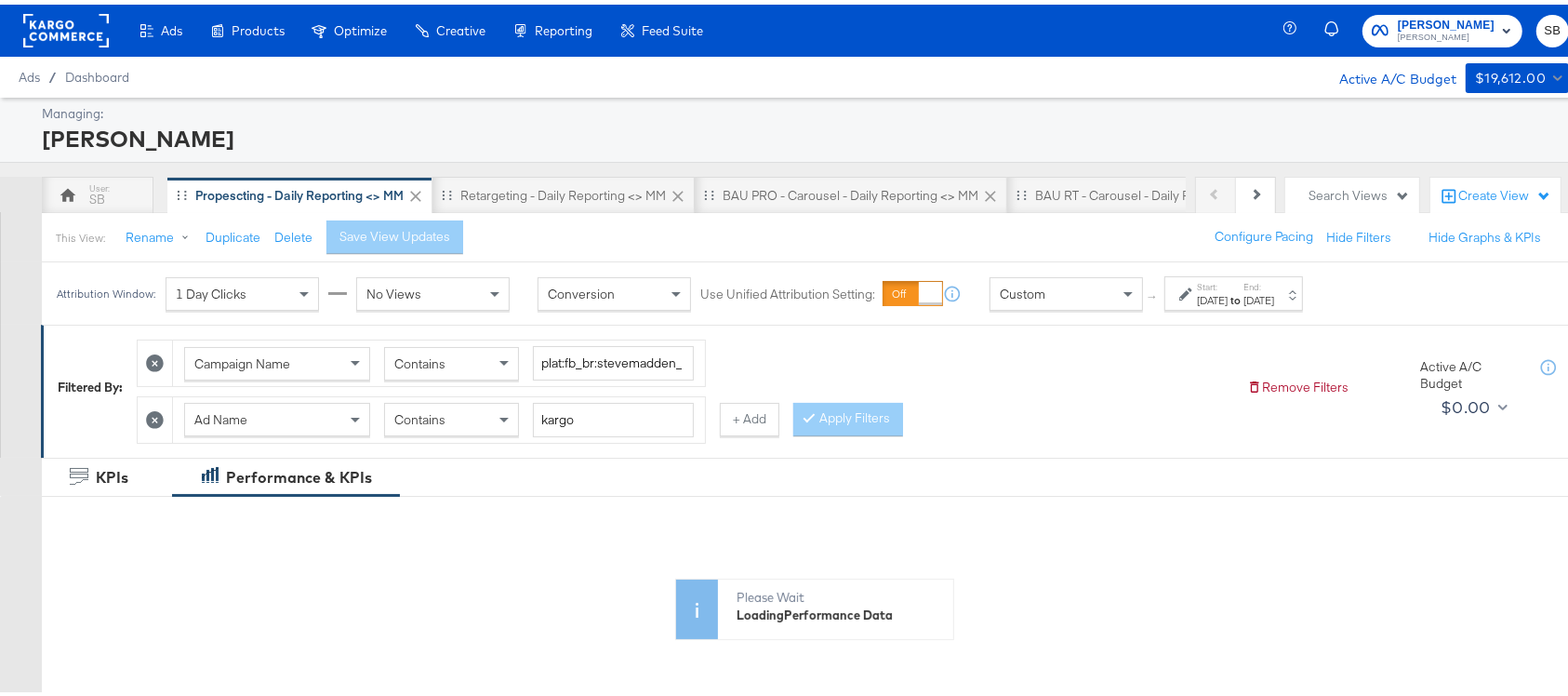 click on "[DATE]" at bounding box center (1212, 296) 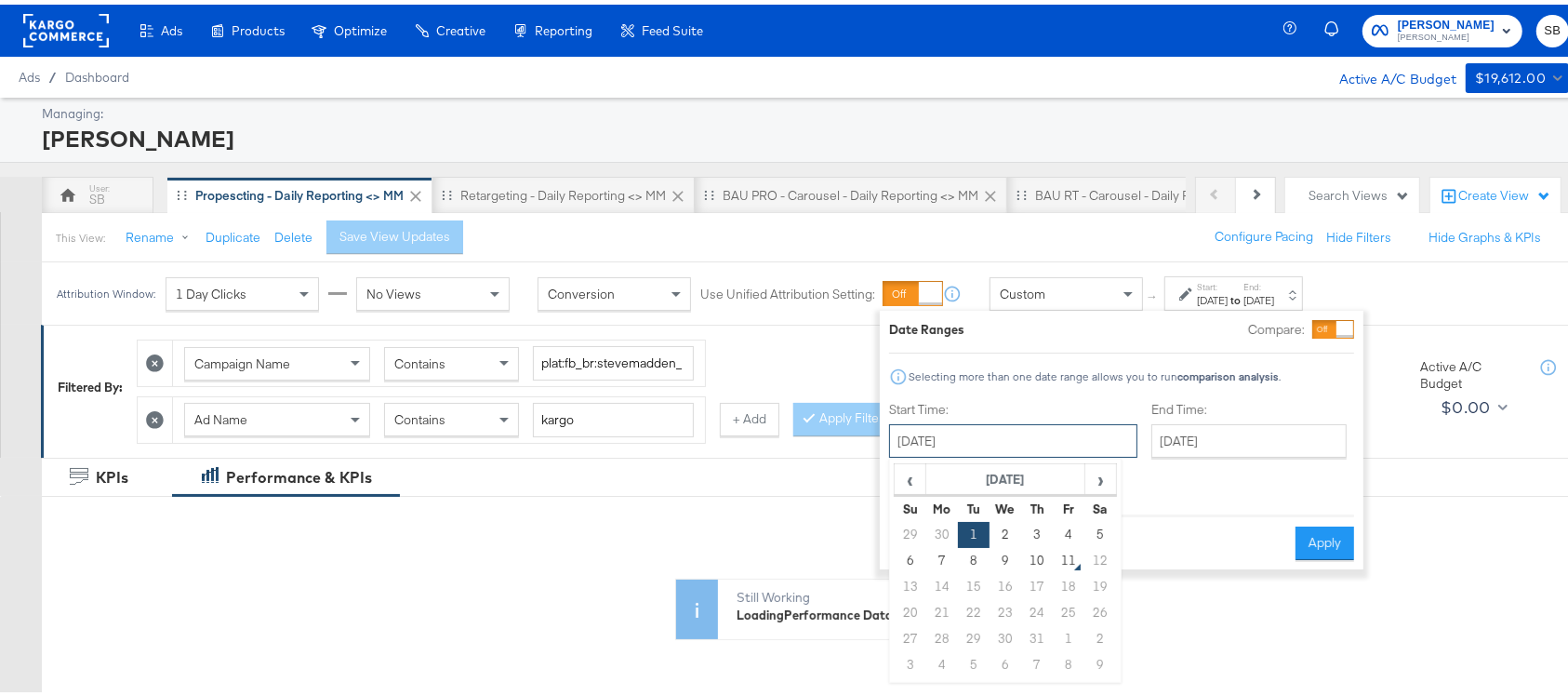 click on "[DATE]" at bounding box center [1013, 436] 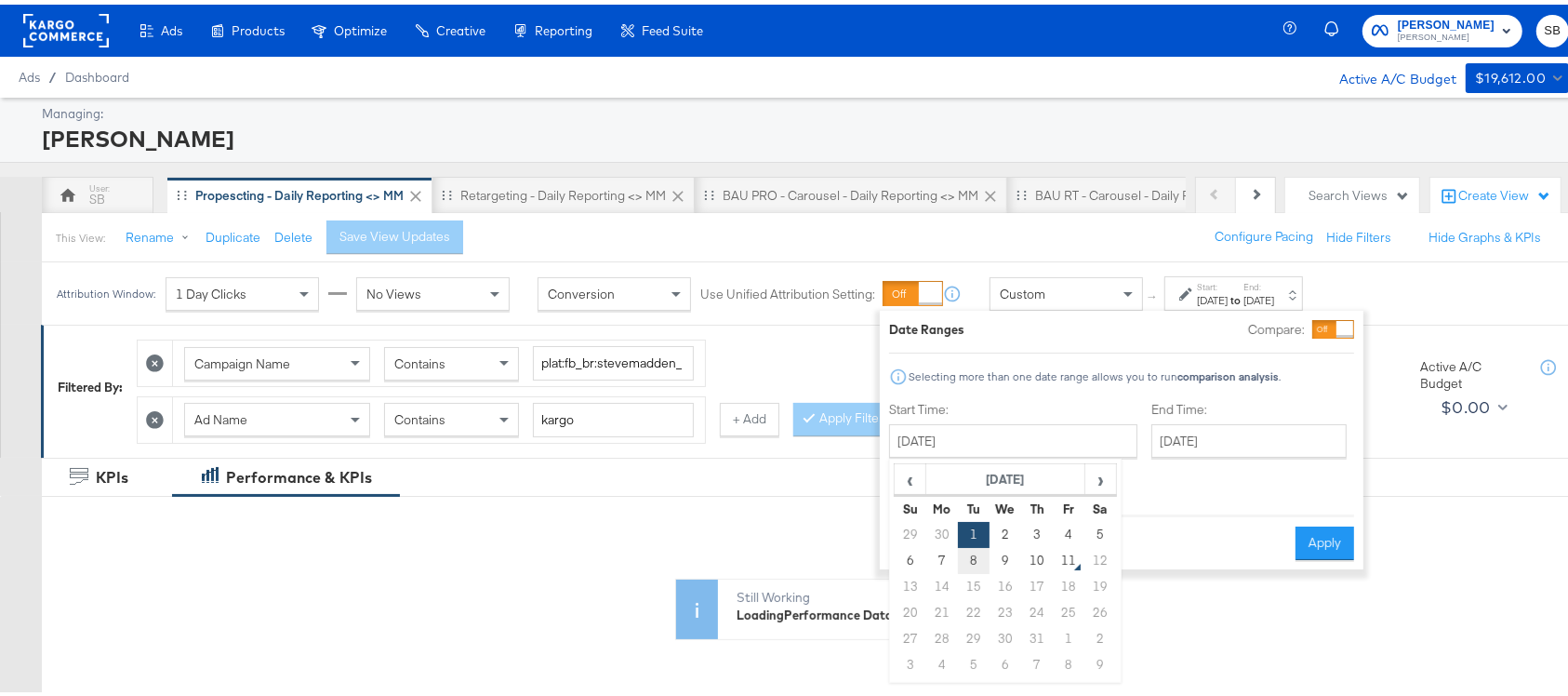 click on "8" at bounding box center [974, 556] 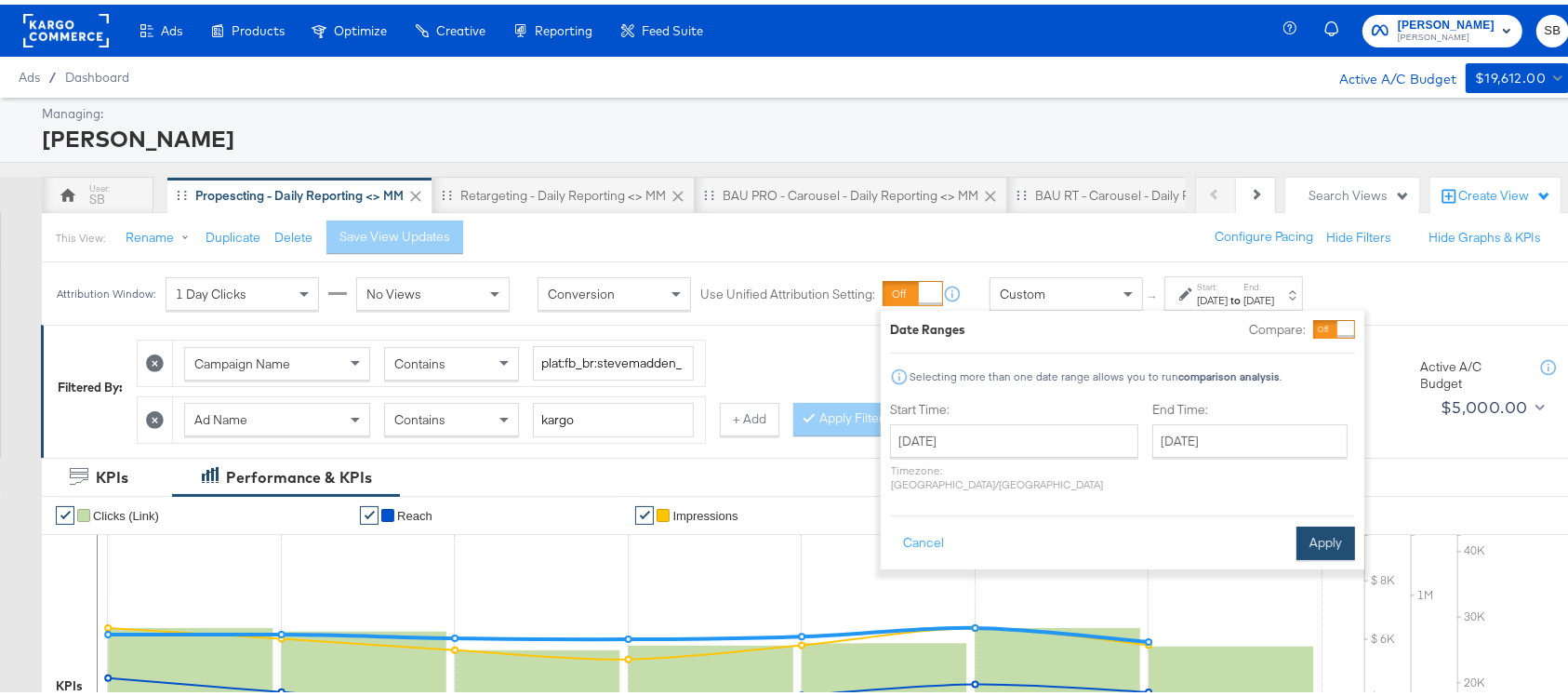 click on "Apply" at bounding box center [1325, 539] 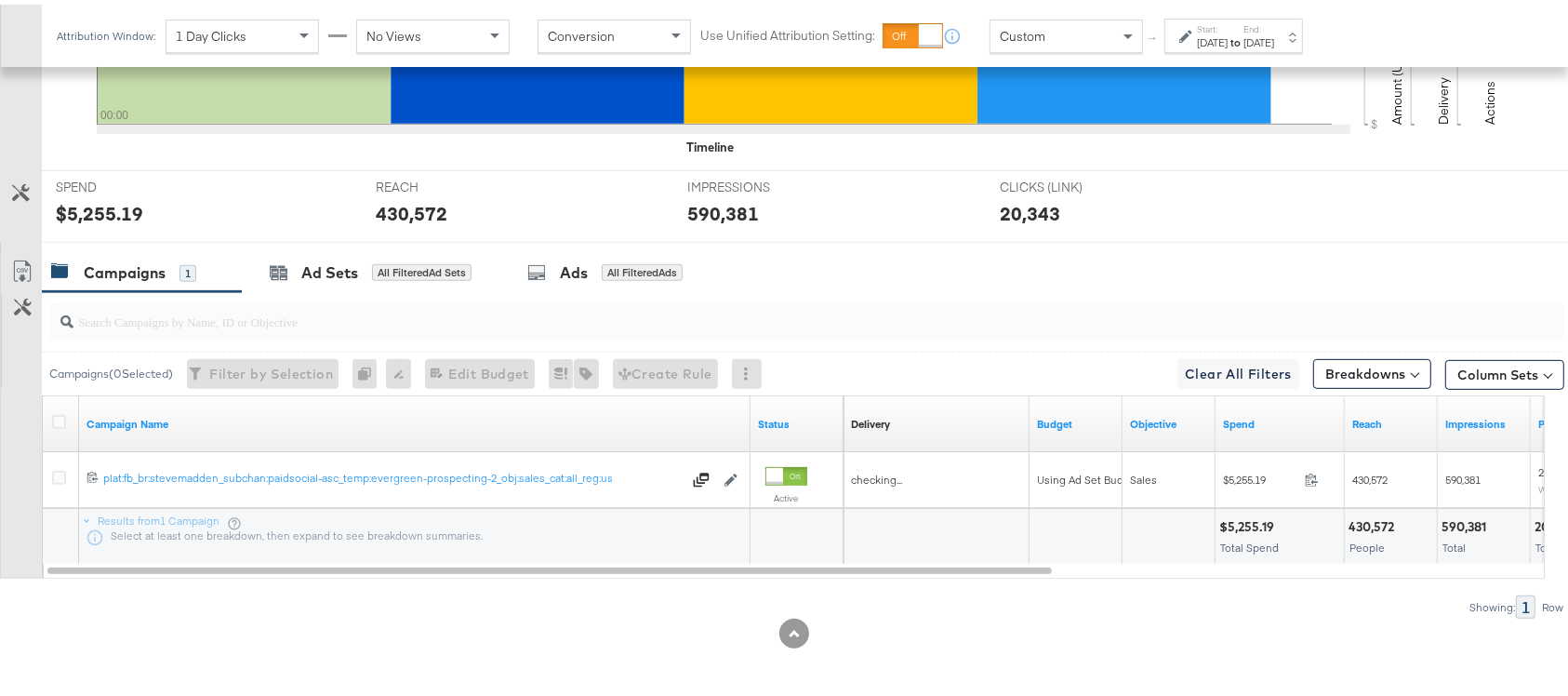 scroll, scrollTop: 693, scrollLeft: 0, axis: vertical 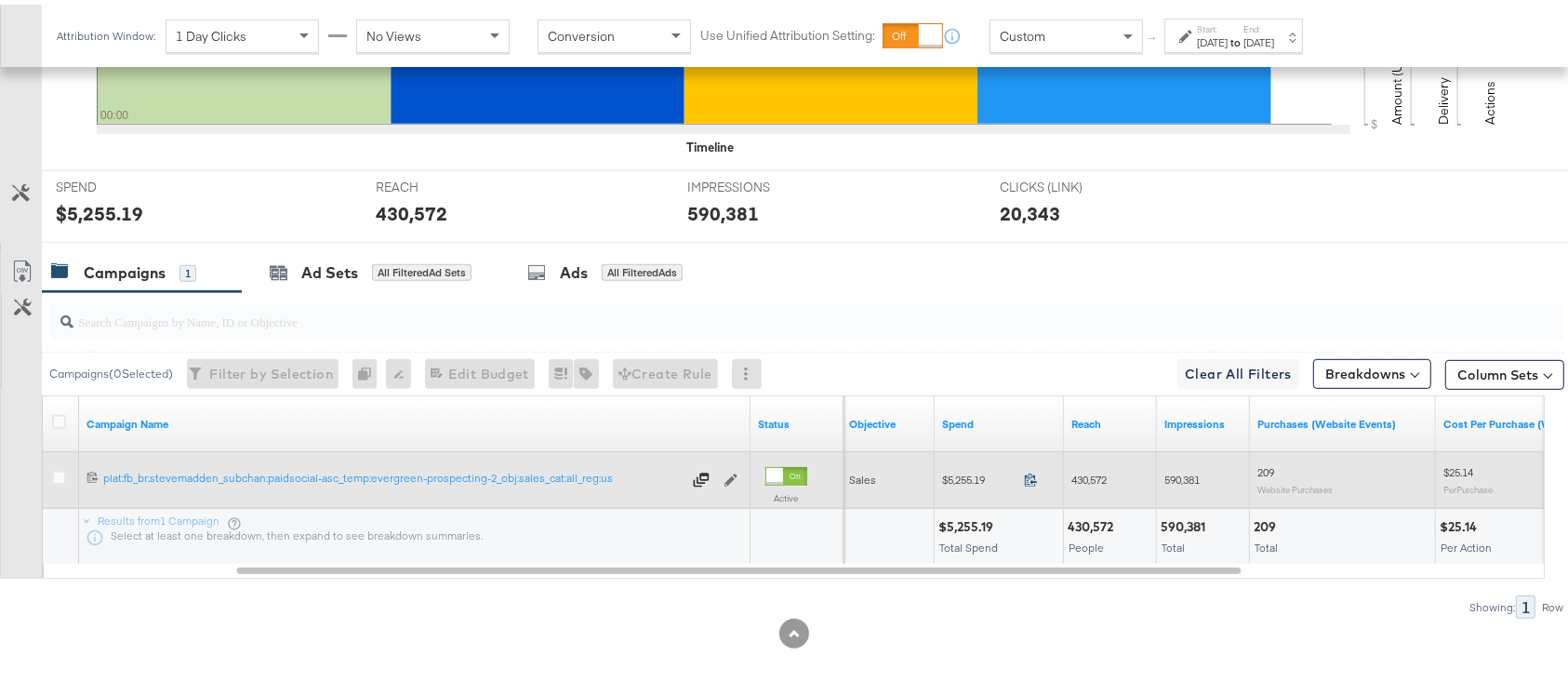click 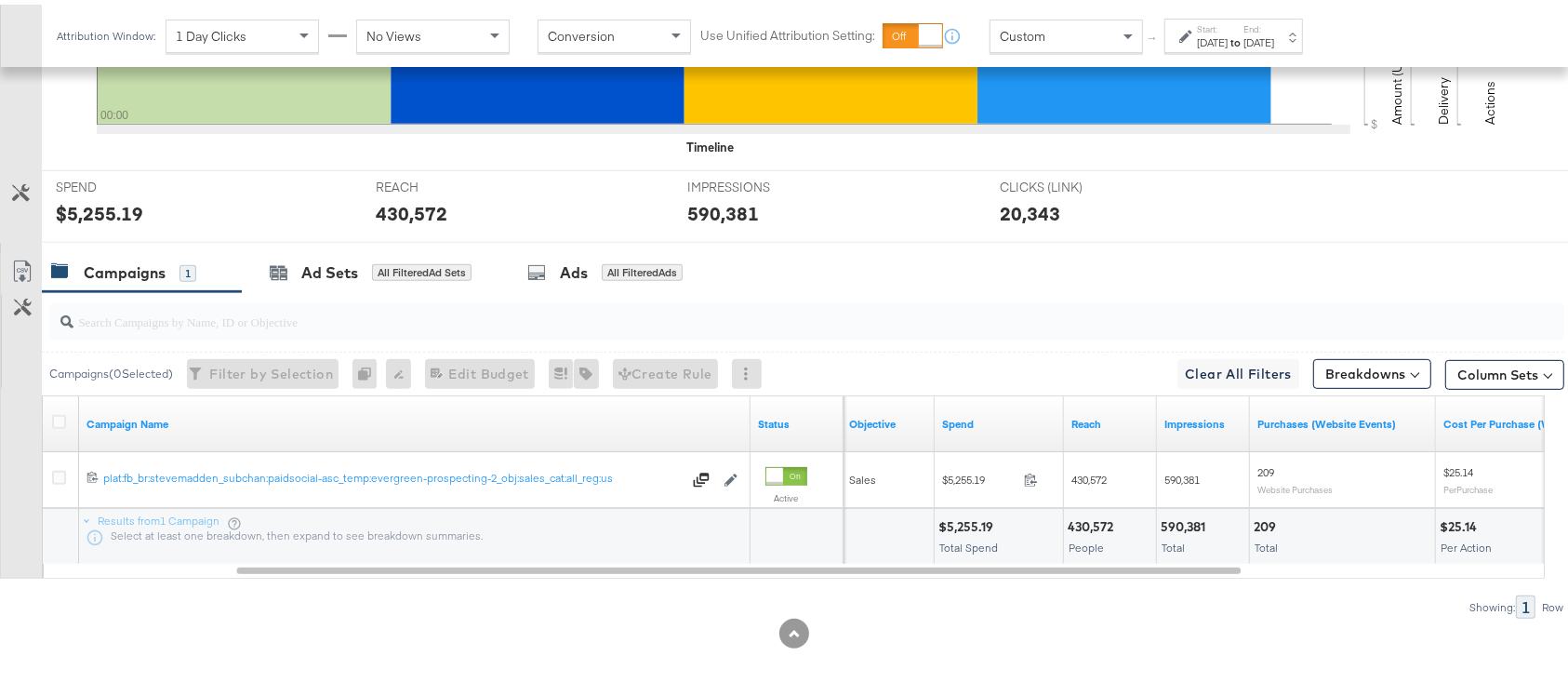 click on "Start:  [DATE]    to     End:  [DATE]" at bounding box center (1233, 31) 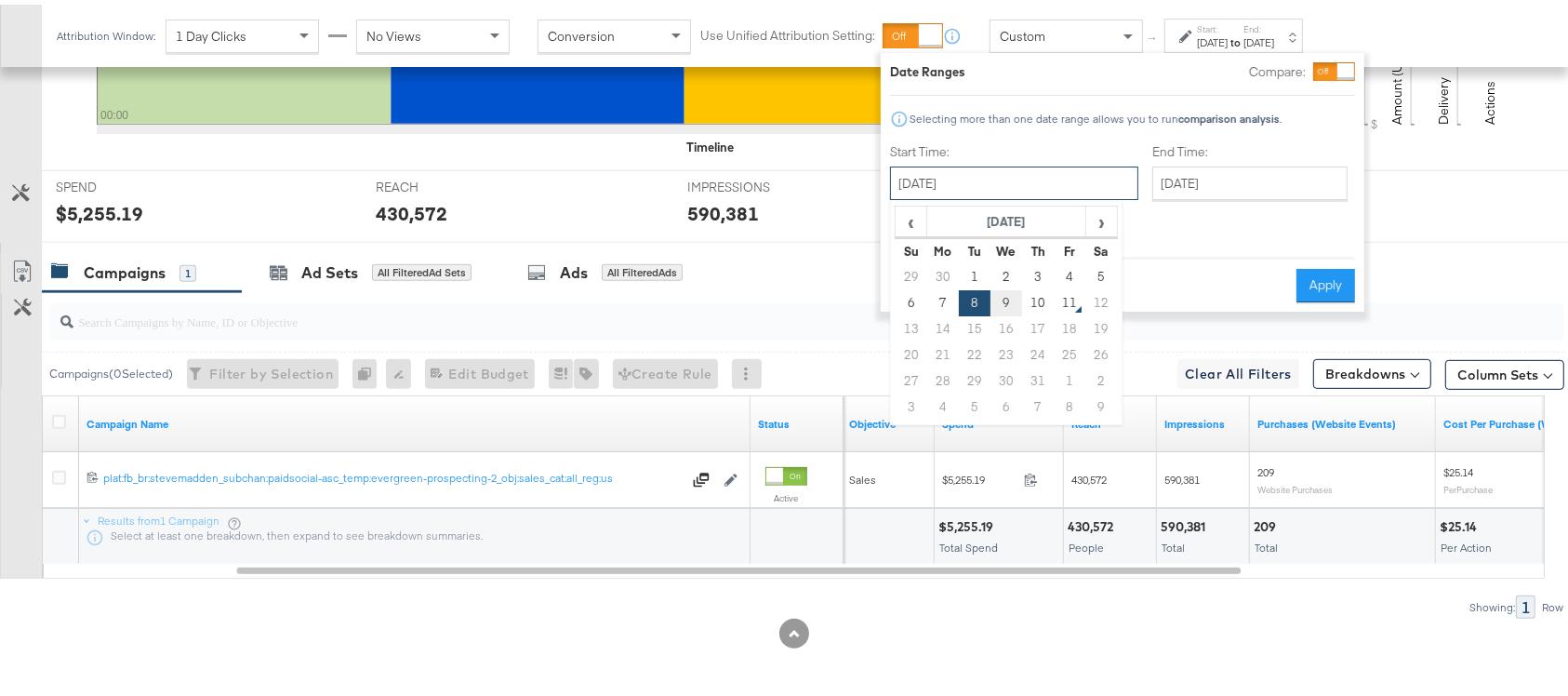 drag, startPoint x: 942, startPoint y: 175, endPoint x: 996, endPoint y: 304, distance: 139.8463 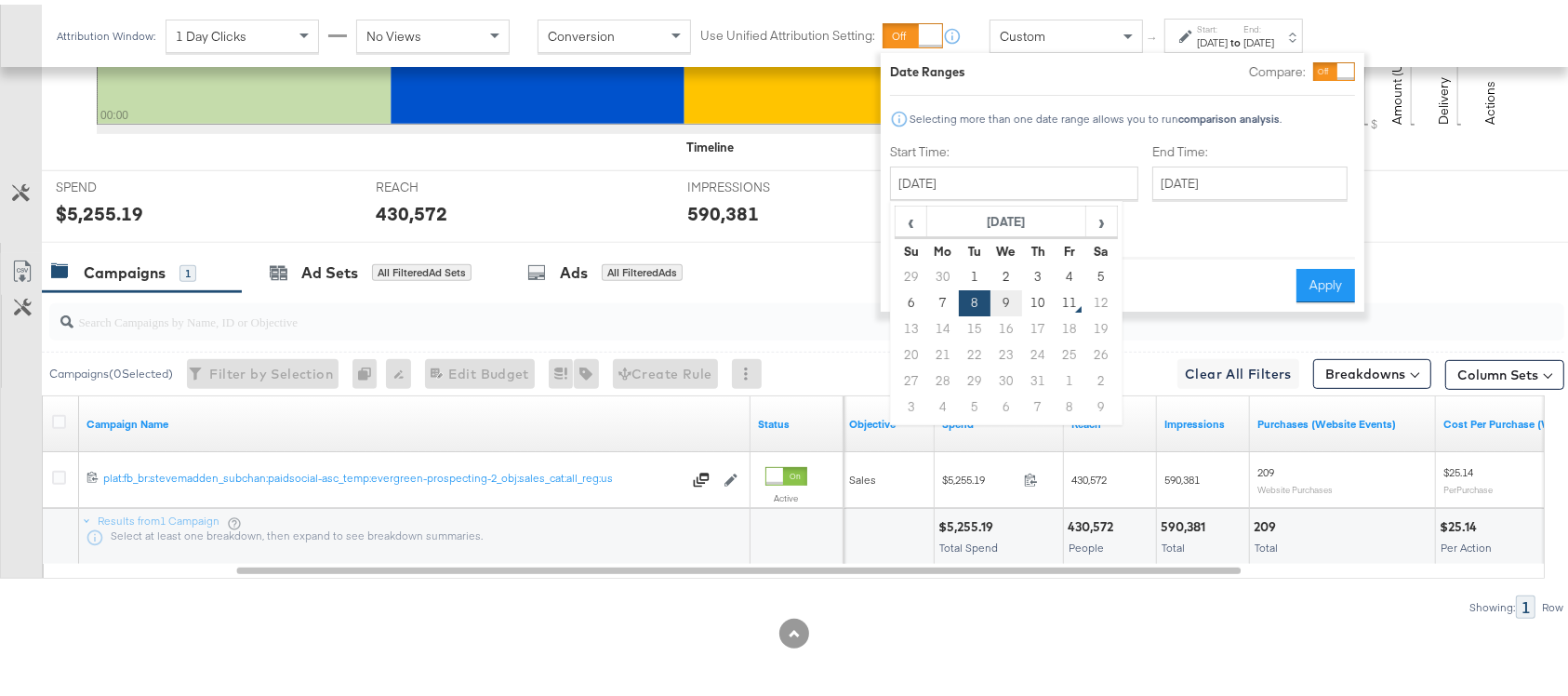 click on "9" at bounding box center [1006, 299] 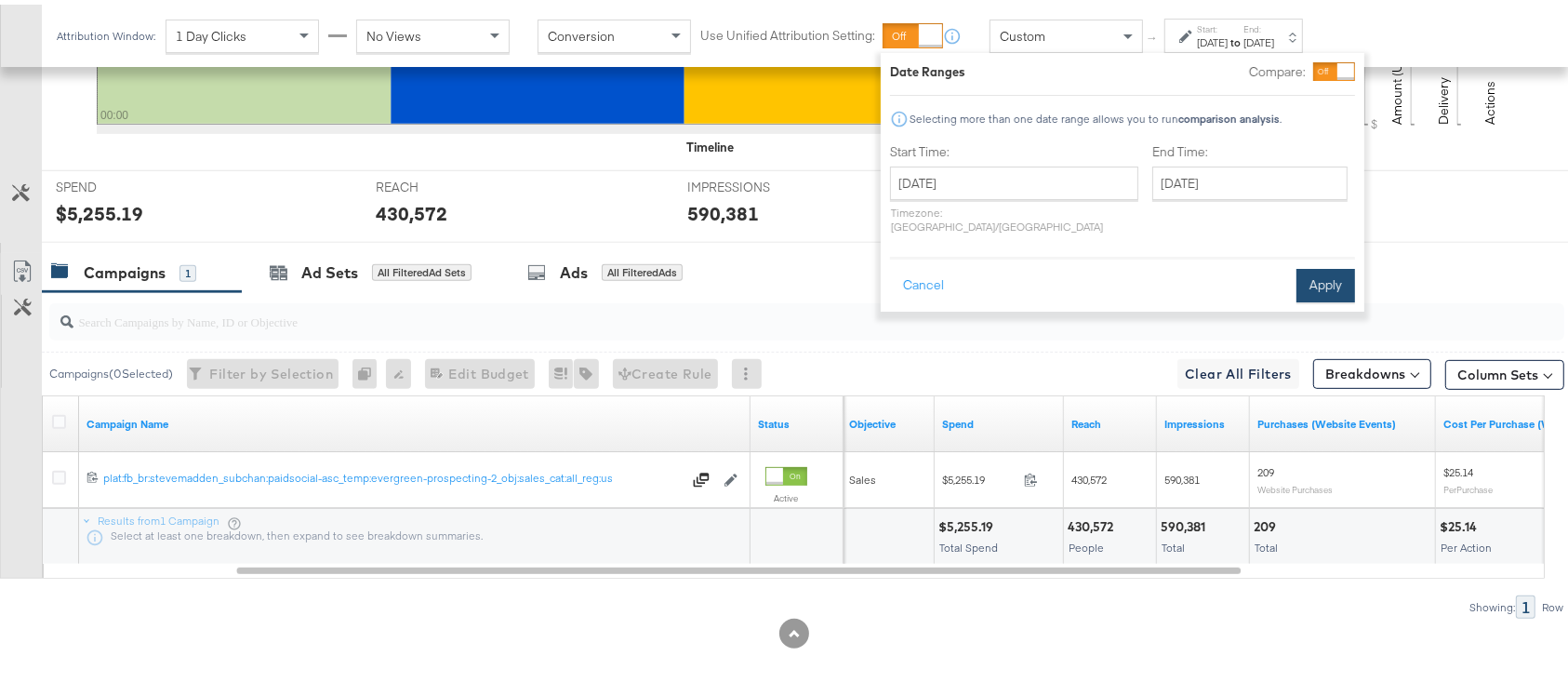 click on "Apply" at bounding box center (1325, 281) 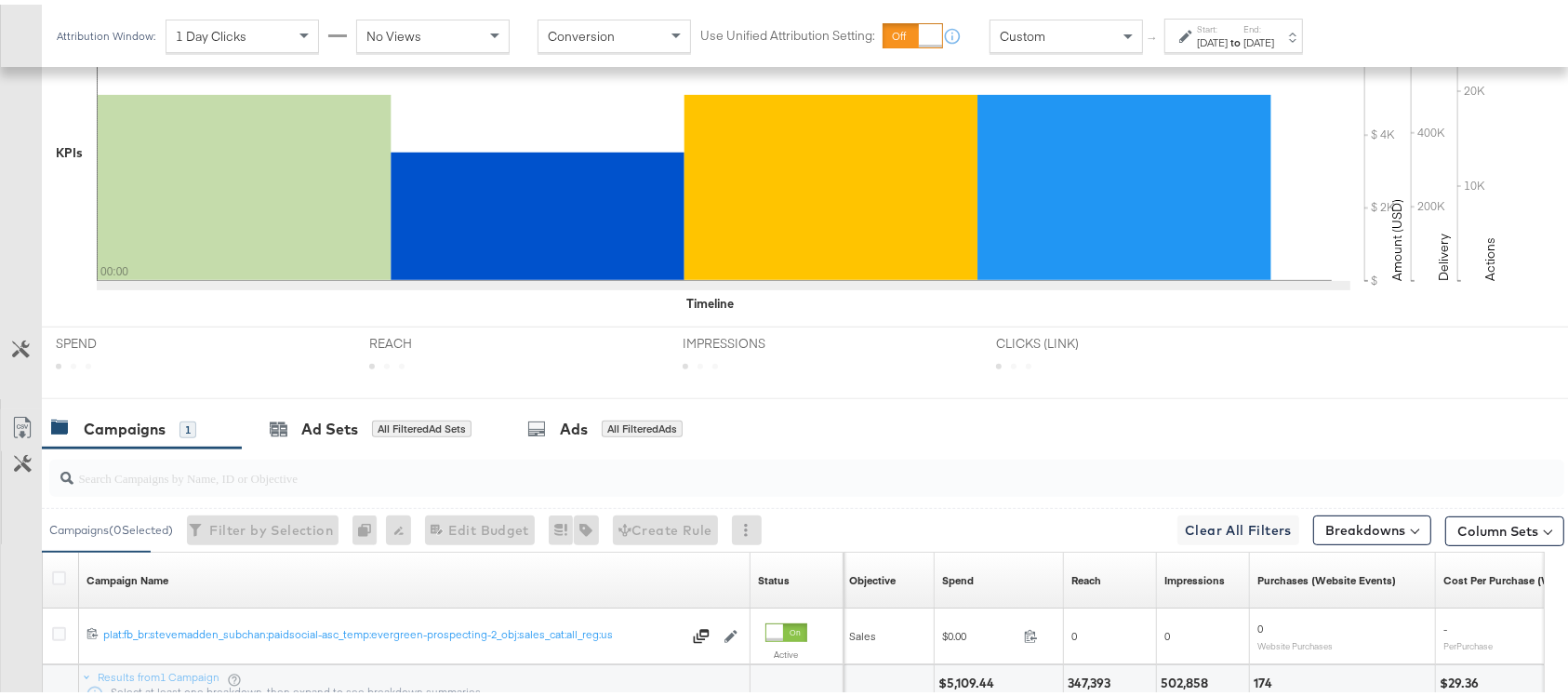scroll, scrollTop: 693, scrollLeft: 0, axis: vertical 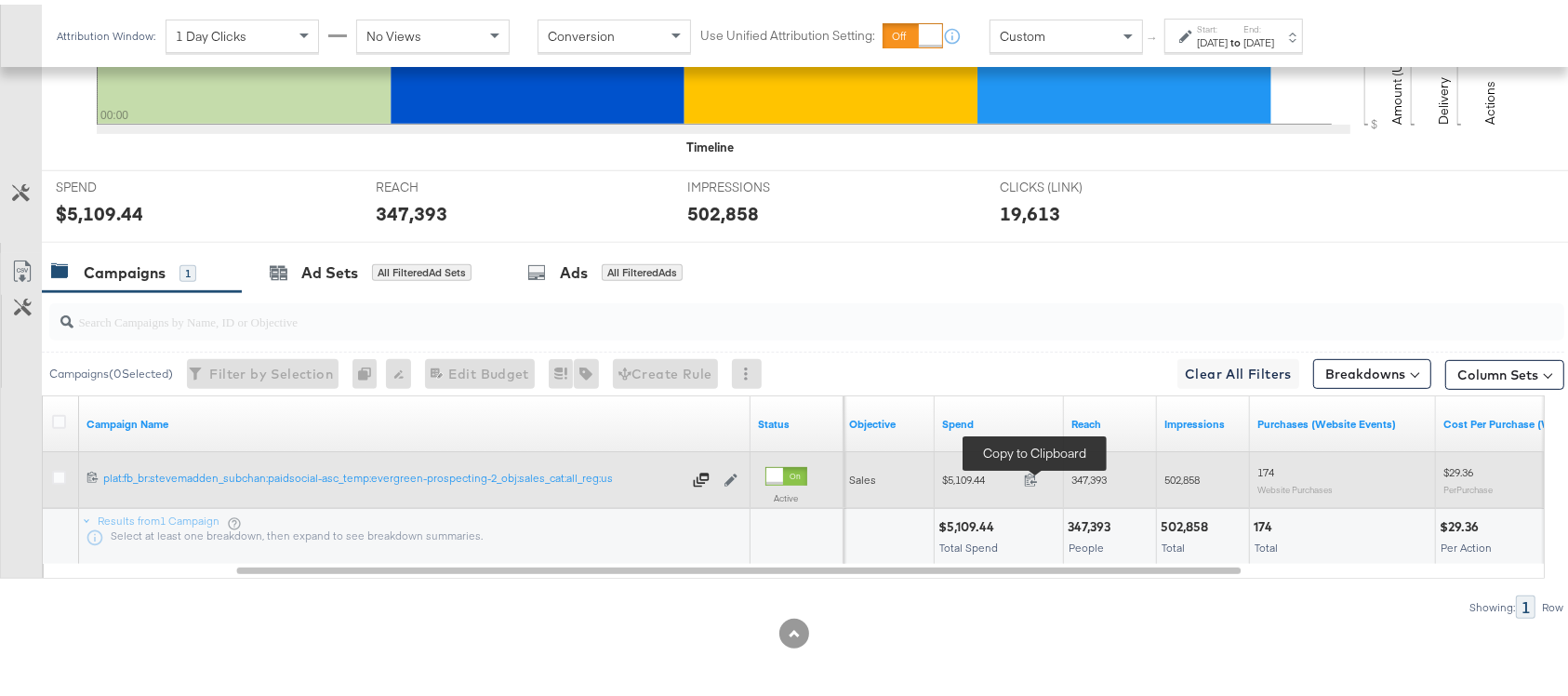 click at bounding box center [1036, 477] 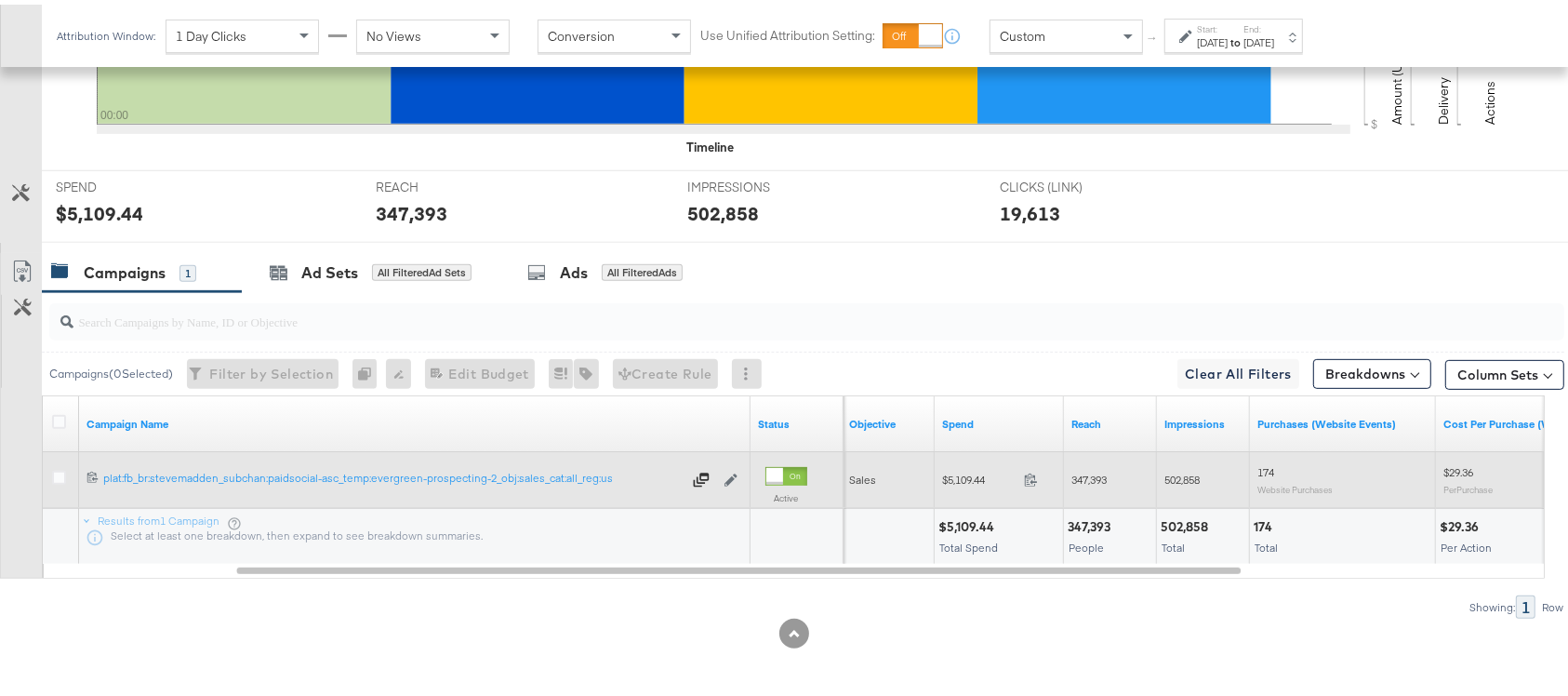 click on "347,393" at bounding box center [1089, 475] 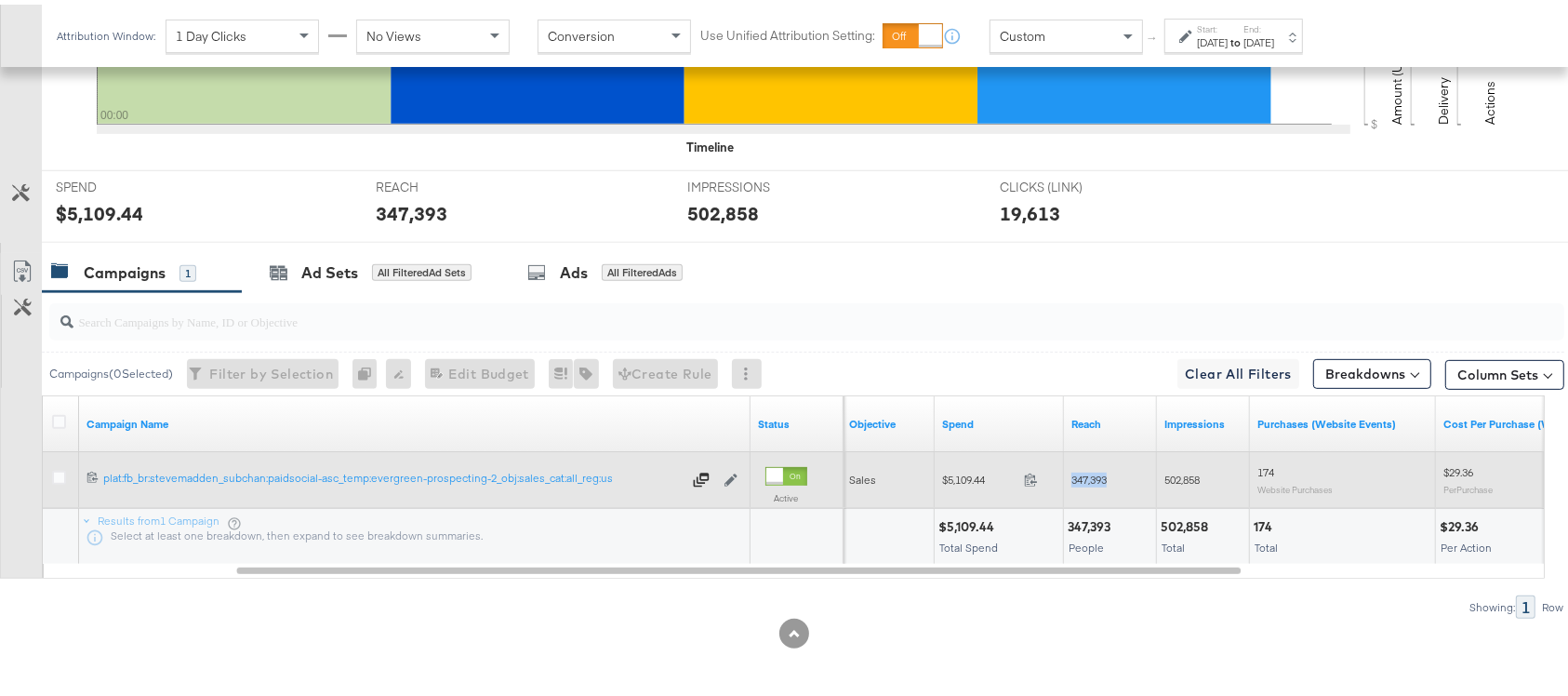 copy on "347,393" 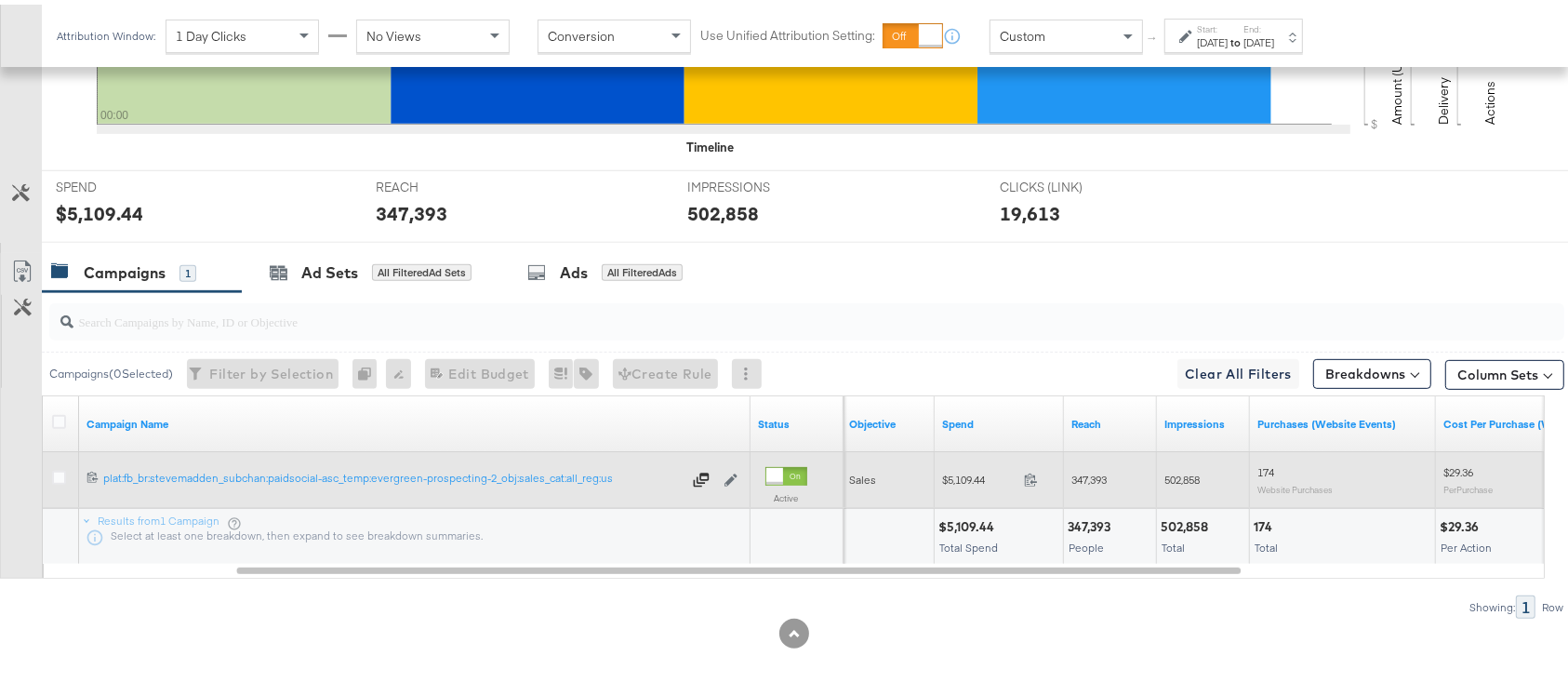 click on "502,858" at bounding box center [1182, 475] 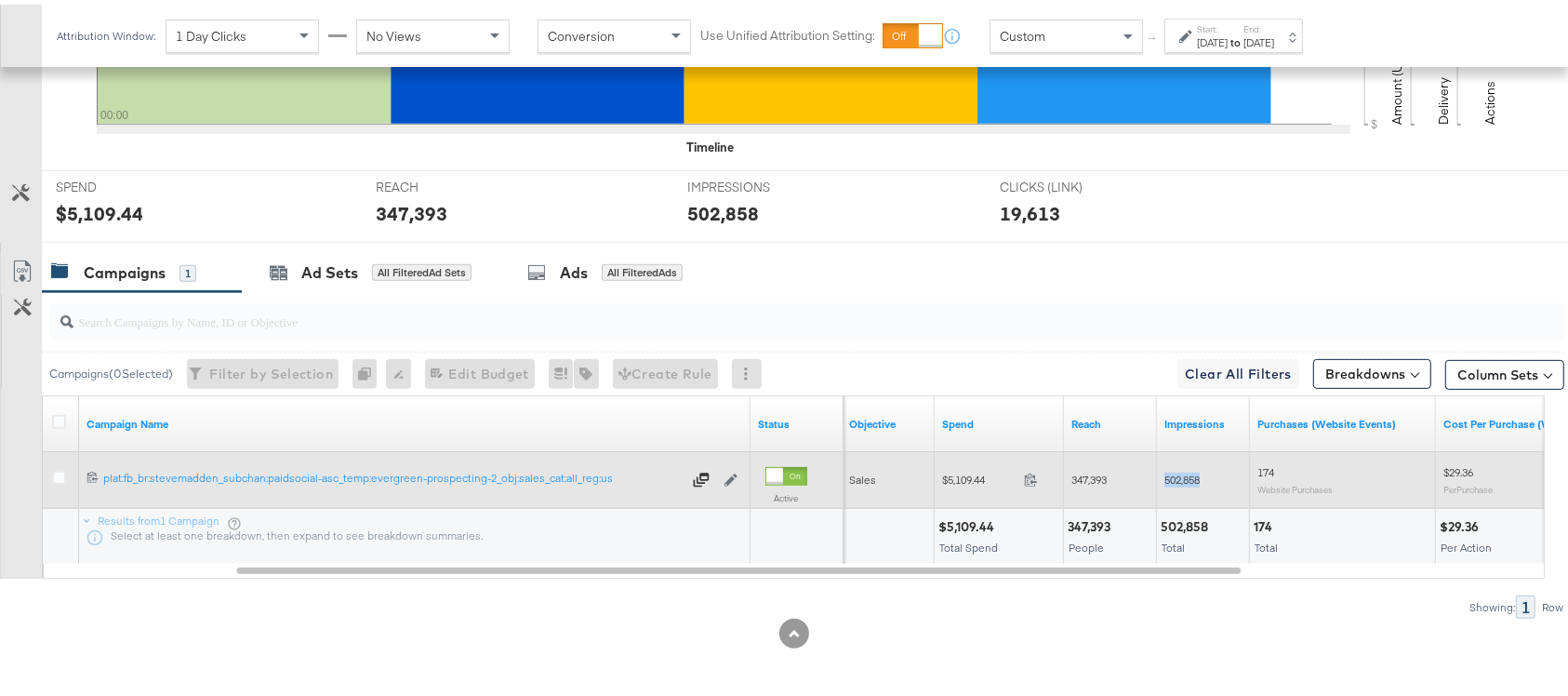 copy on "502,858" 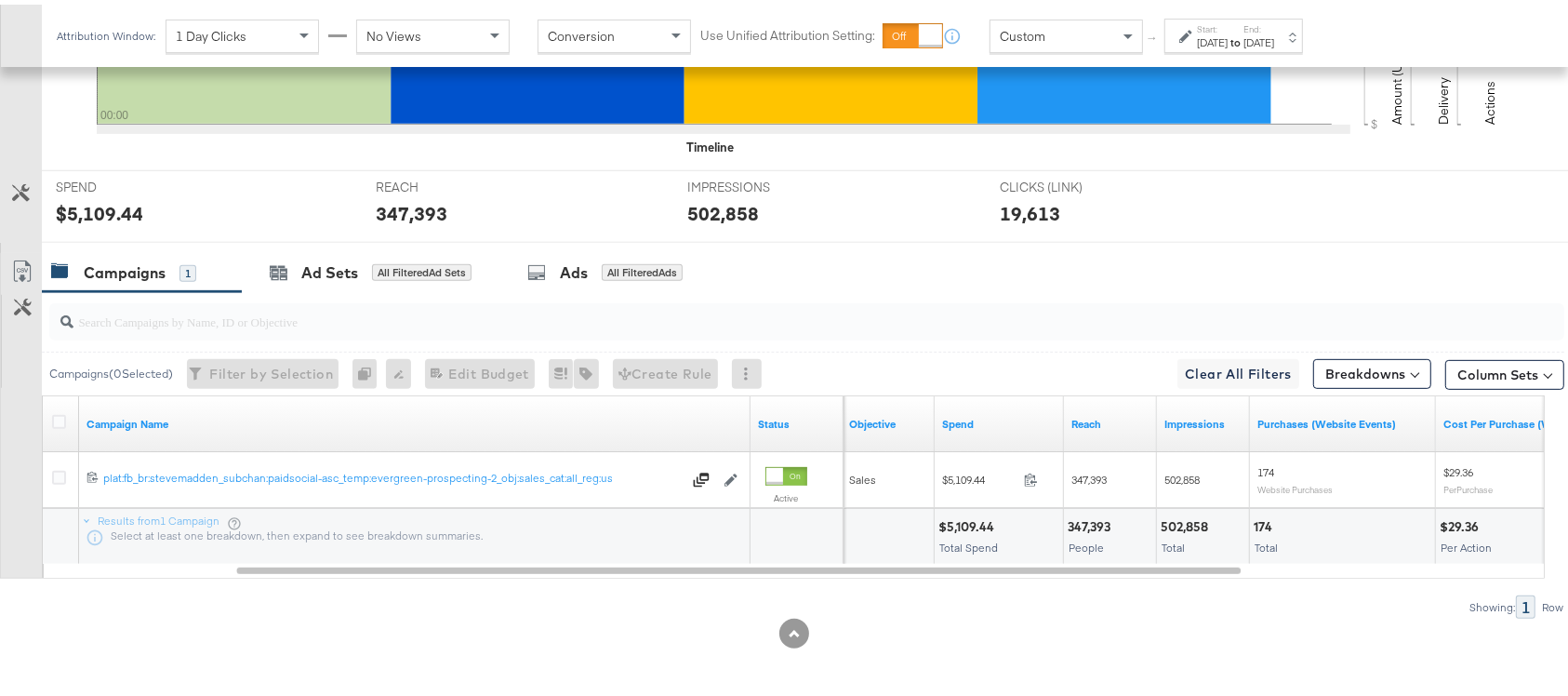 click on "Start:" at bounding box center [1212, 24] 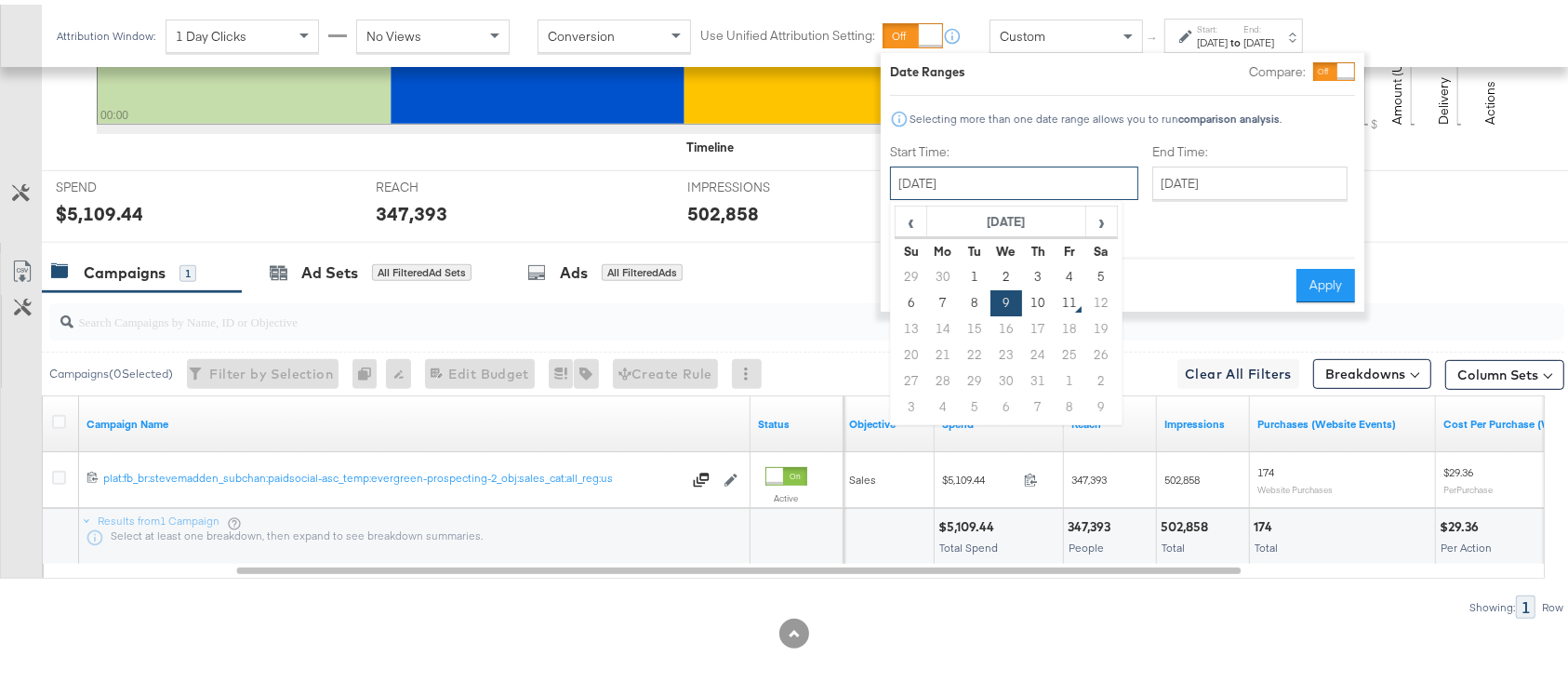 click on "[DATE]" at bounding box center (1014, 179) 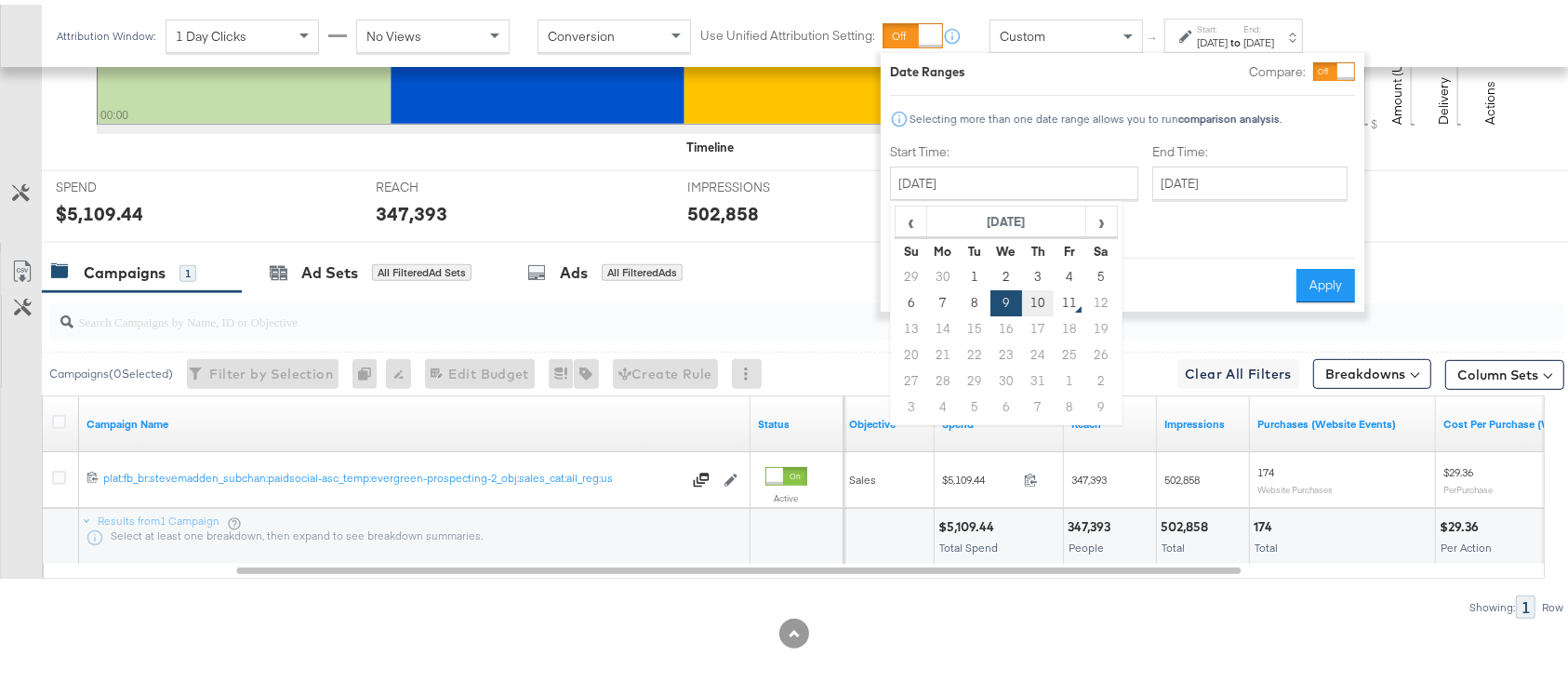click on "10" at bounding box center [1038, 299] 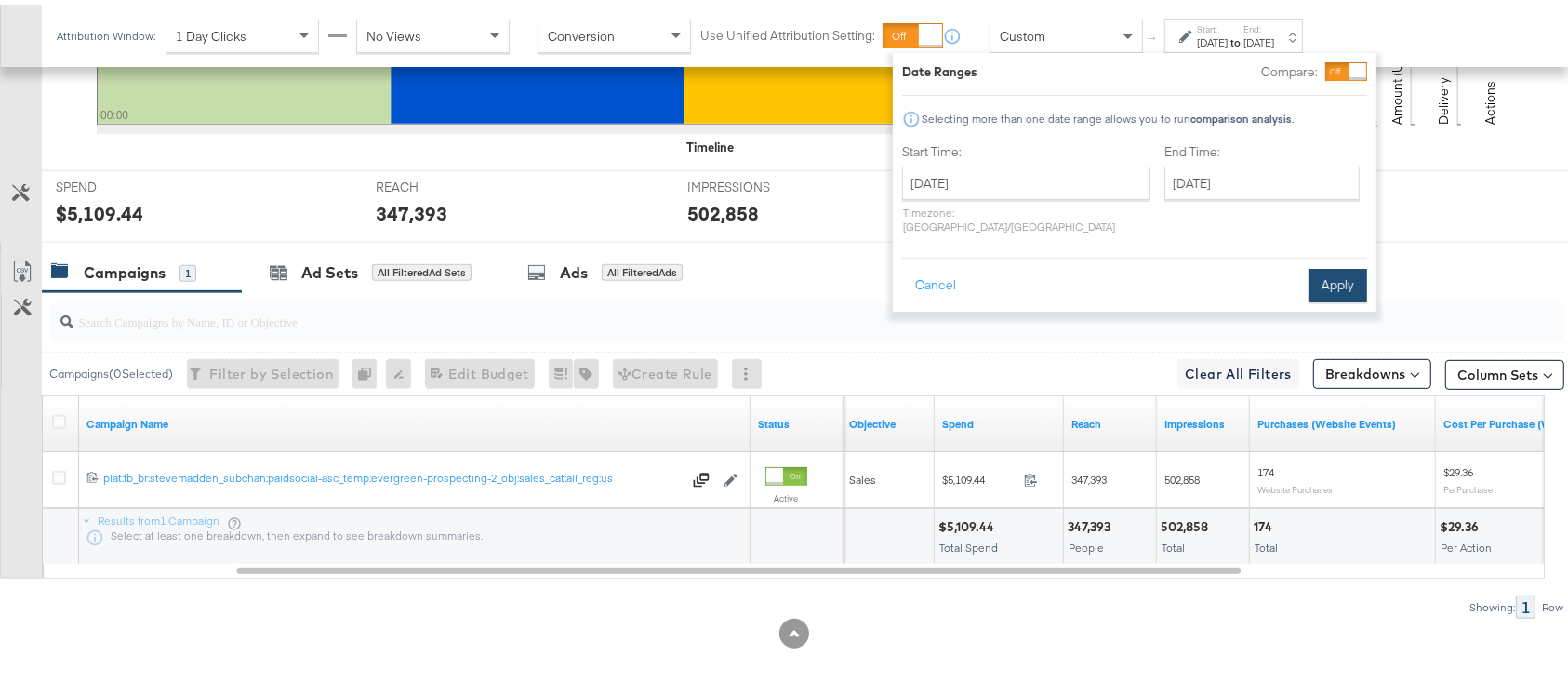 click on "Apply" at bounding box center (1337, 281) 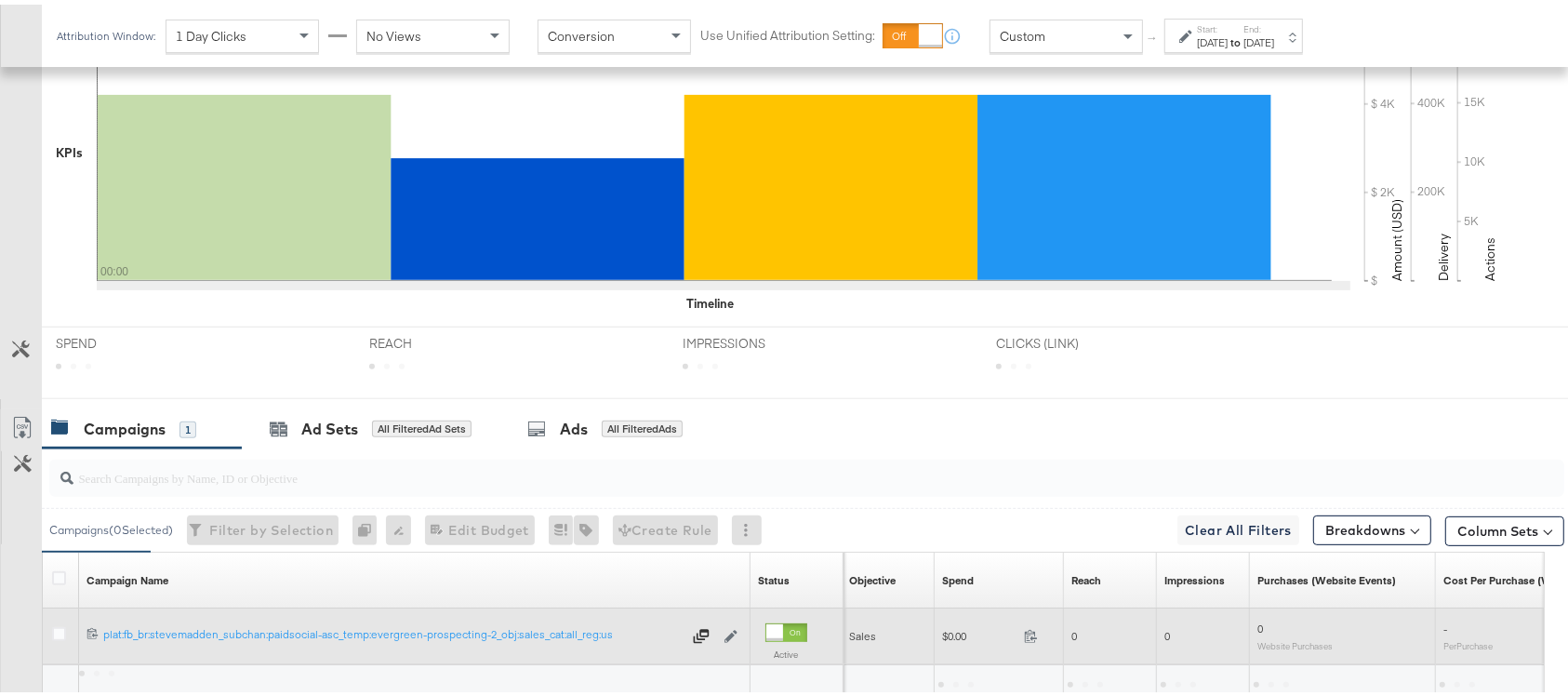 scroll, scrollTop: 693, scrollLeft: 0, axis: vertical 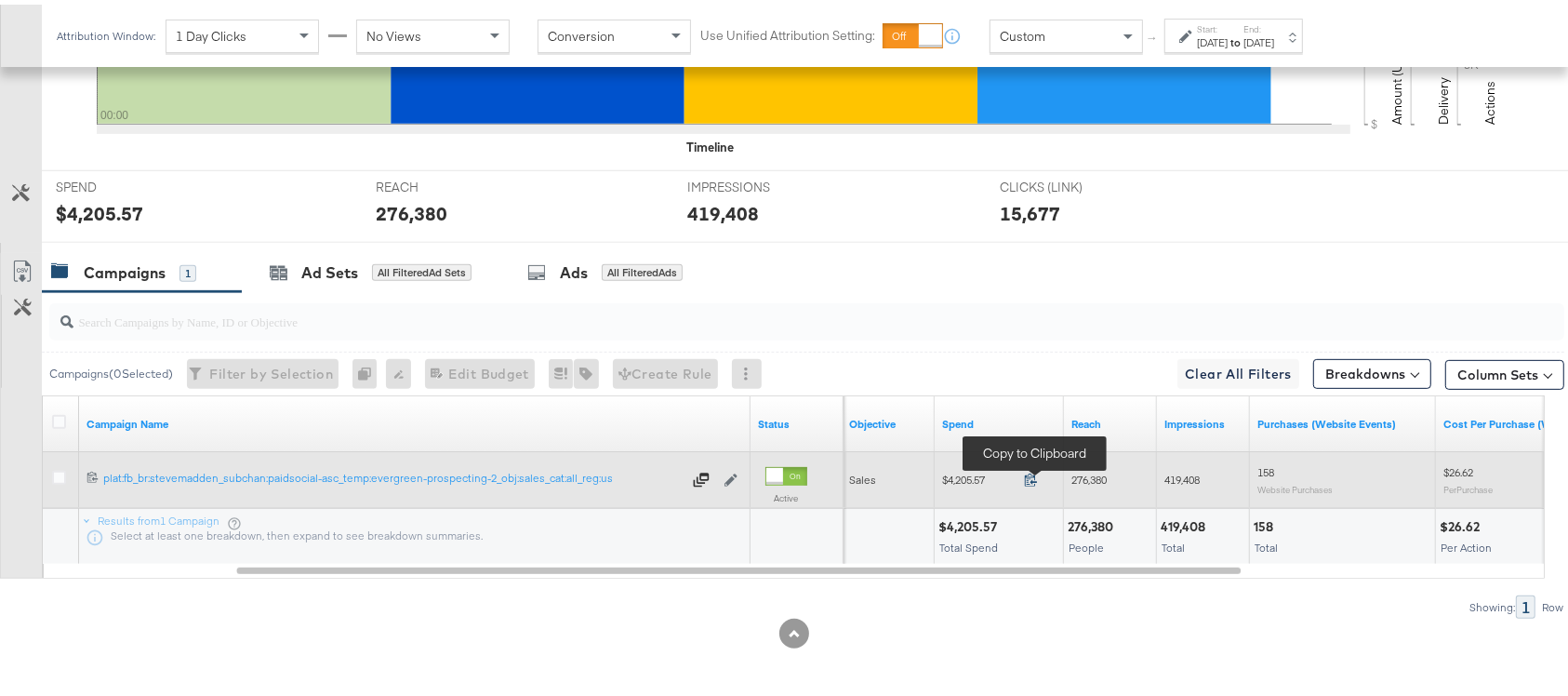 click 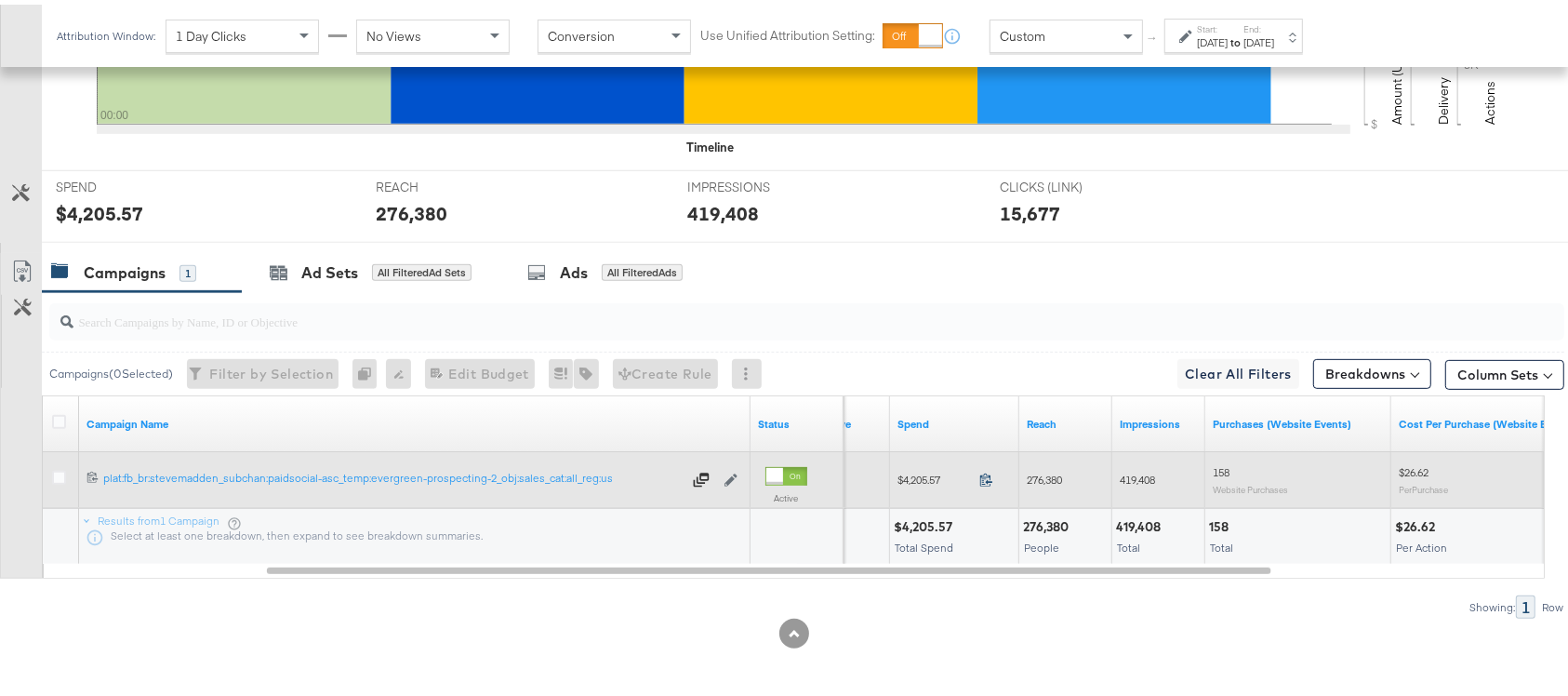 click on "276,380" at bounding box center (1066, 475) 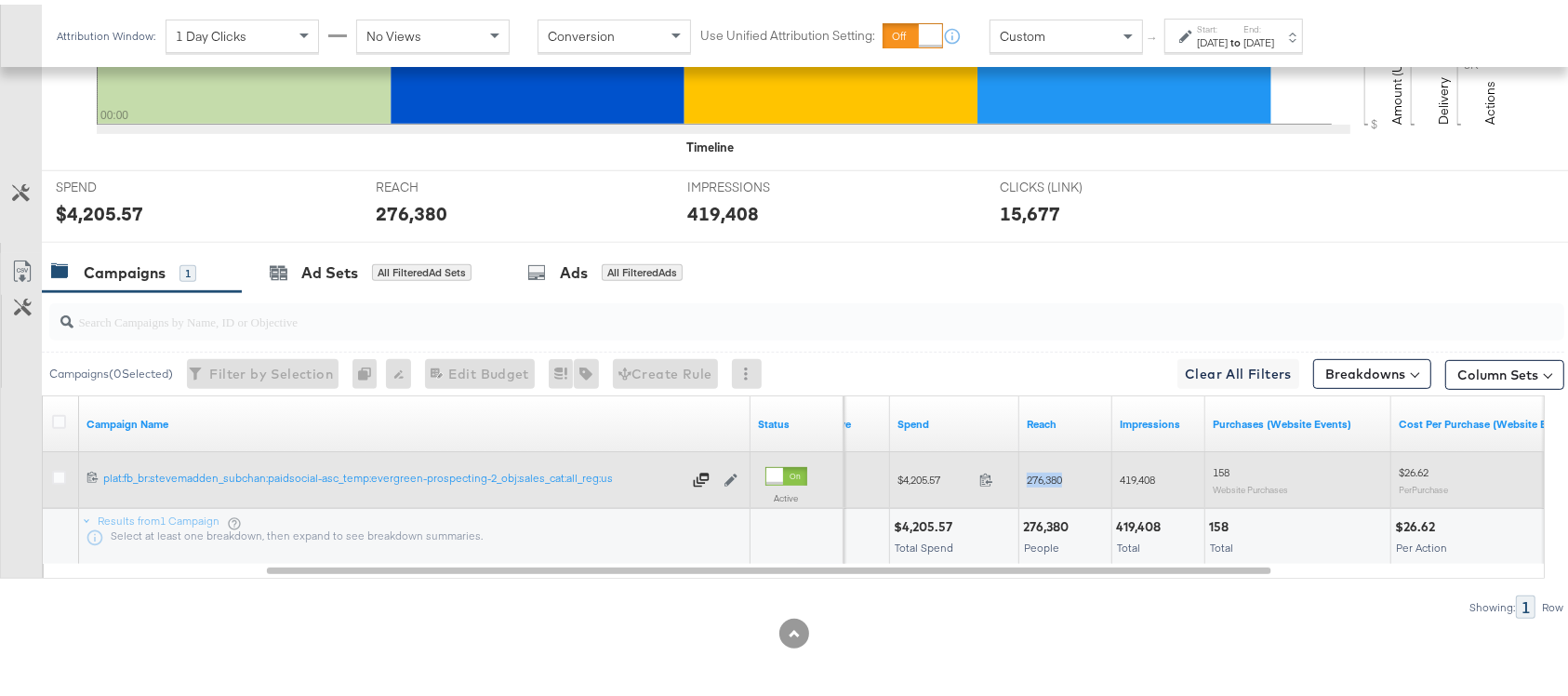 click on "276,380" at bounding box center [1066, 475] 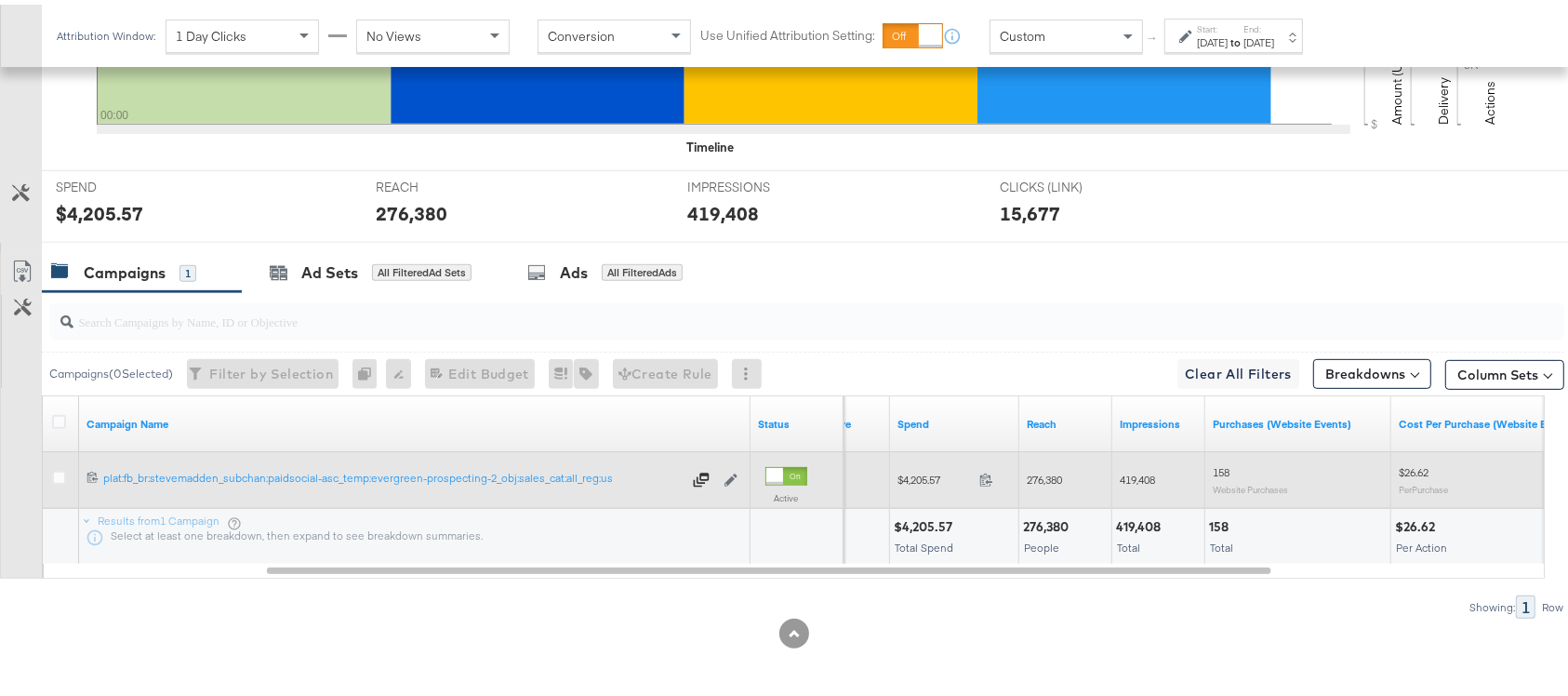 click on "419,408" at bounding box center (1137, 475) 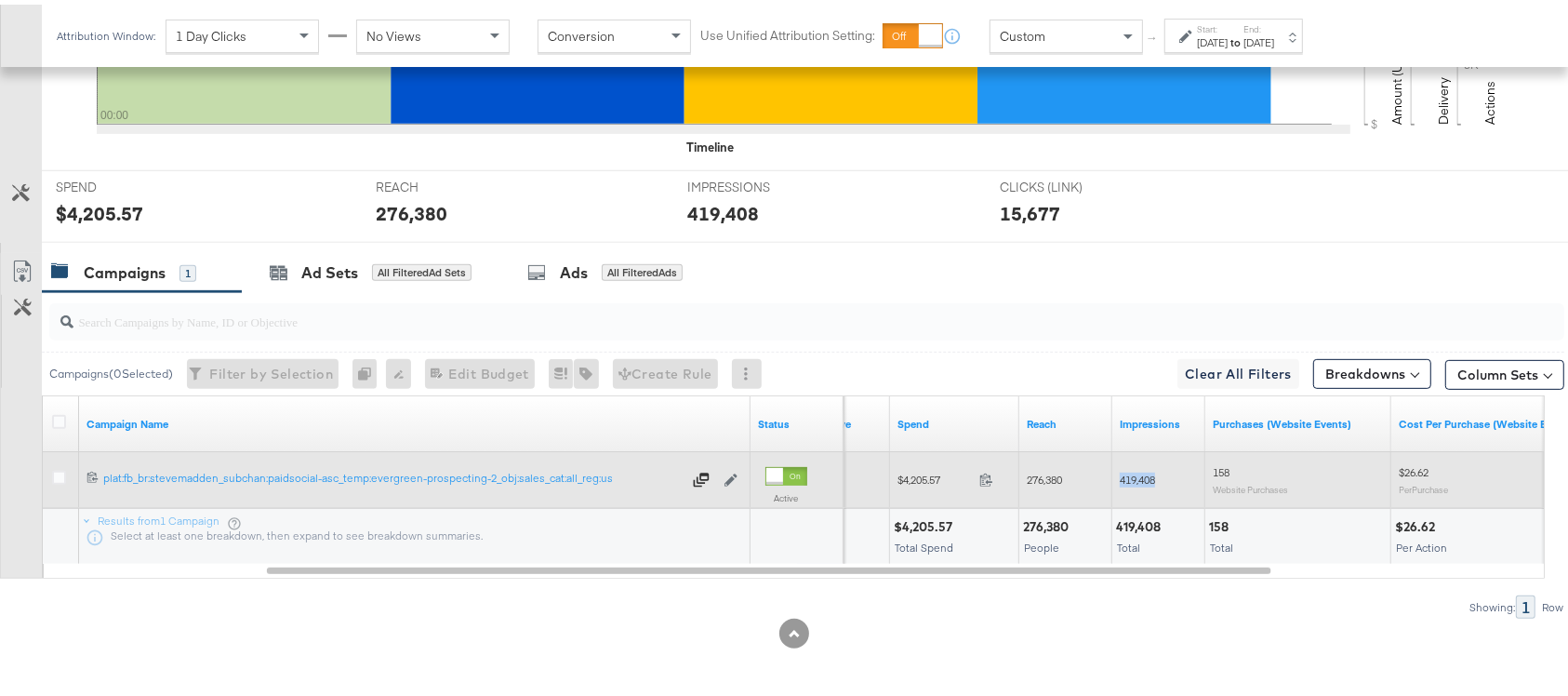 copy on "419,408" 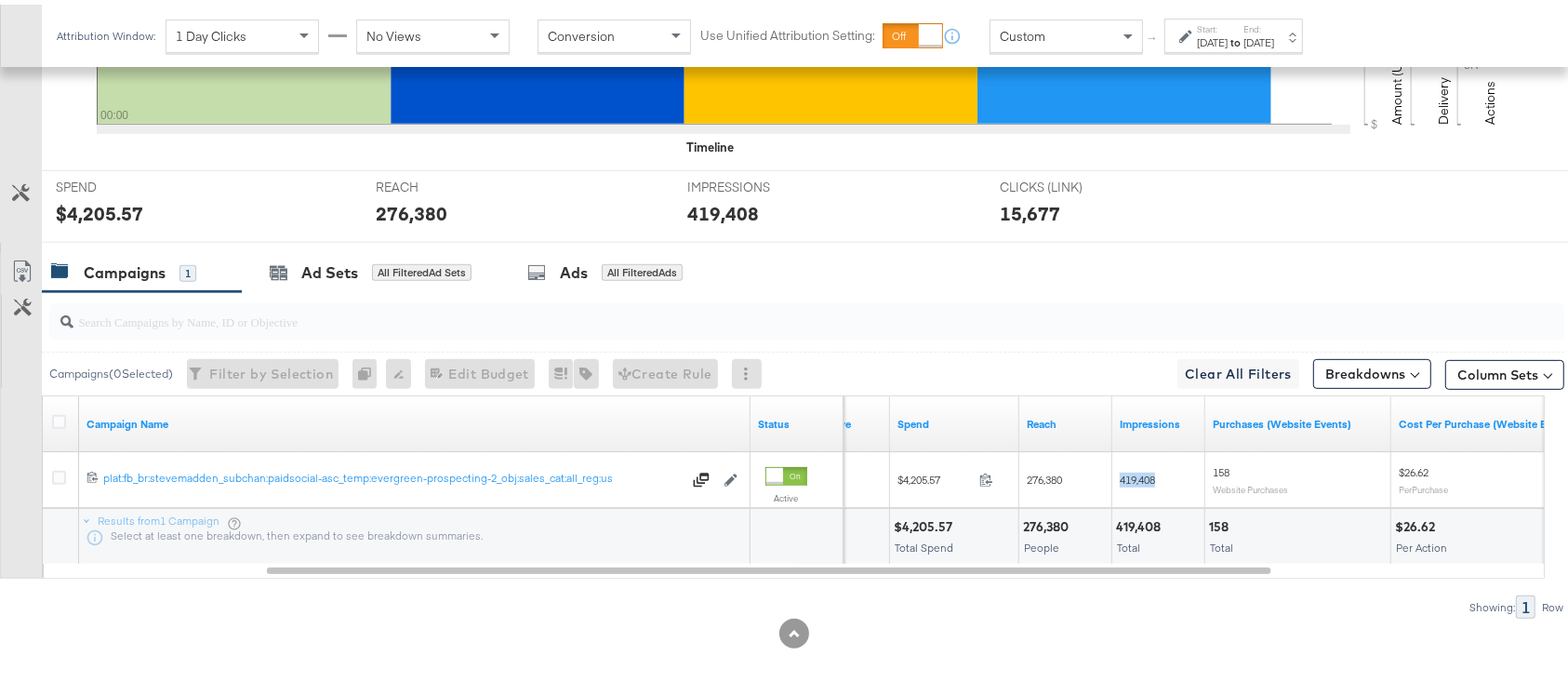 scroll, scrollTop: 0, scrollLeft: 0, axis: both 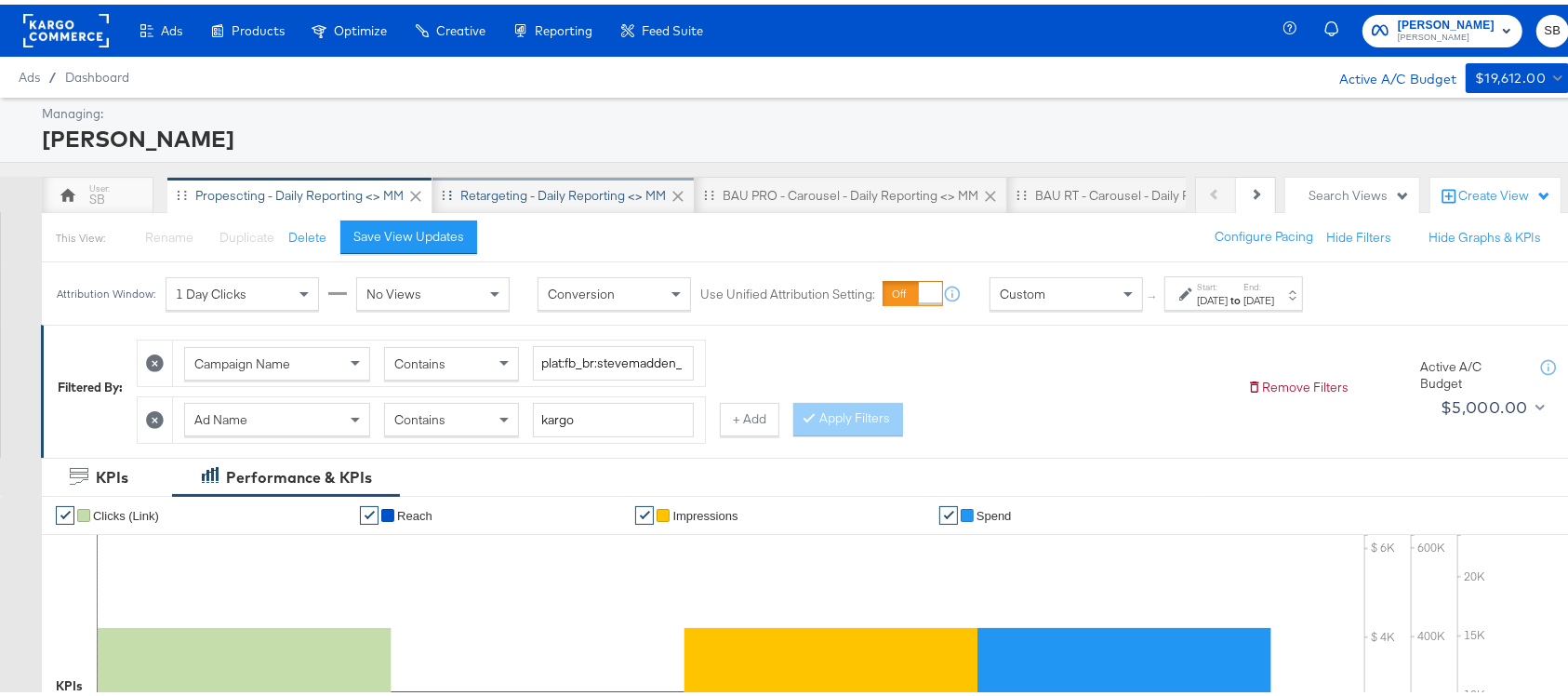 click on "Retargeting - Daily Reporting <> MM" at bounding box center [563, 191] 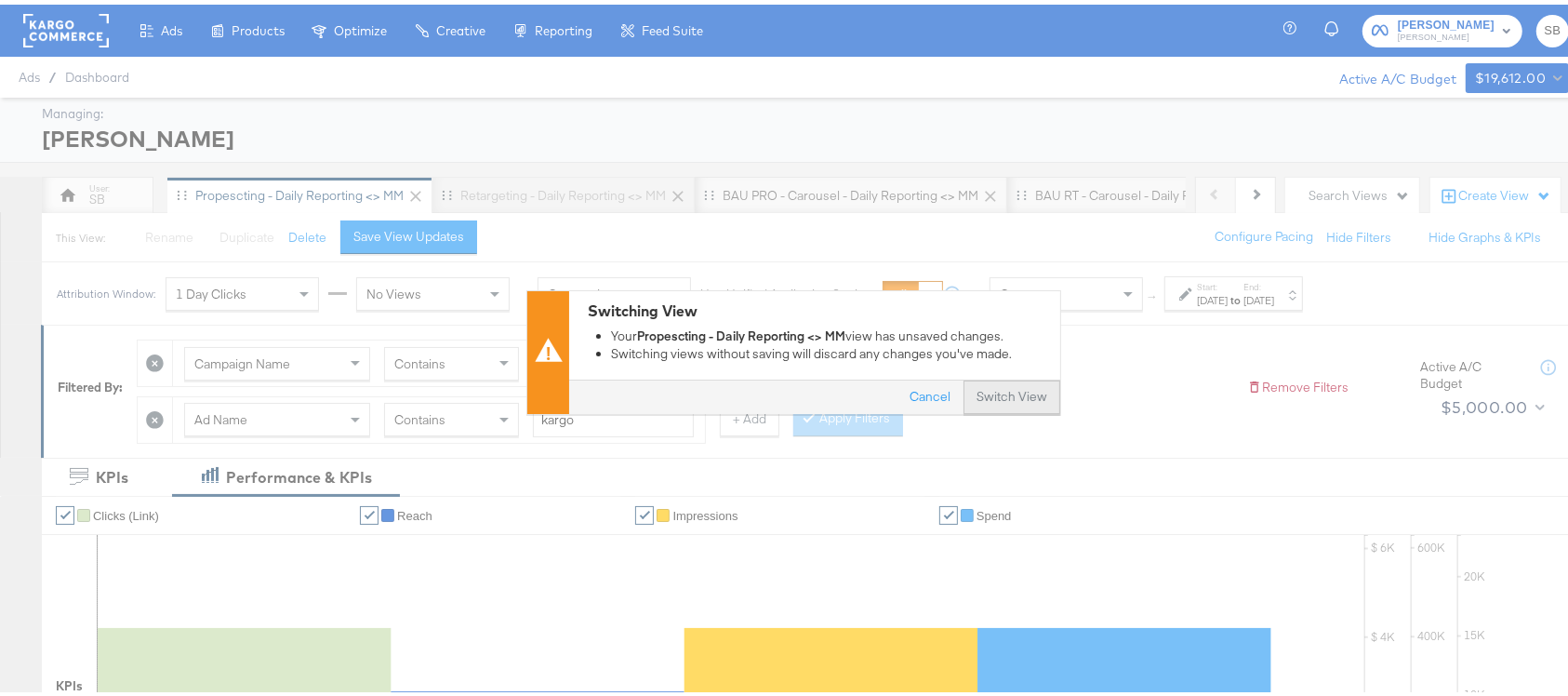 click on "Switch View" at bounding box center [1012, 394] 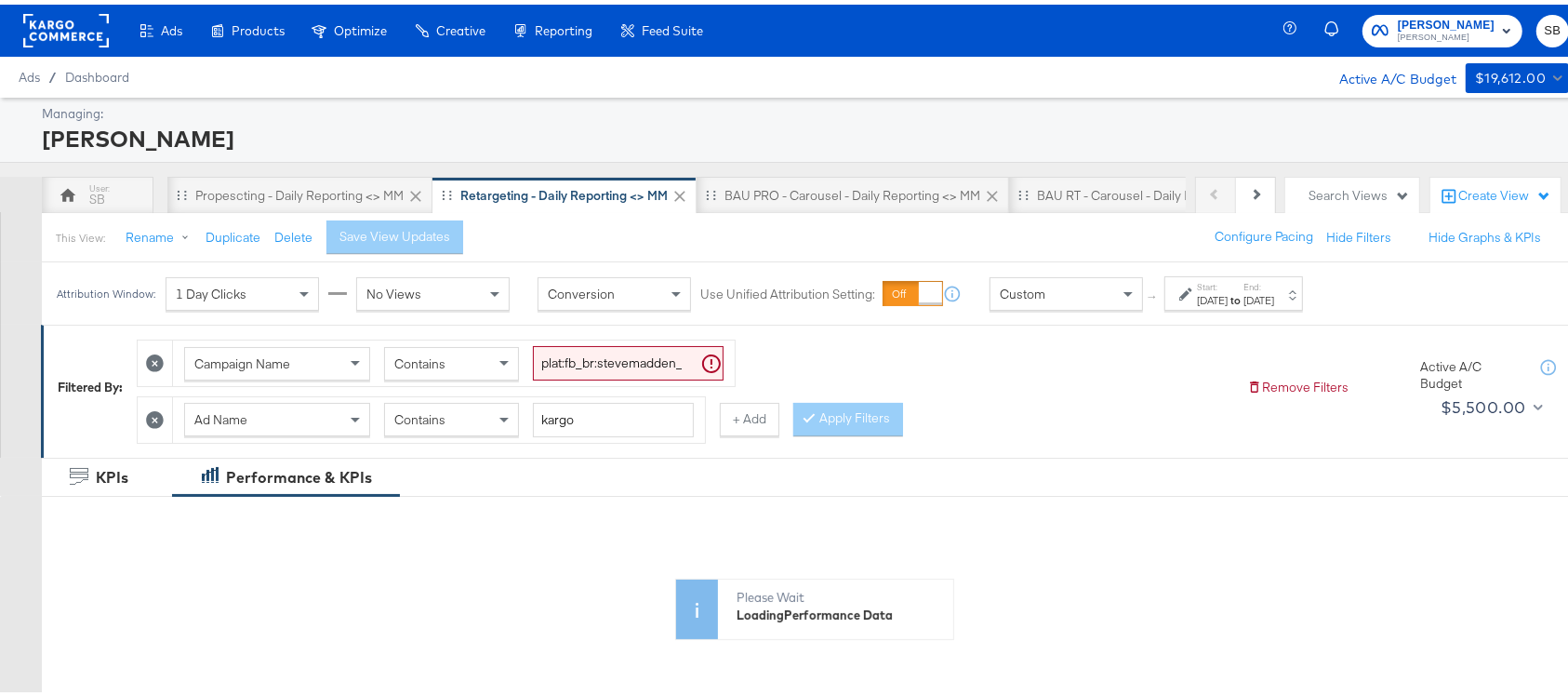 click on "[DATE]" at bounding box center [1212, 296] 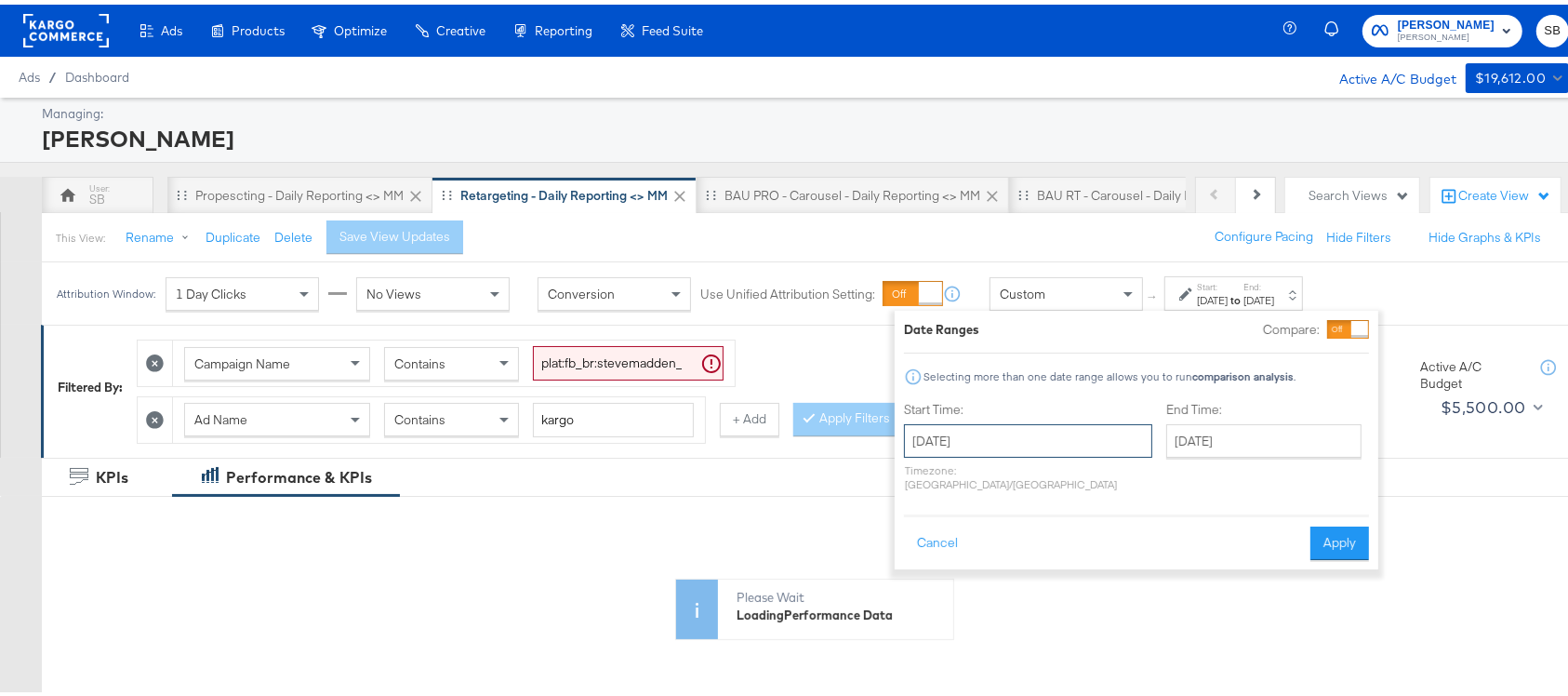 click on "[DATE]" at bounding box center [1028, 436] 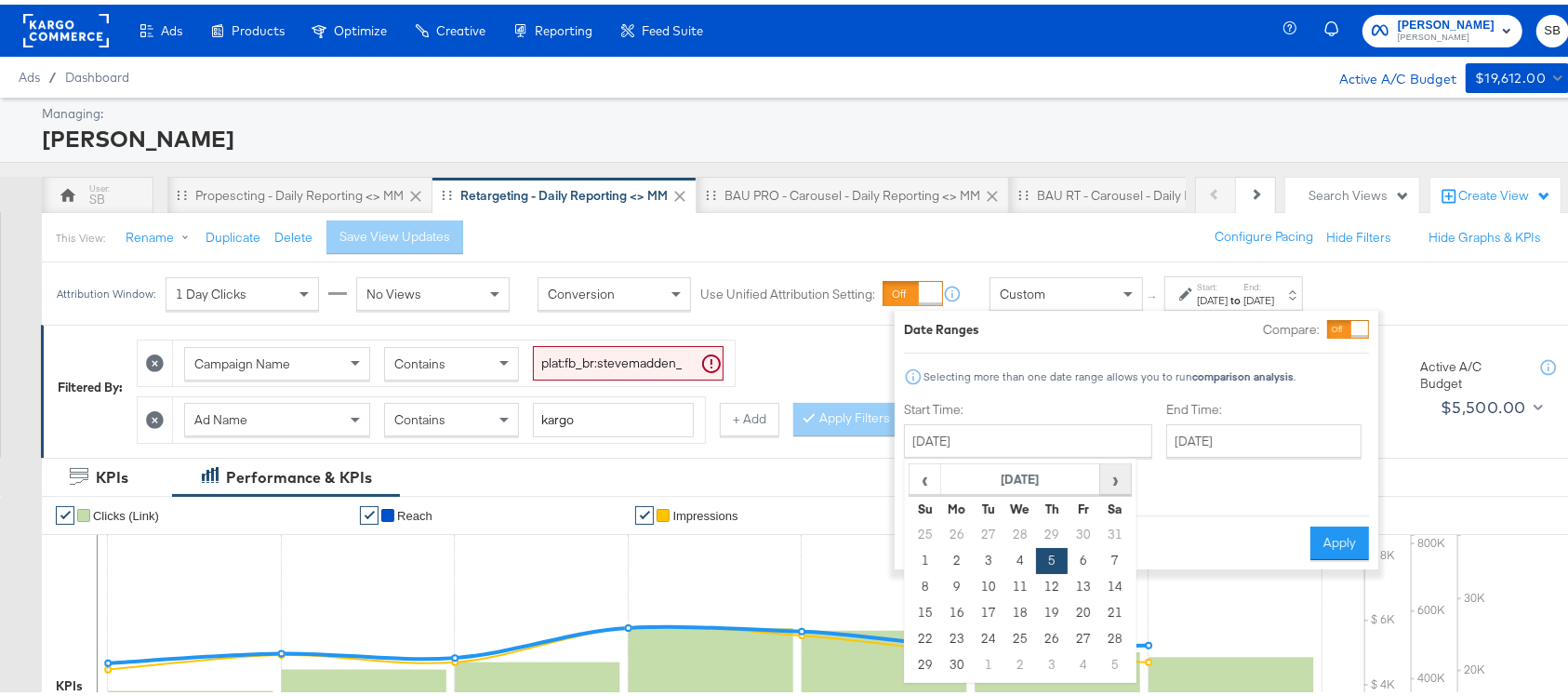 click on "›" at bounding box center [1115, 475] 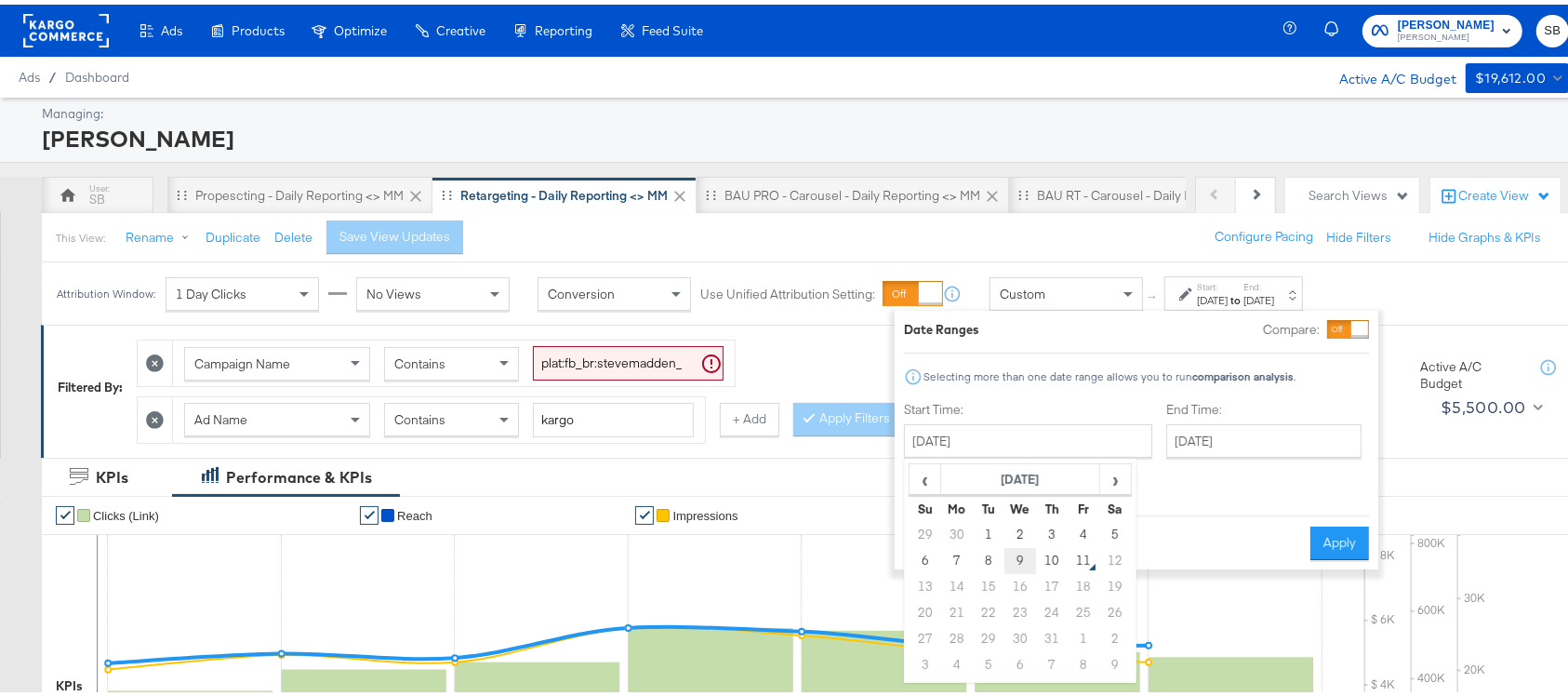 click on "9" at bounding box center (1020, 556) 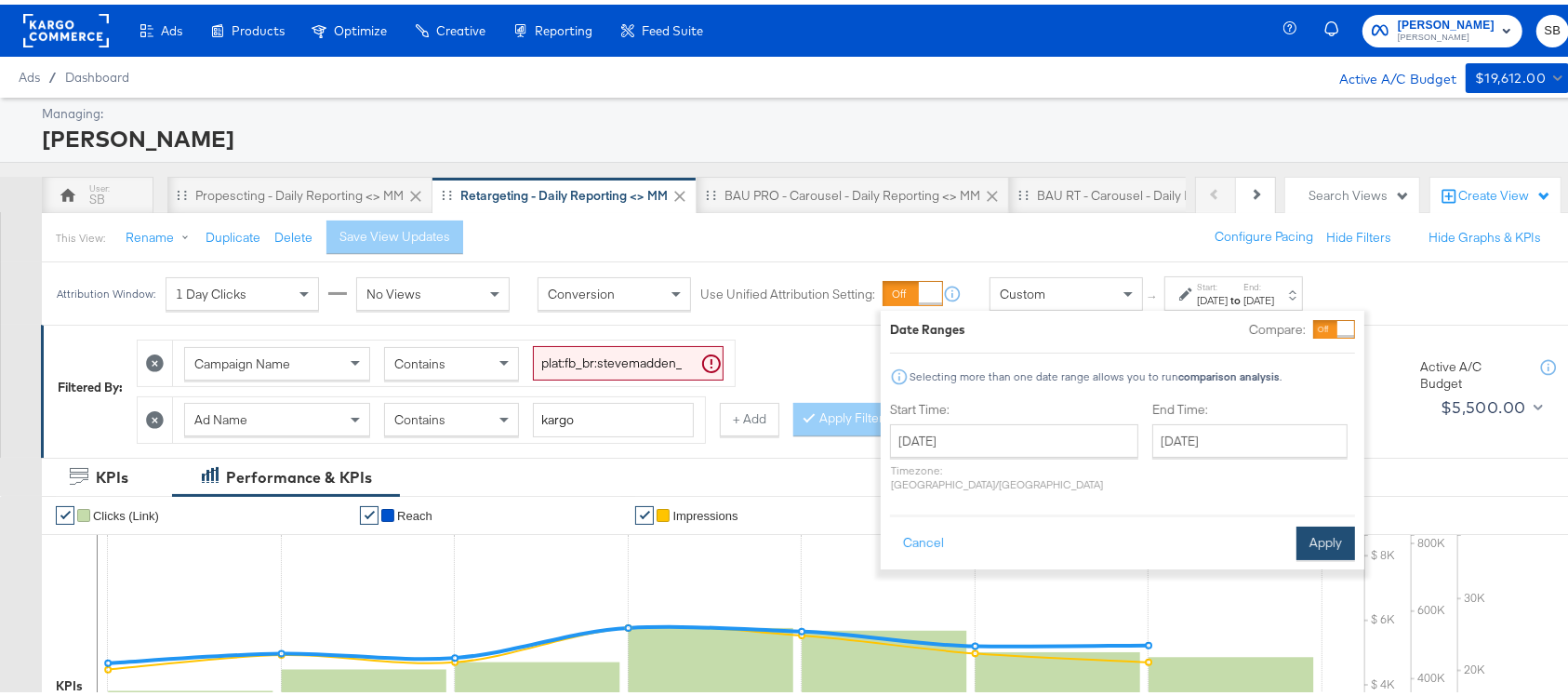 click on "Apply" at bounding box center (1325, 539) 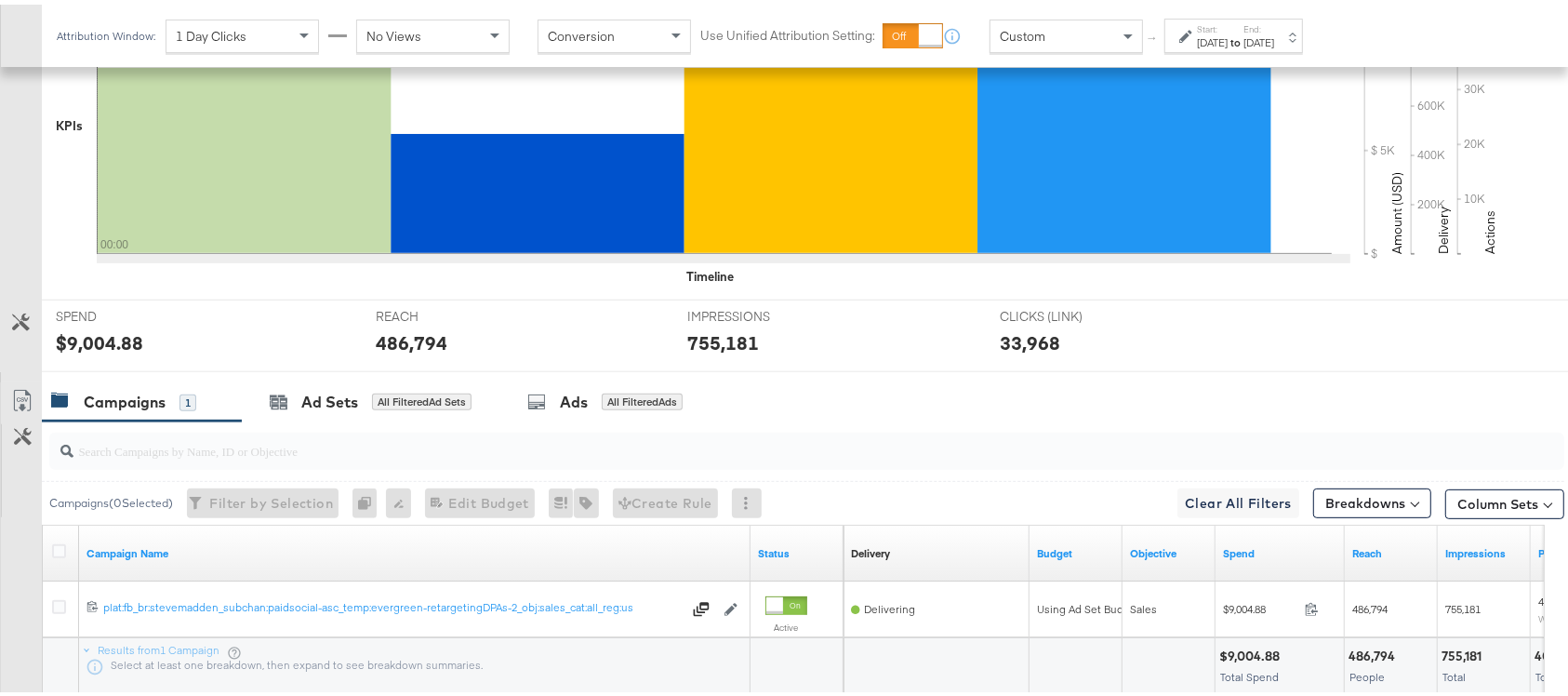 scroll, scrollTop: 693, scrollLeft: 0, axis: vertical 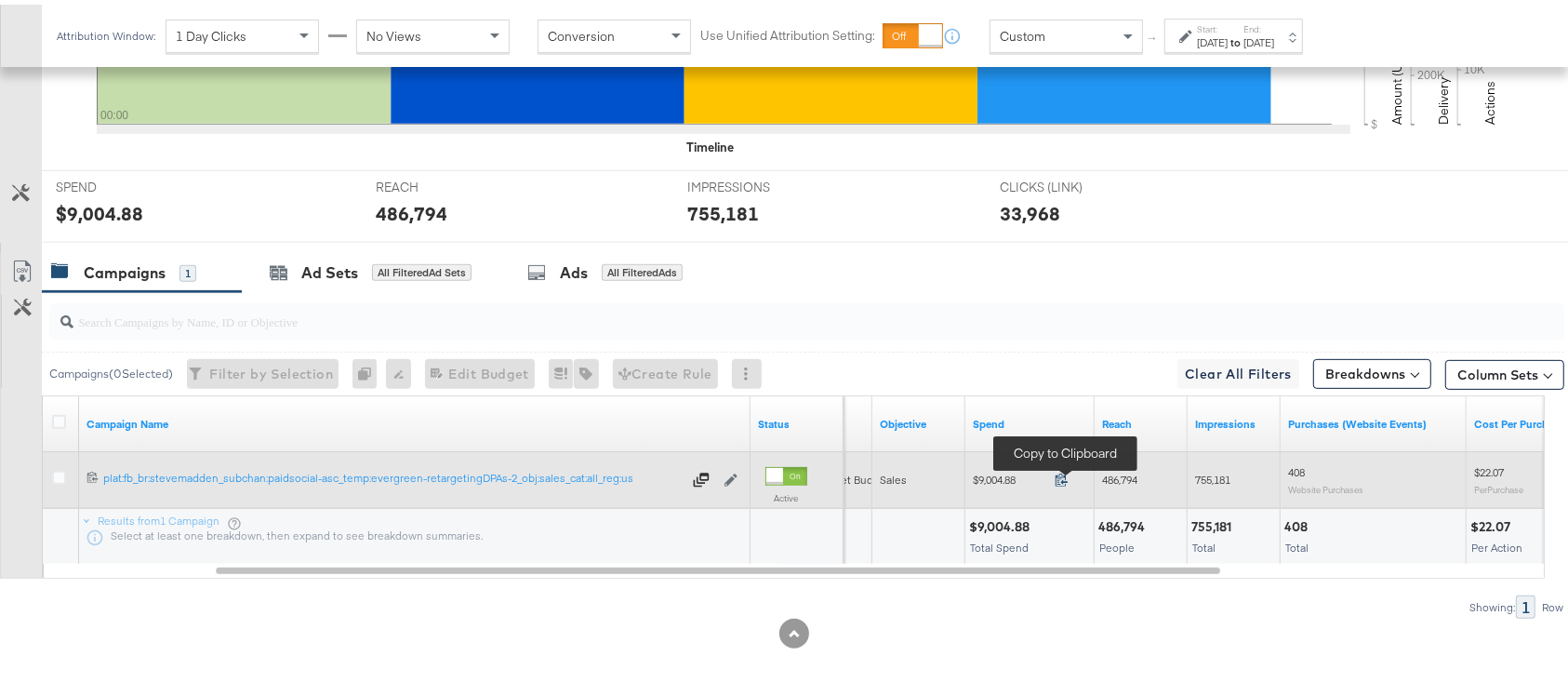 click 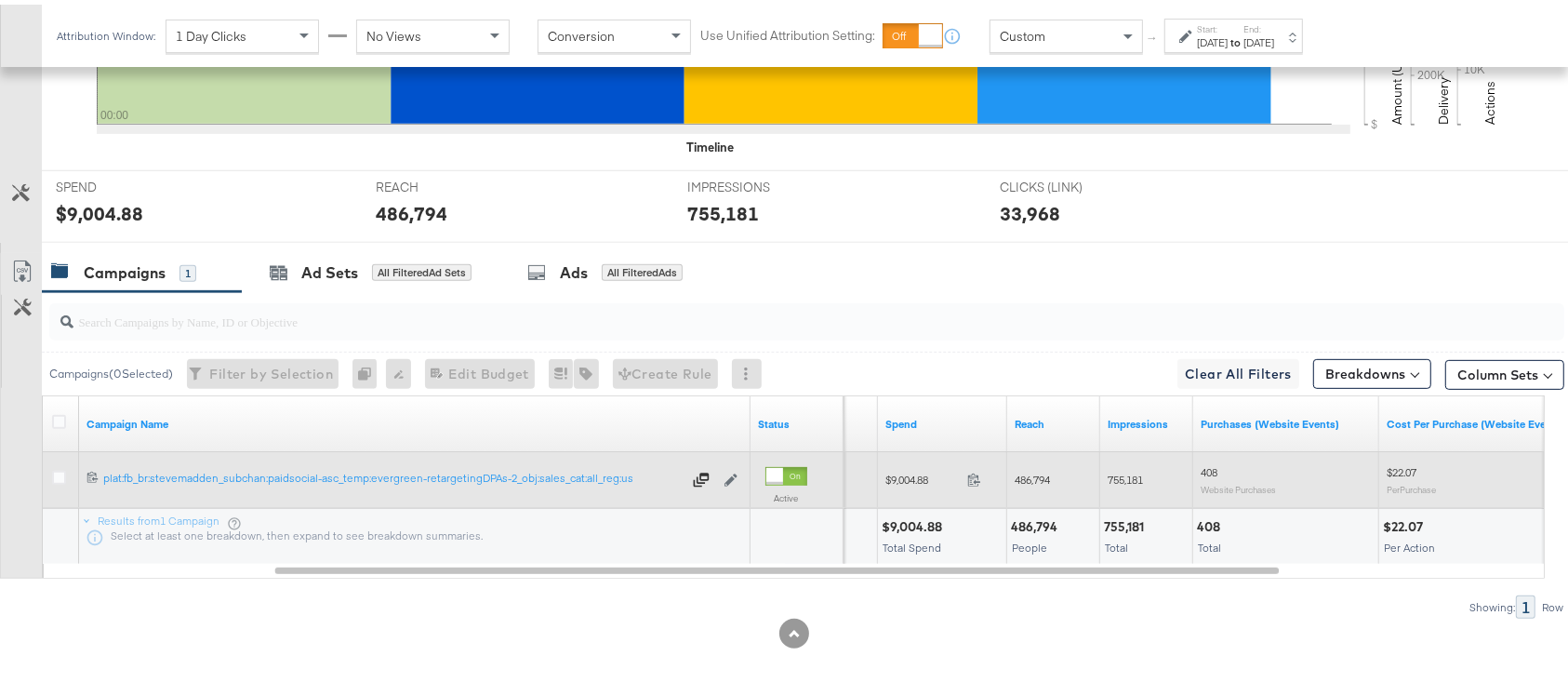 click on "486,794" at bounding box center (1032, 475) 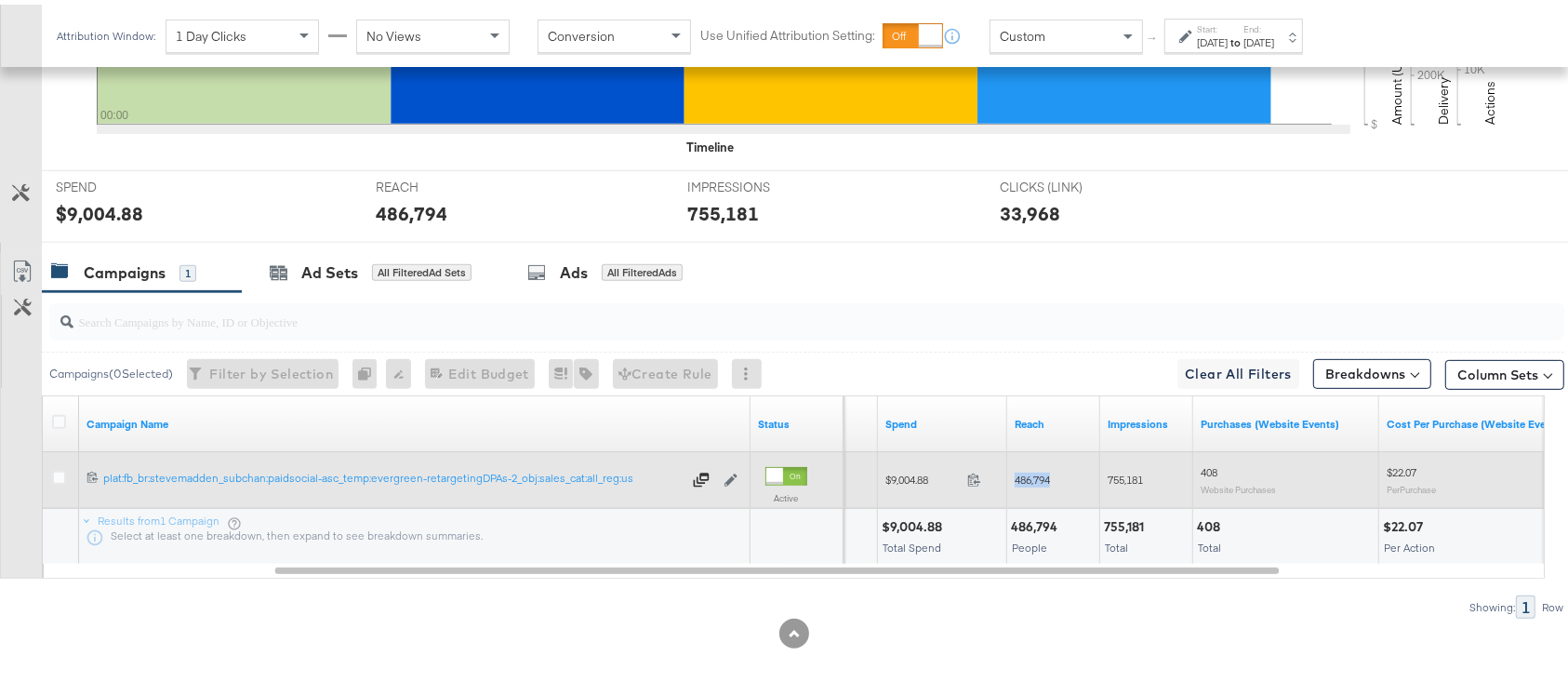 copy on "486,794" 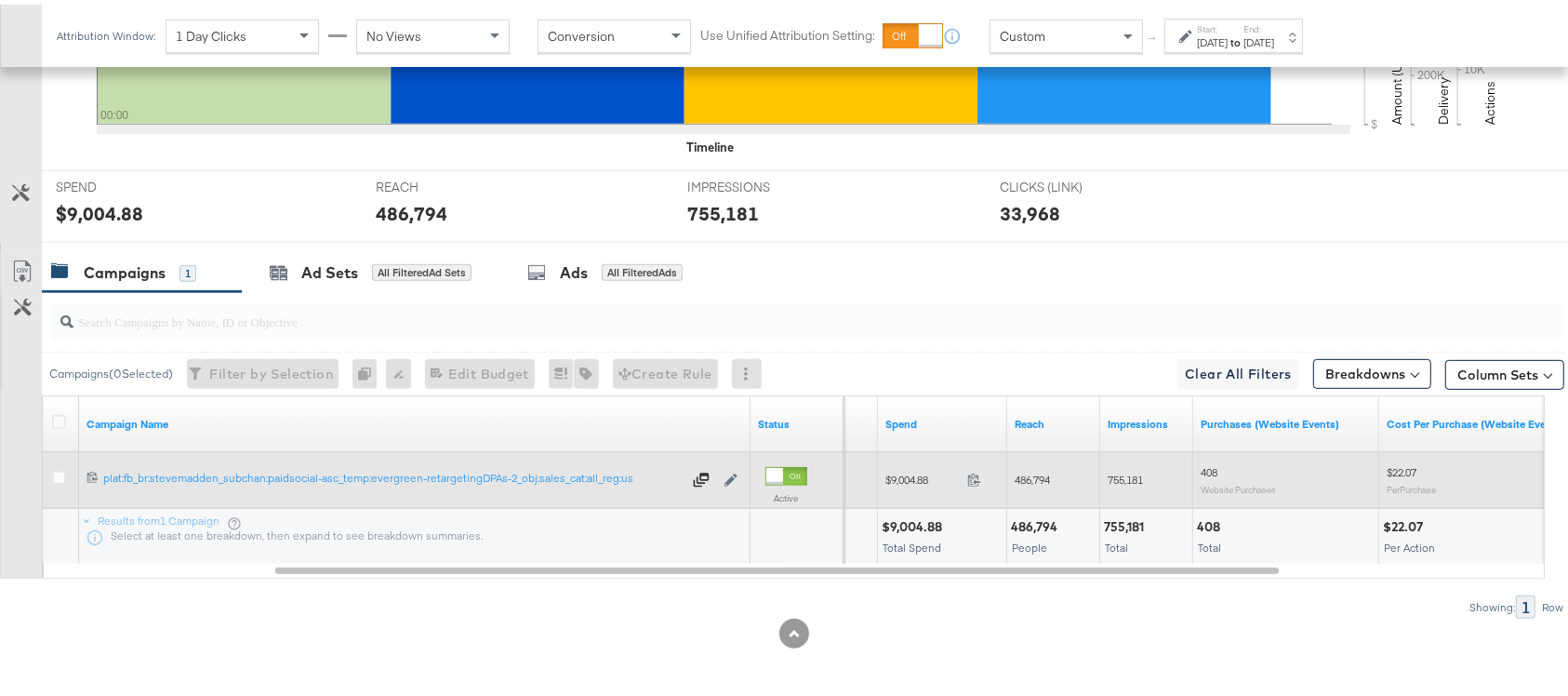 click on "755,181" at bounding box center [1125, 475] 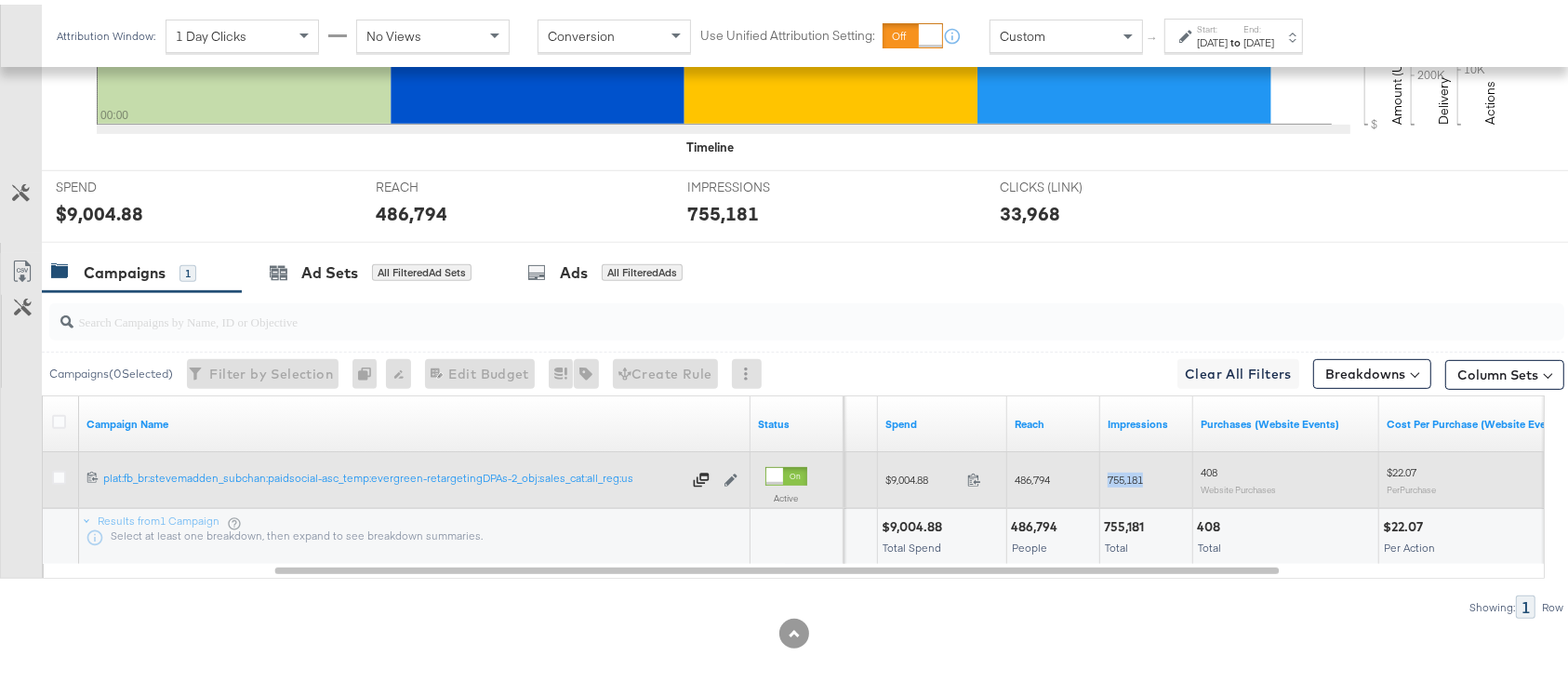 click on "755,181" at bounding box center (1125, 475) 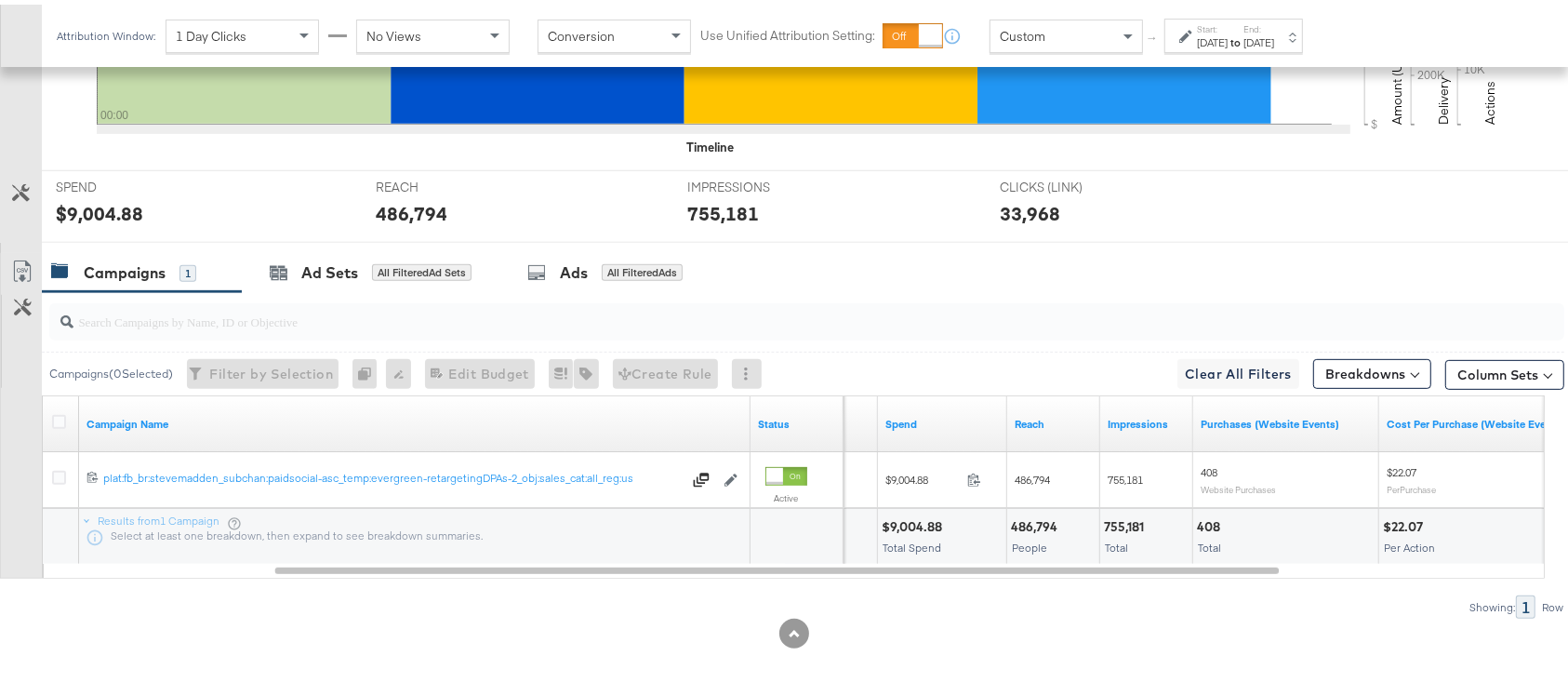 click on "Start:  [DATE]    to     End:  [DATE]" at bounding box center (1235, 32) 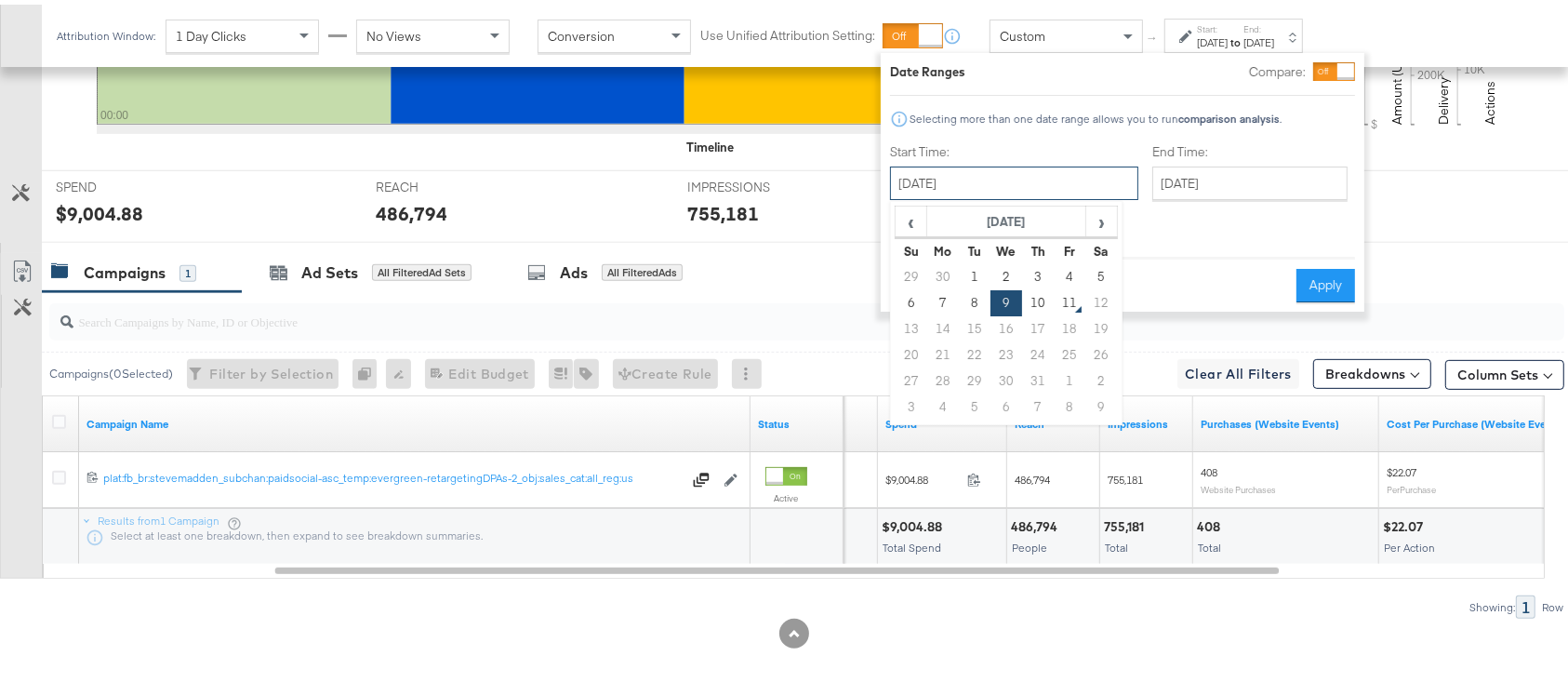 click on "[DATE]" at bounding box center [1014, 179] 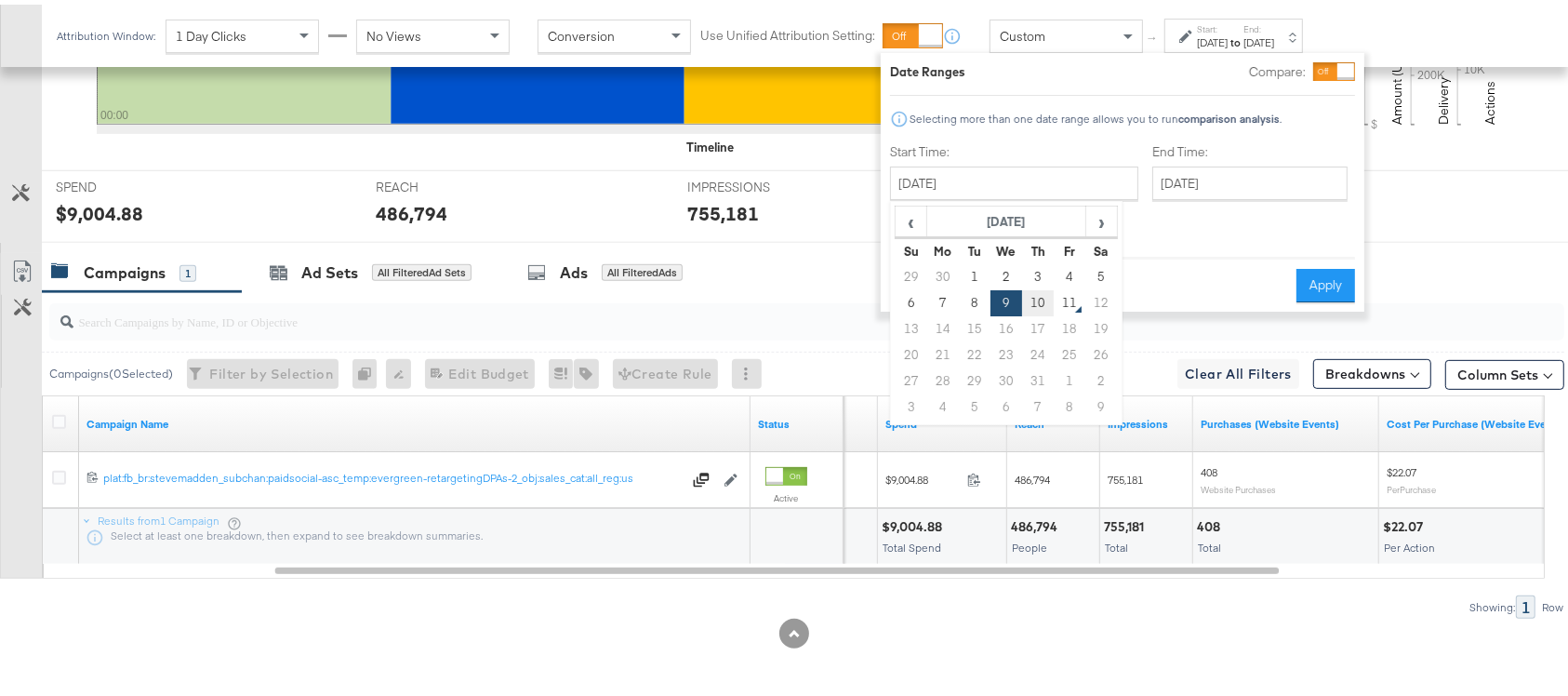 click on "10" at bounding box center (1038, 299) 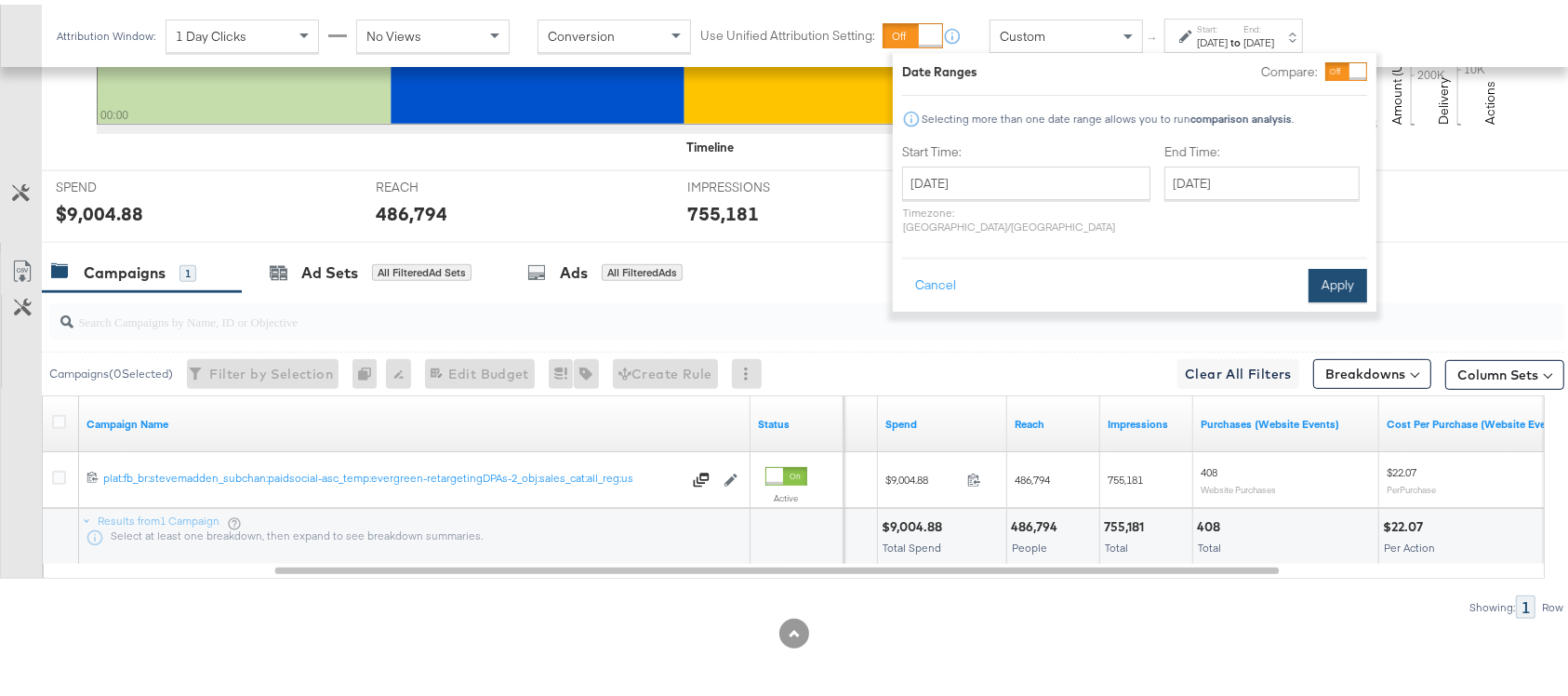 click on "Apply" at bounding box center (1337, 281) 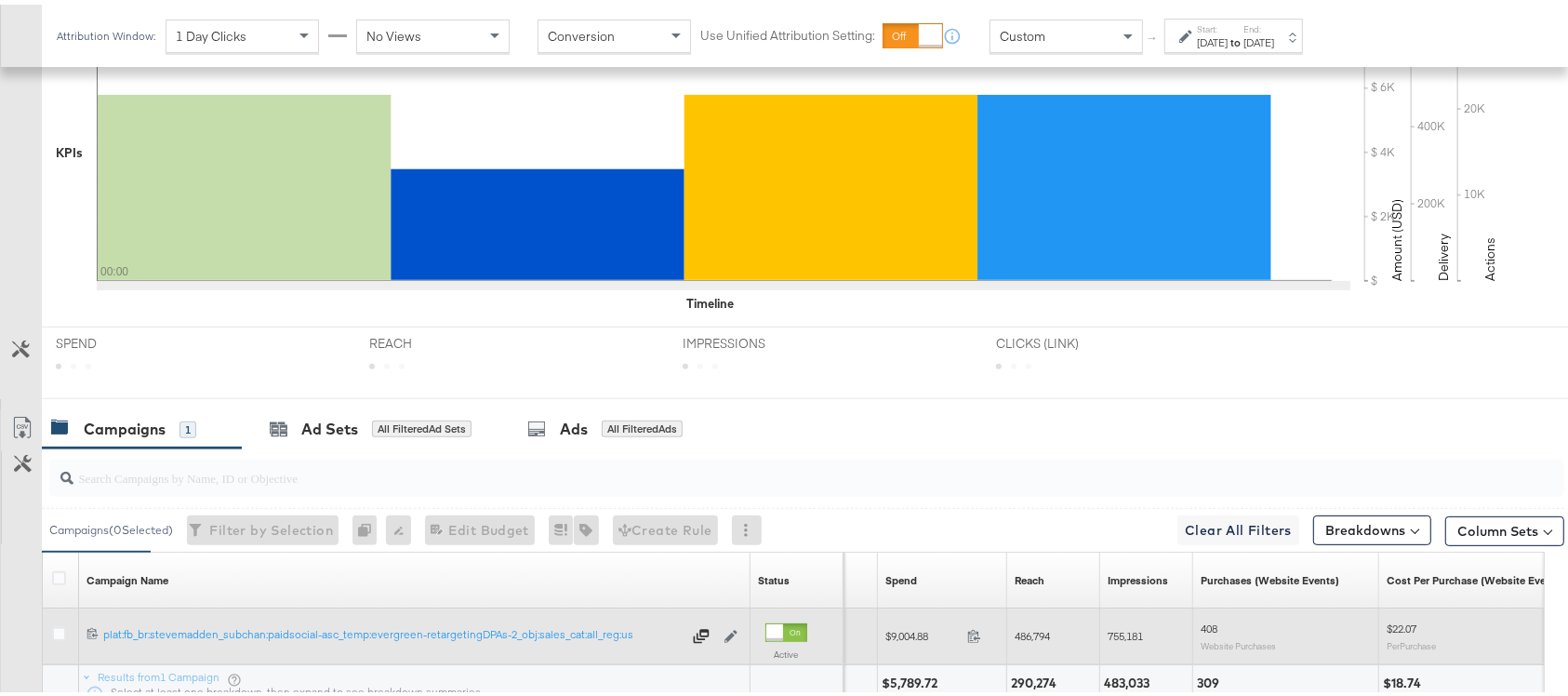 scroll, scrollTop: 693, scrollLeft: 0, axis: vertical 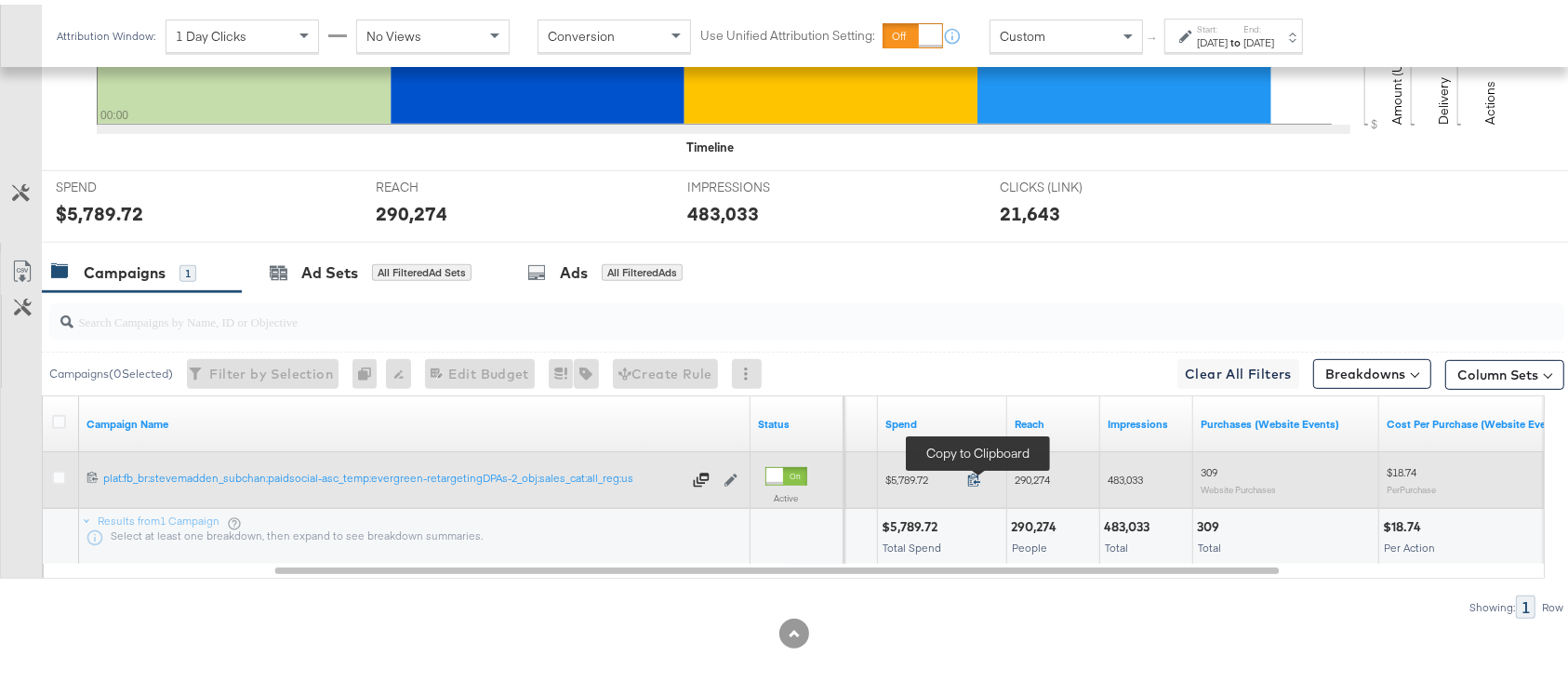 click 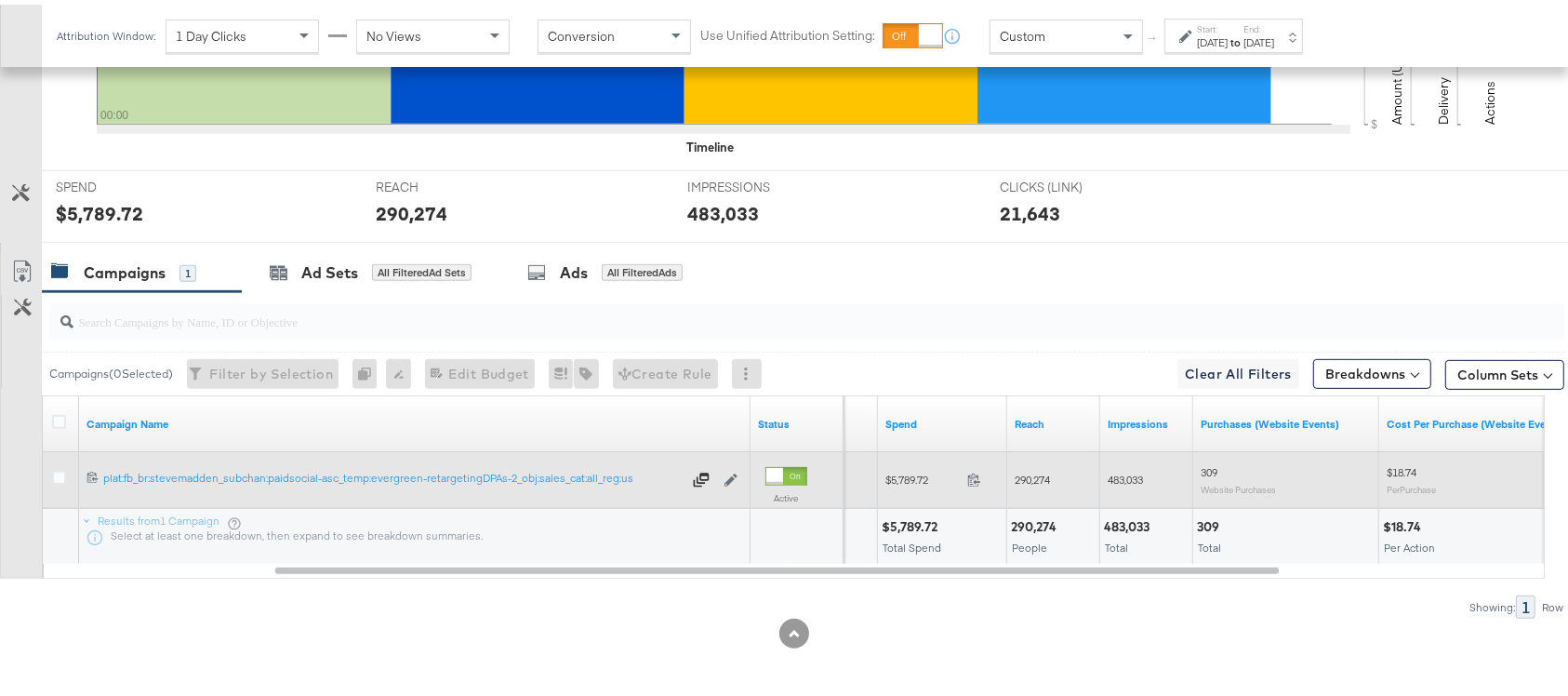 click on "290,274" at bounding box center [1032, 475] 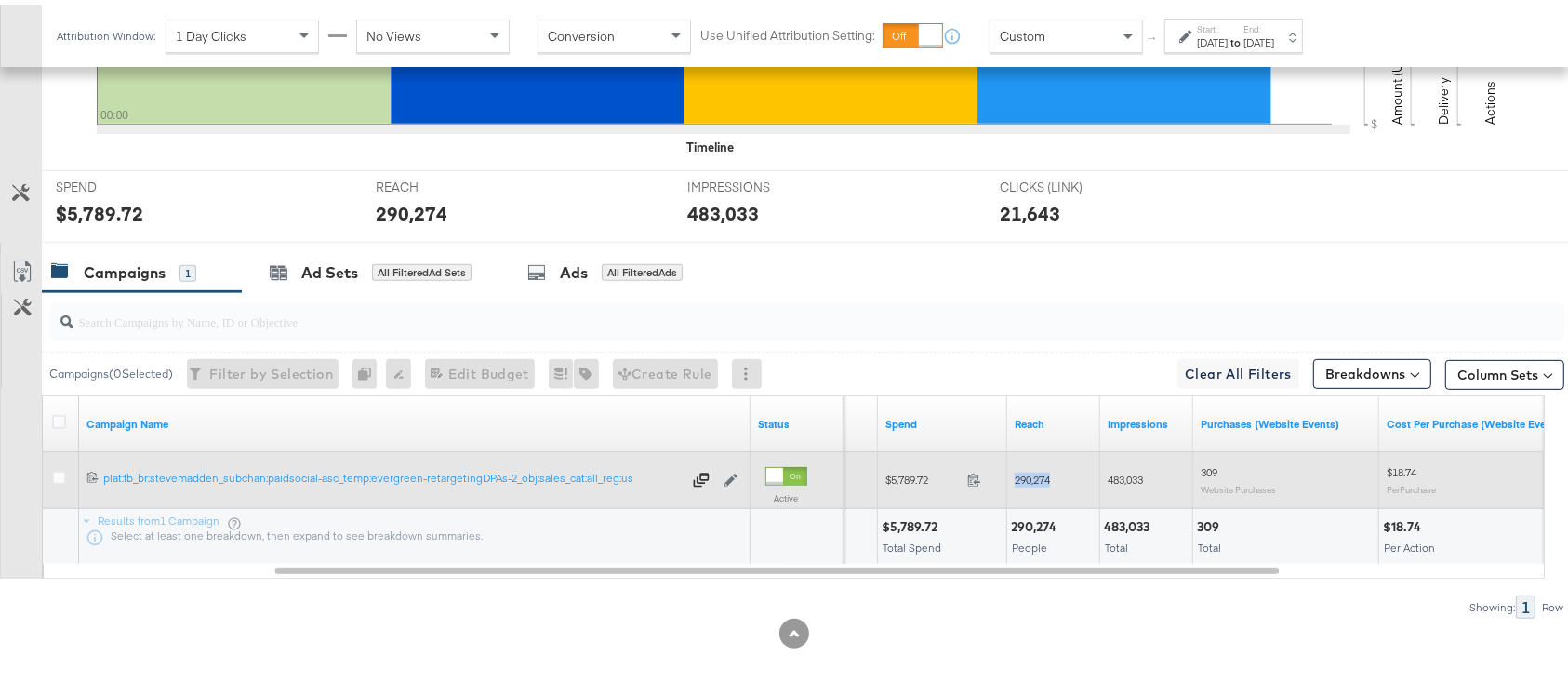 copy on "290,274" 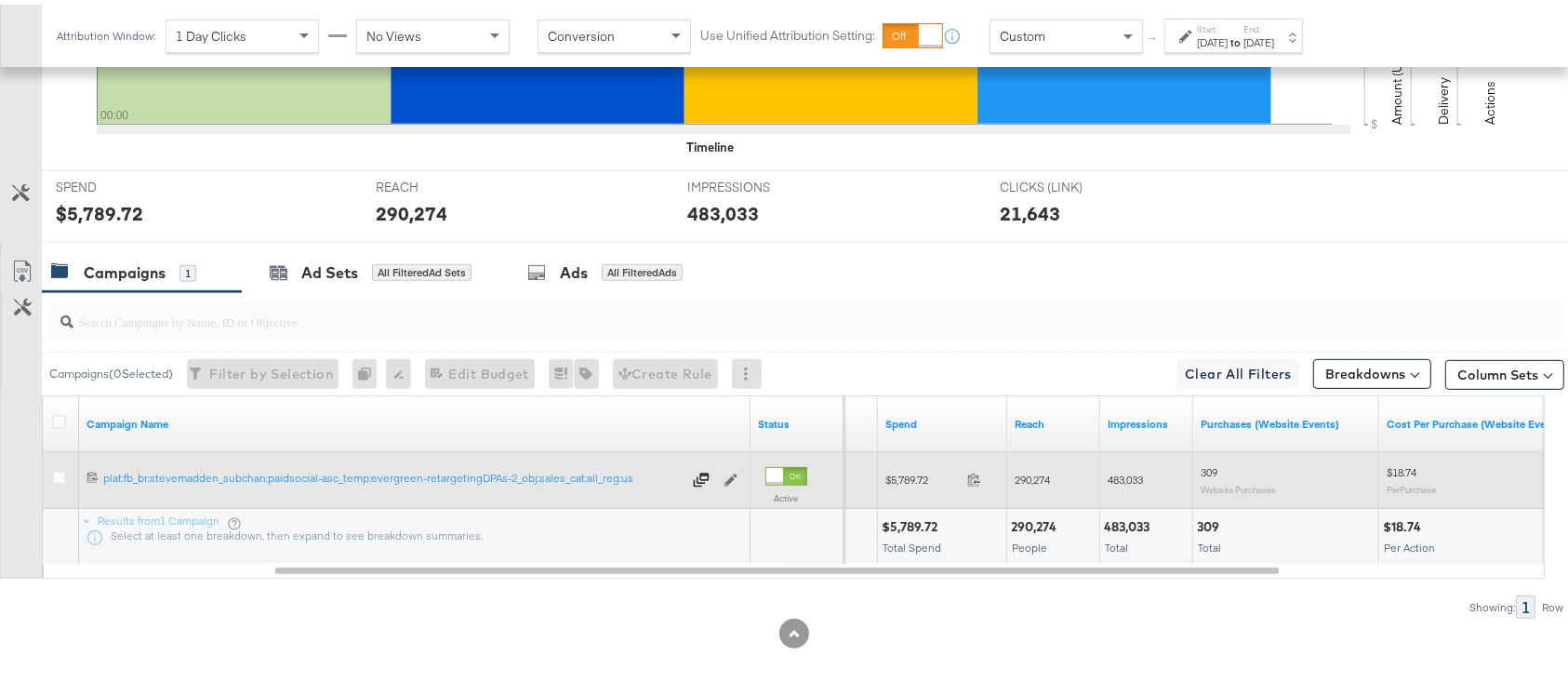 click on "483,033" at bounding box center [1125, 475] 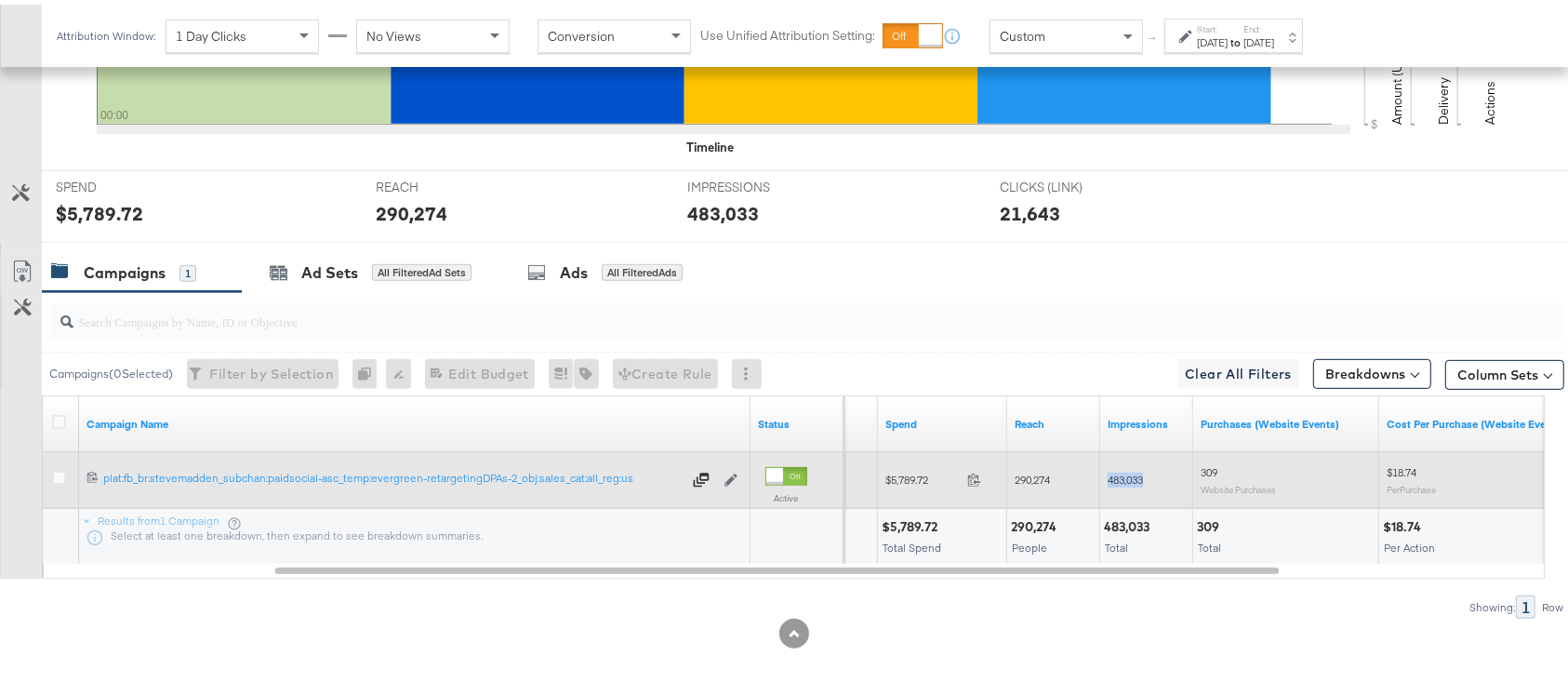 click on "483,033" at bounding box center [1125, 475] 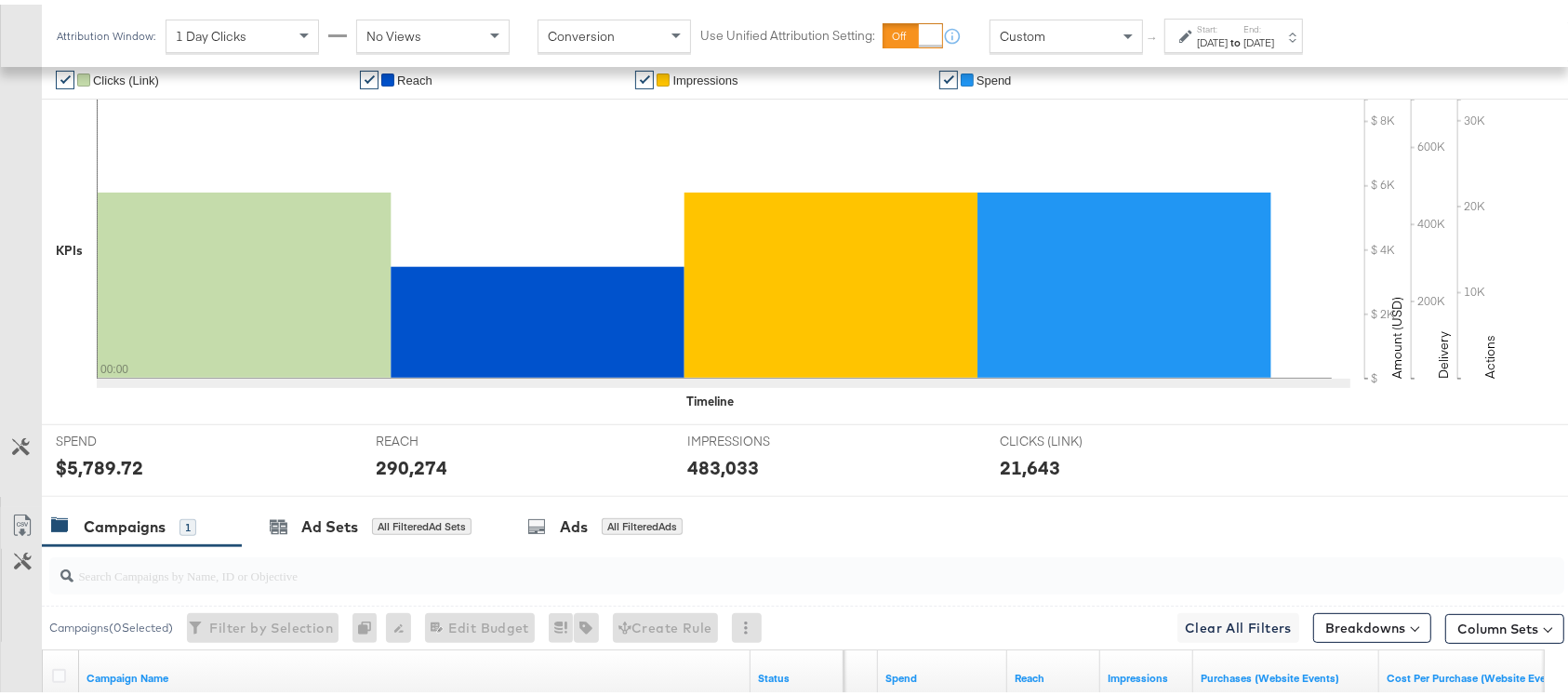 scroll, scrollTop: 0, scrollLeft: 0, axis: both 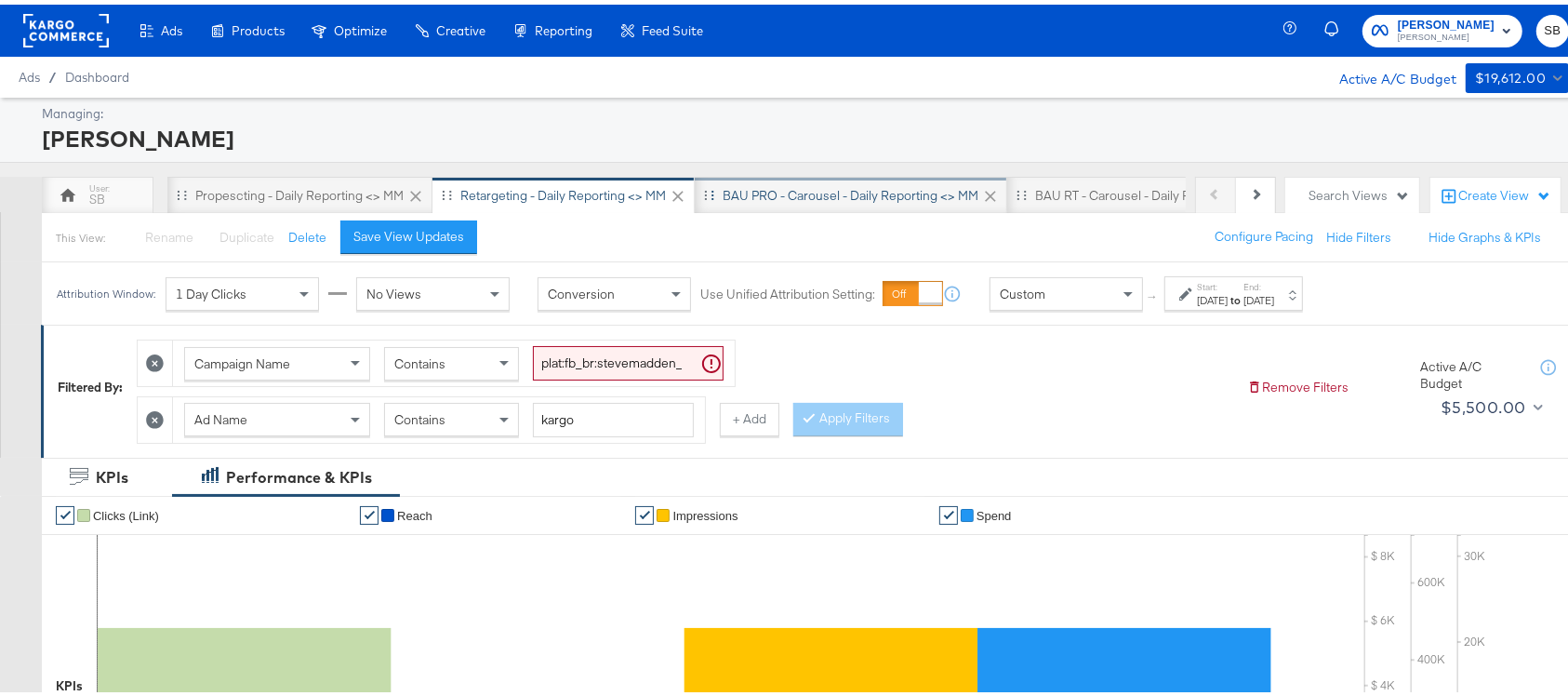 click on "BAU PRO - Carousel - Daily Reporting <> MM" at bounding box center (850, 191) 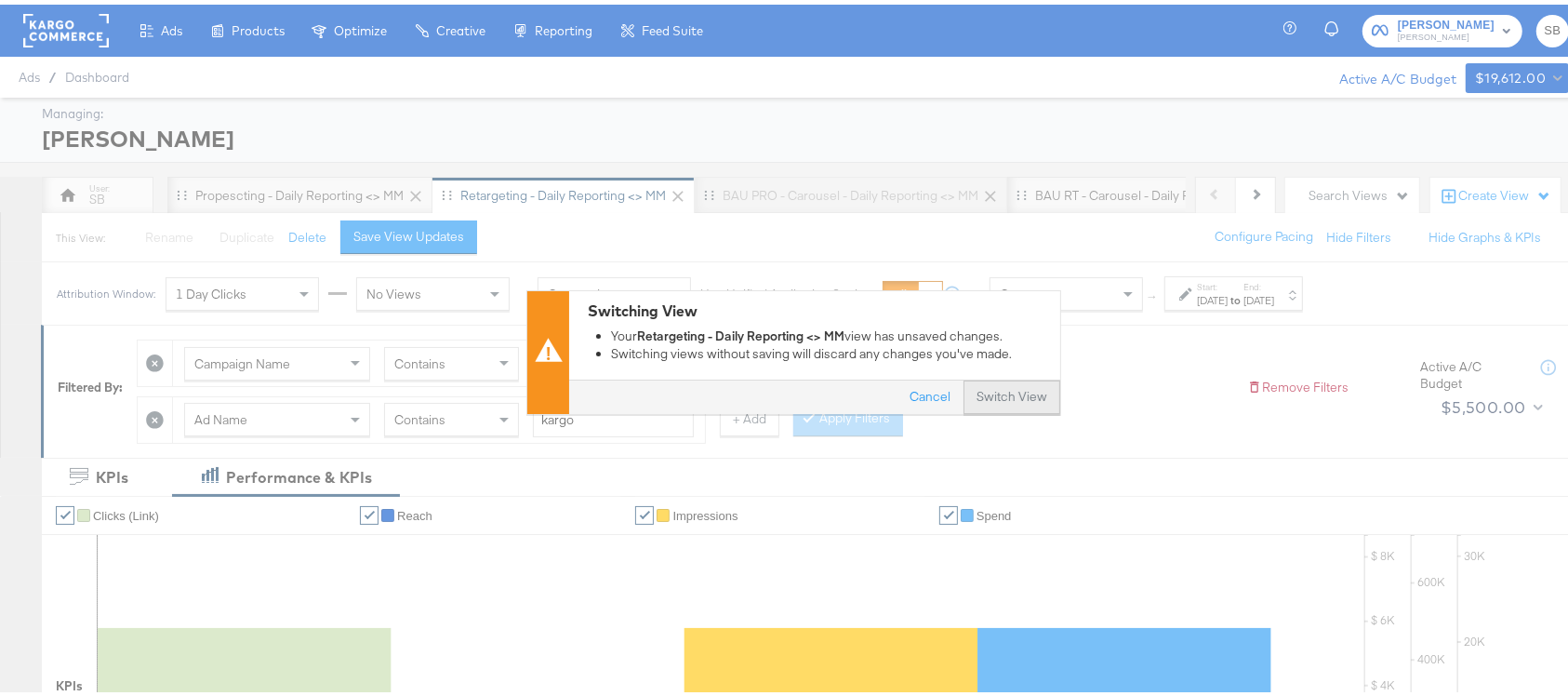 click on "Switch View" at bounding box center (1012, 394) 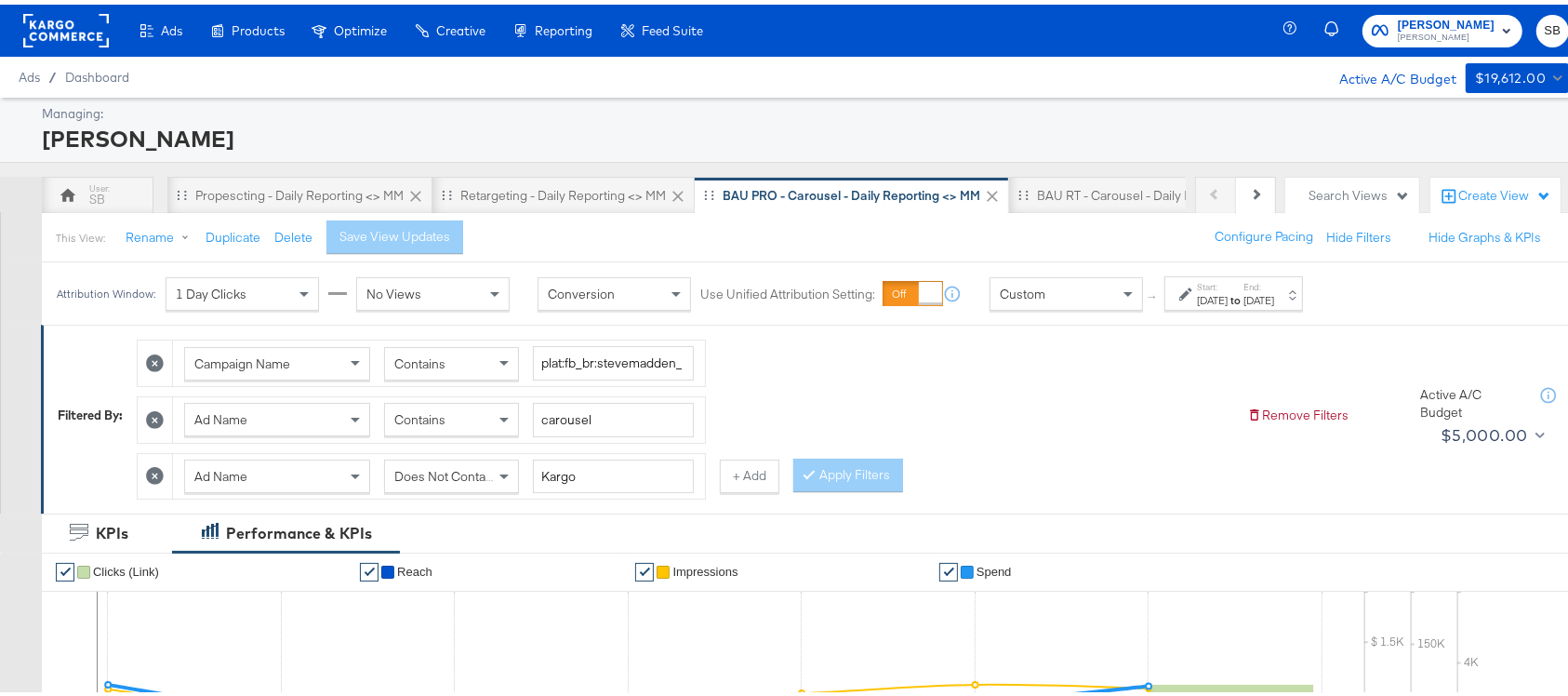 click on "[DATE]" at bounding box center [1212, 296] 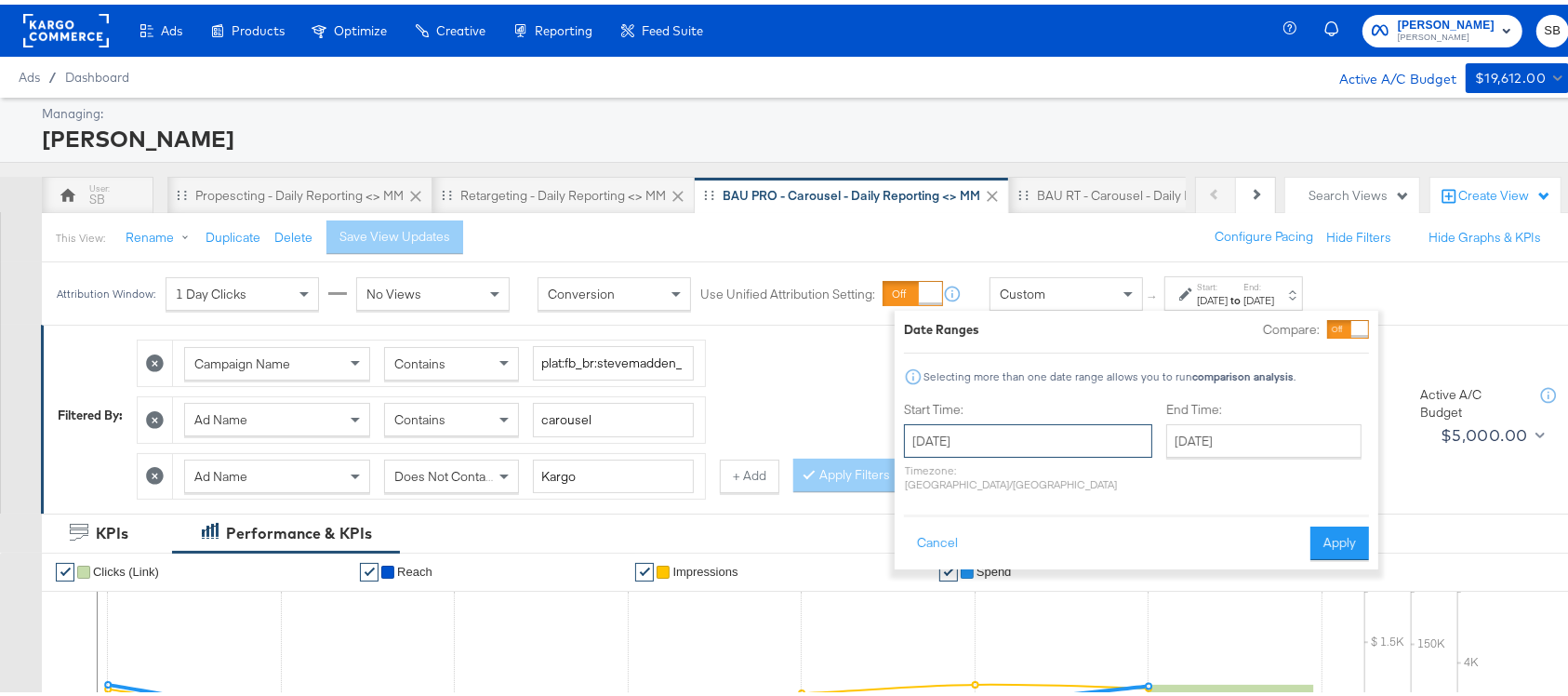 click on "[DATE]" at bounding box center [1028, 436] 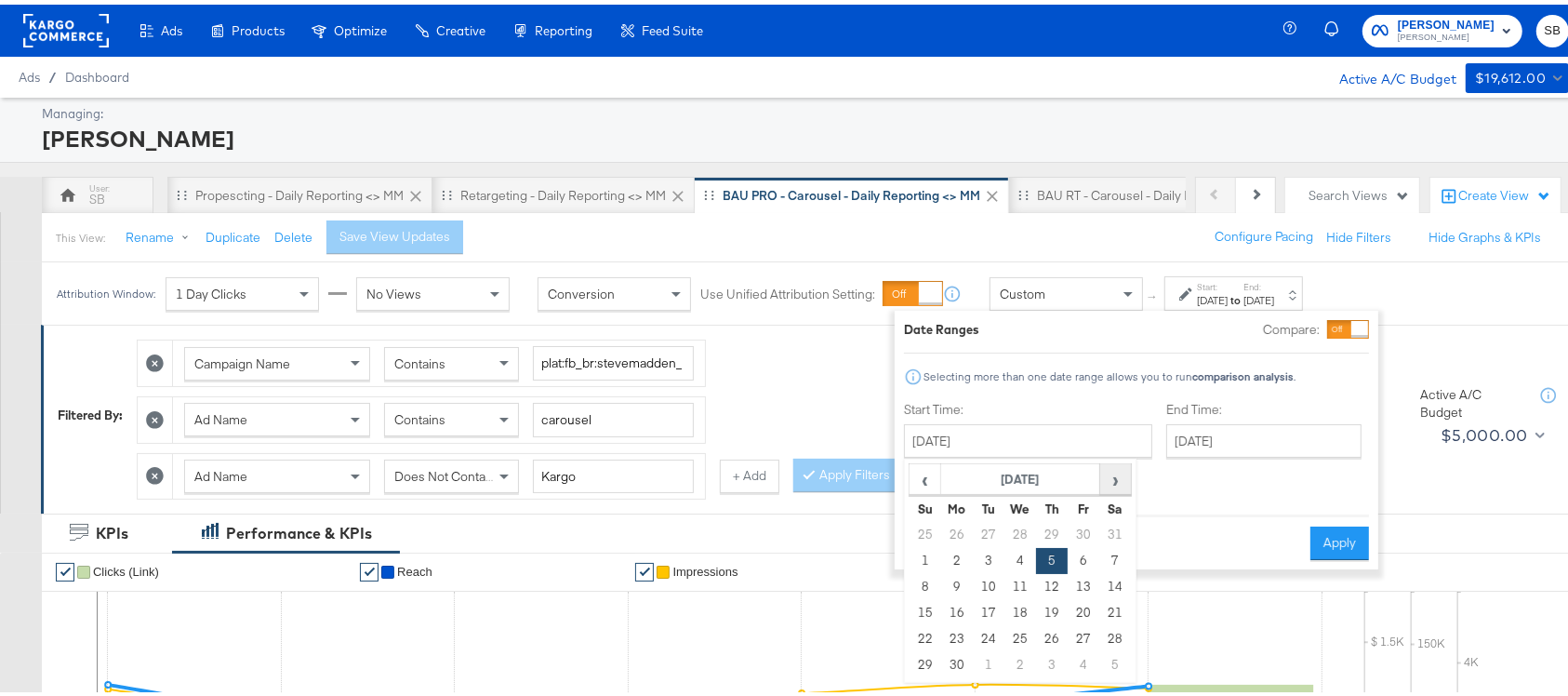click on "›" at bounding box center [1115, 475] 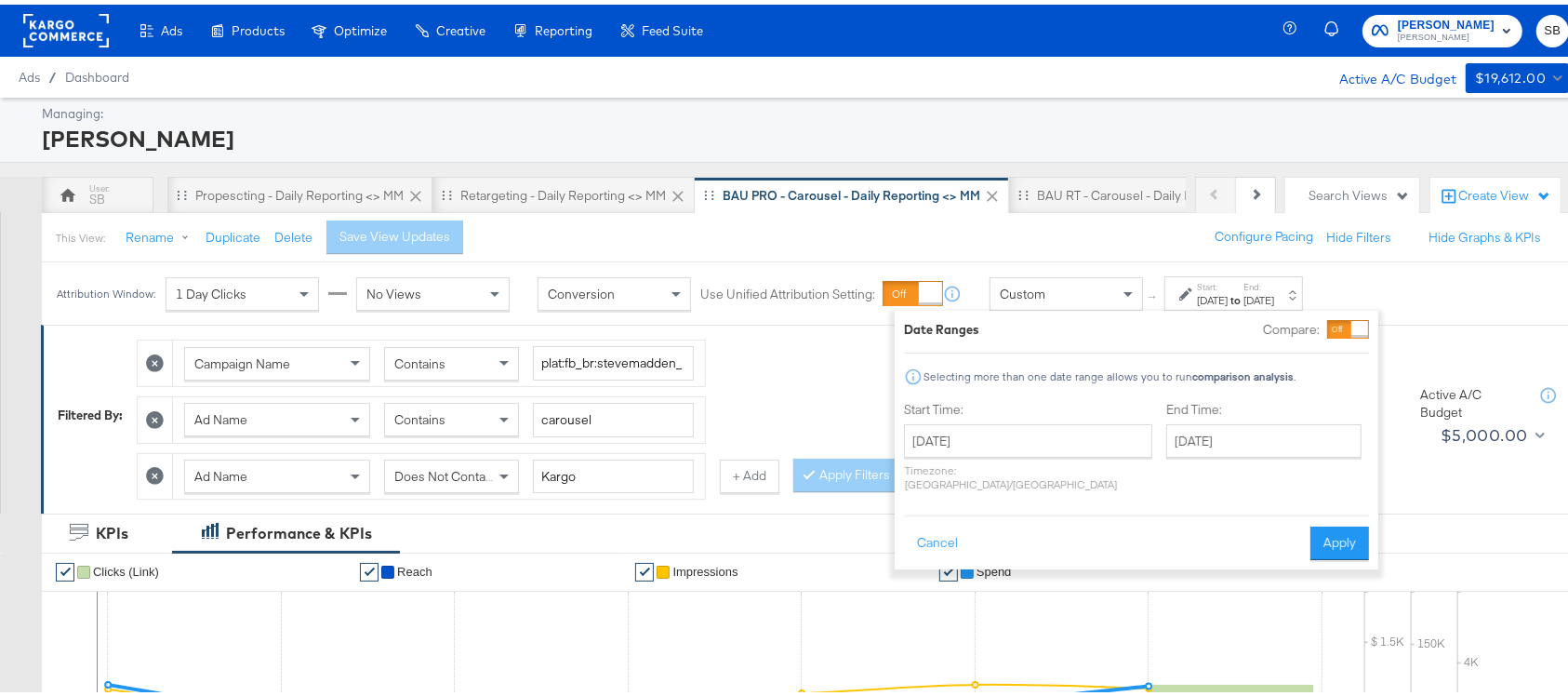 click on "Campaign Name Contains plat:fb_br:stevemadden_subchan:paidsocial-asc_temp:evergreen-prospecting-2_obj:sales_cat:all_reg:us Ad Name Contains carousel Ad Name Does Not Contain Kargo + Add   Apply Filters" at bounding box center (684, 410) 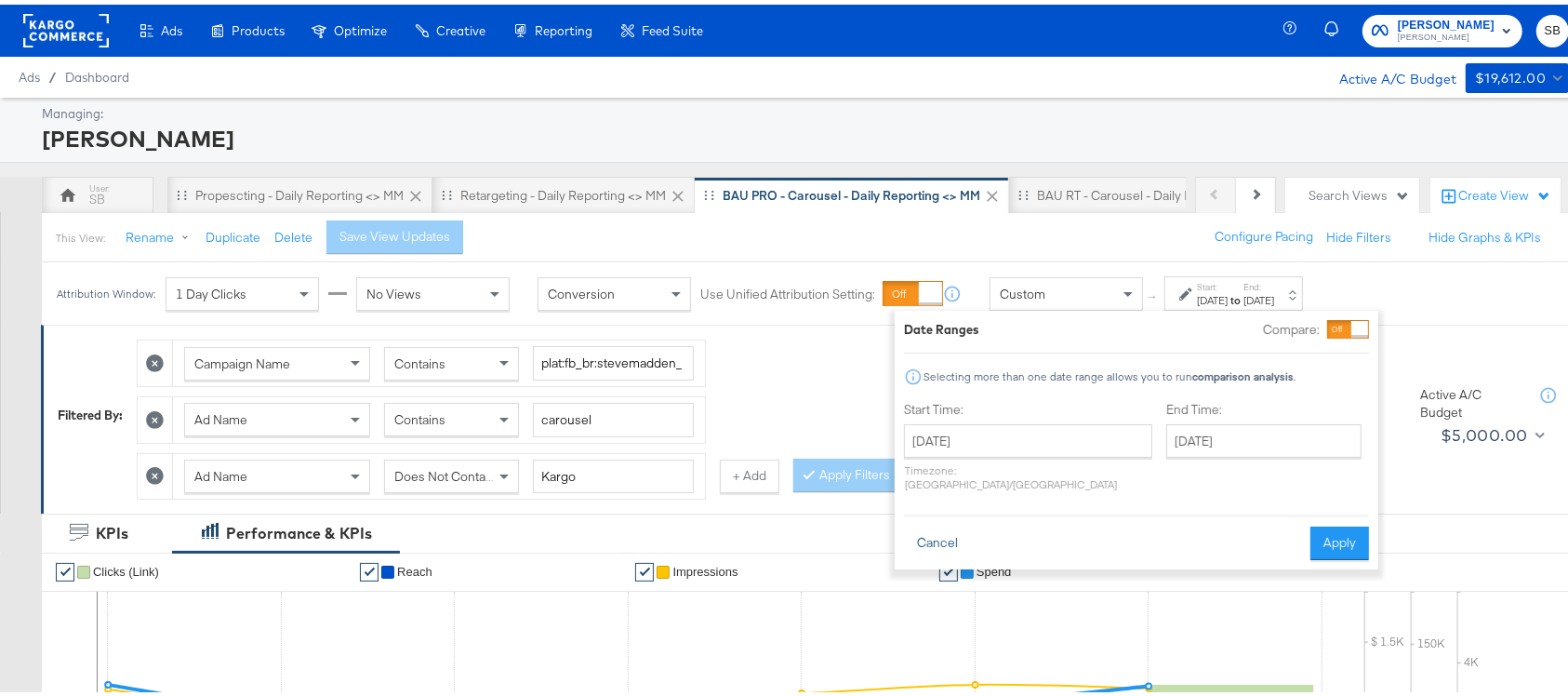 click on "Cancel" at bounding box center [937, 539] 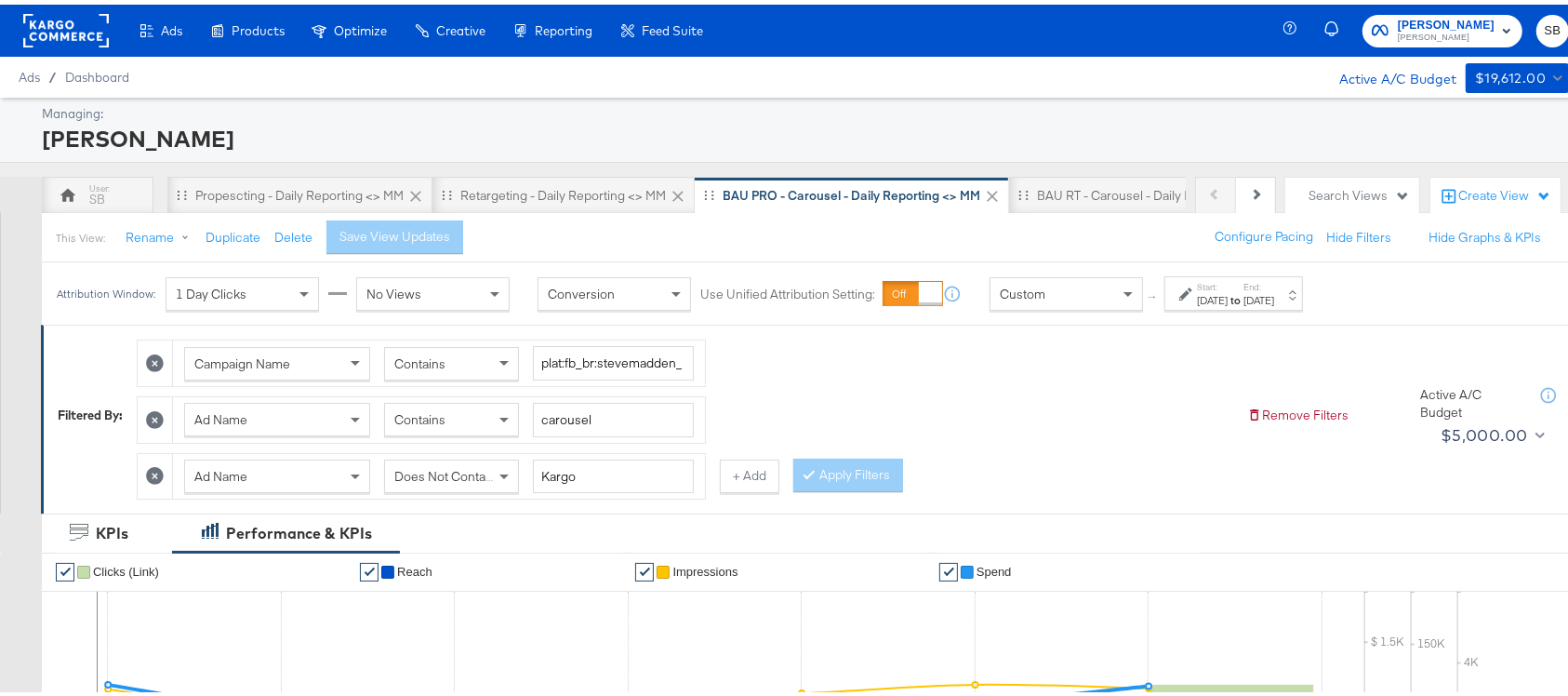 click 